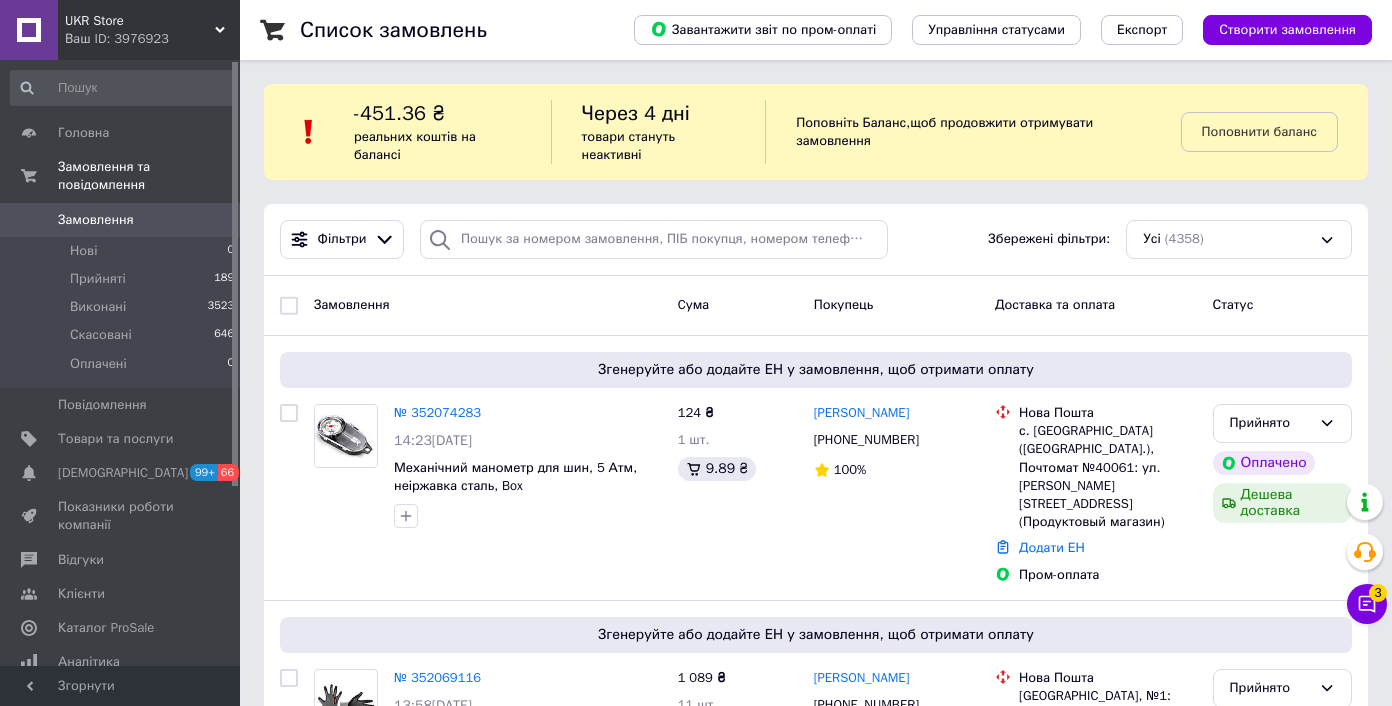 scroll, scrollTop: 0, scrollLeft: 0, axis: both 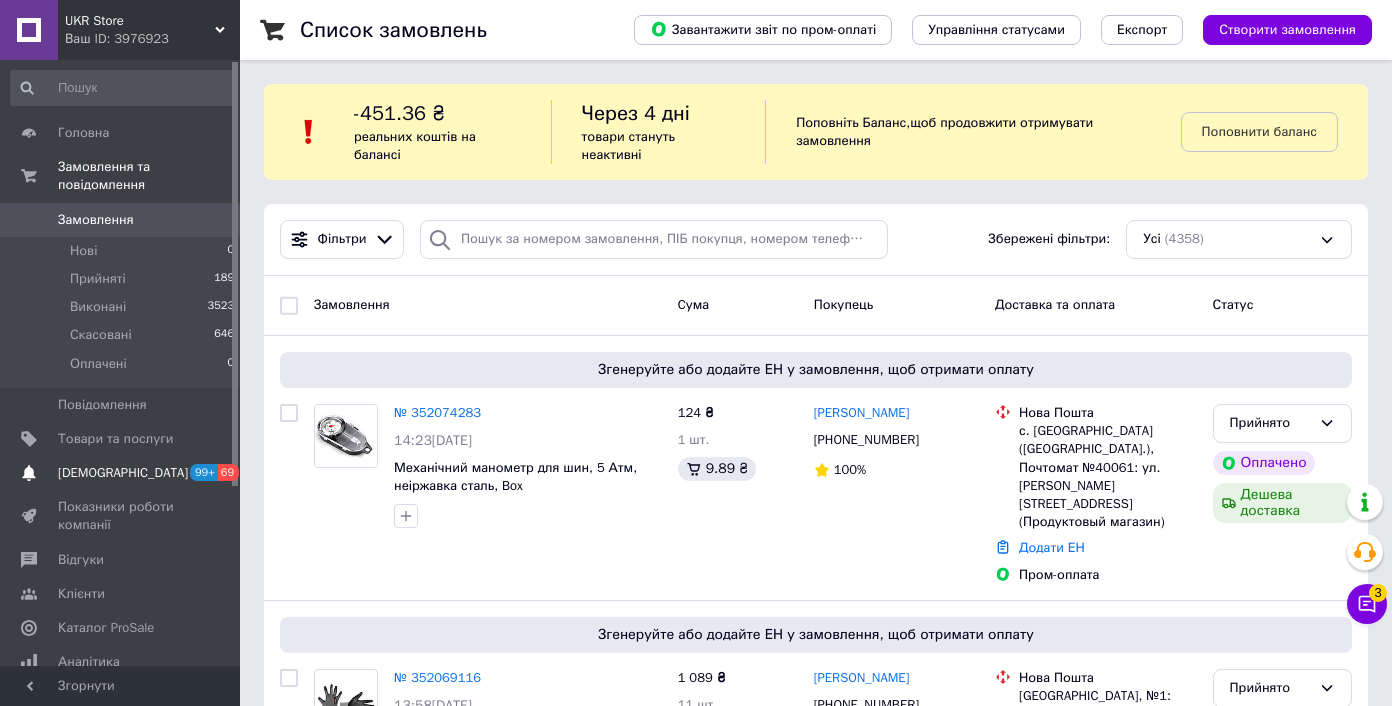 click on "[DEMOGRAPHIC_DATA]" at bounding box center [121, 473] 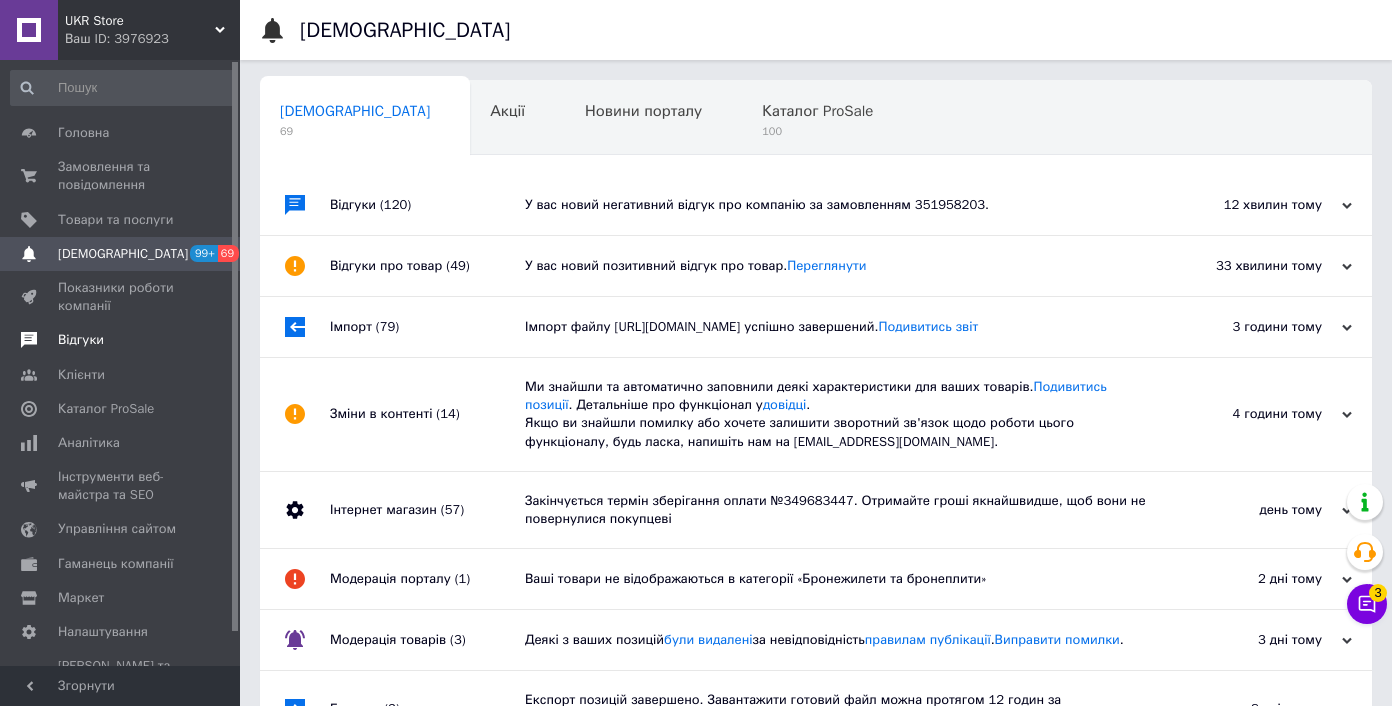 click on "Відгуки" at bounding box center (123, 340) 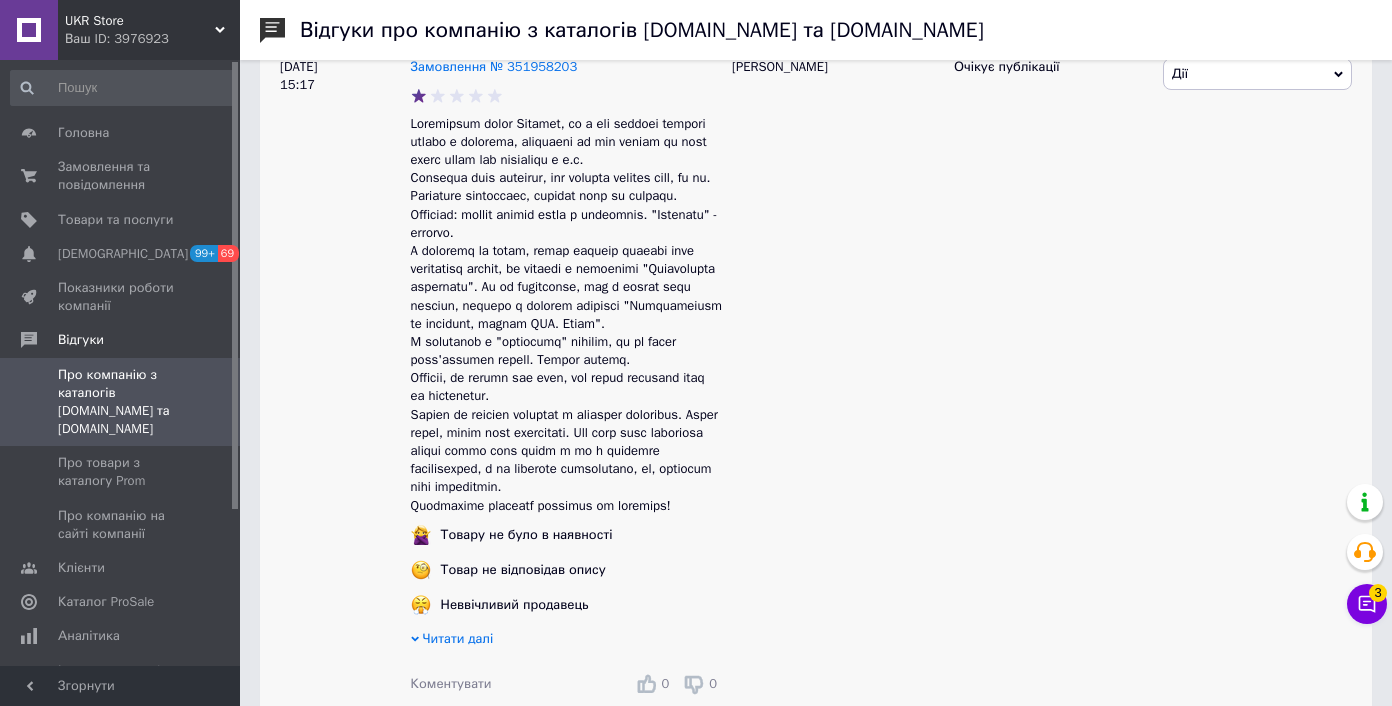 scroll, scrollTop: 403, scrollLeft: 0, axis: vertical 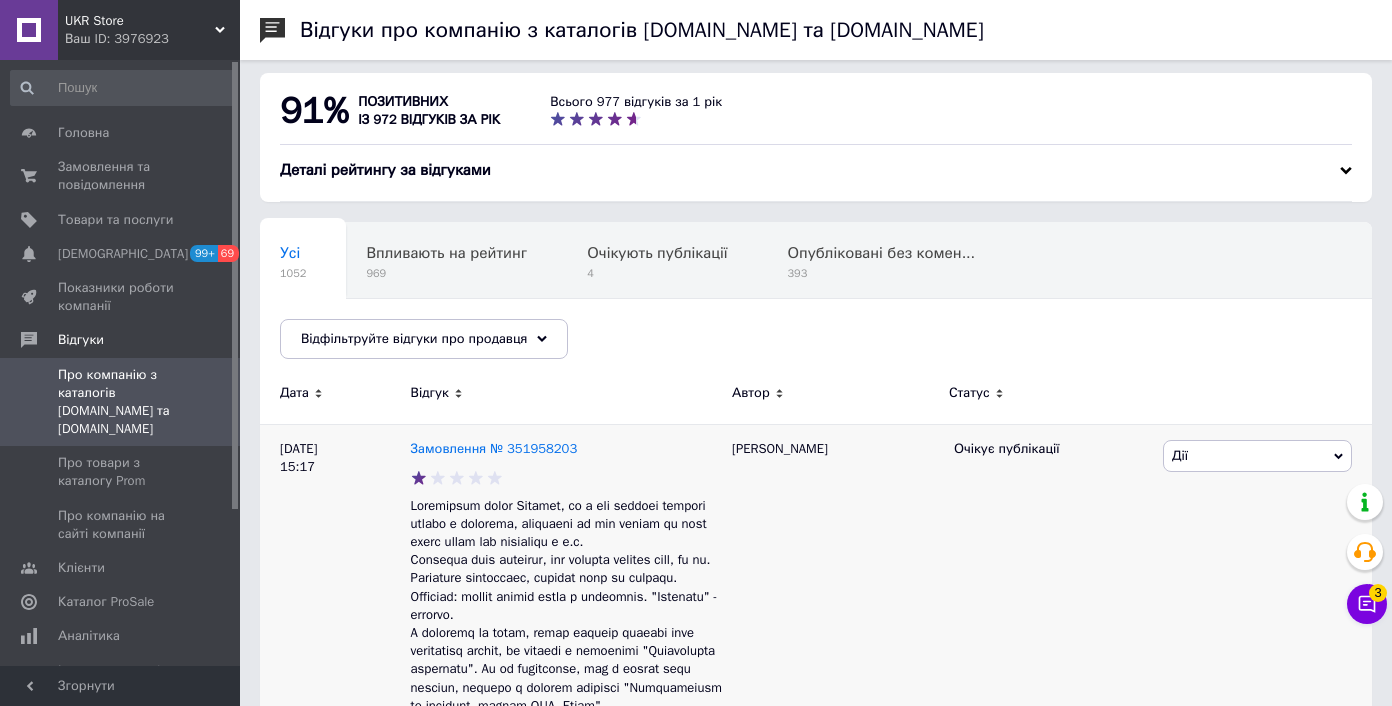 click on "Дії" at bounding box center (1257, 456) 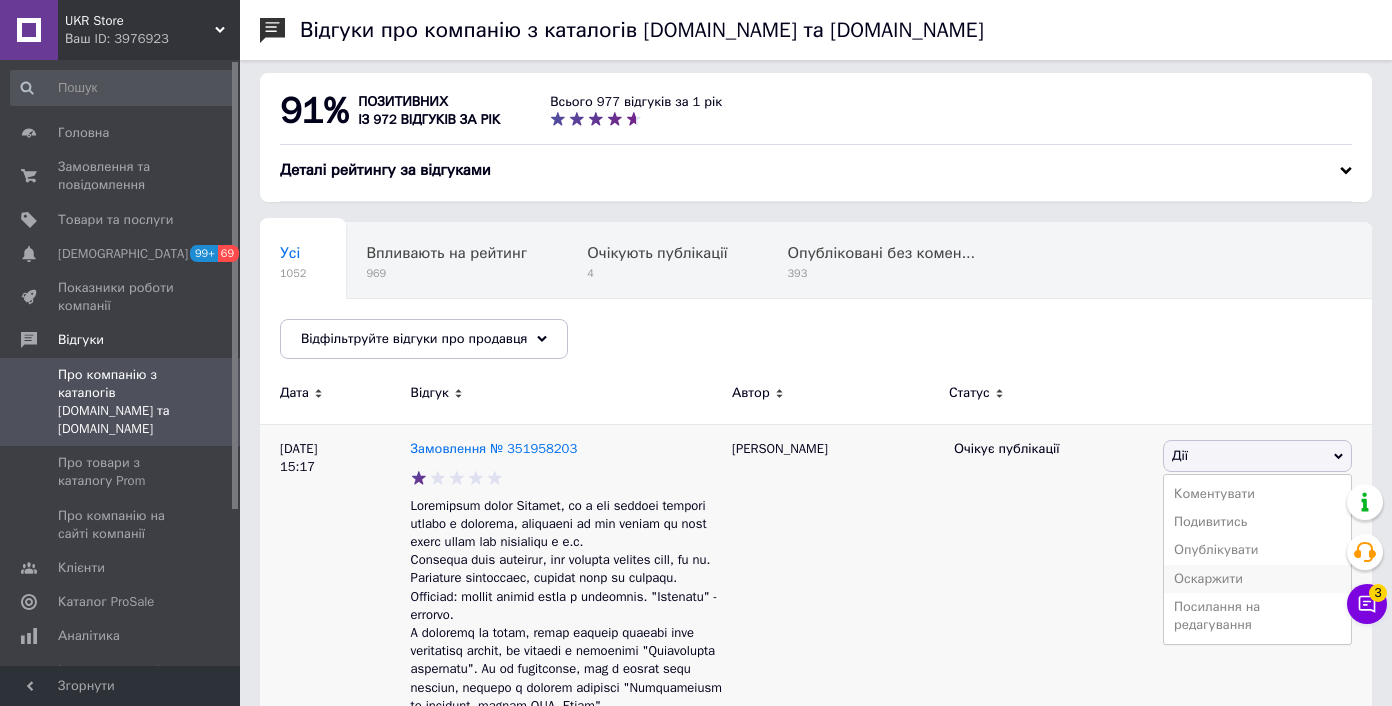 click on "Оскаржити" at bounding box center [1257, 579] 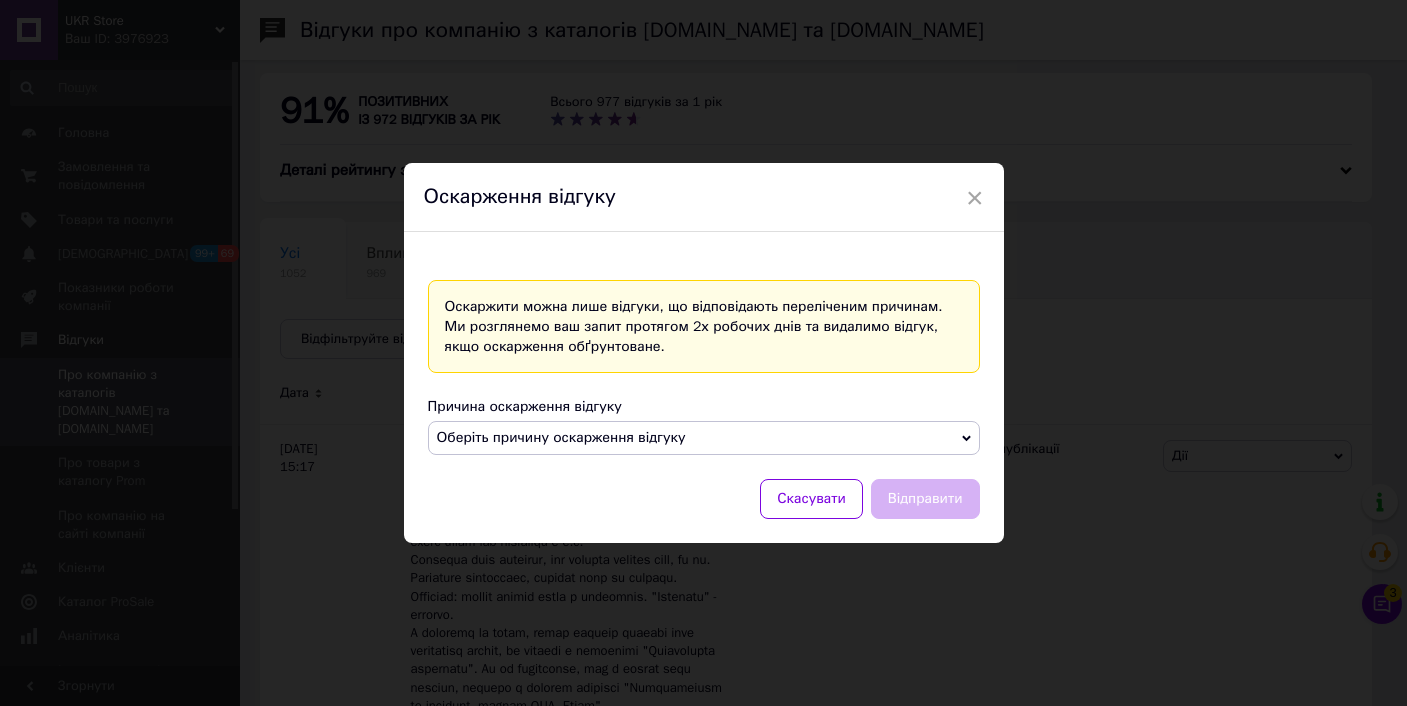 click on "Оберіть причину оскарження відгуку" at bounding box center [704, 438] 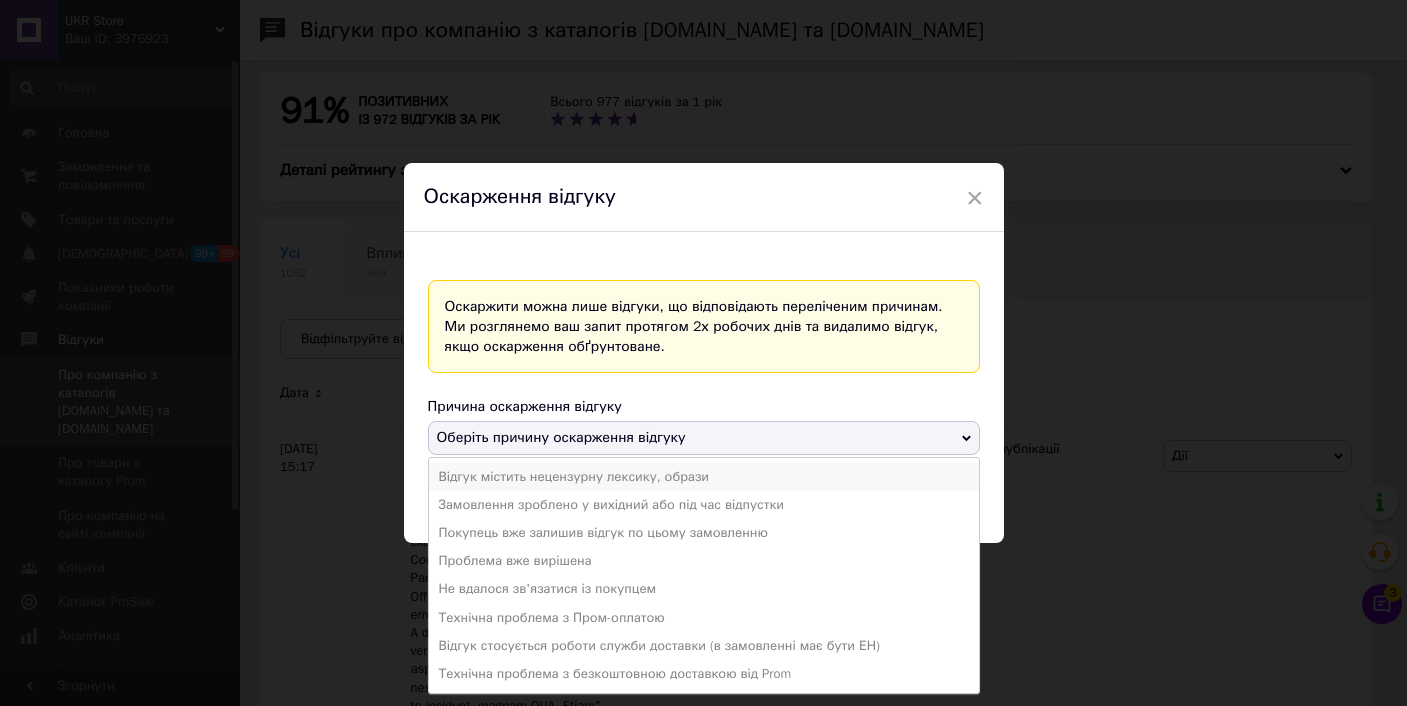 click on "Відгук містить нецензурну лексику, образи" at bounding box center [704, 477] 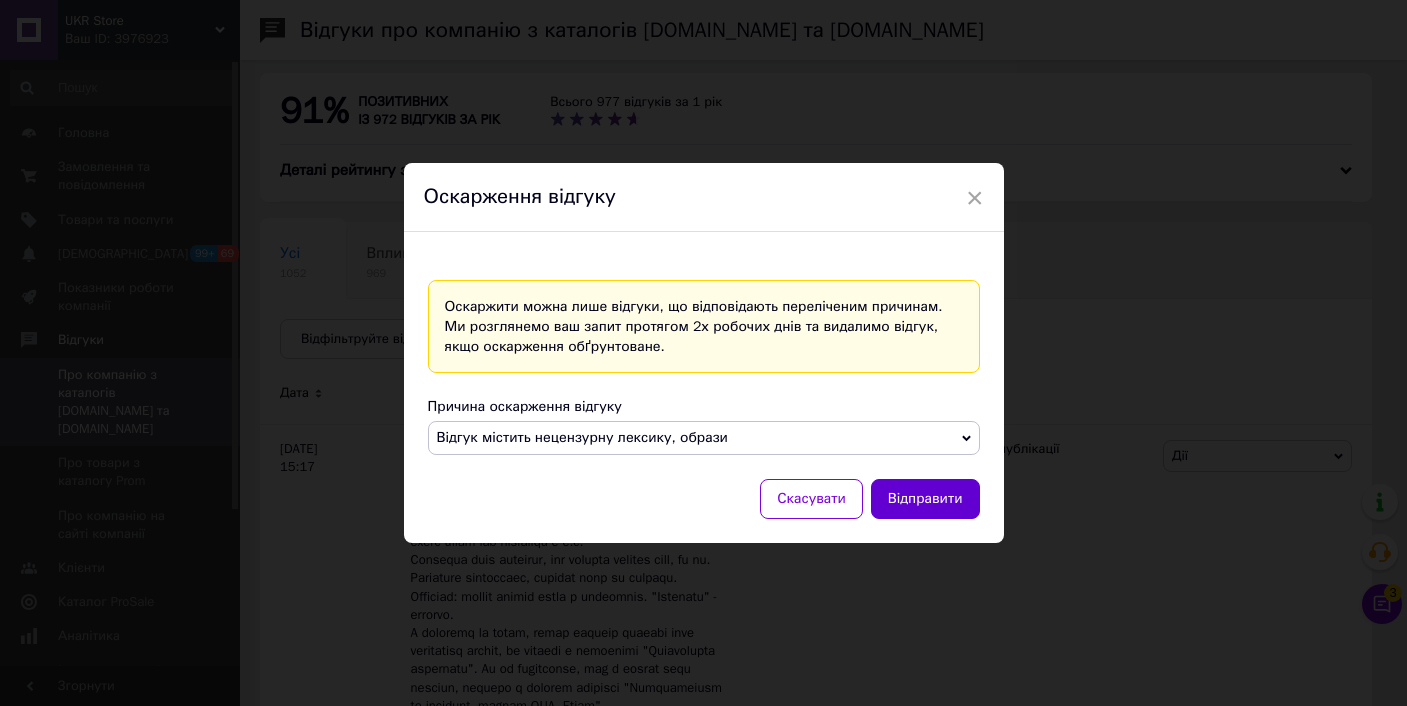 click on "Відправити" at bounding box center [925, 499] 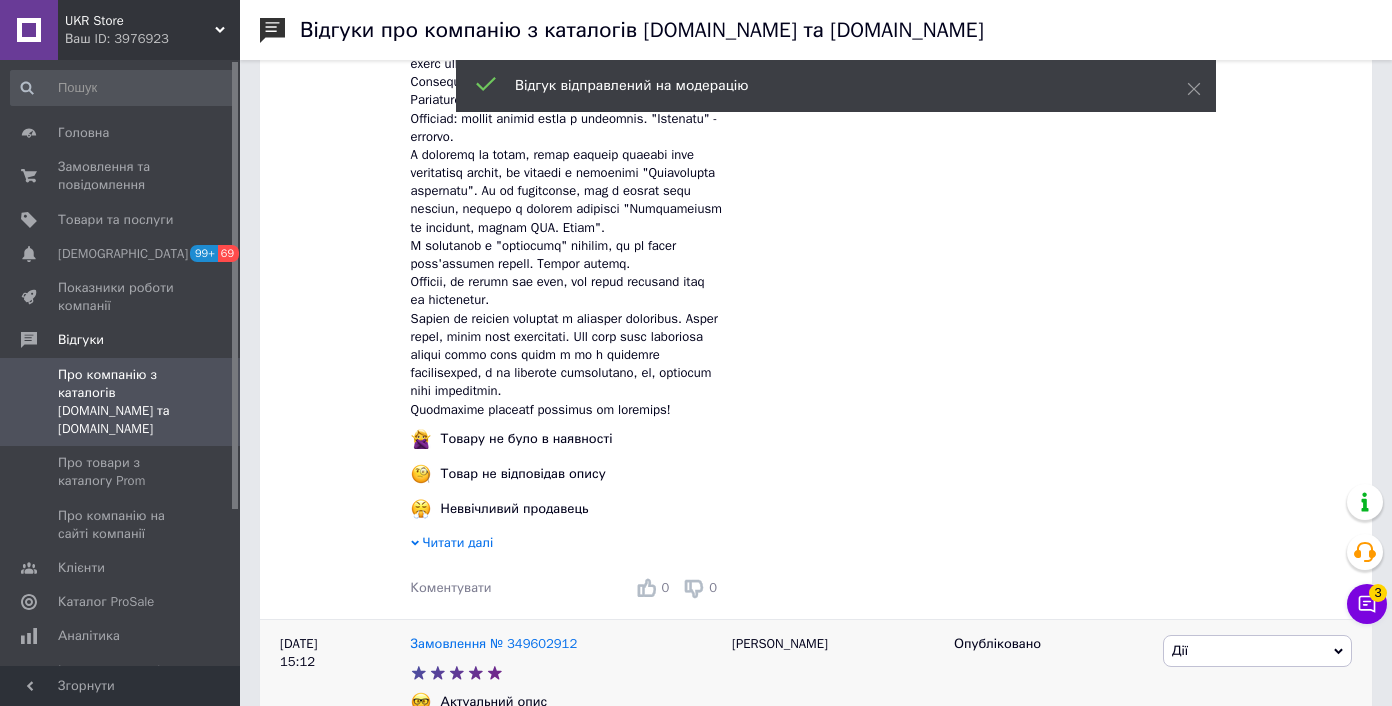 scroll, scrollTop: 1035, scrollLeft: 0, axis: vertical 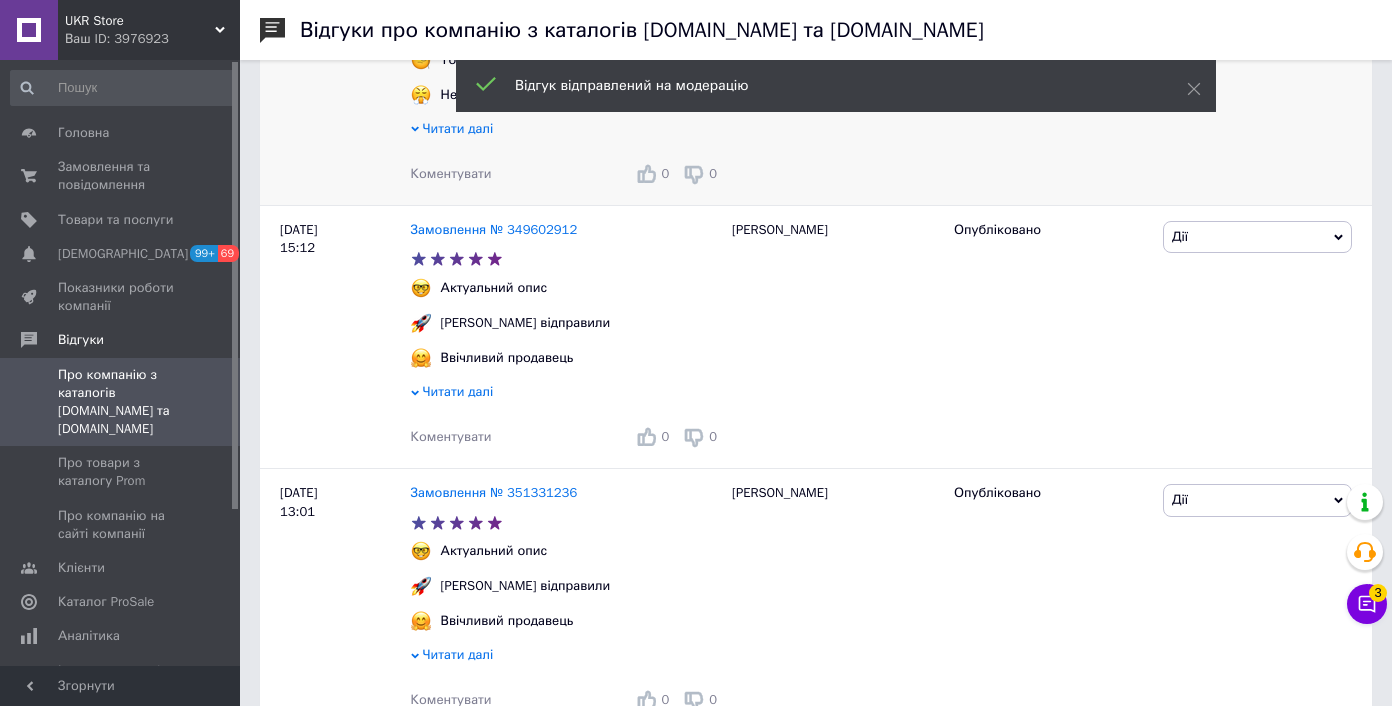 click on "Коментувати" at bounding box center (451, 173) 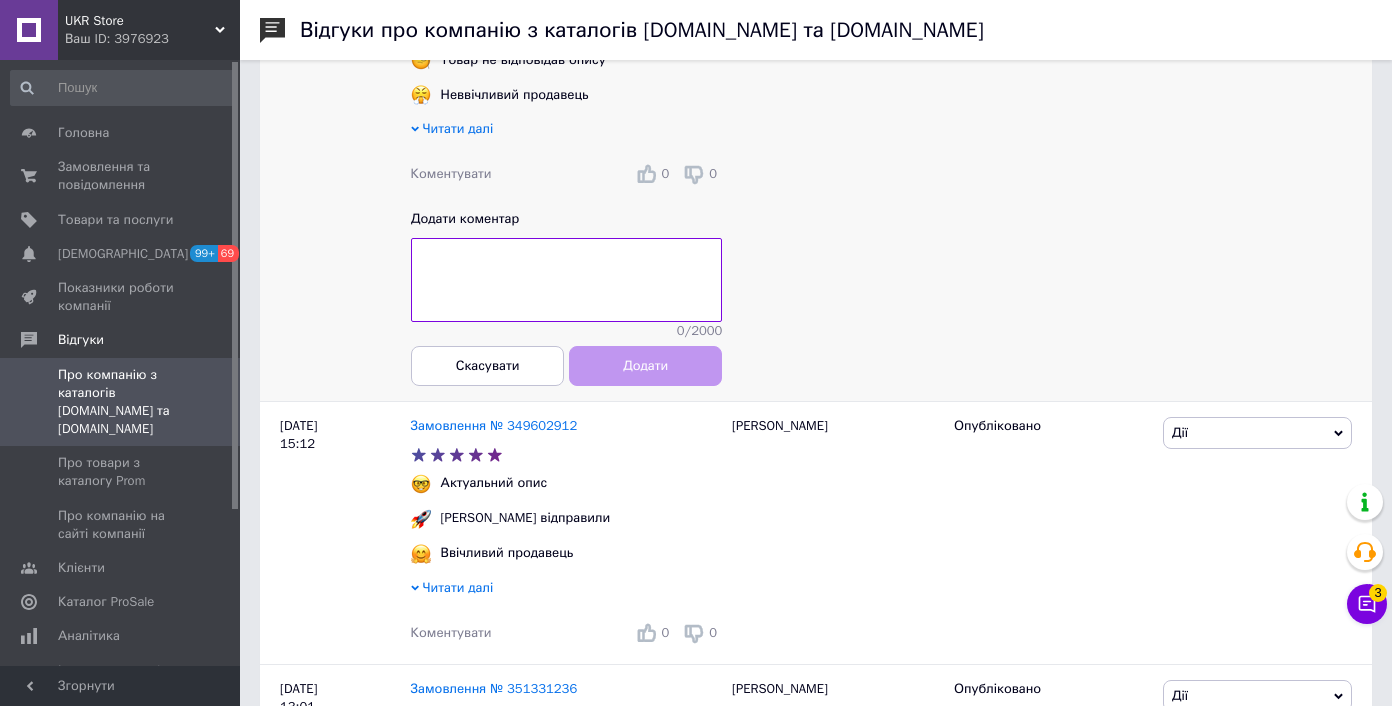 click at bounding box center (566, 280) 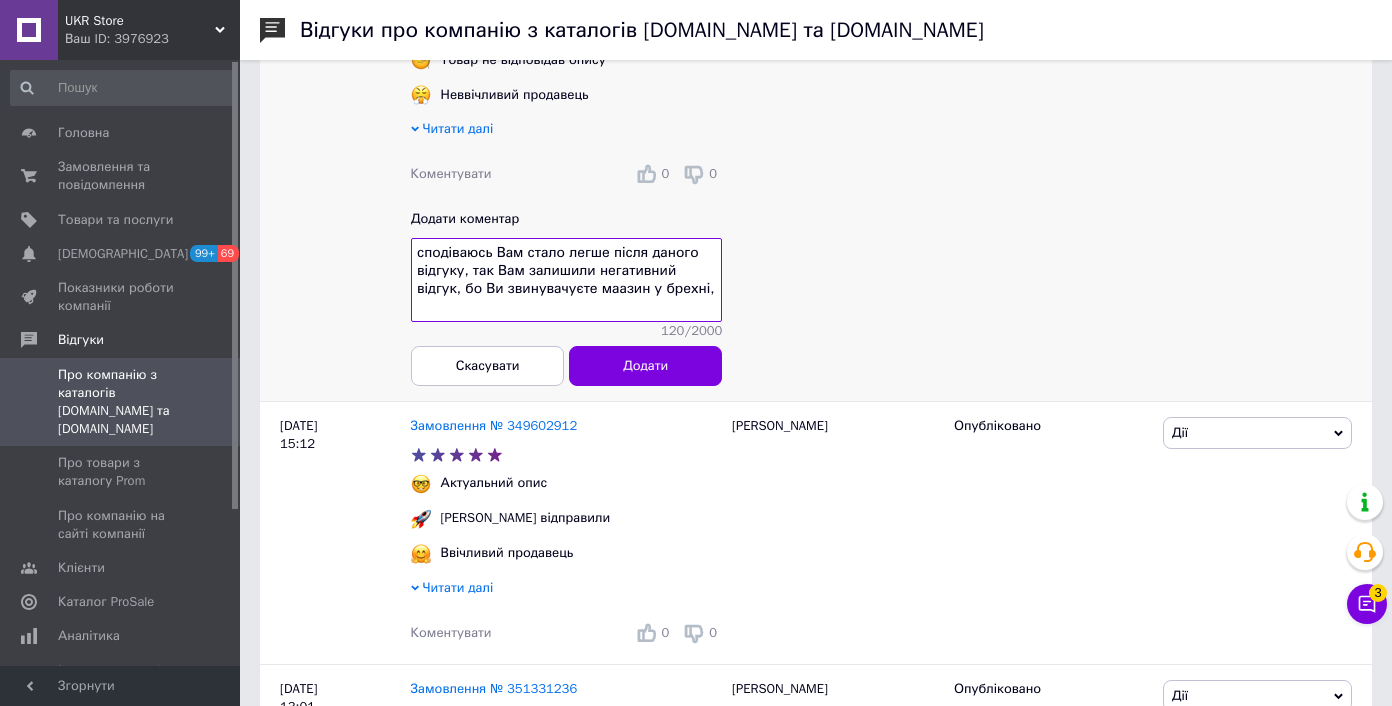 click on "сподіваюсь Вам стало легше після даного відгуку, так Вам залишили негативний відгук, бо Ви звинувачуєте маазин у брехні," at bounding box center (566, 280) 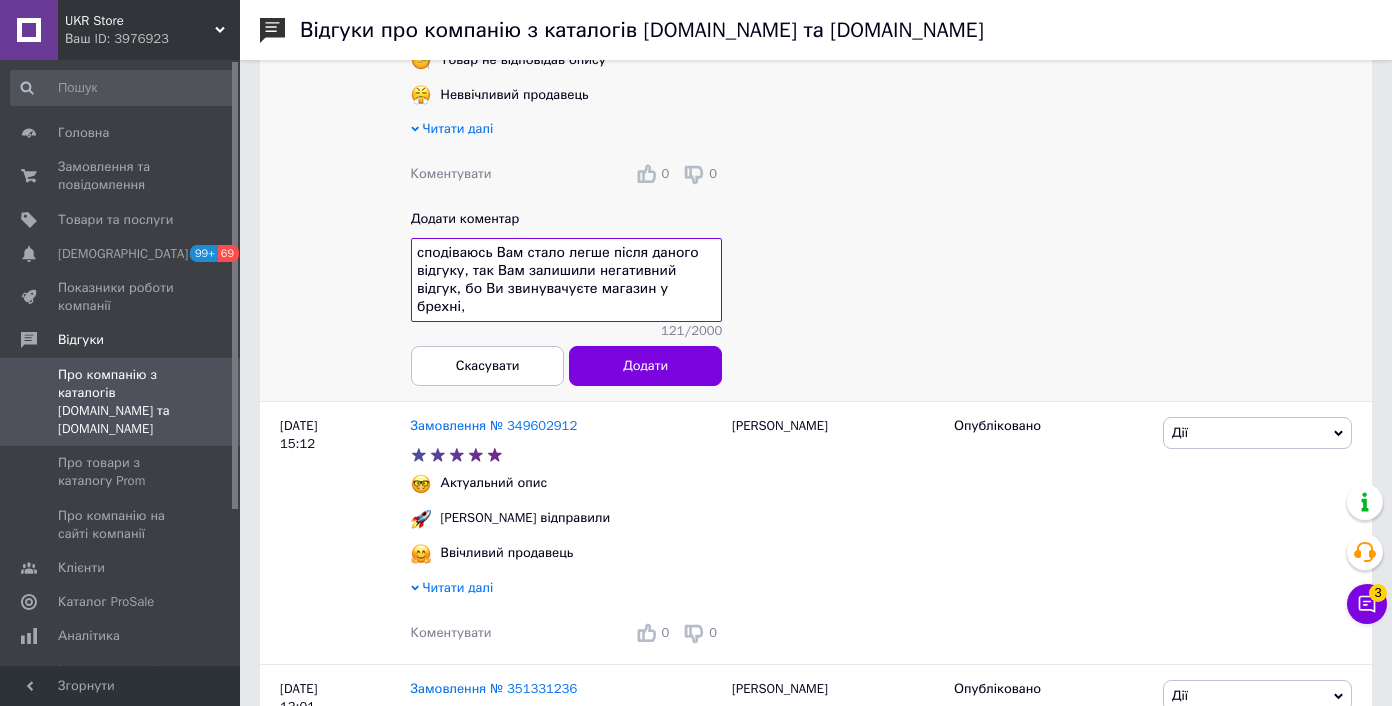 click on "сподіваюсь Вам стало легше після даного відгуку, так Вам залишили негативний відгук, бо Ви звинувачуєте магазин у брехні," at bounding box center [566, 280] 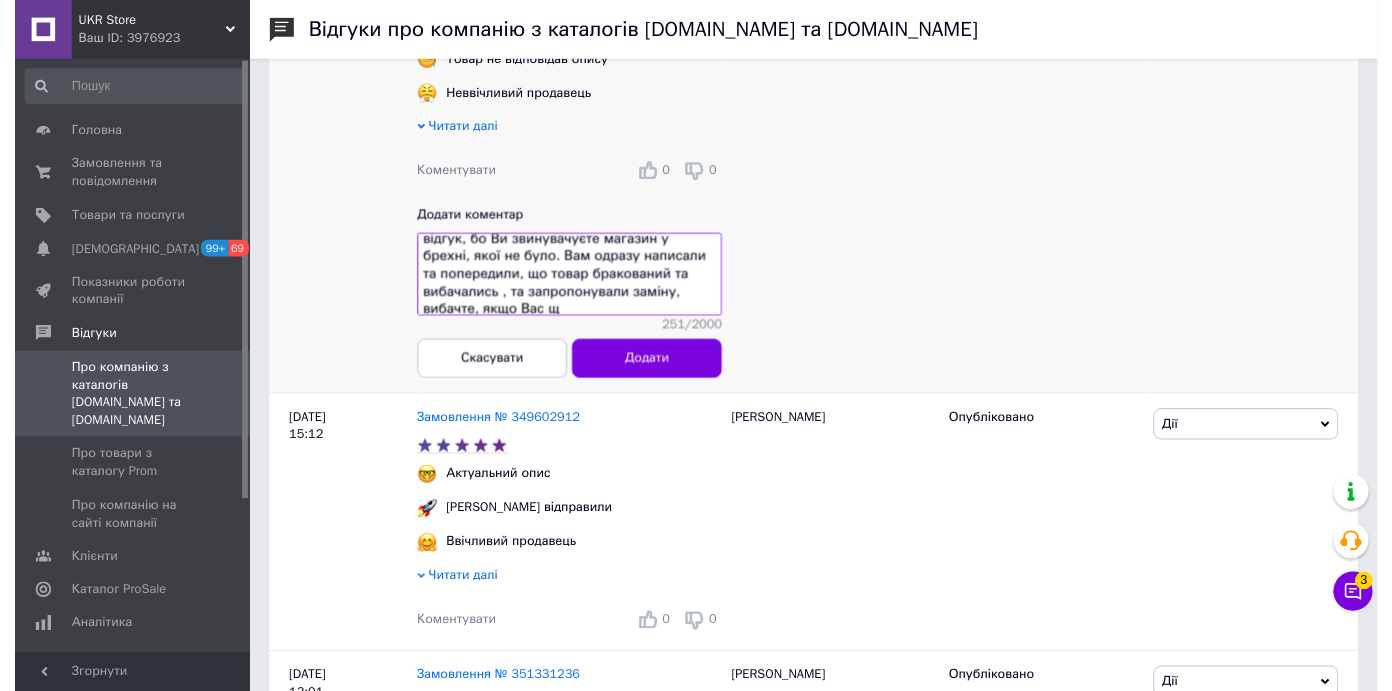 scroll, scrollTop: 61, scrollLeft: 0, axis: vertical 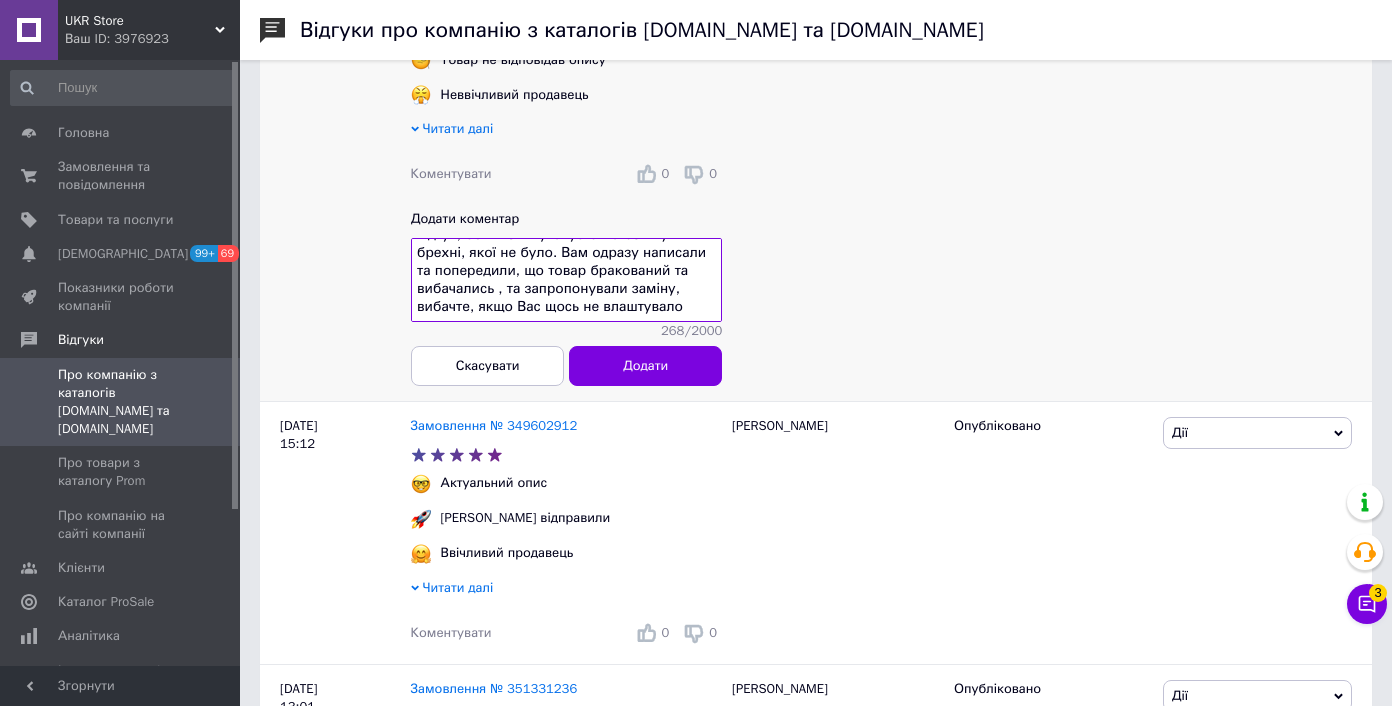 type on "сподіваюсь Вам стало легше після даного відгуку, так Вам залишили негативний відгук, бо Ви звинувачуєте магазин у брехні, якої не було. Вам одразу написали та попередили, що товар бракований та вибачались , та запропонували заміну, вибачте, якщо Вас щось не влаштувало" 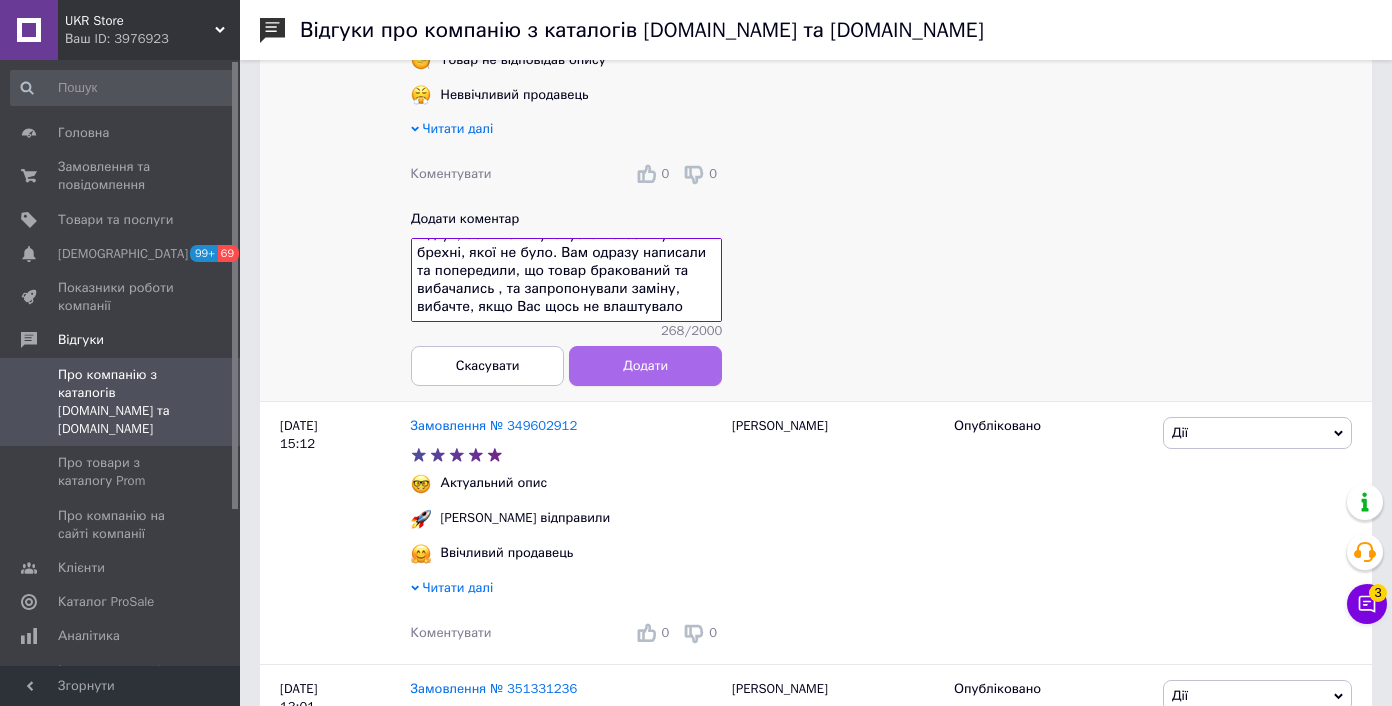 click on "Додати" at bounding box center (645, 366) 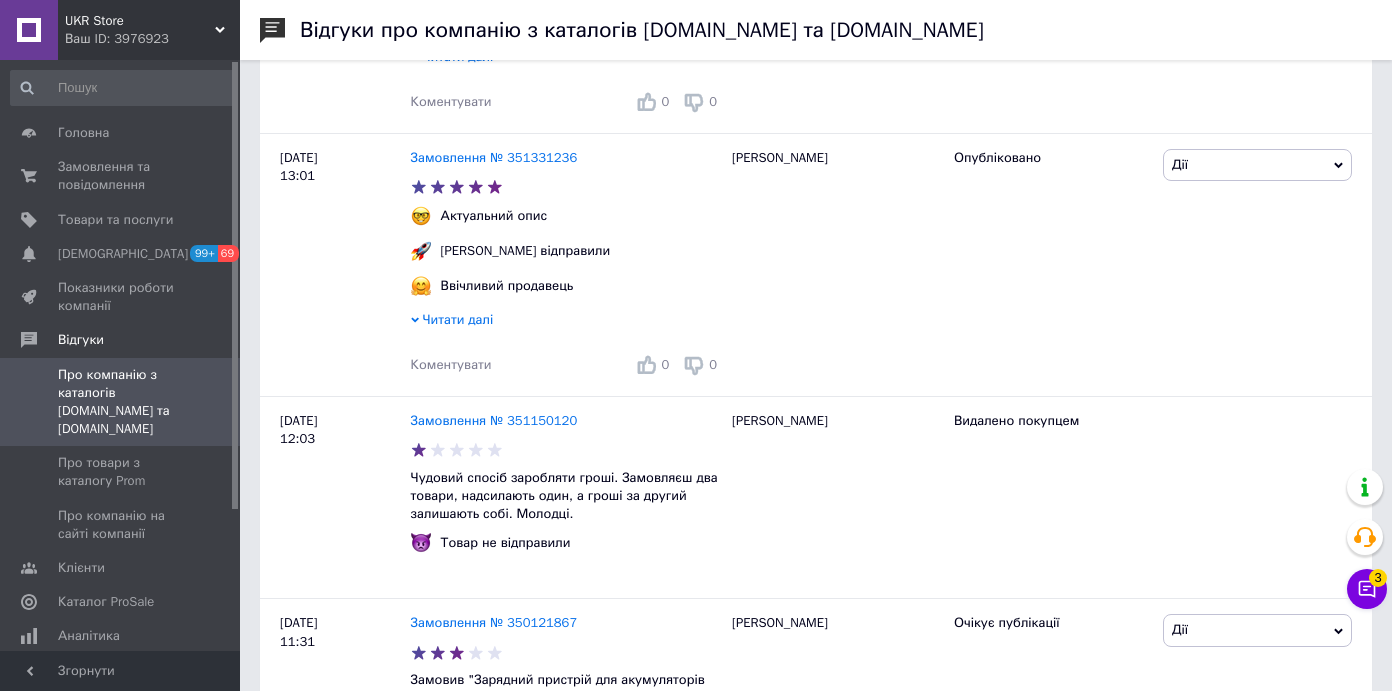 scroll, scrollTop: 1660, scrollLeft: 0, axis: vertical 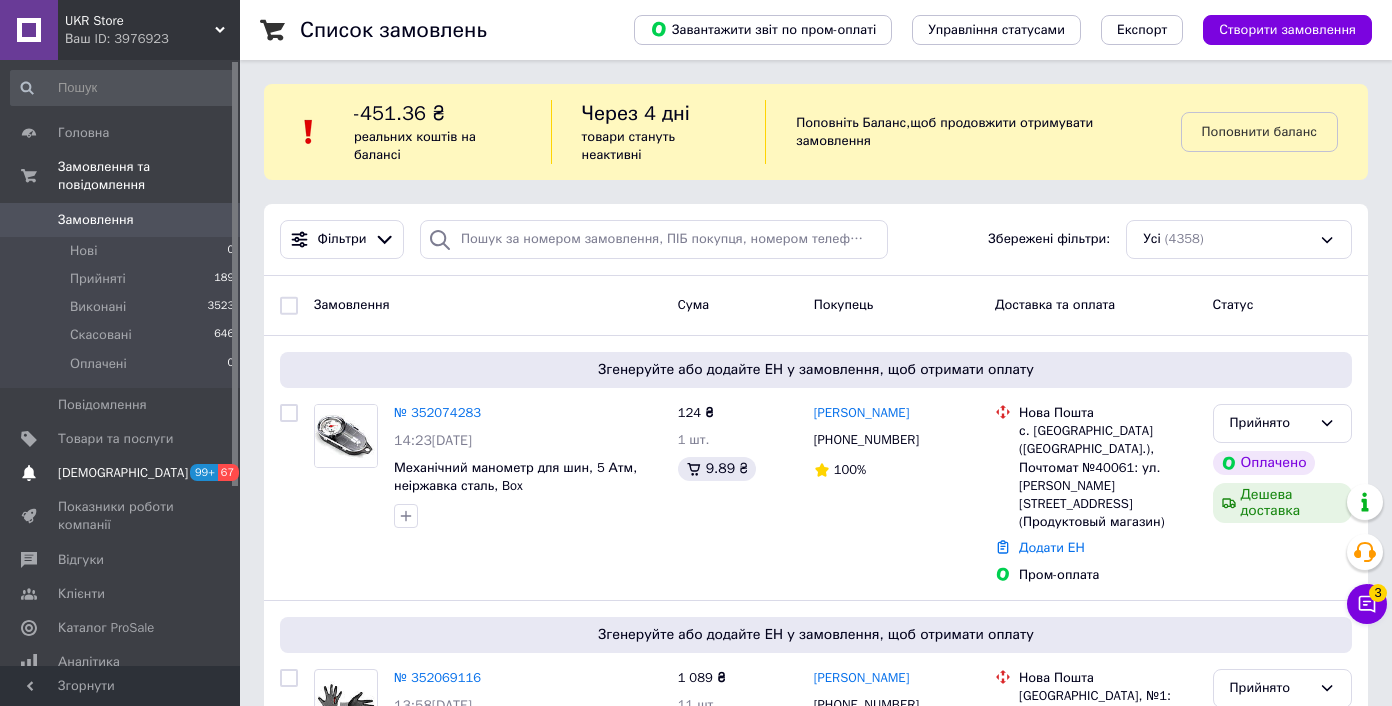click on "Сповіщення 99+ 67" at bounding box center [123, 473] 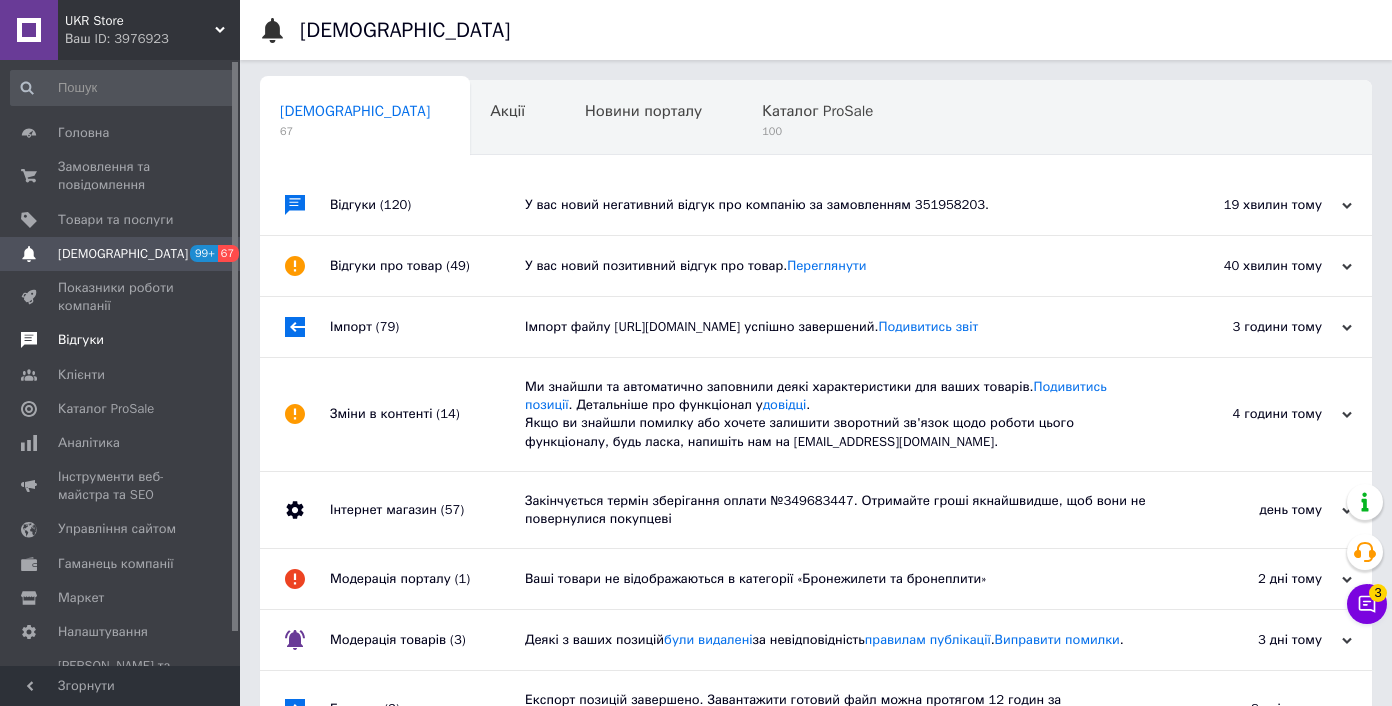 click on "Відгуки" at bounding box center (121, 340) 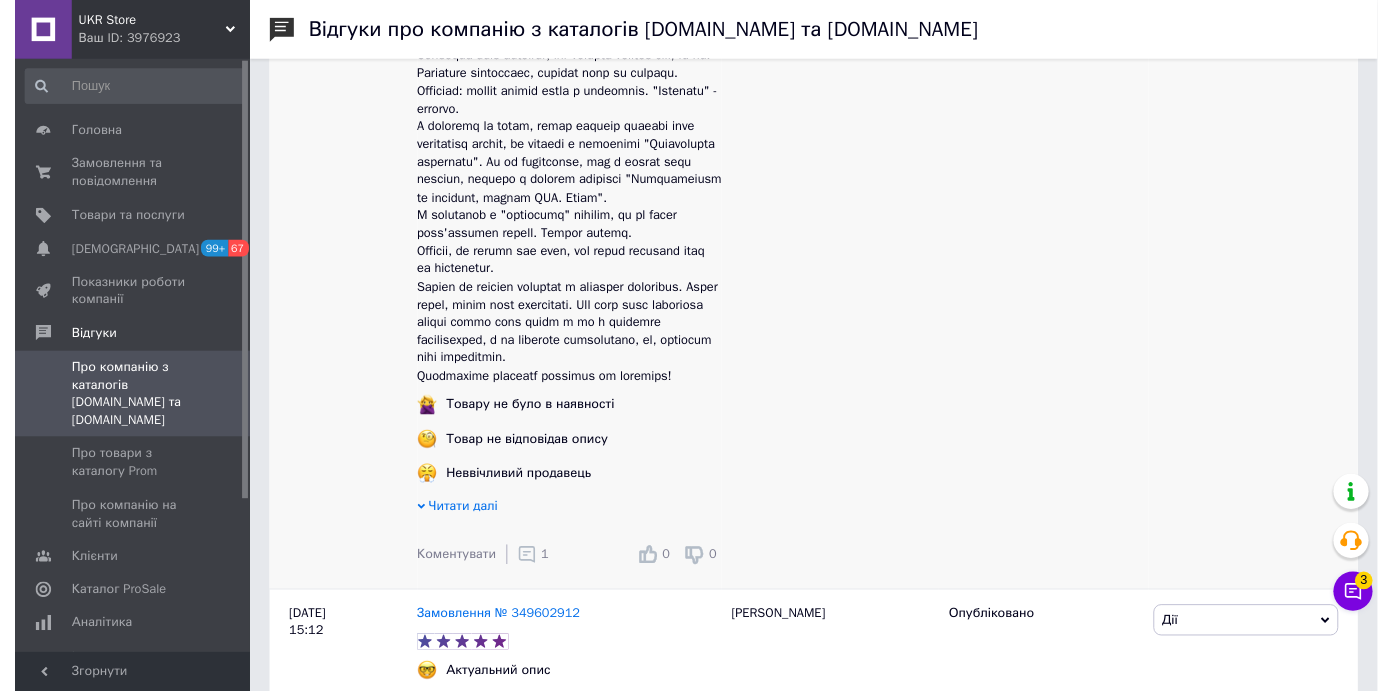 scroll, scrollTop: 740, scrollLeft: 0, axis: vertical 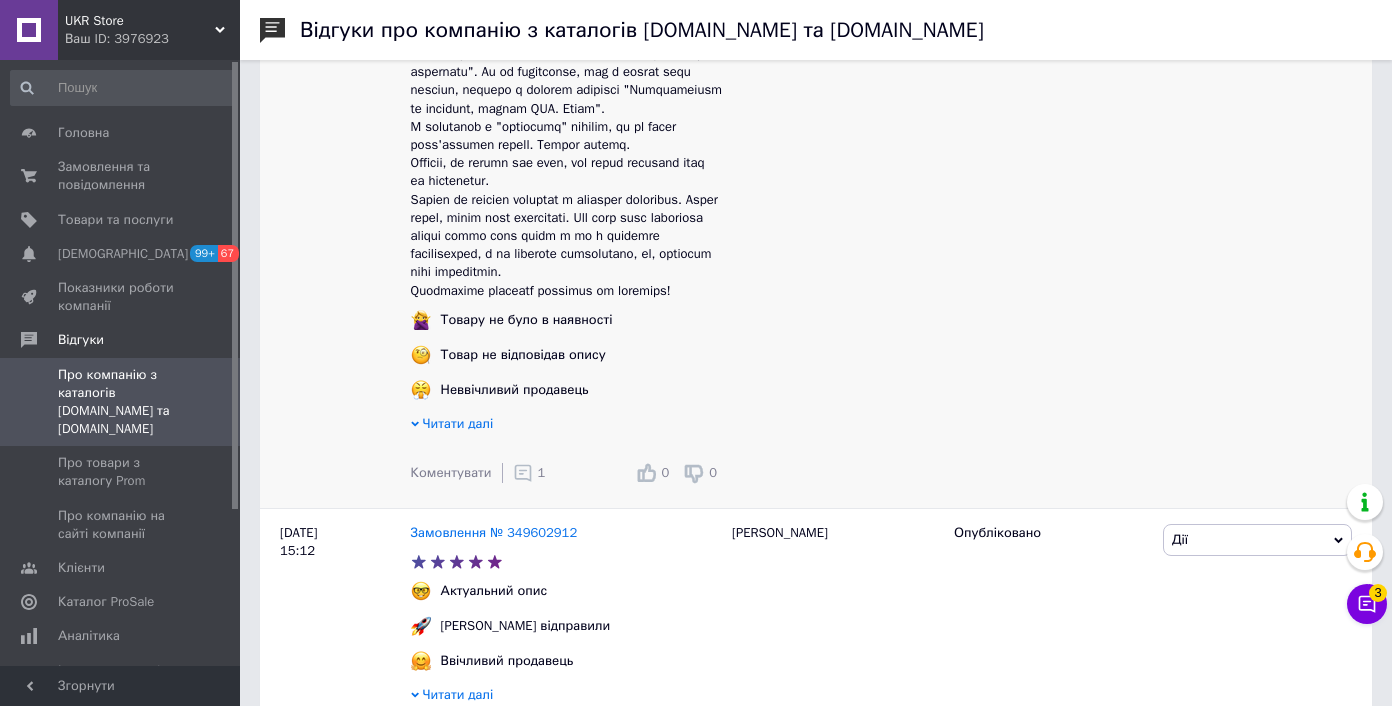 click on "1" at bounding box center [529, 473] 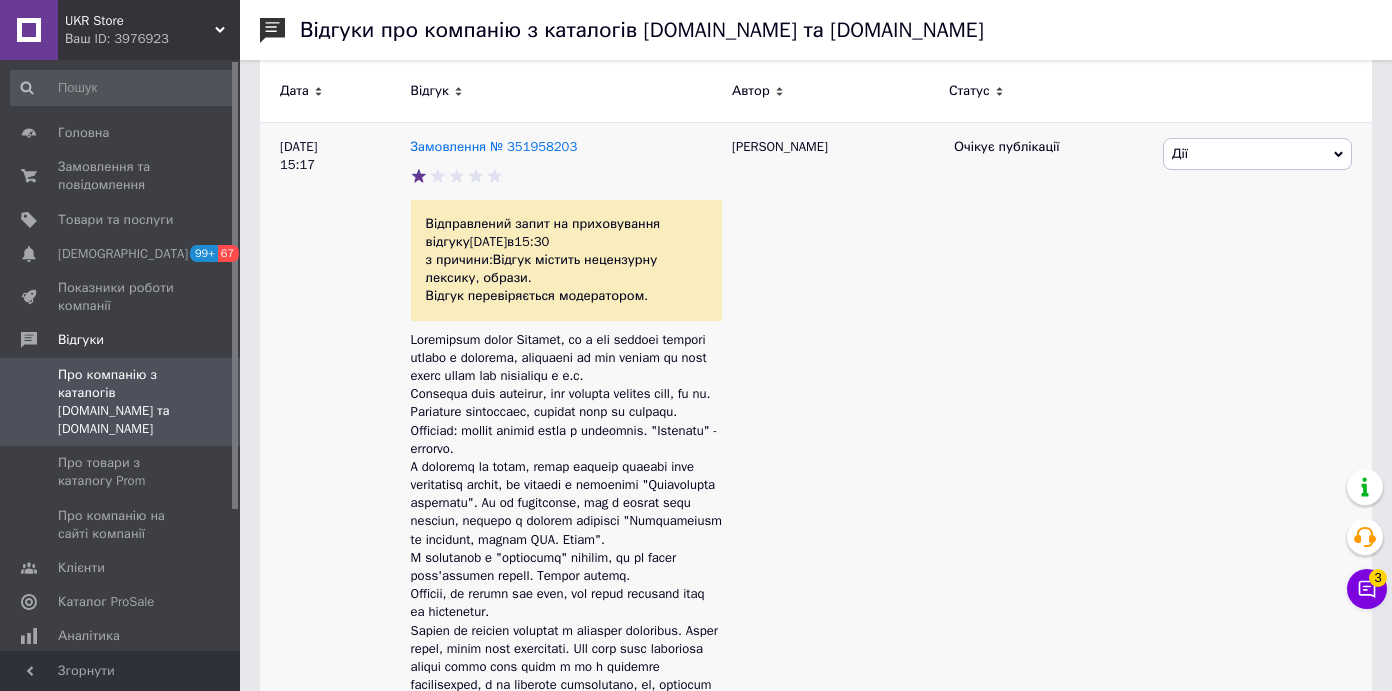 scroll, scrollTop: 274, scrollLeft: 0, axis: vertical 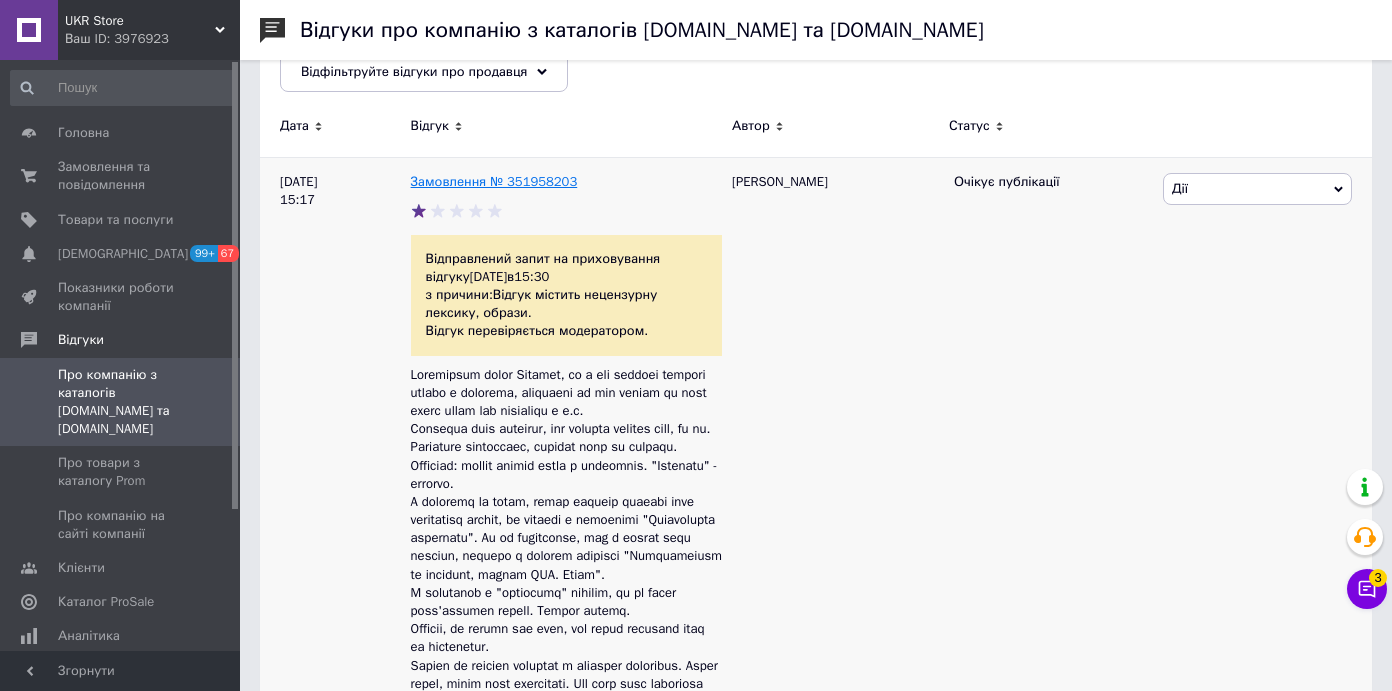 click on "Замовлення № 351958203" at bounding box center [494, 181] 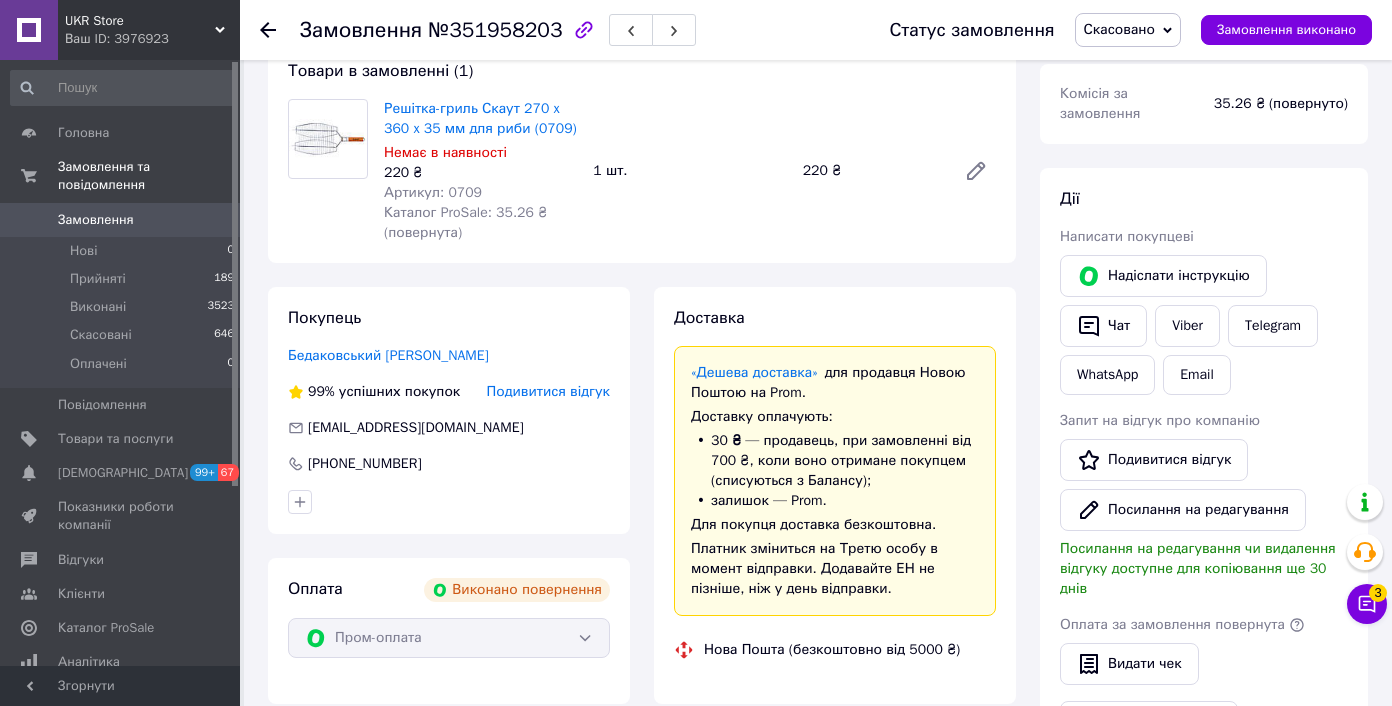 scroll, scrollTop: 358, scrollLeft: 0, axis: vertical 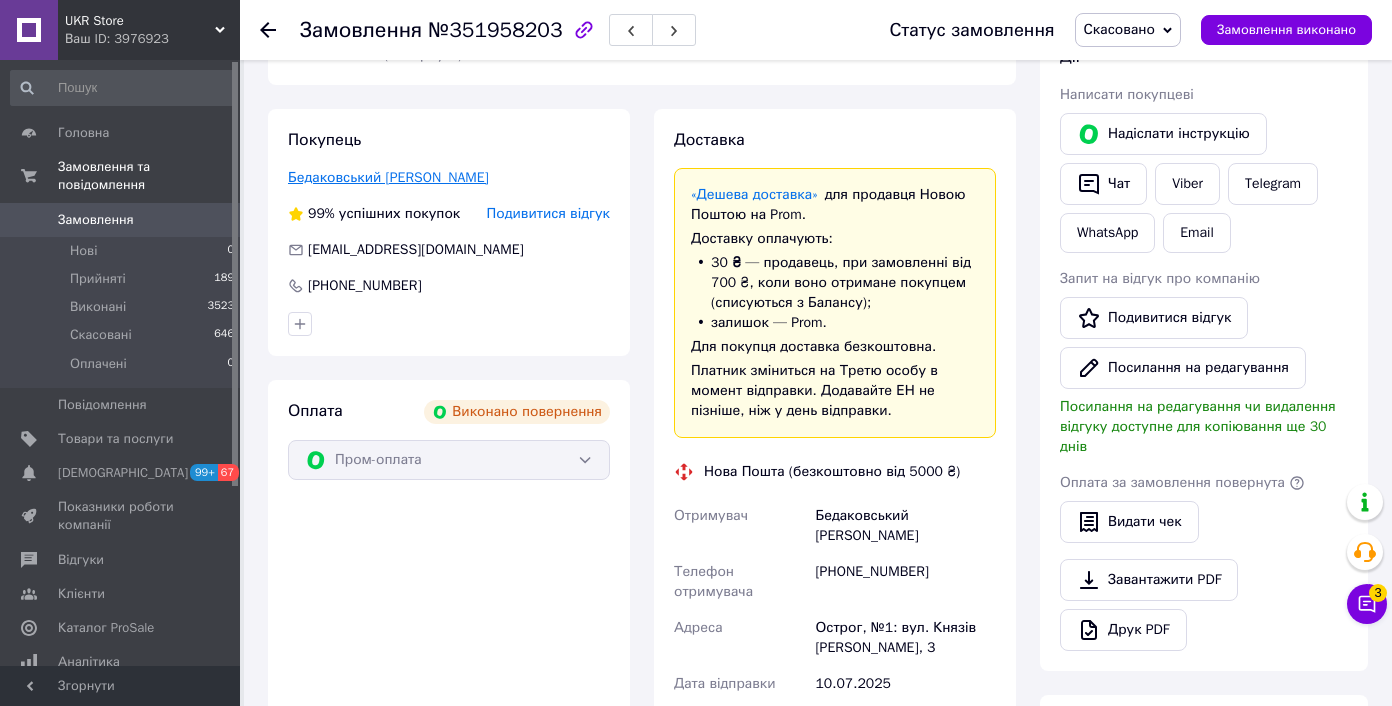 click on "Бедаковський Павло" at bounding box center (388, 177) 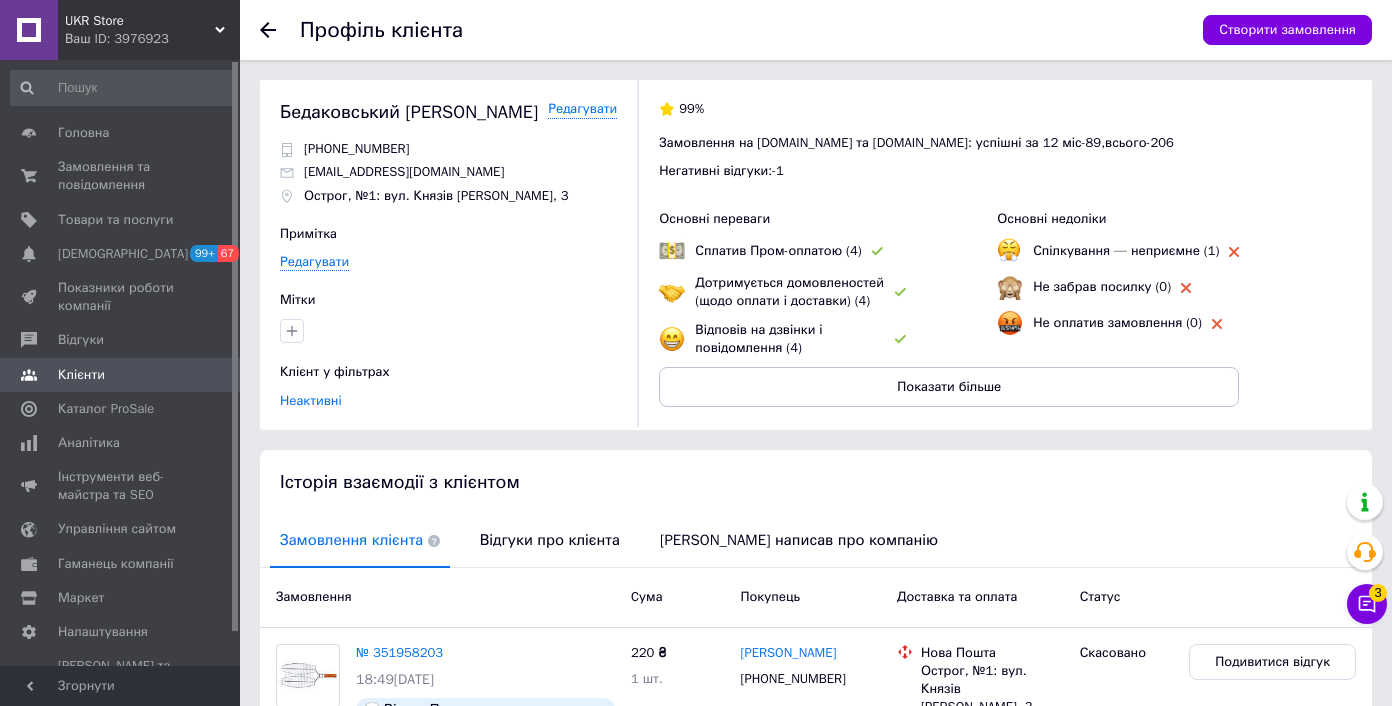 scroll, scrollTop: 220, scrollLeft: 0, axis: vertical 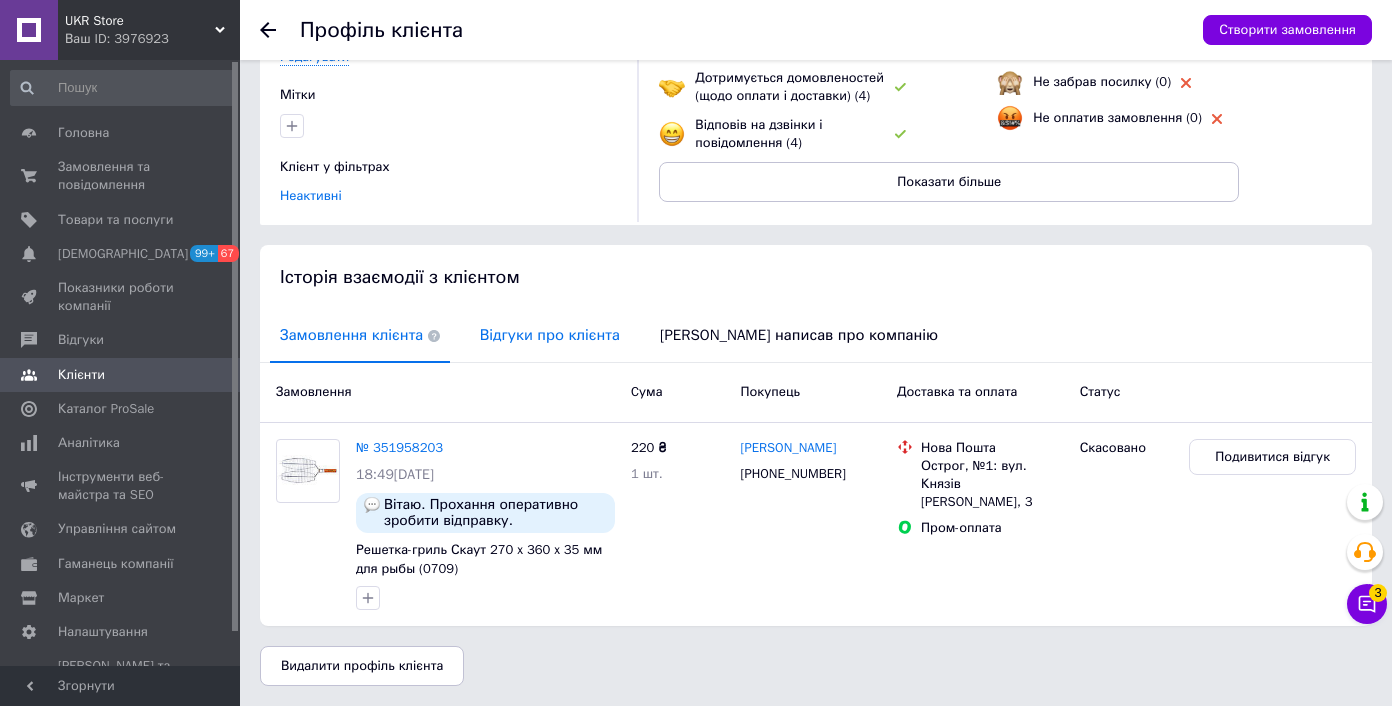 click on "Відгуки про клієнта" at bounding box center (550, 335) 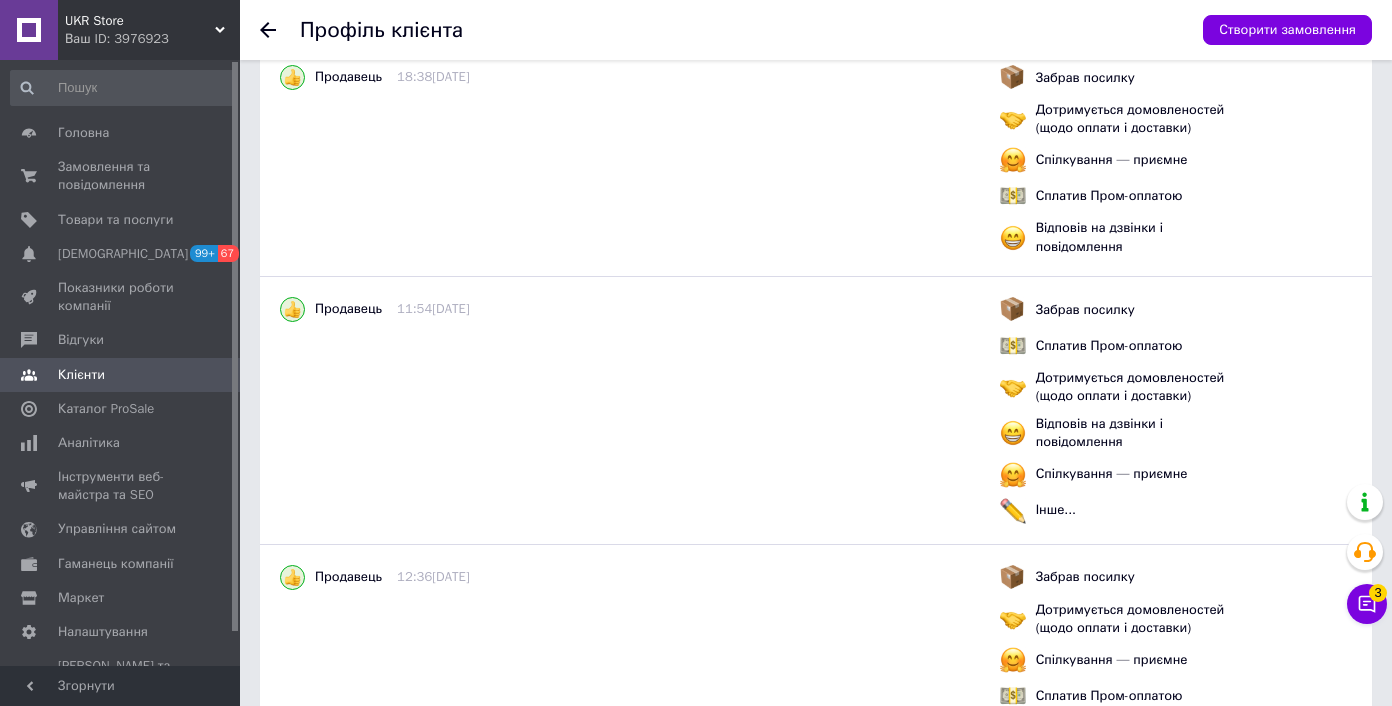 scroll, scrollTop: 1277, scrollLeft: 0, axis: vertical 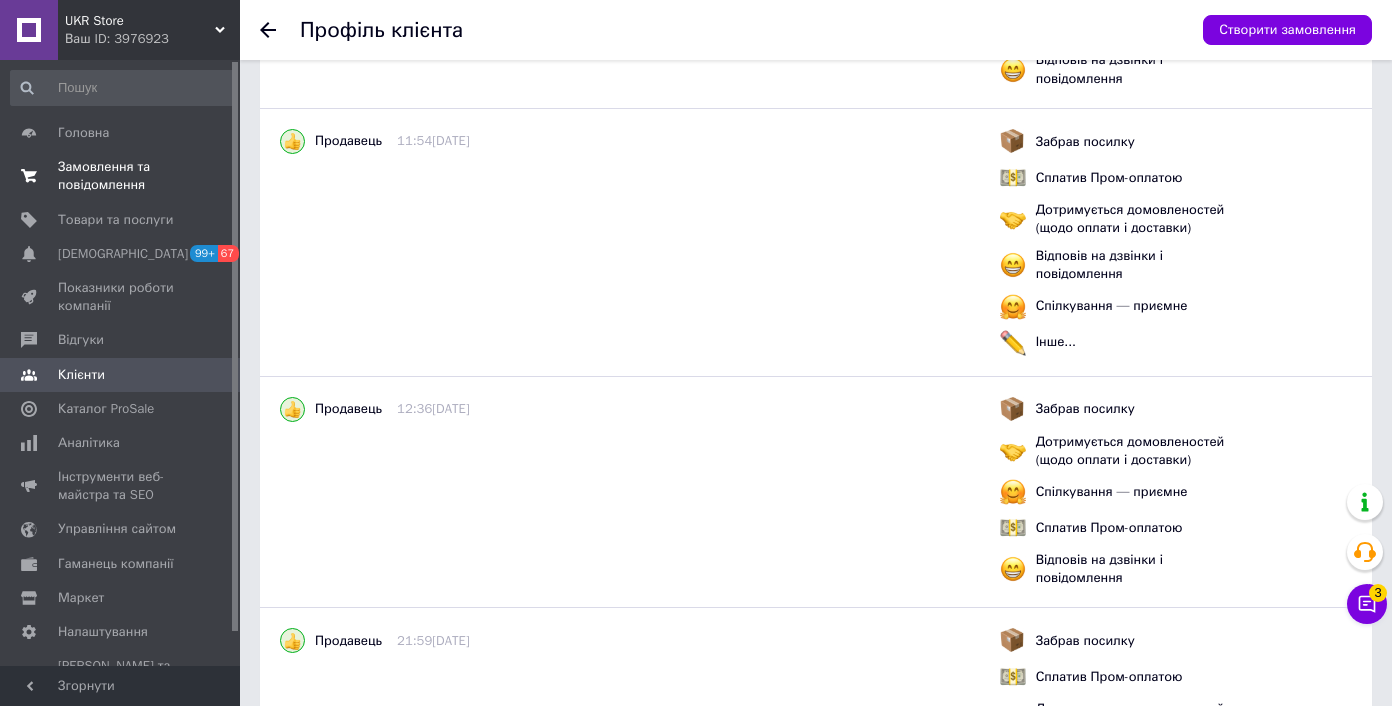 click on "Замовлення та повідомлення" at bounding box center (121, 176) 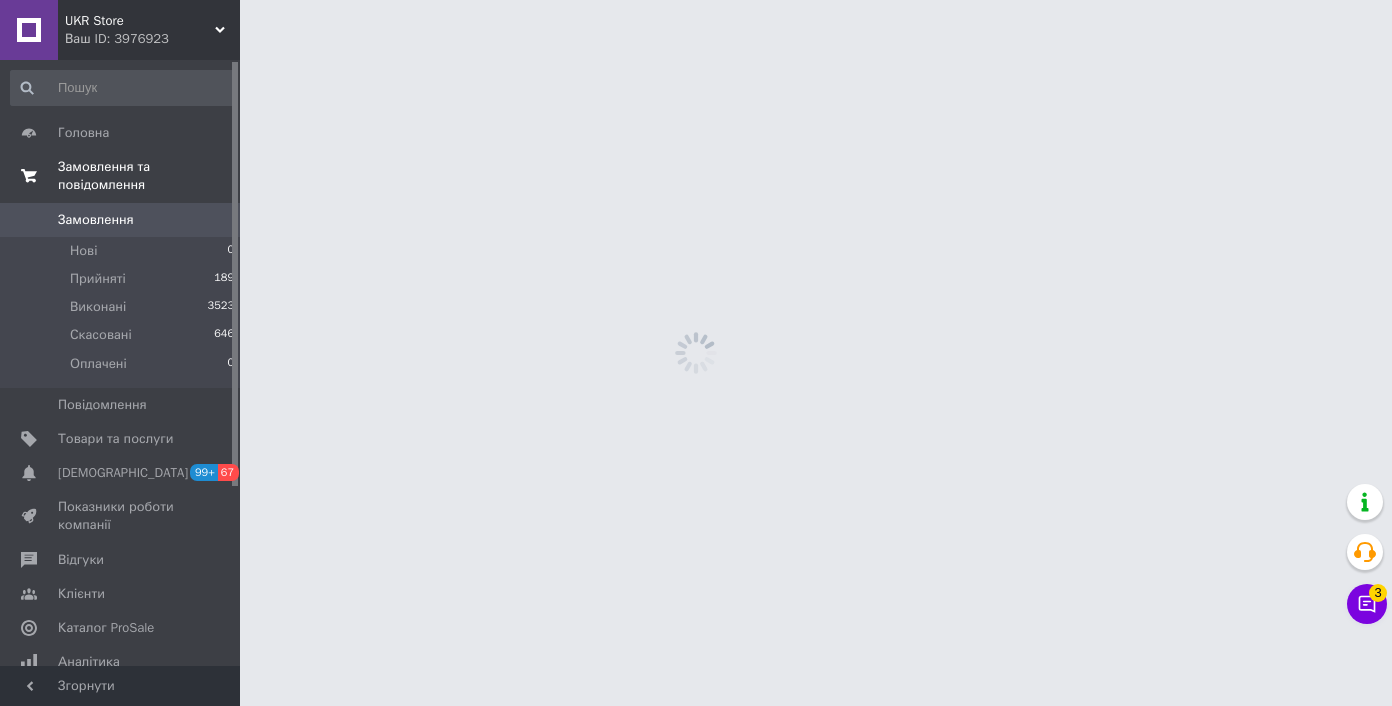 scroll, scrollTop: 0, scrollLeft: 0, axis: both 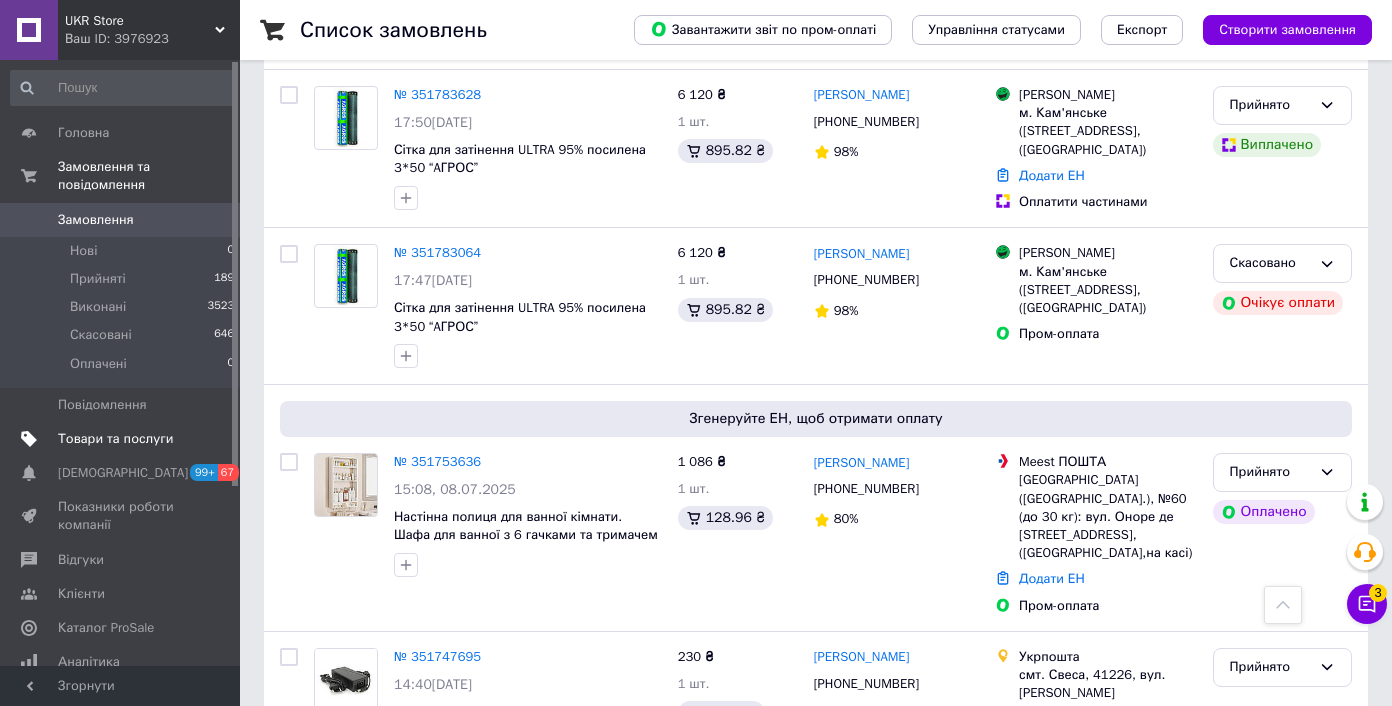 click on "Товари та послуги" at bounding box center [123, 439] 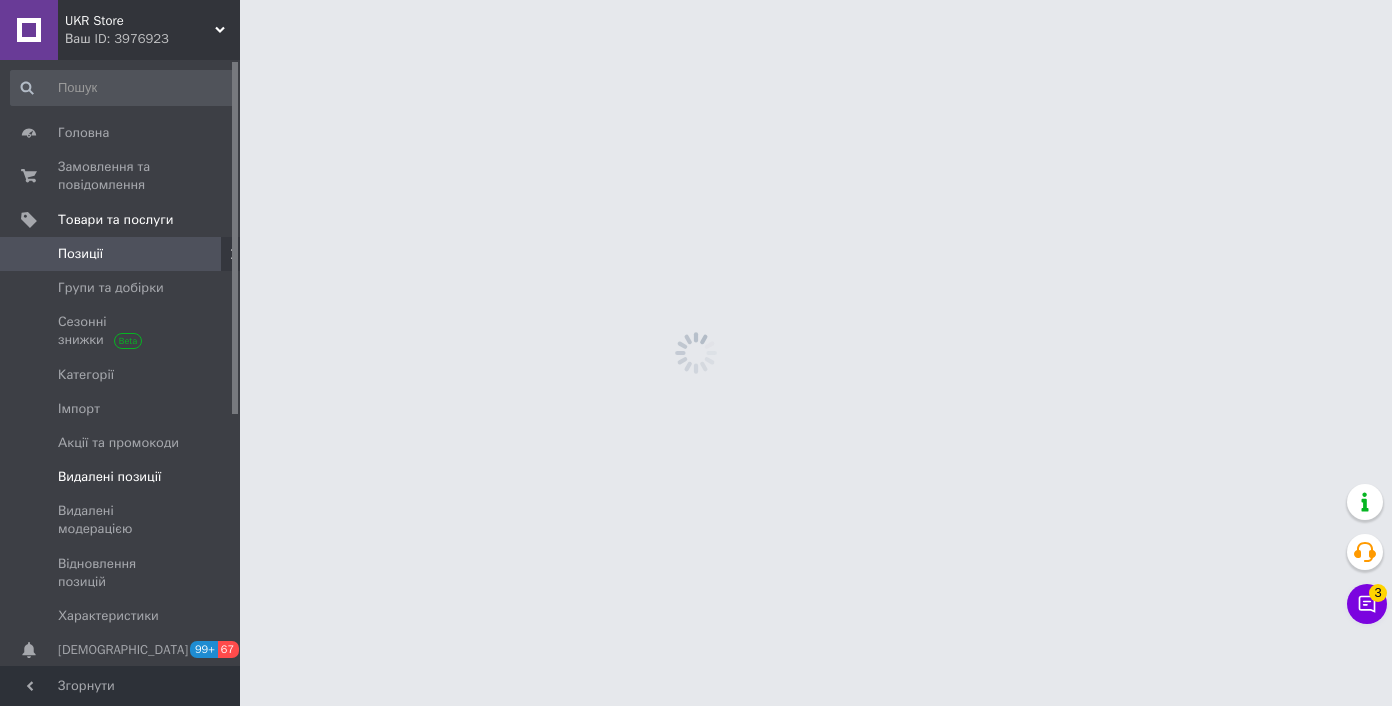 scroll, scrollTop: 0, scrollLeft: 0, axis: both 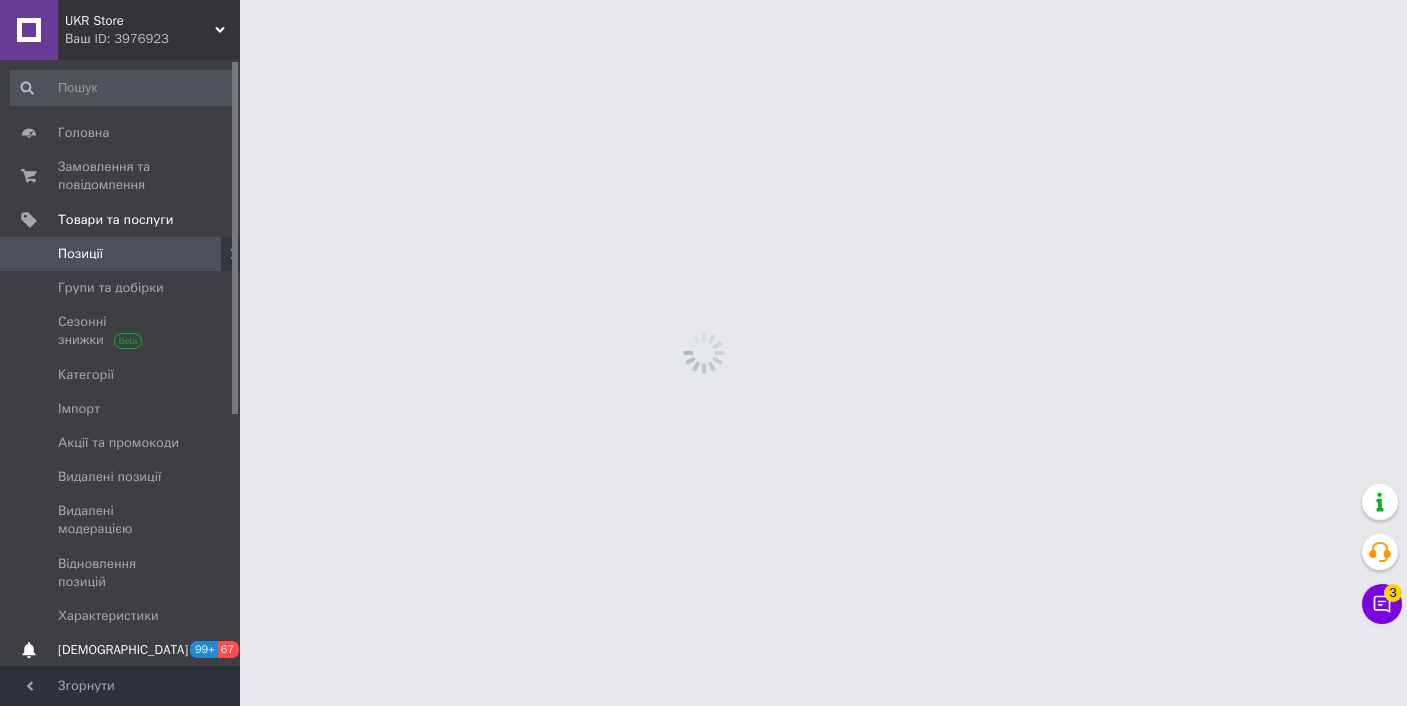 click on "Сповіщення 99+ 67" at bounding box center (123, 650) 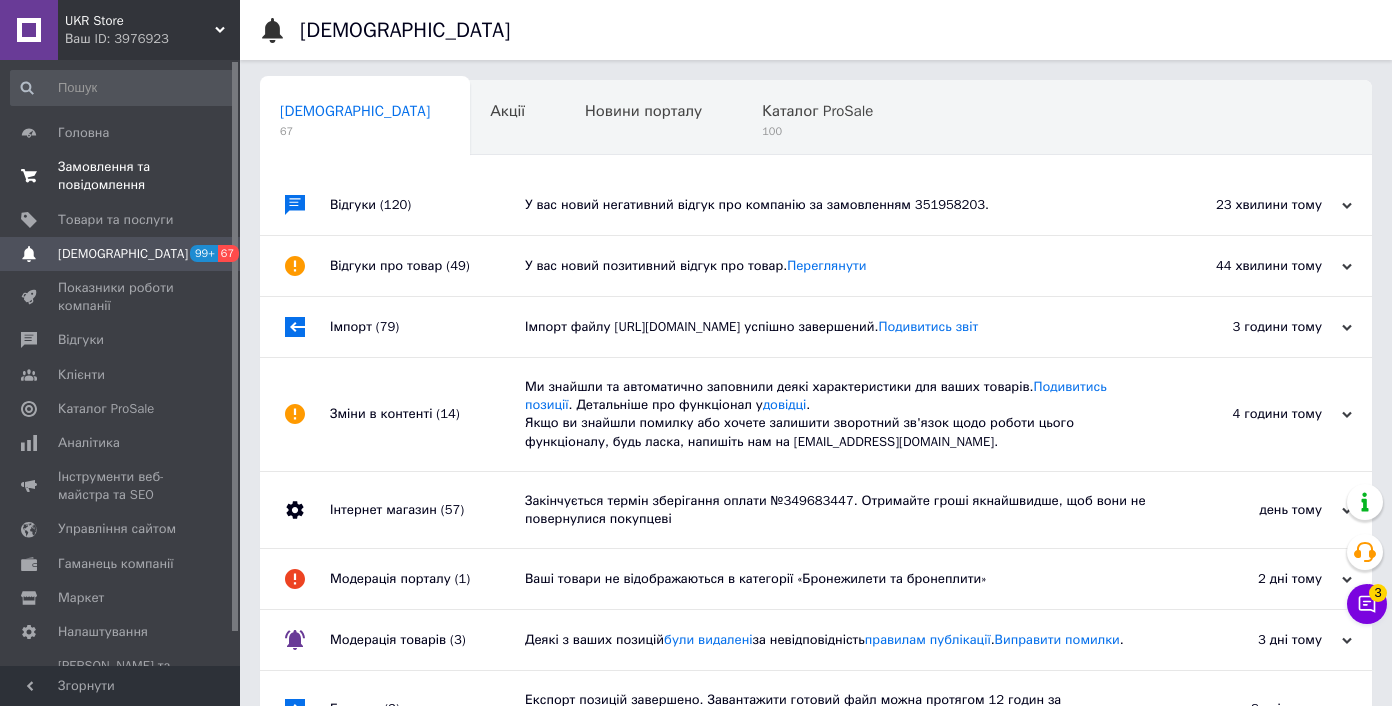 click on "Замовлення та повідомлення" at bounding box center [121, 176] 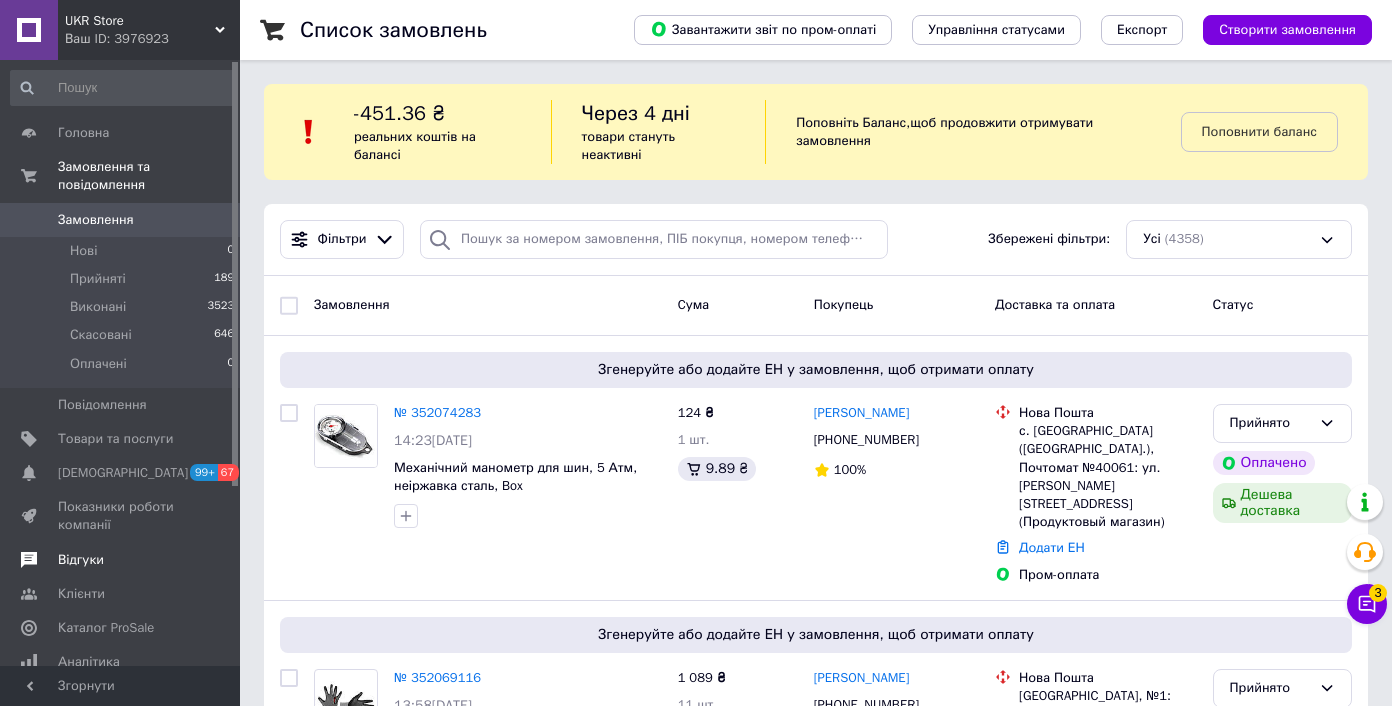 click on "Відгуки" at bounding box center [121, 560] 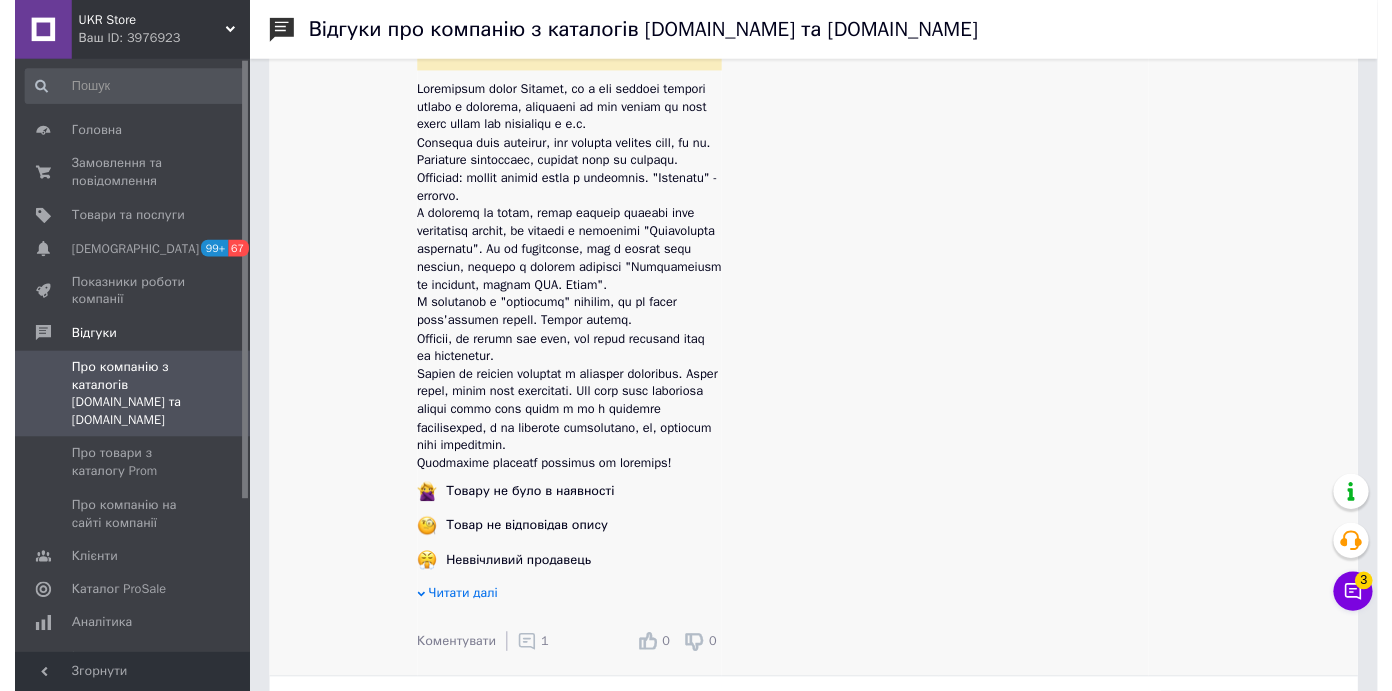 scroll, scrollTop: 1037, scrollLeft: 0, axis: vertical 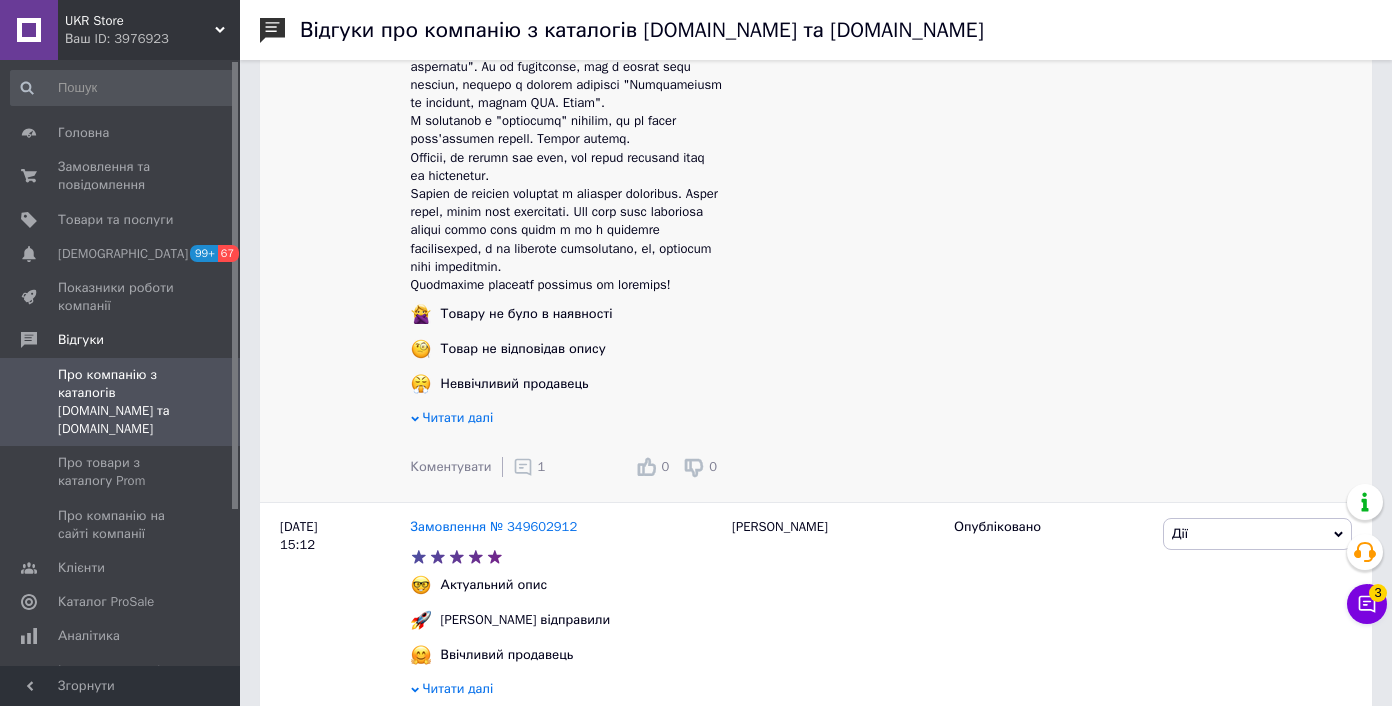 click on "1" at bounding box center (529, 467) 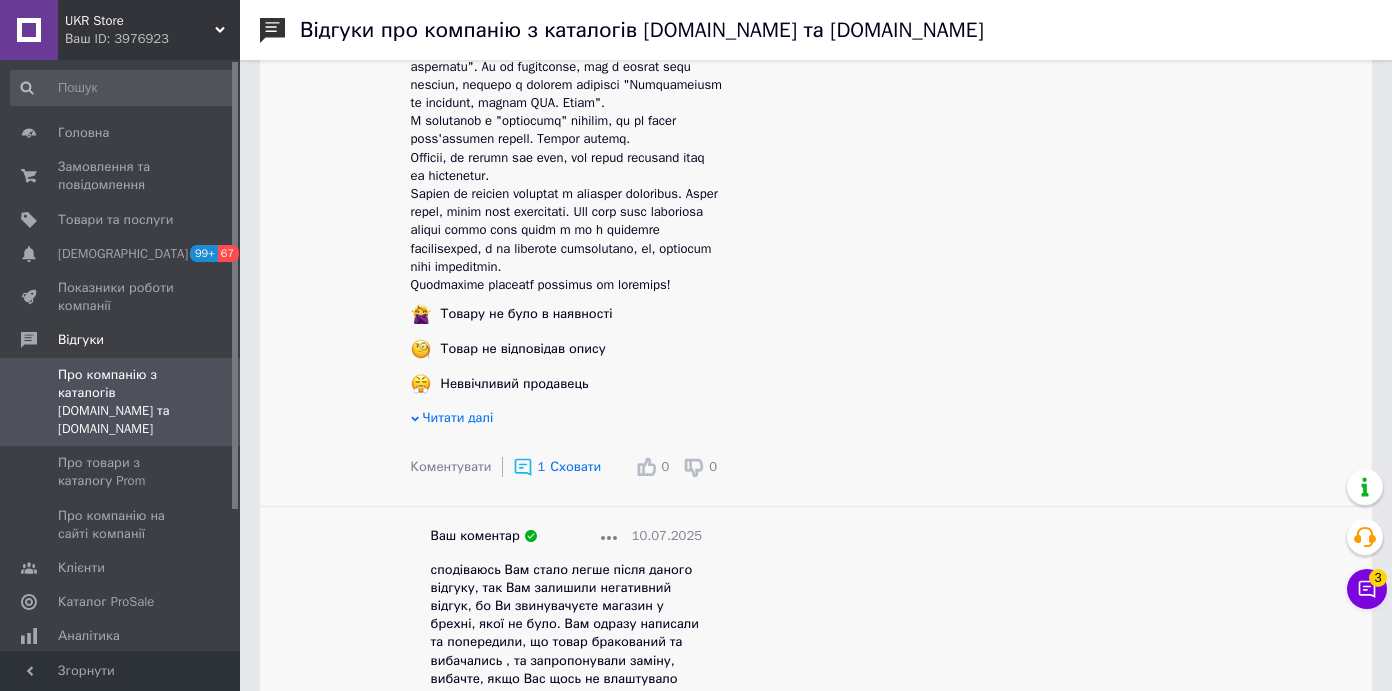 scroll, scrollTop: 1404, scrollLeft: 0, axis: vertical 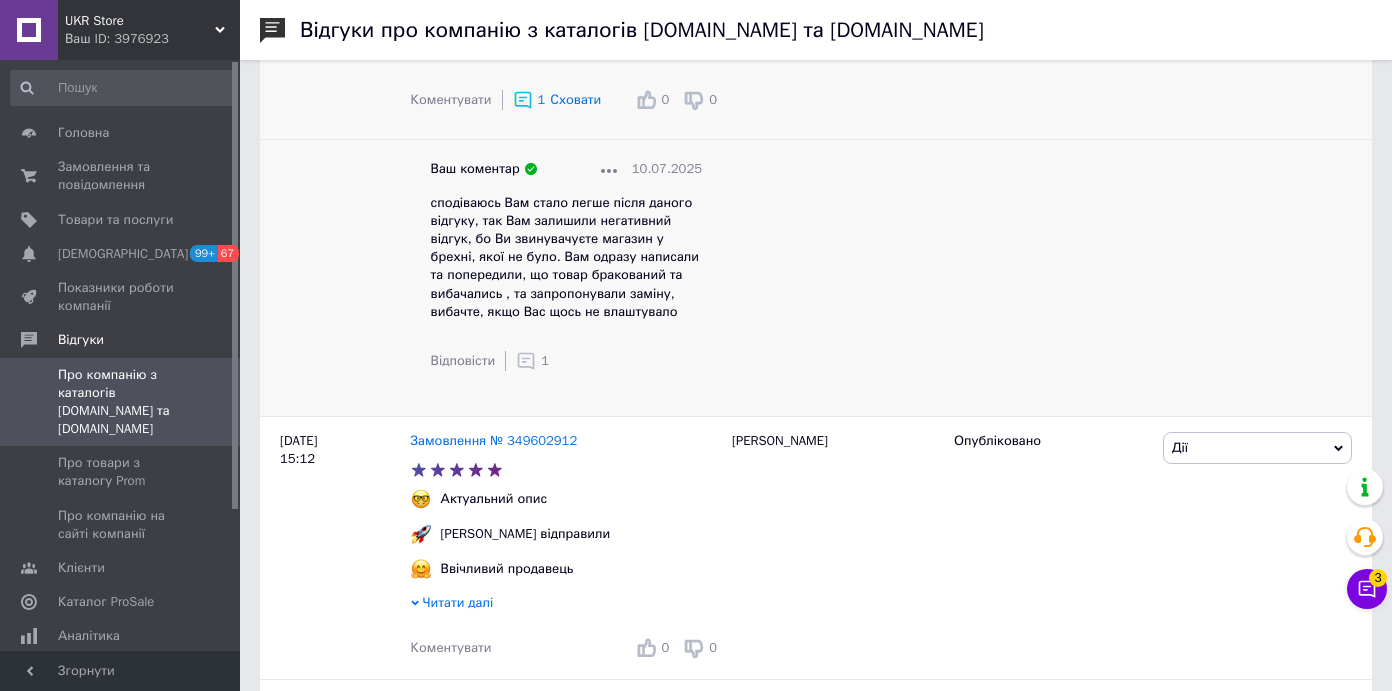 click 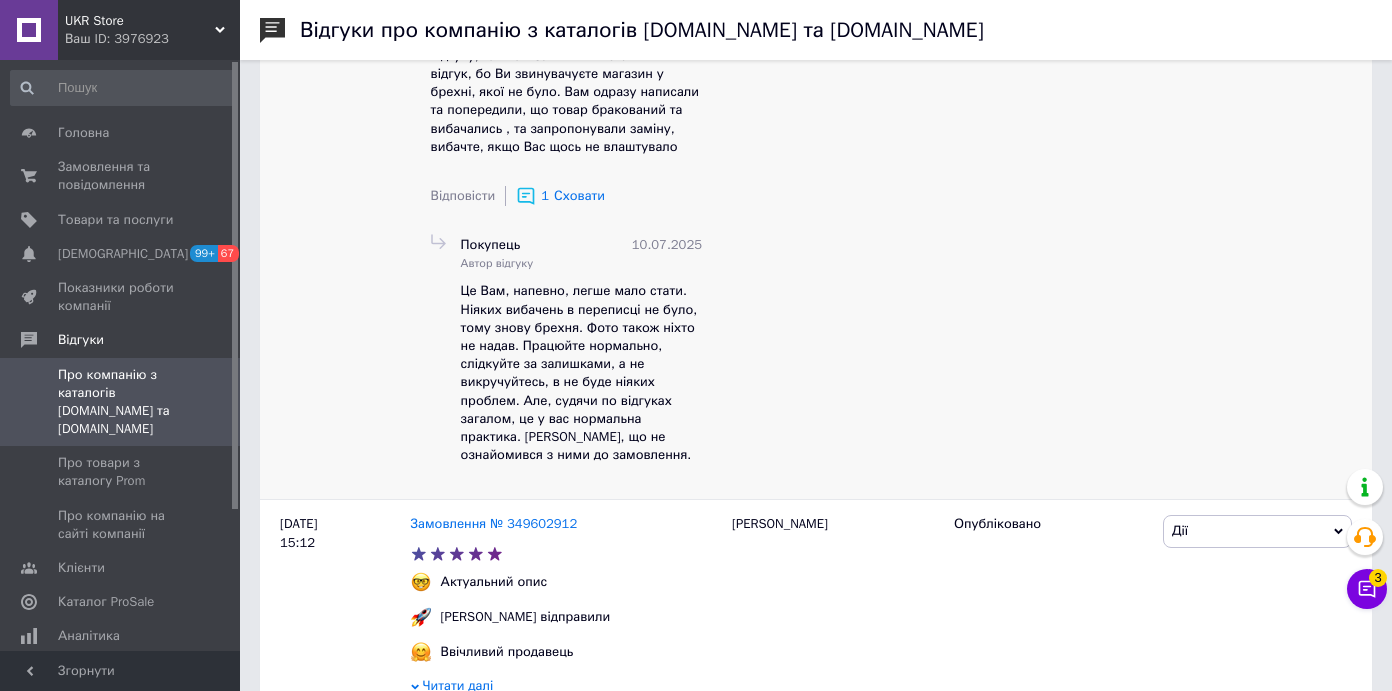 scroll, scrollTop: 1570, scrollLeft: 0, axis: vertical 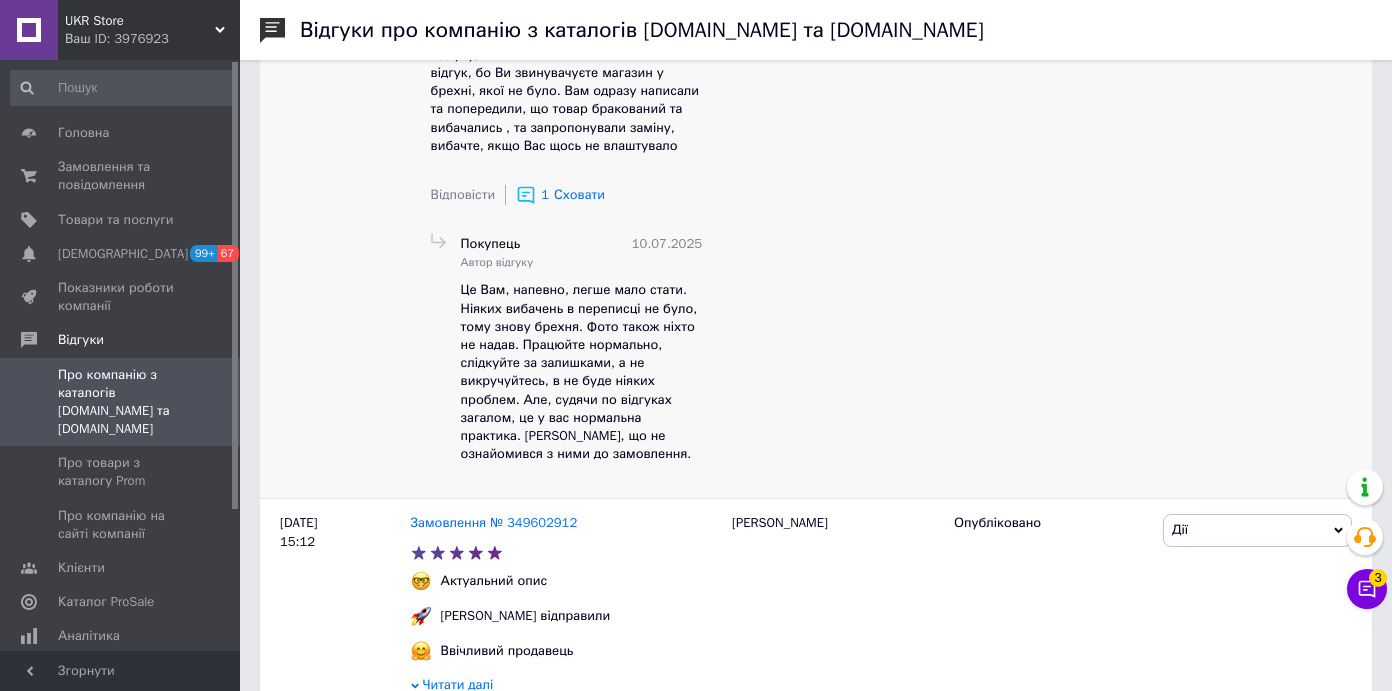 click on "Відповісти" at bounding box center [463, 194] 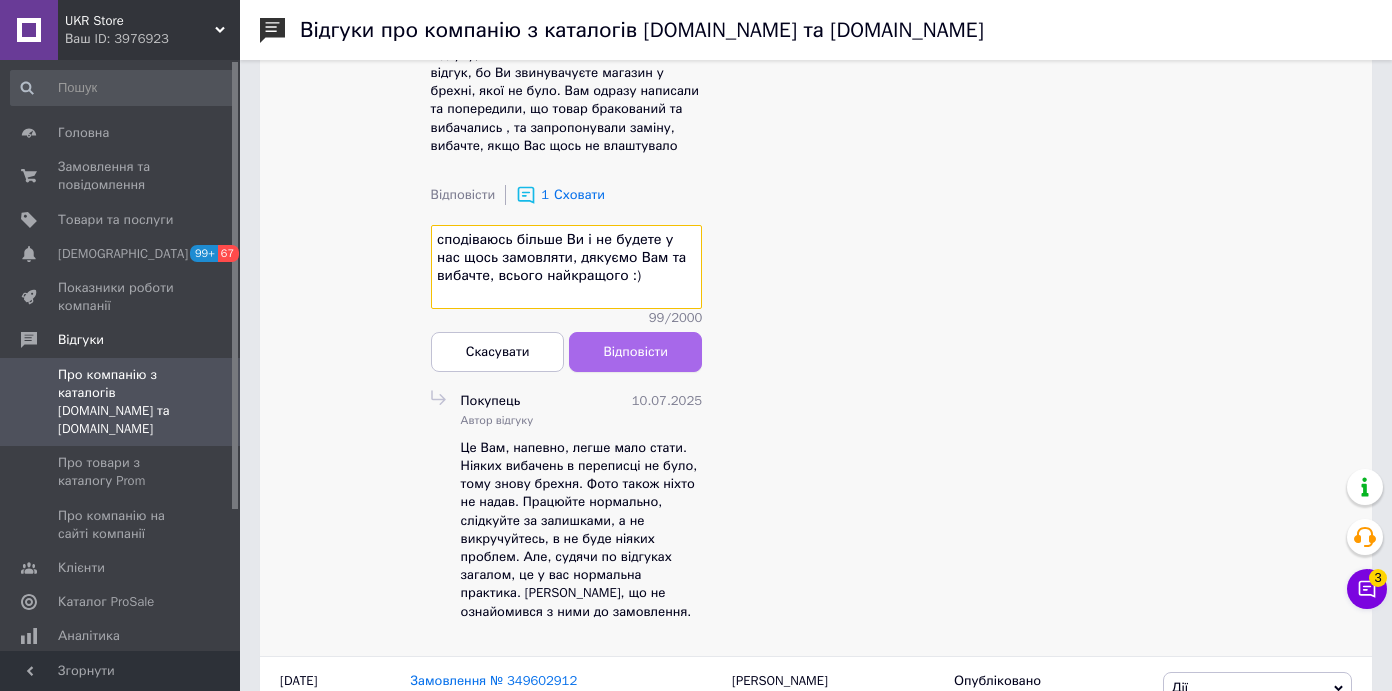 type on "сподіваюсь більше Ви і не будете у нас щось замовляти, дякуємо Вам та вибачте, всього найкращого :)" 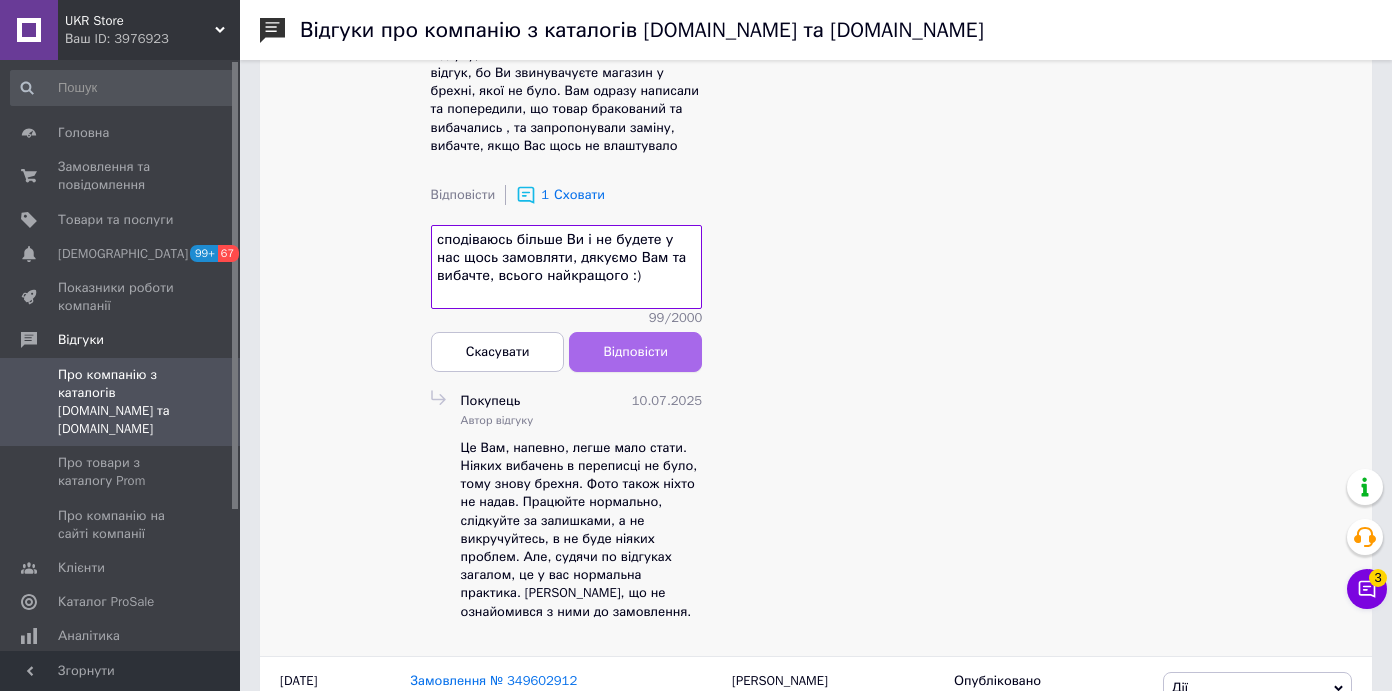 click on "Відповісти" at bounding box center (635, 352) 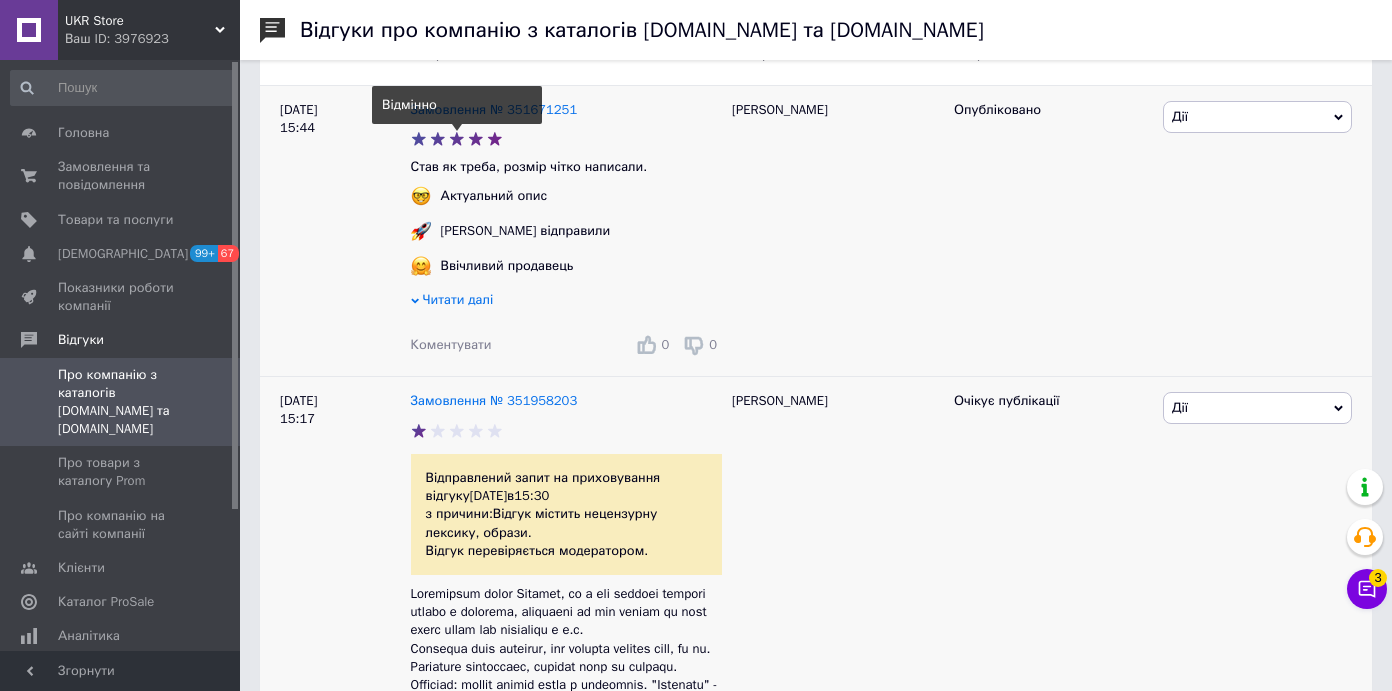 scroll, scrollTop: 143, scrollLeft: 0, axis: vertical 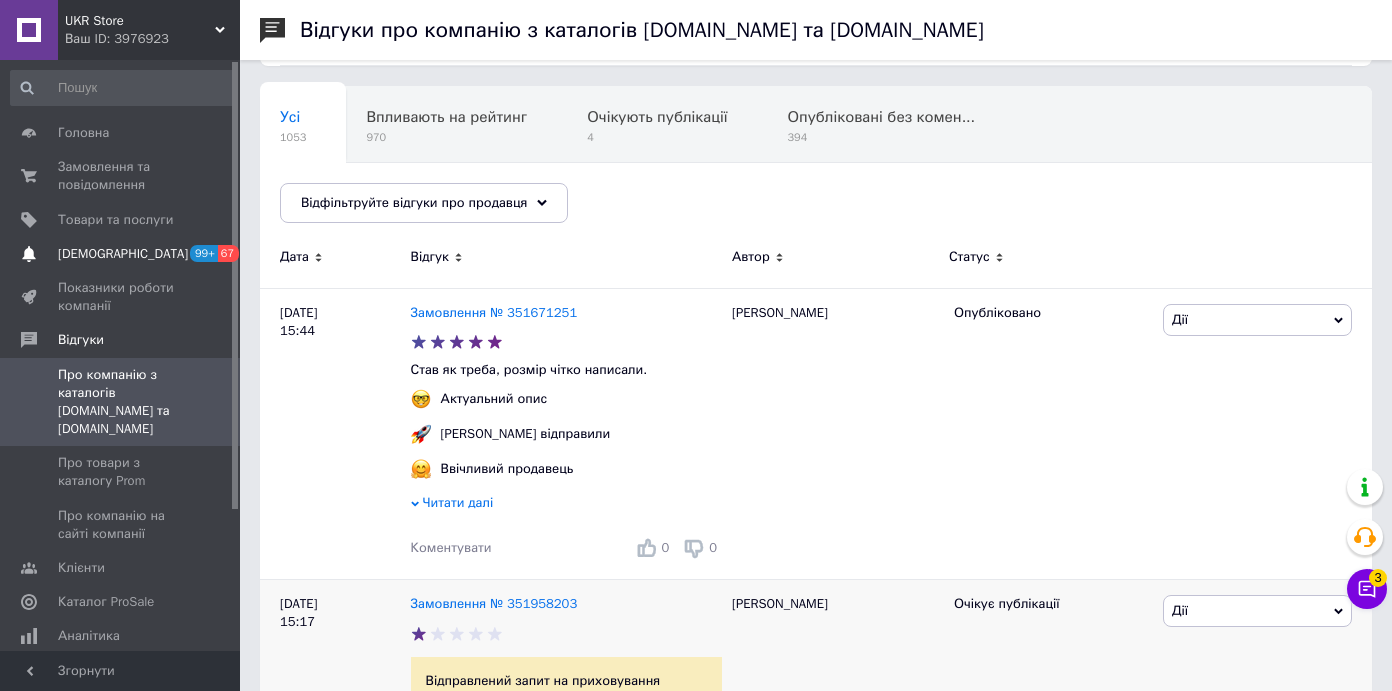 click on "[DEMOGRAPHIC_DATA]" at bounding box center [121, 254] 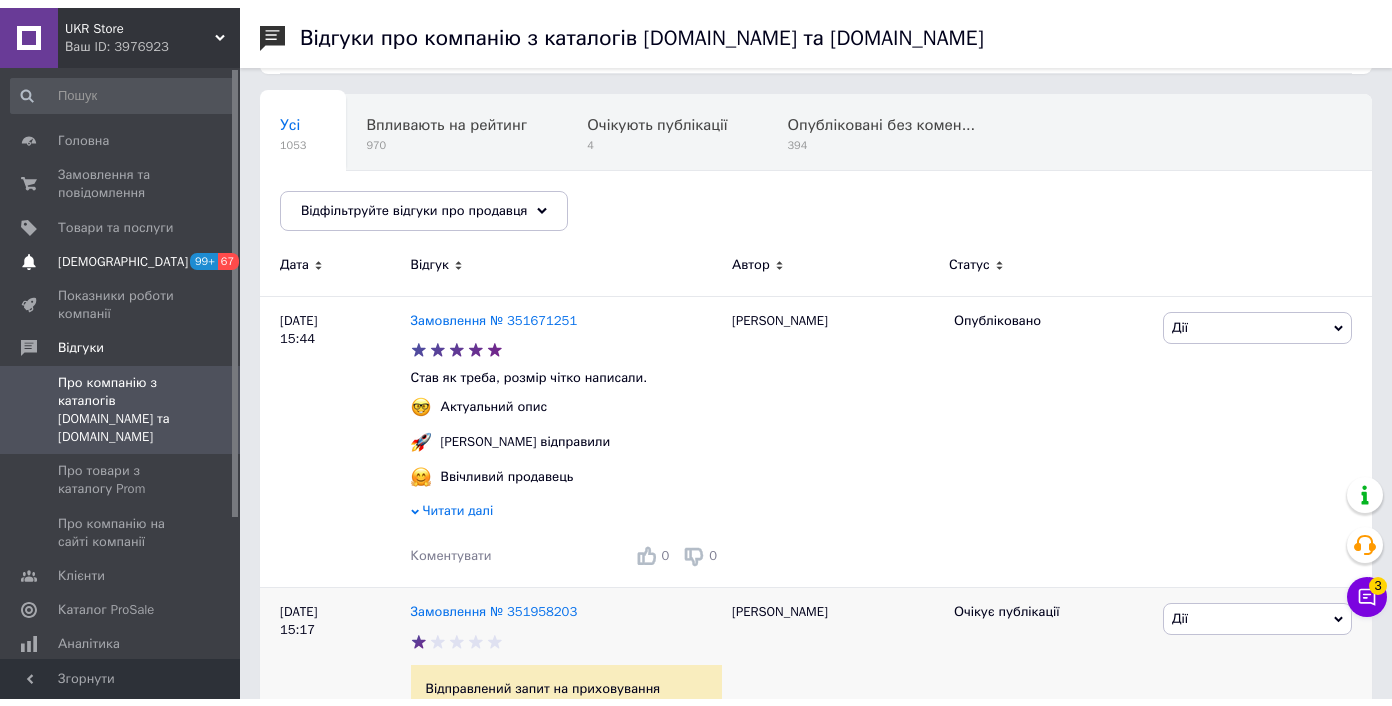 scroll, scrollTop: 0, scrollLeft: 0, axis: both 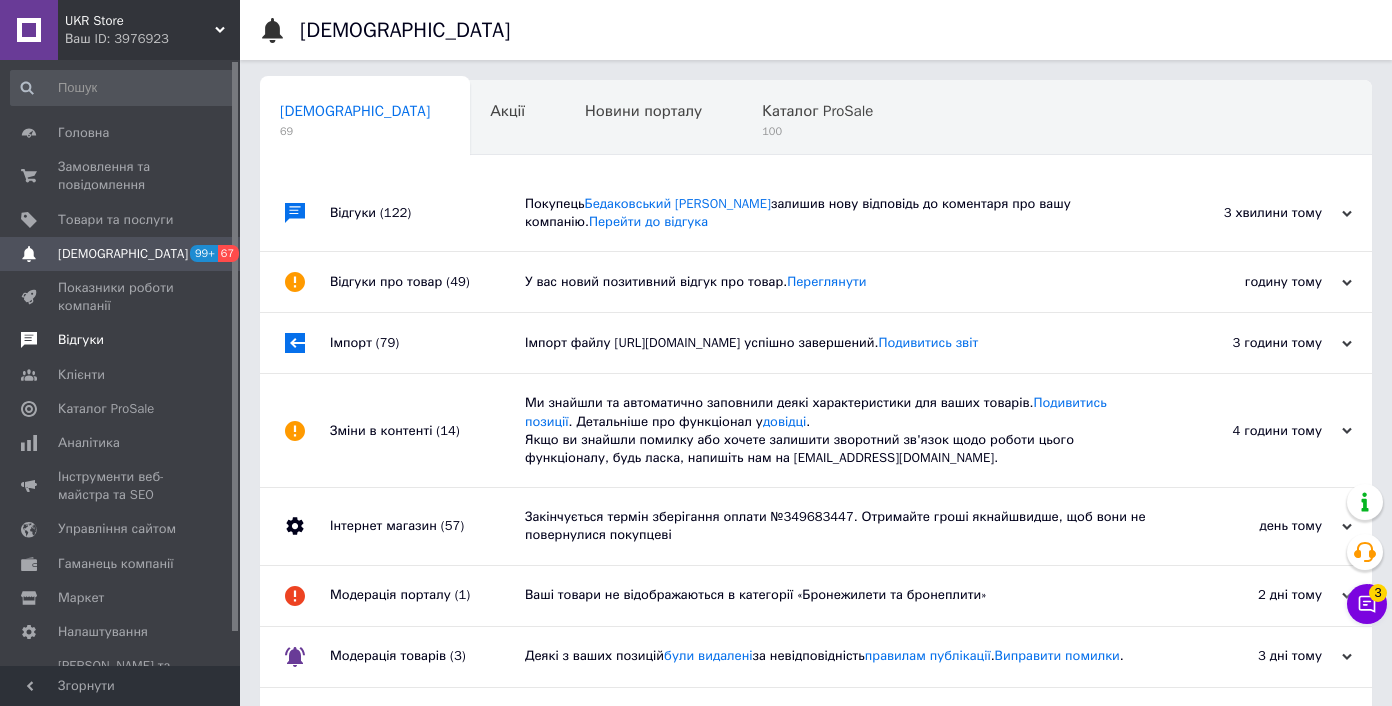 click on "Відгуки" at bounding box center (121, 340) 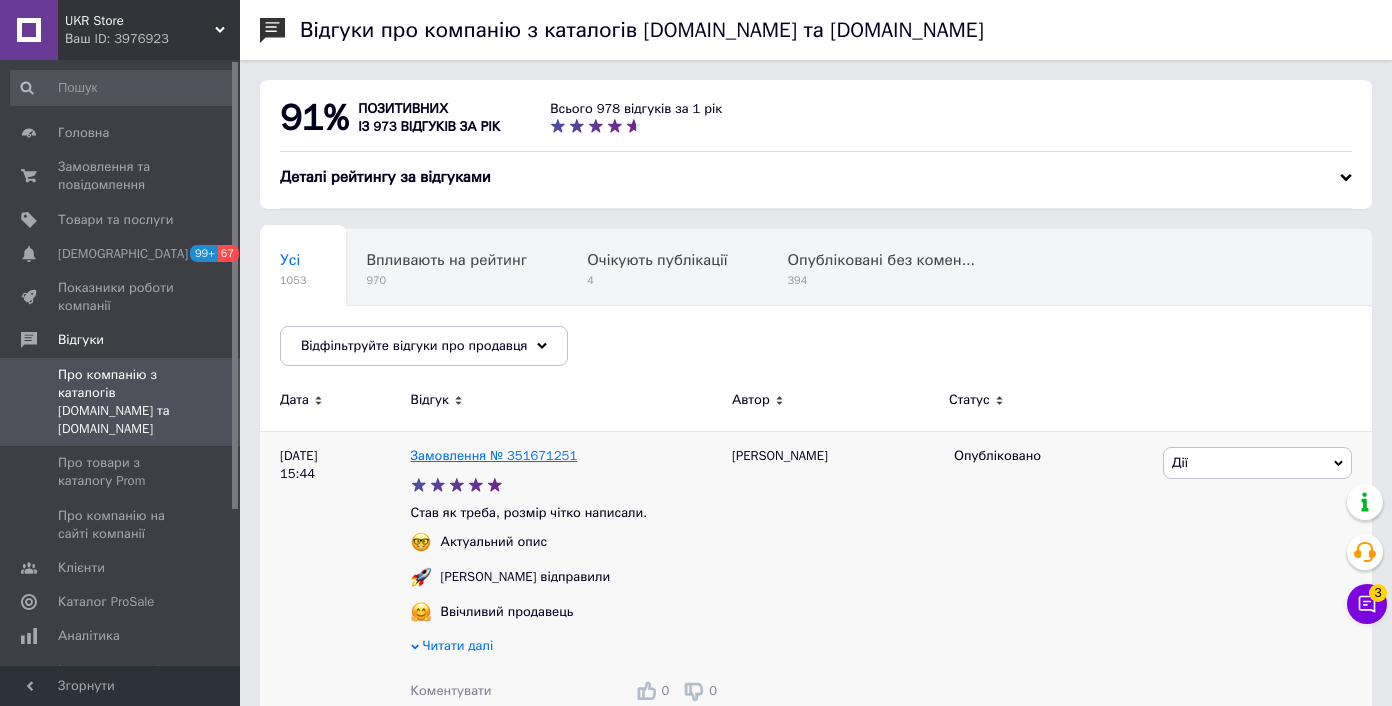 click on "Замовлення № 351671251" at bounding box center (494, 455) 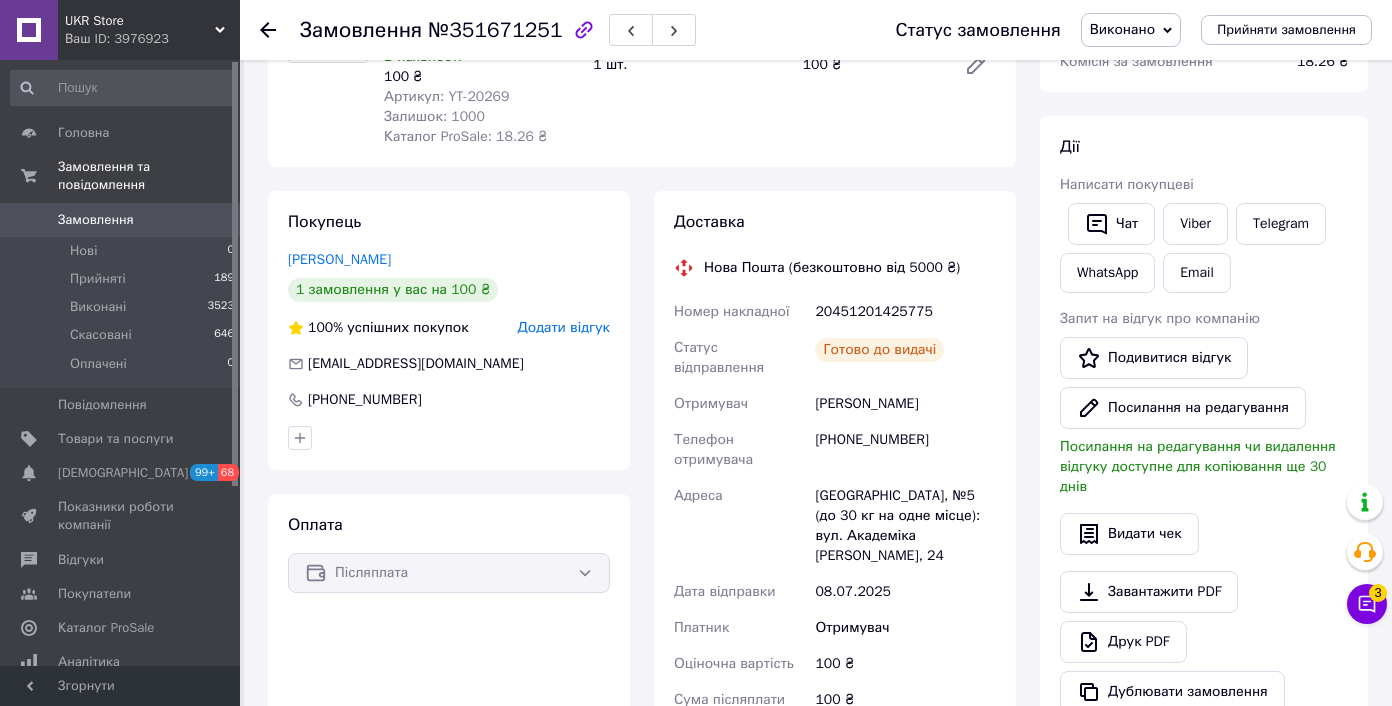 scroll, scrollTop: 152, scrollLeft: 0, axis: vertical 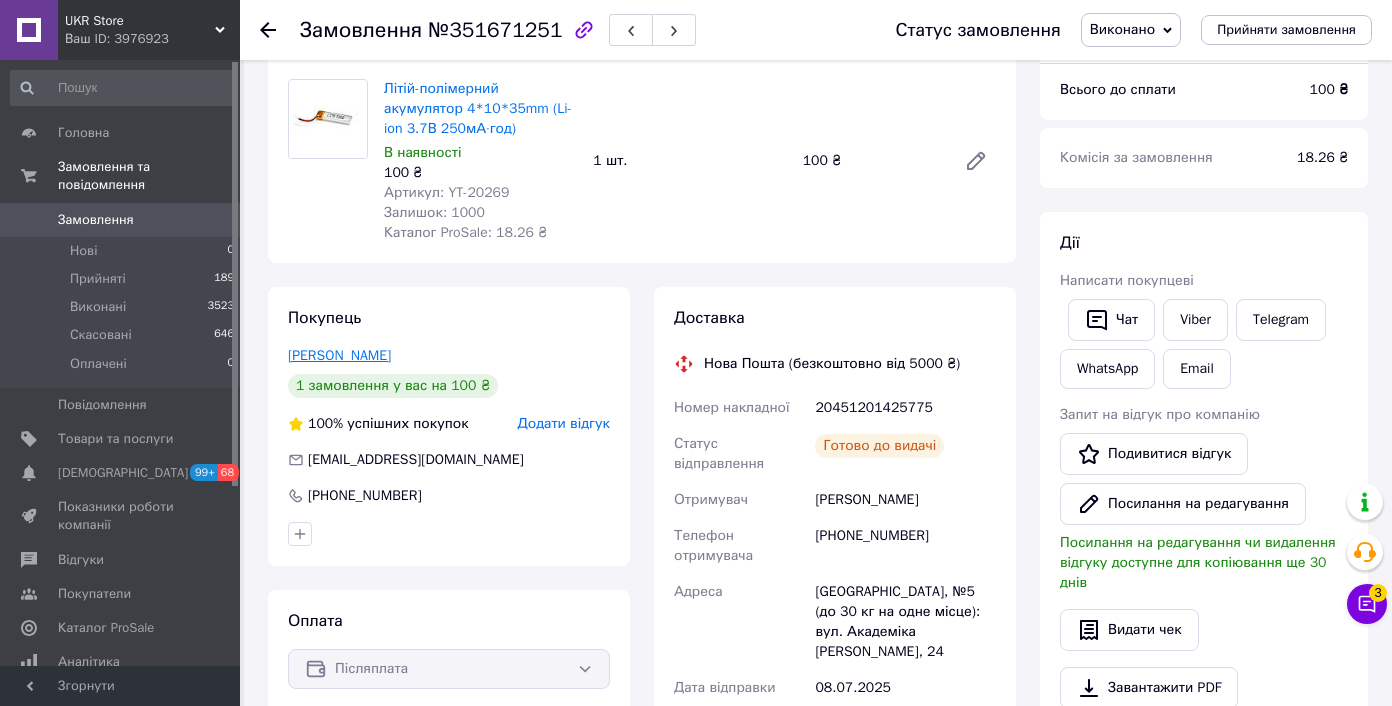 click on "[PERSON_NAME]" at bounding box center [339, 355] 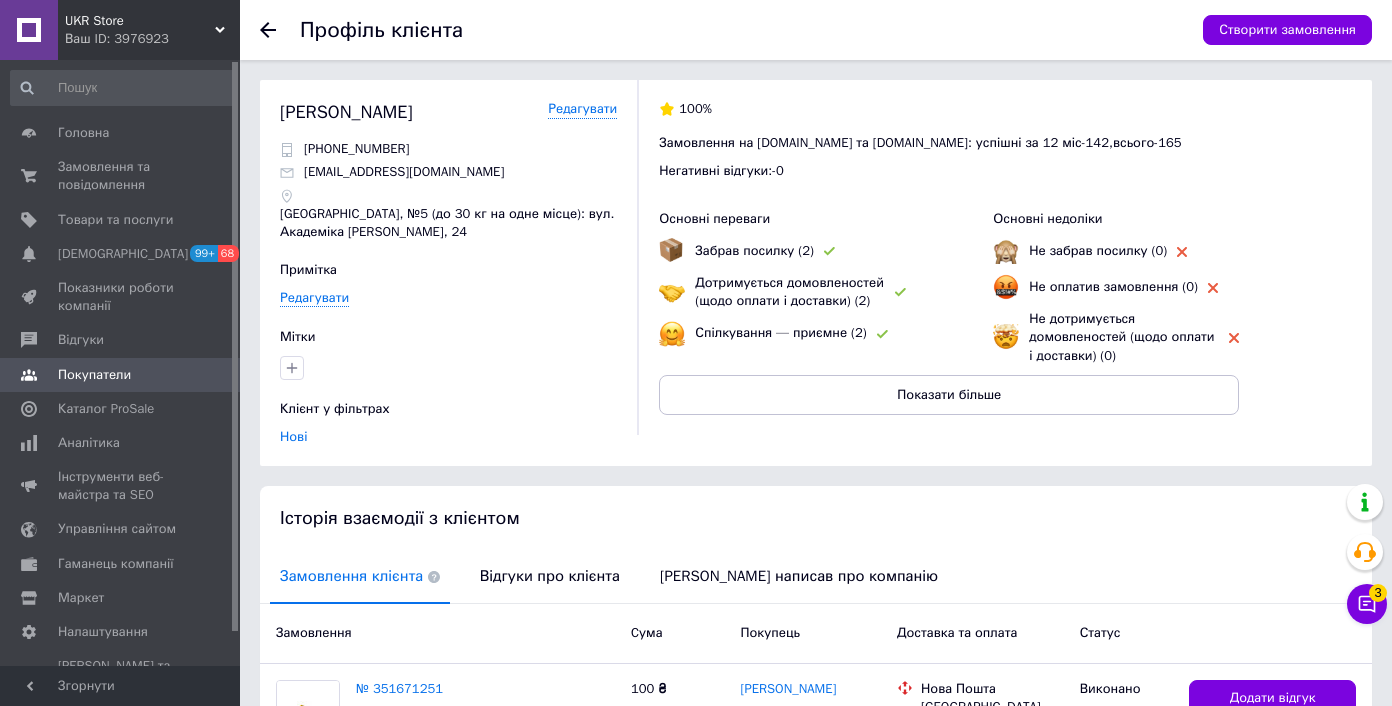 scroll, scrollTop: 260, scrollLeft: 0, axis: vertical 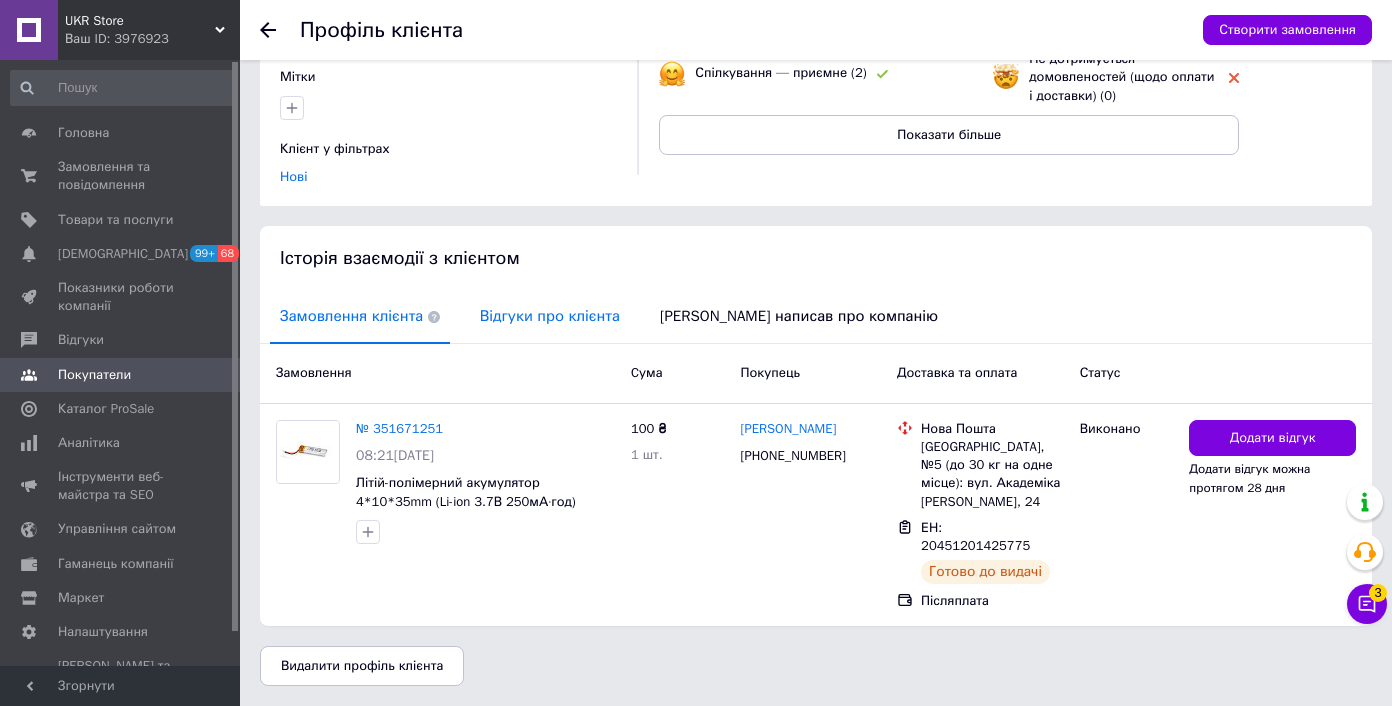 click on "Відгуки про клієнта" at bounding box center (550, 316) 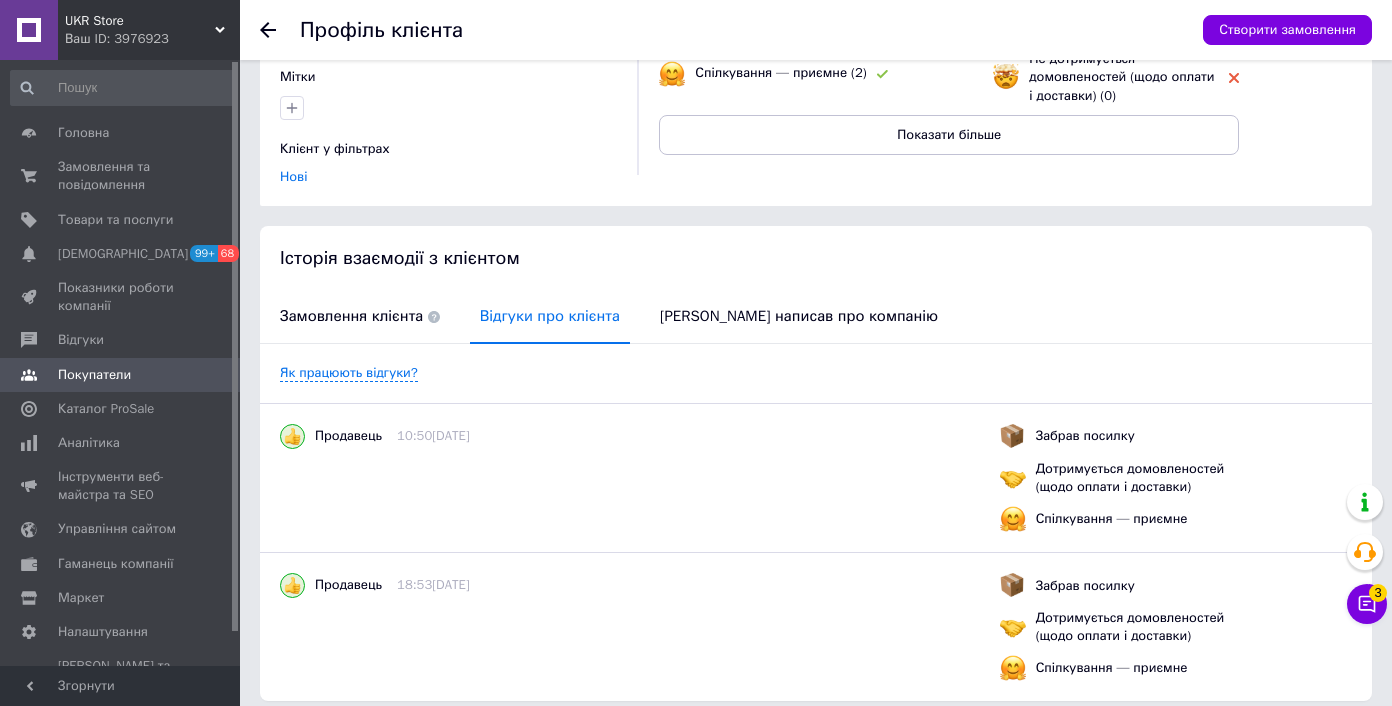 scroll, scrollTop: 372, scrollLeft: 0, axis: vertical 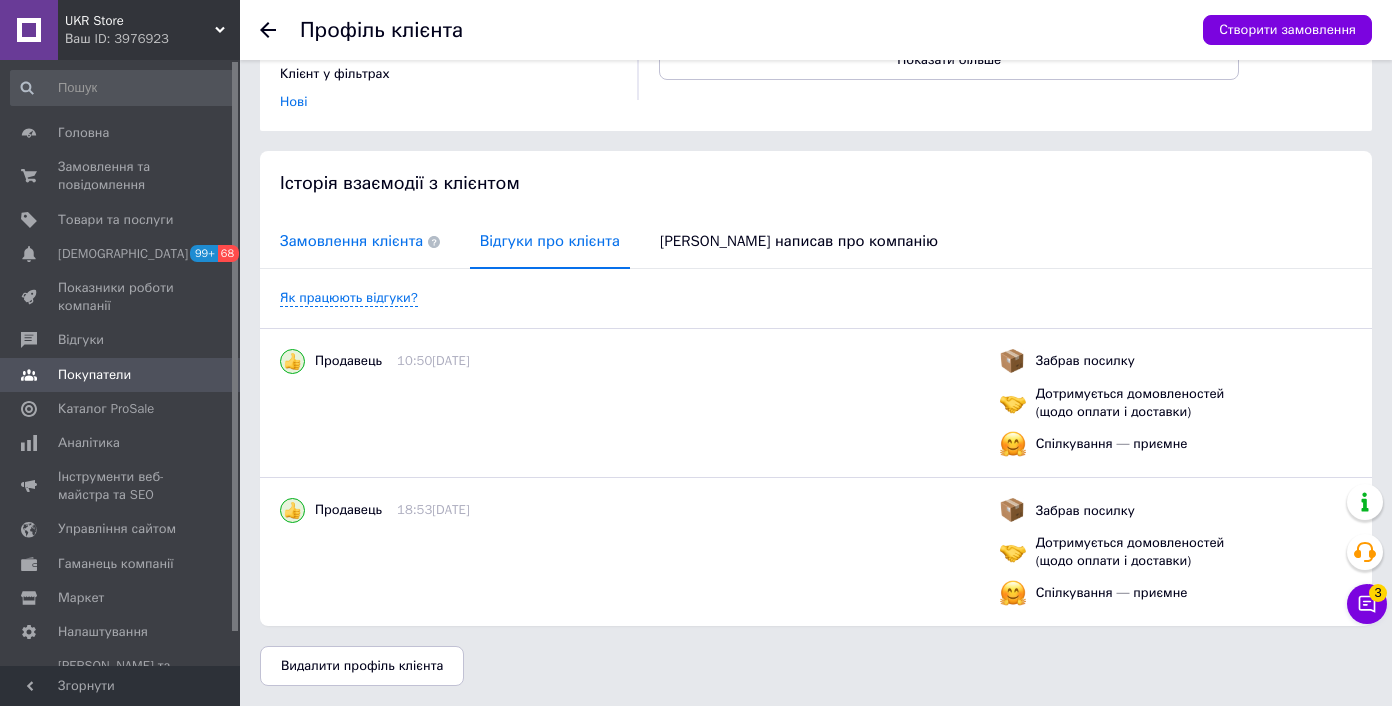 click on "Замовлення клієнта" at bounding box center [360, 241] 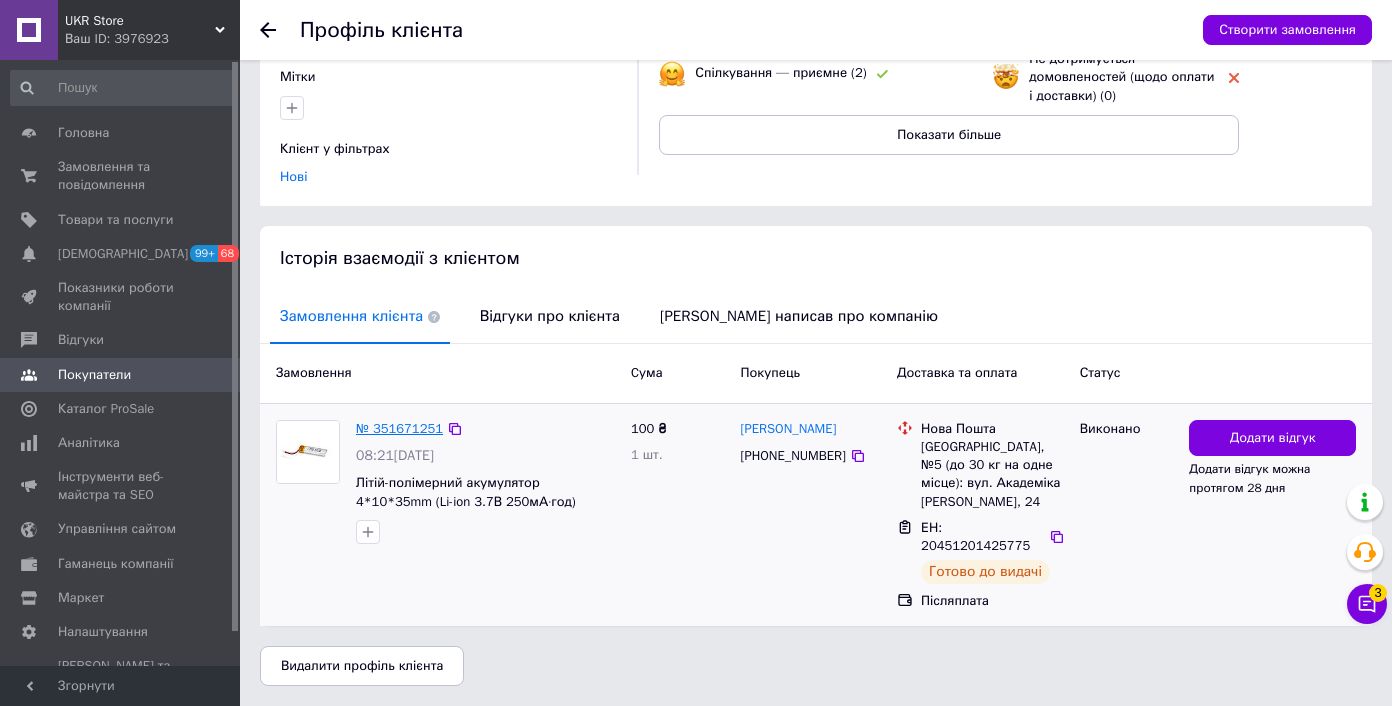 click on "№ 351671251" at bounding box center (399, 428) 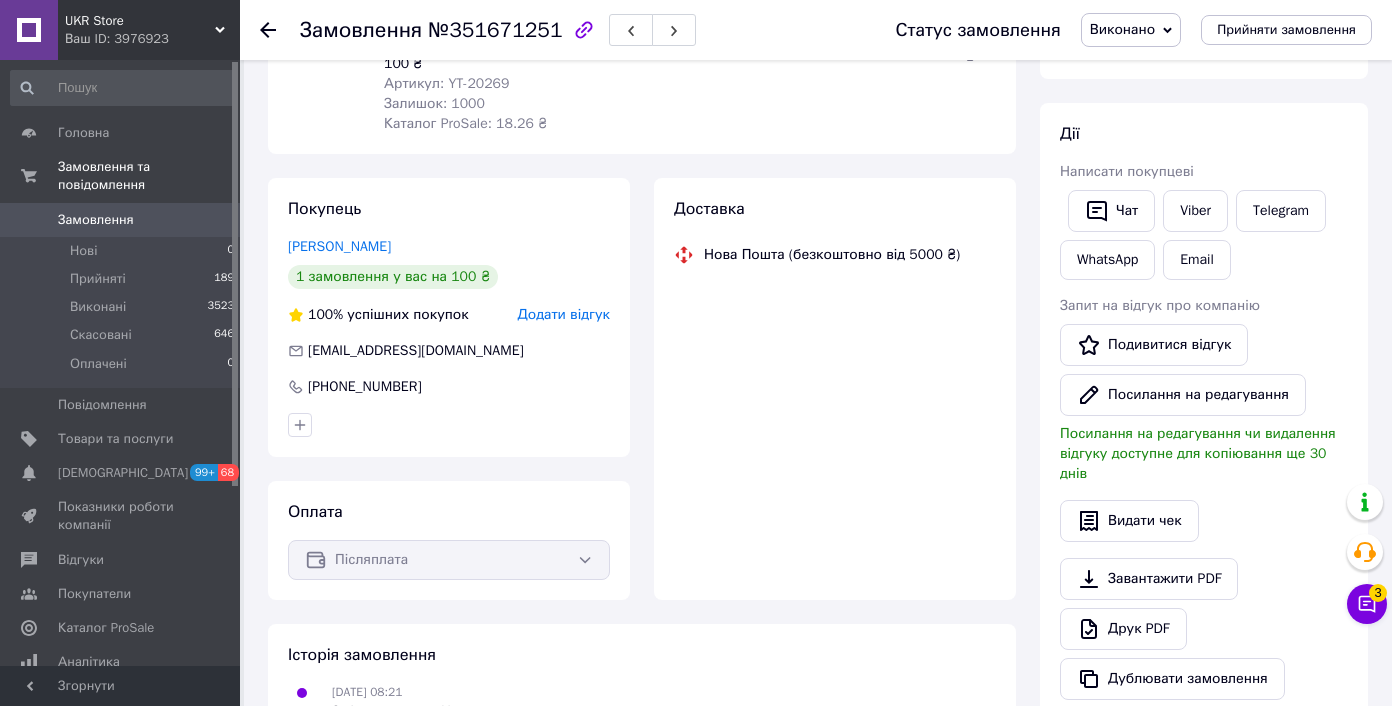 scroll, scrollTop: 377, scrollLeft: 0, axis: vertical 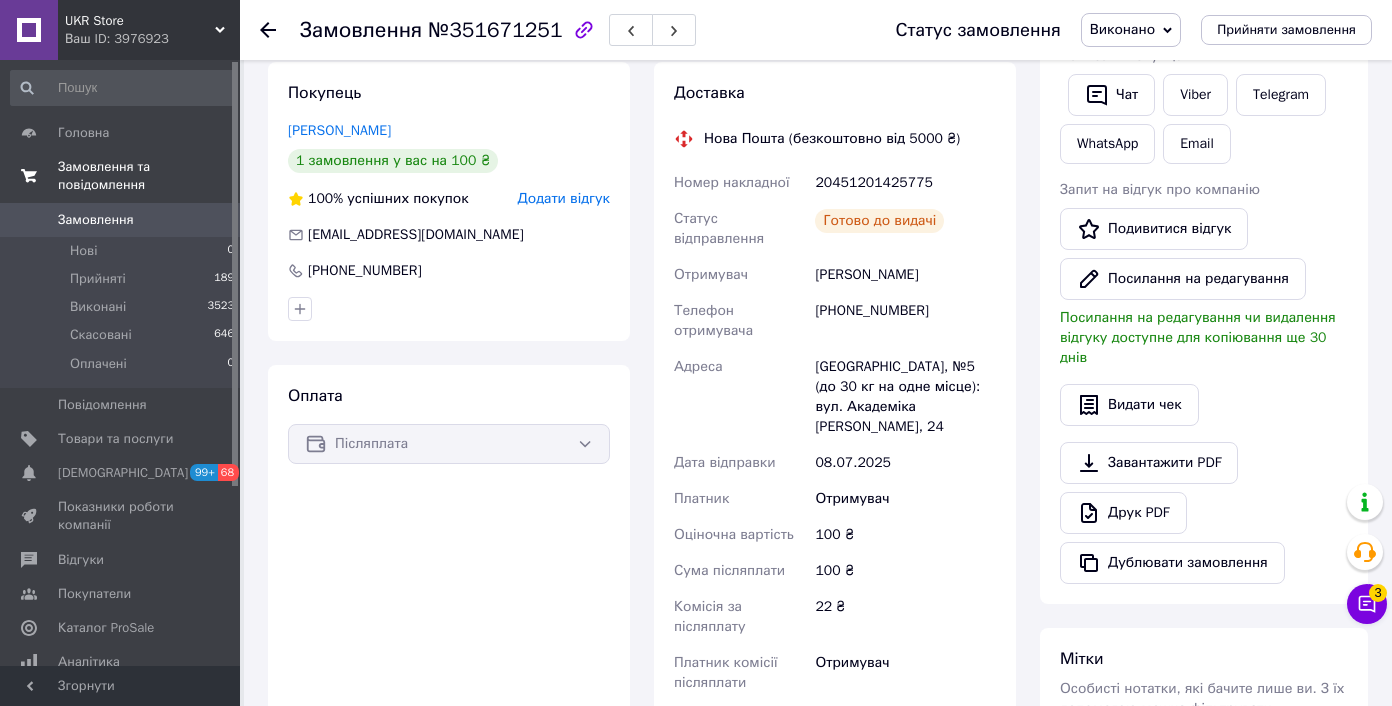 drag, startPoint x: 153, startPoint y: 229, endPoint x: 155, endPoint y: 192, distance: 37.054016 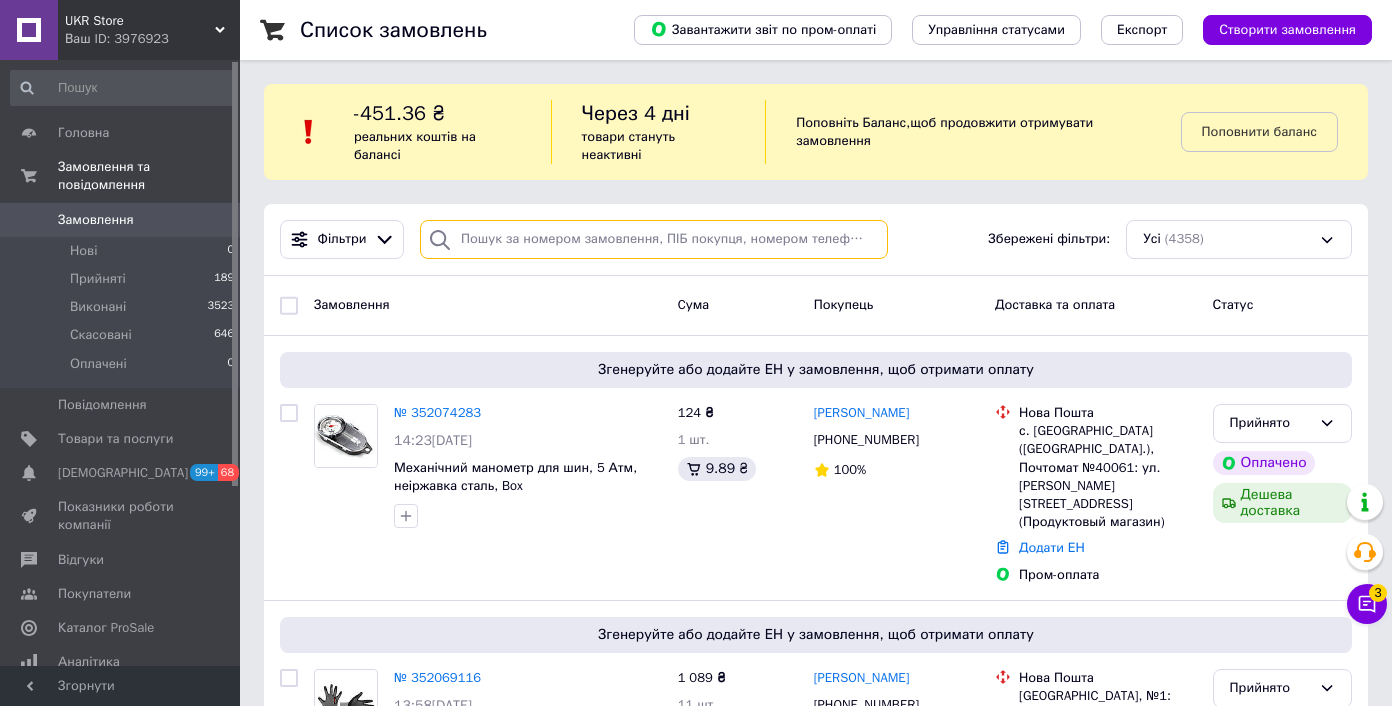 click at bounding box center [654, 239] 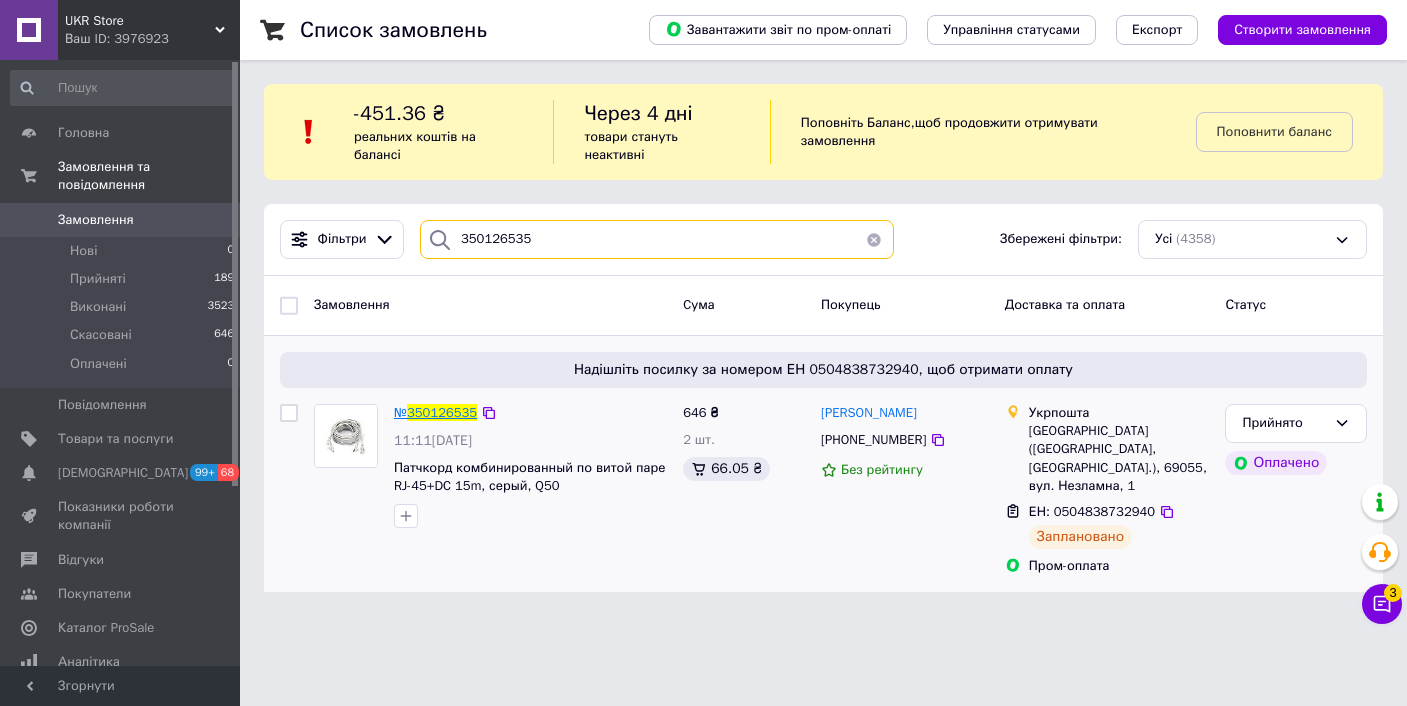 type on "350126535" 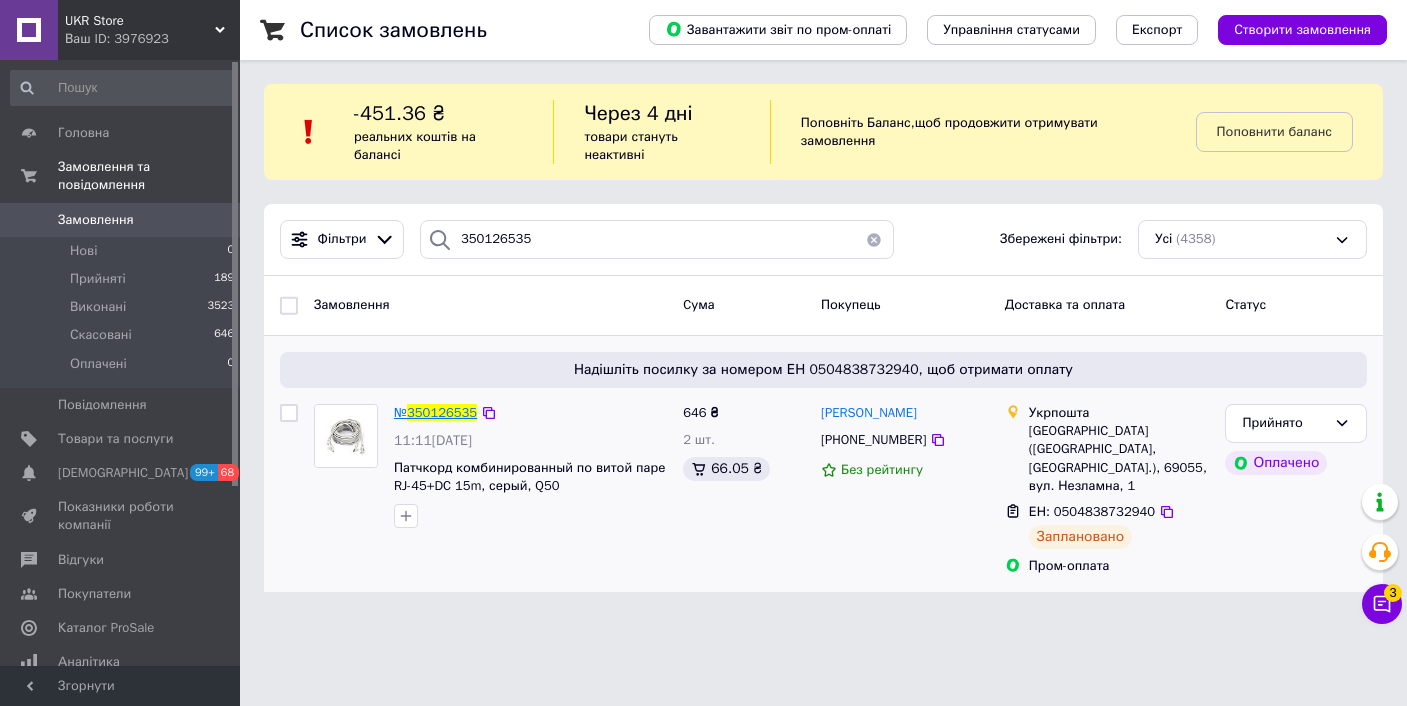 click on "350126535" at bounding box center (442, 412) 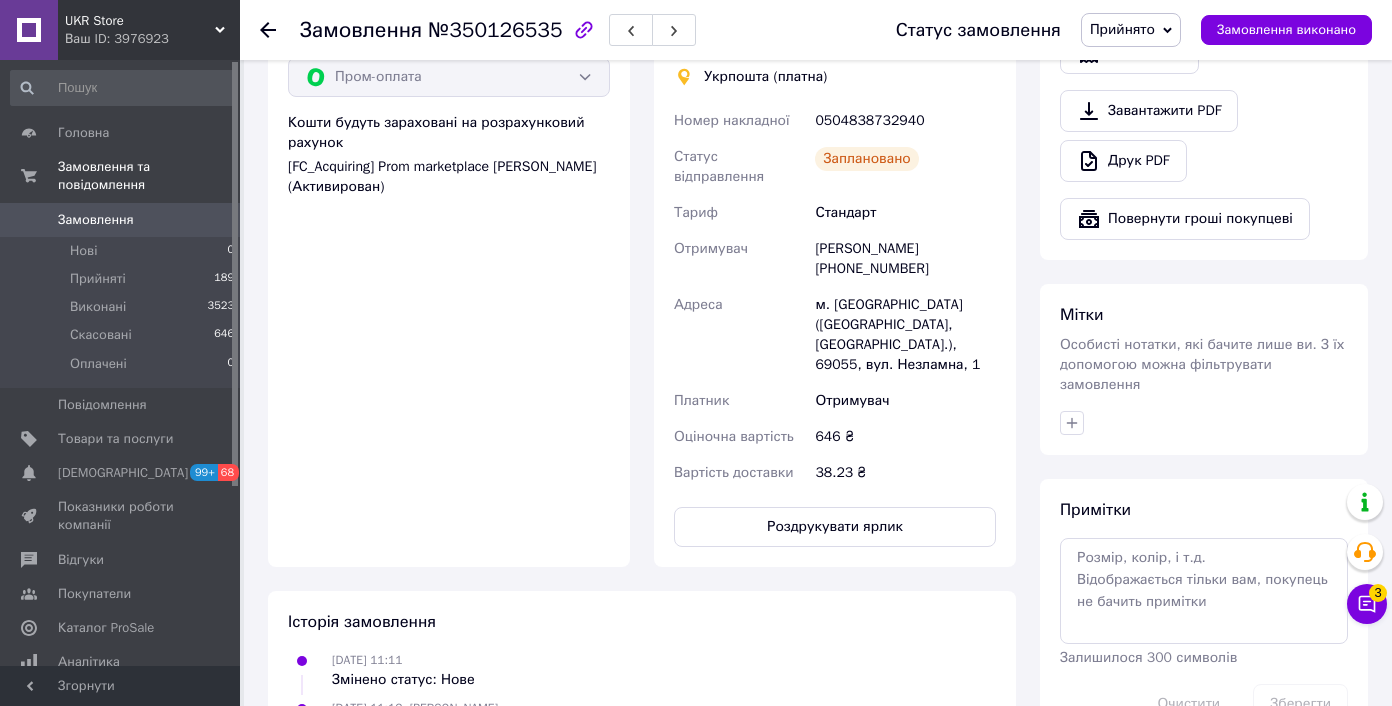 scroll, scrollTop: 882, scrollLeft: 0, axis: vertical 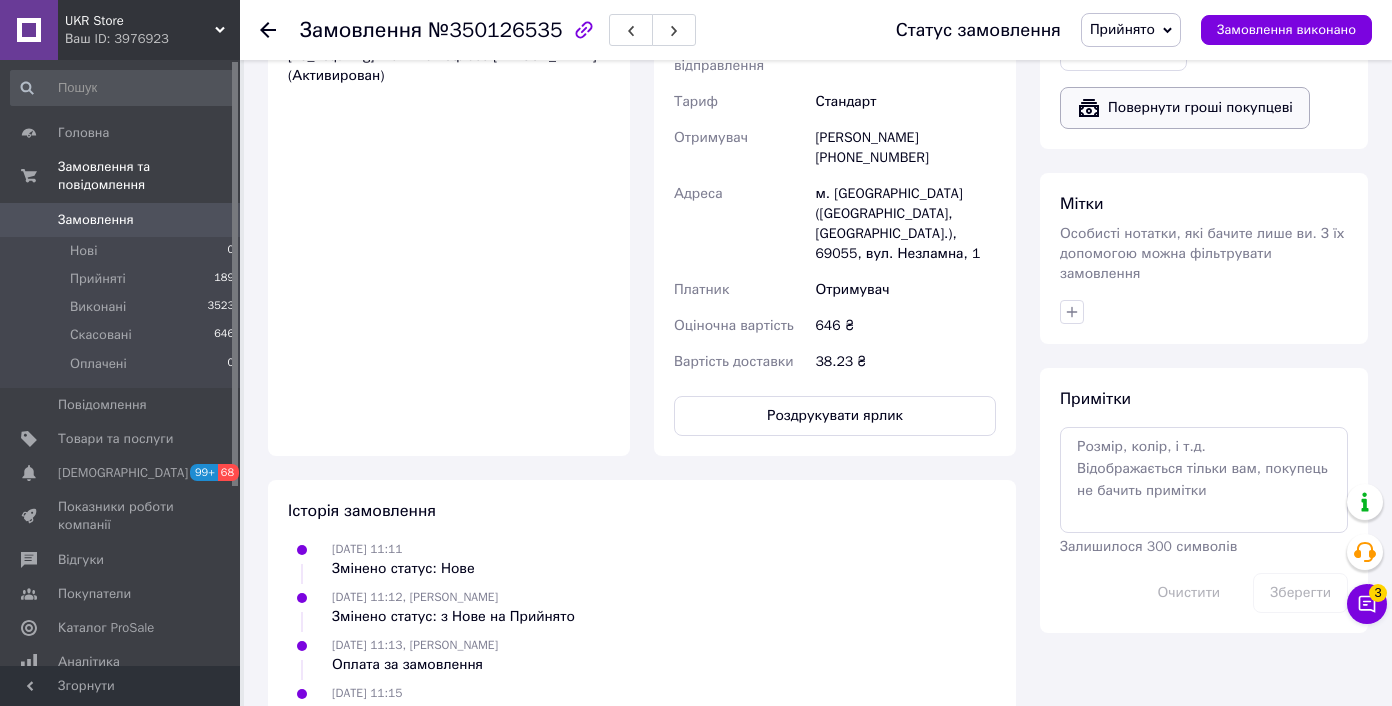 click on "Повернути гроші покупцеві" at bounding box center [1185, 108] 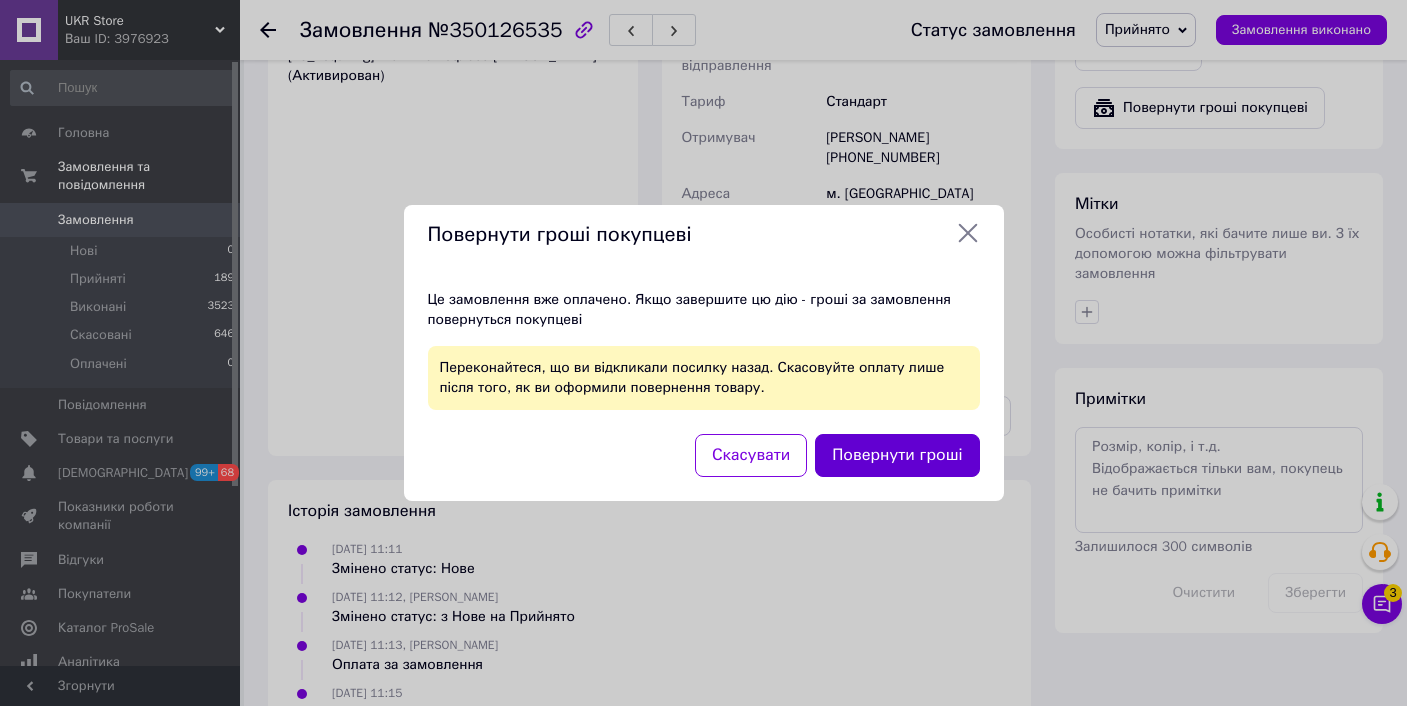 click on "Повернути гроші" at bounding box center [897, 455] 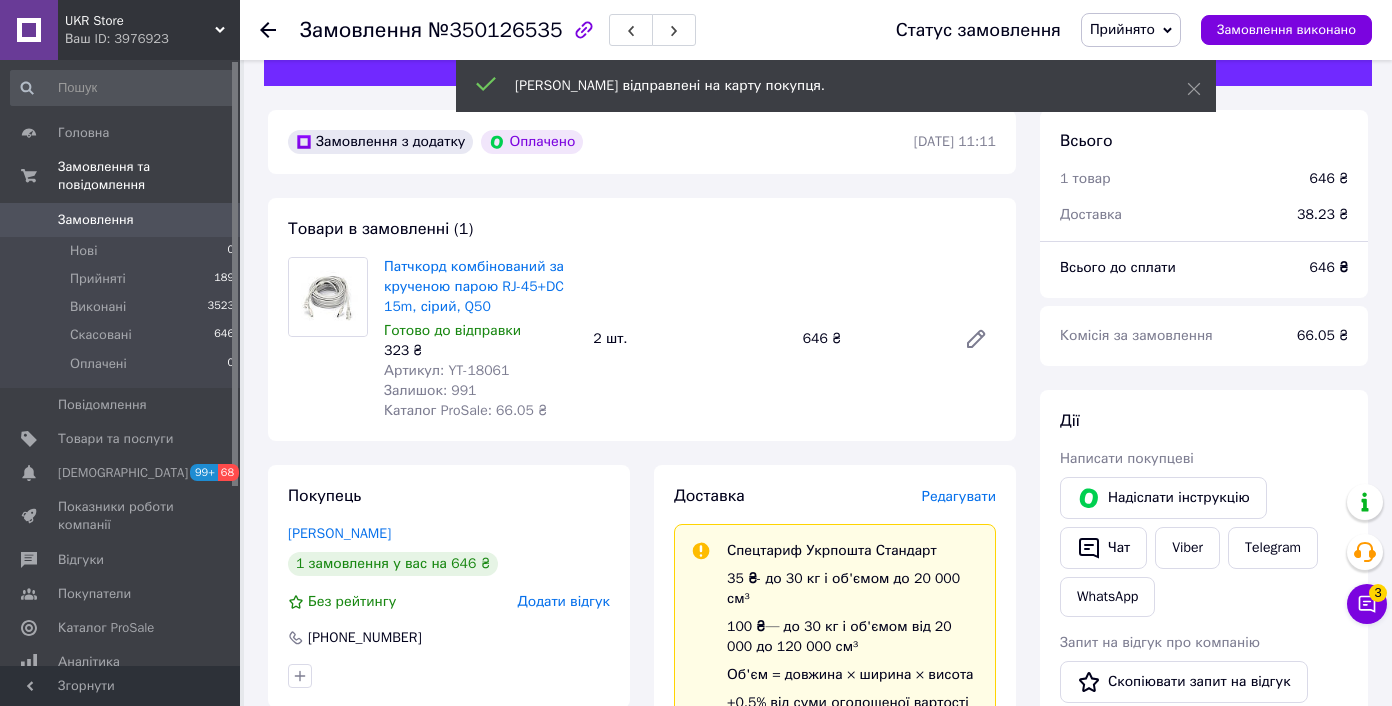scroll, scrollTop: 15, scrollLeft: 0, axis: vertical 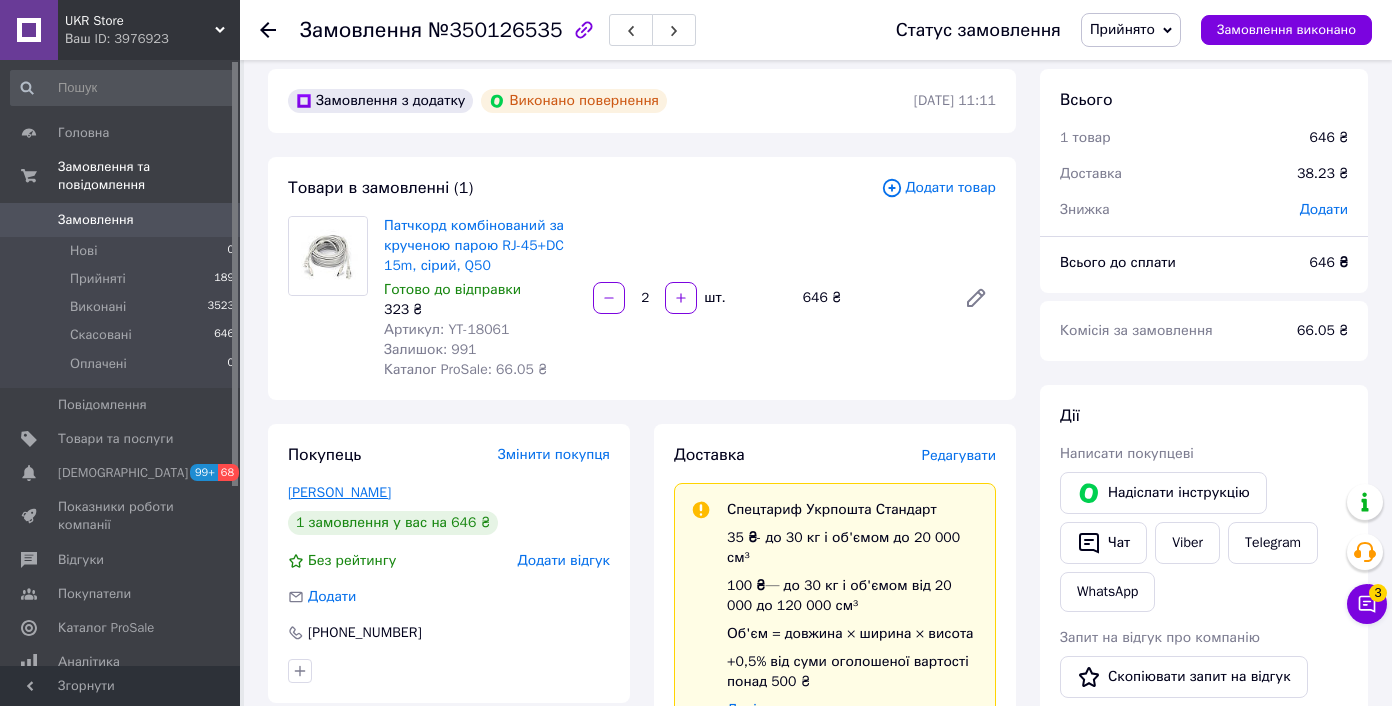 click on "[PERSON_NAME]" at bounding box center [339, 492] 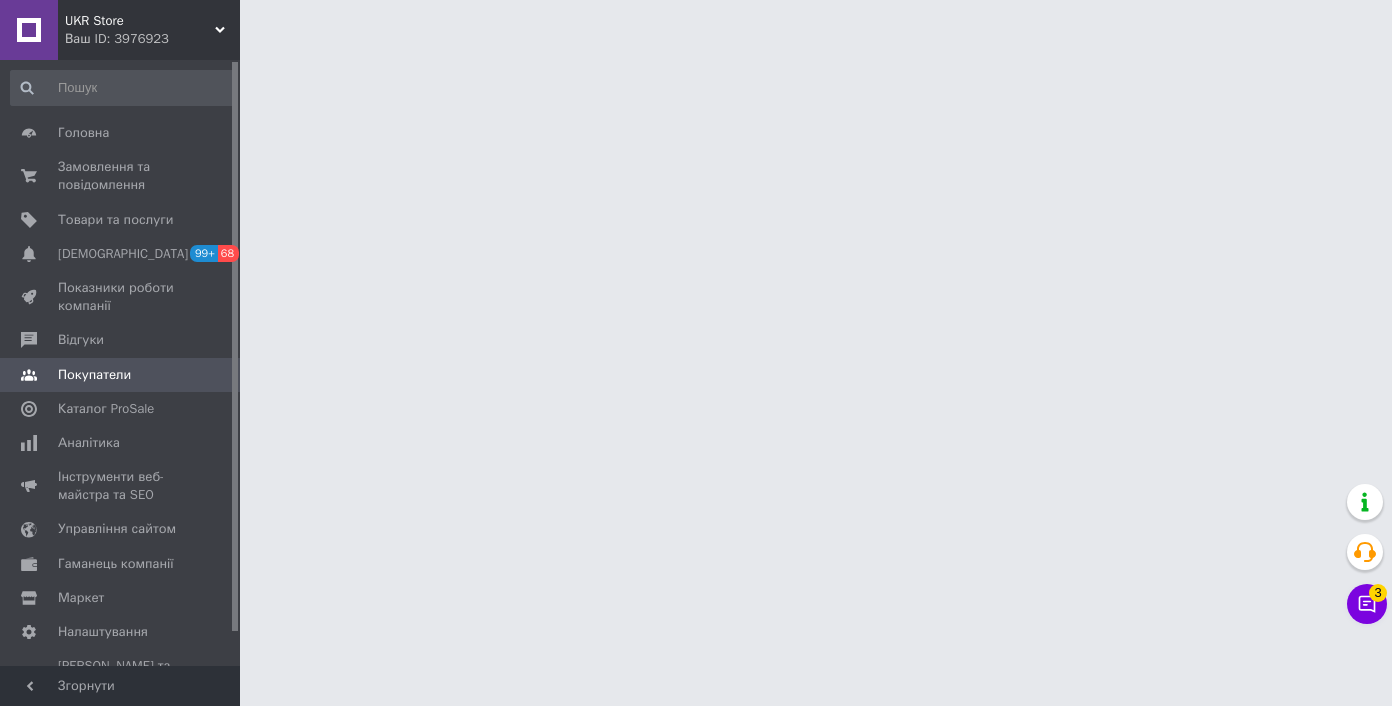 scroll, scrollTop: 0, scrollLeft: 0, axis: both 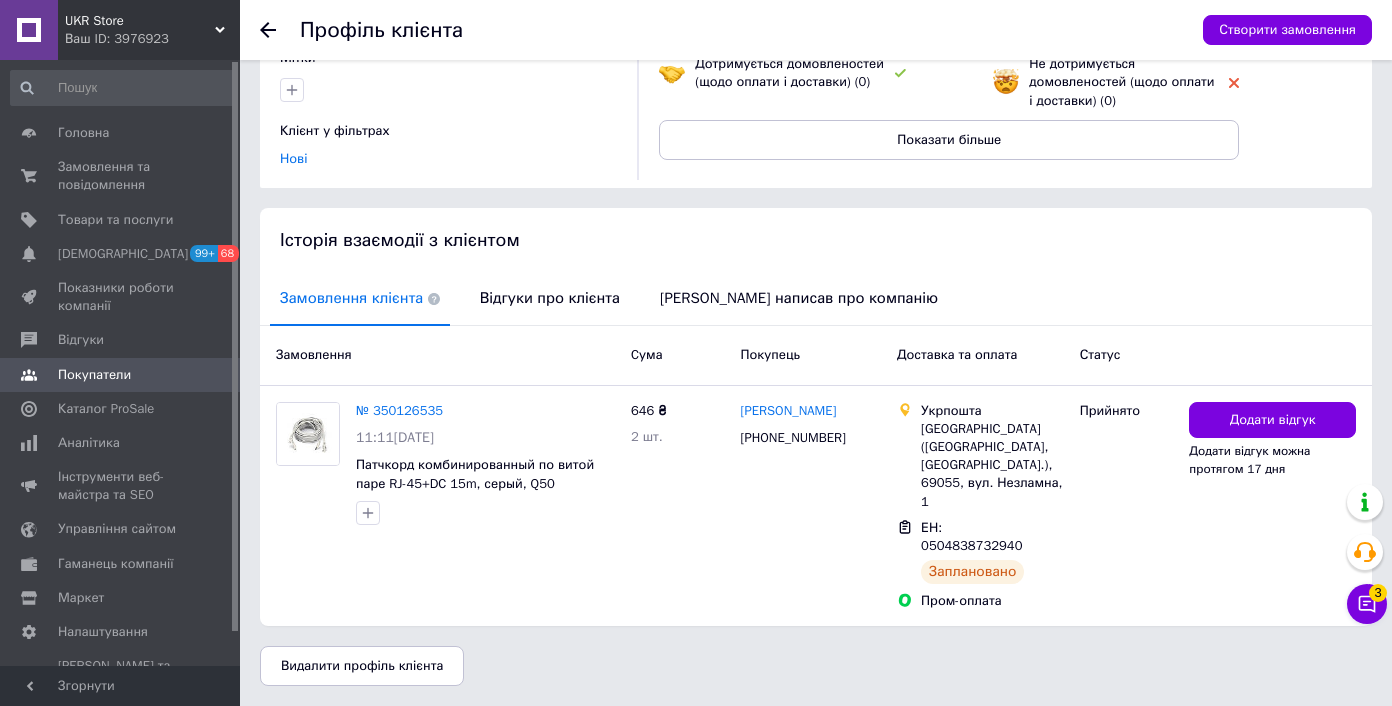 click on "Відгуки про клієнта" at bounding box center (550, 298) 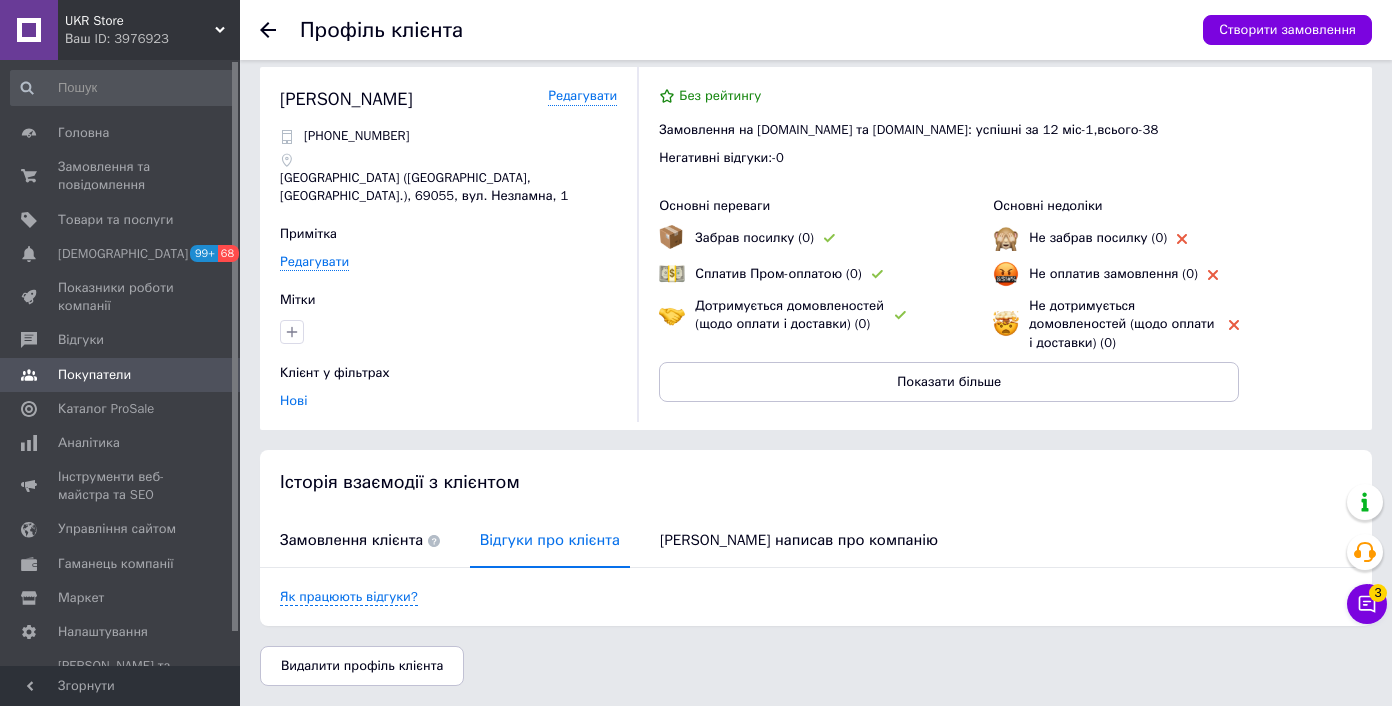 scroll, scrollTop: 13, scrollLeft: 0, axis: vertical 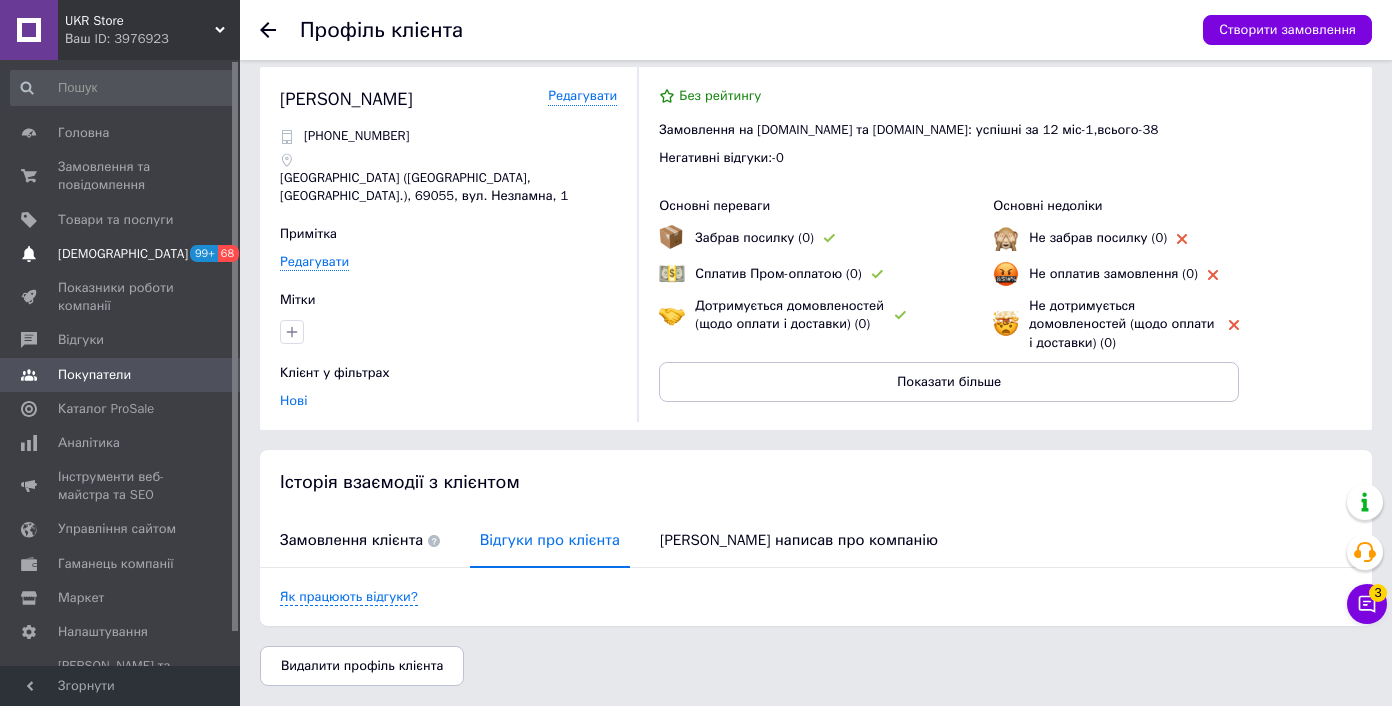 click on "[DEMOGRAPHIC_DATA]" at bounding box center [121, 254] 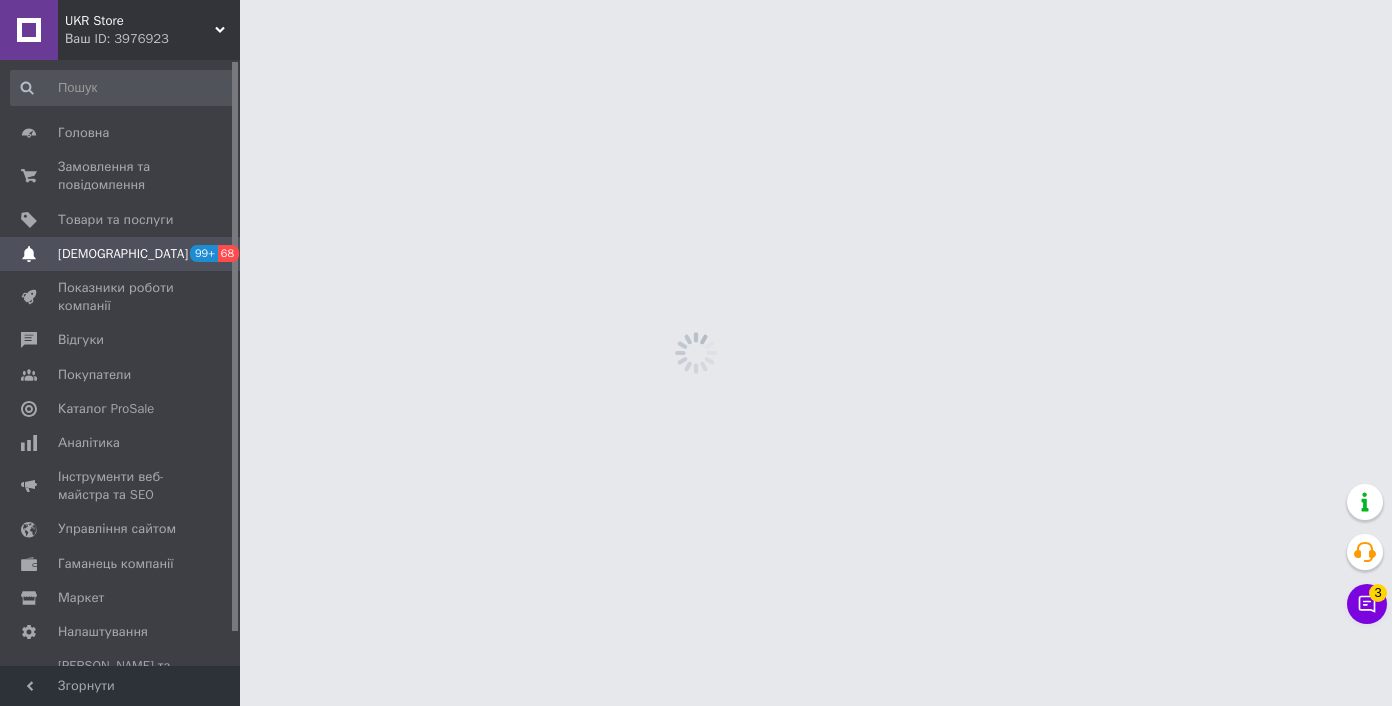 scroll, scrollTop: 0, scrollLeft: 0, axis: both 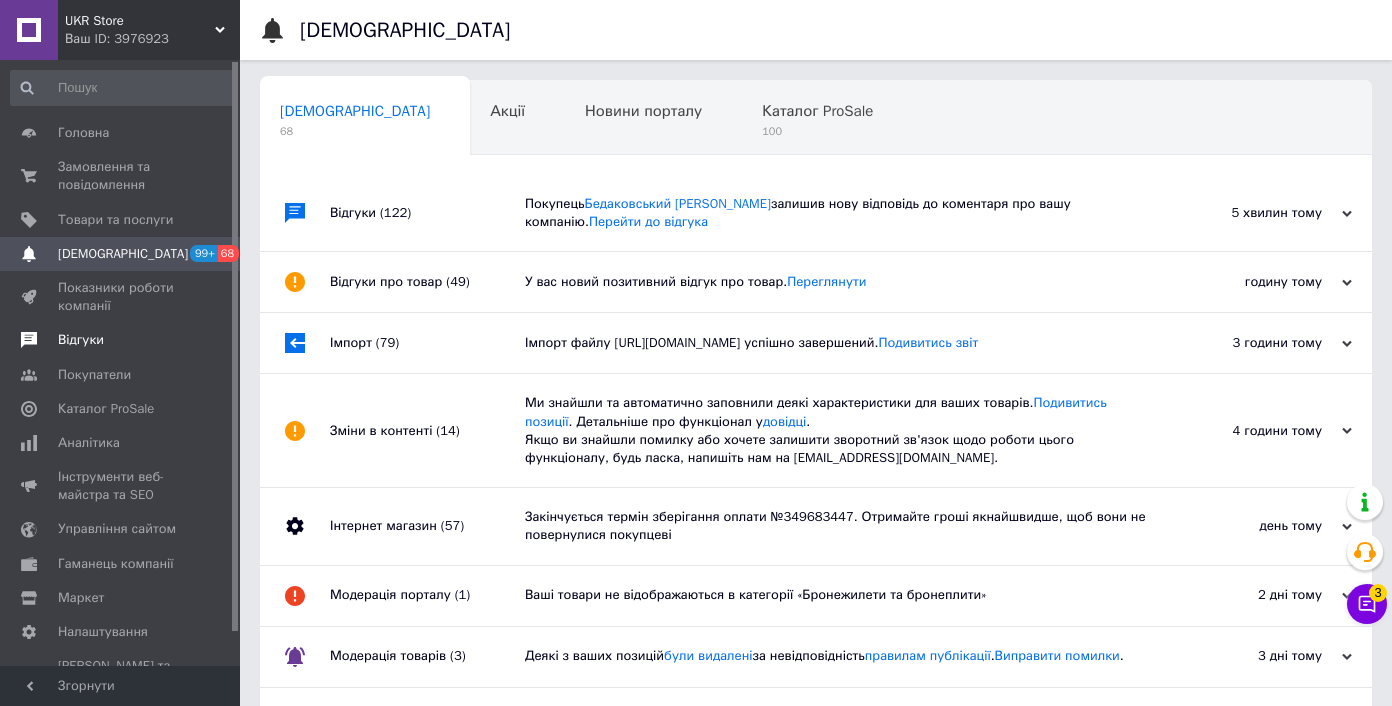 click on "Відгуки" at bounding box center [123, 340] 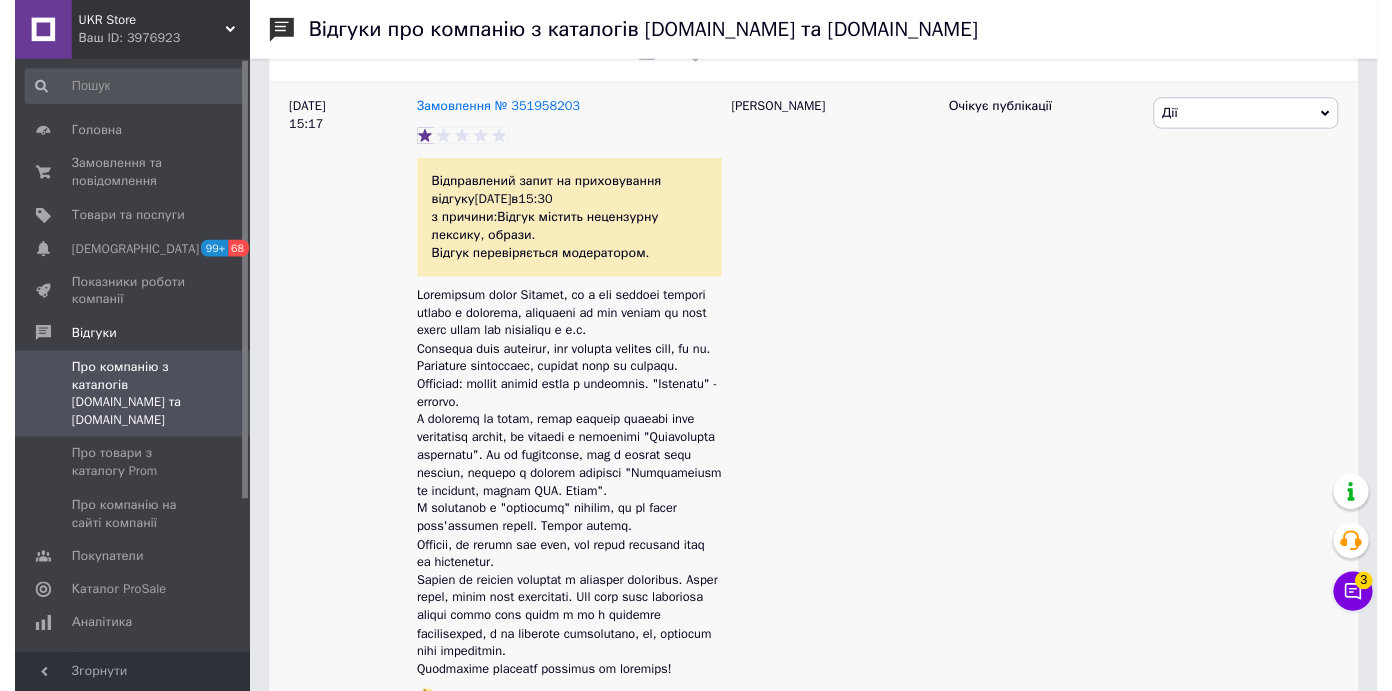 scroll, scrollTop: 1035, scrollLeft: 0, axis: vertical 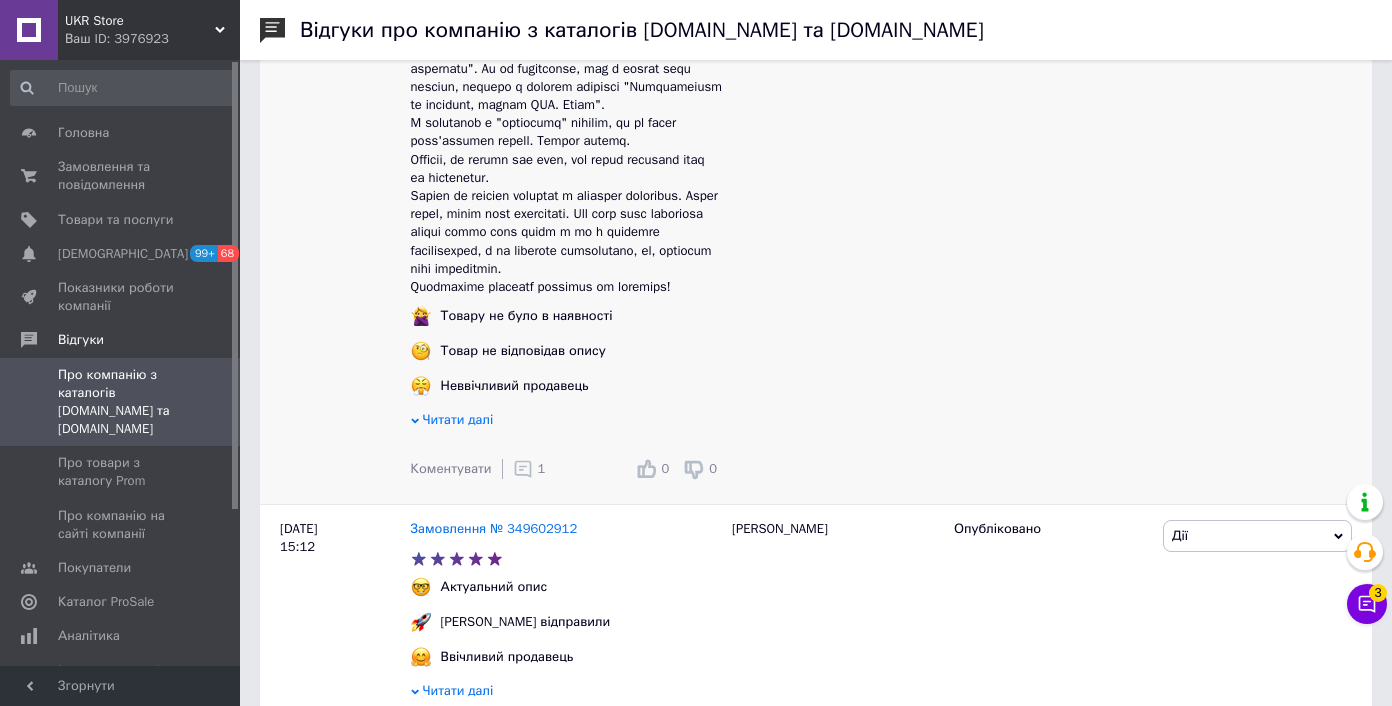click 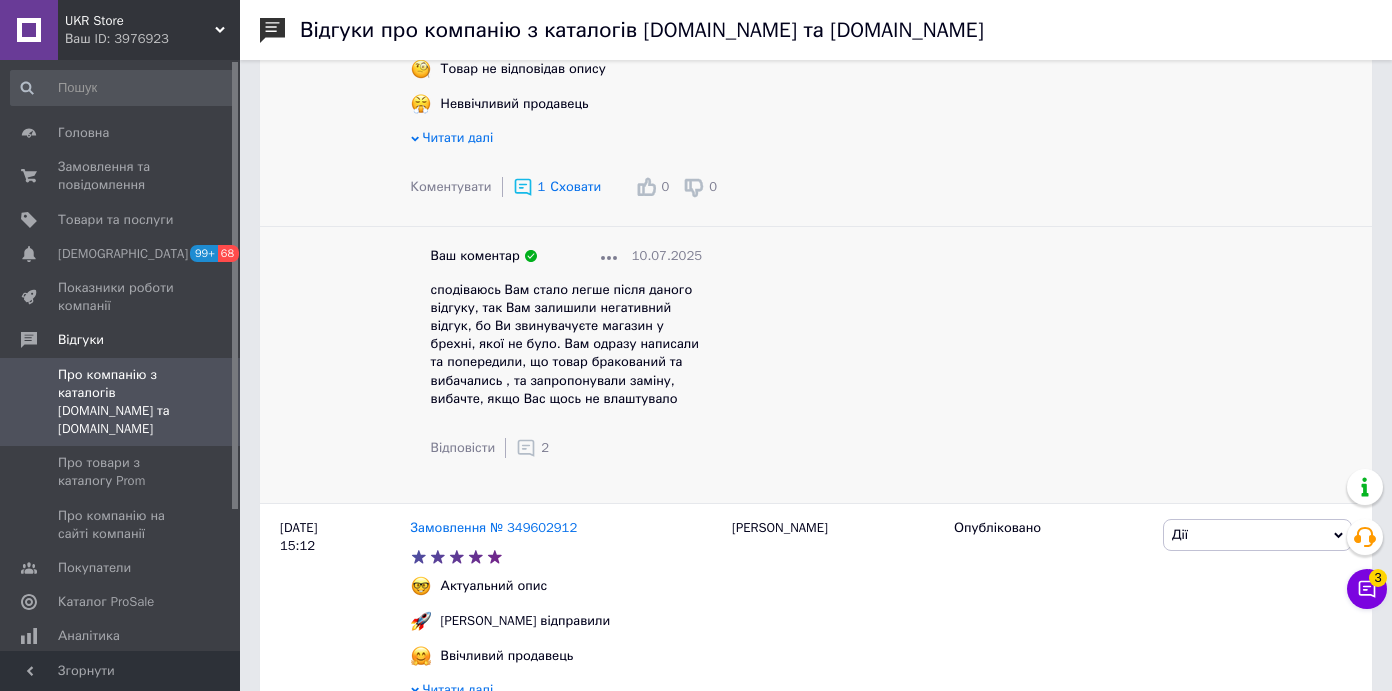 scroll, scrollTop: 1425, scrollLeft: 0, axis: vertical 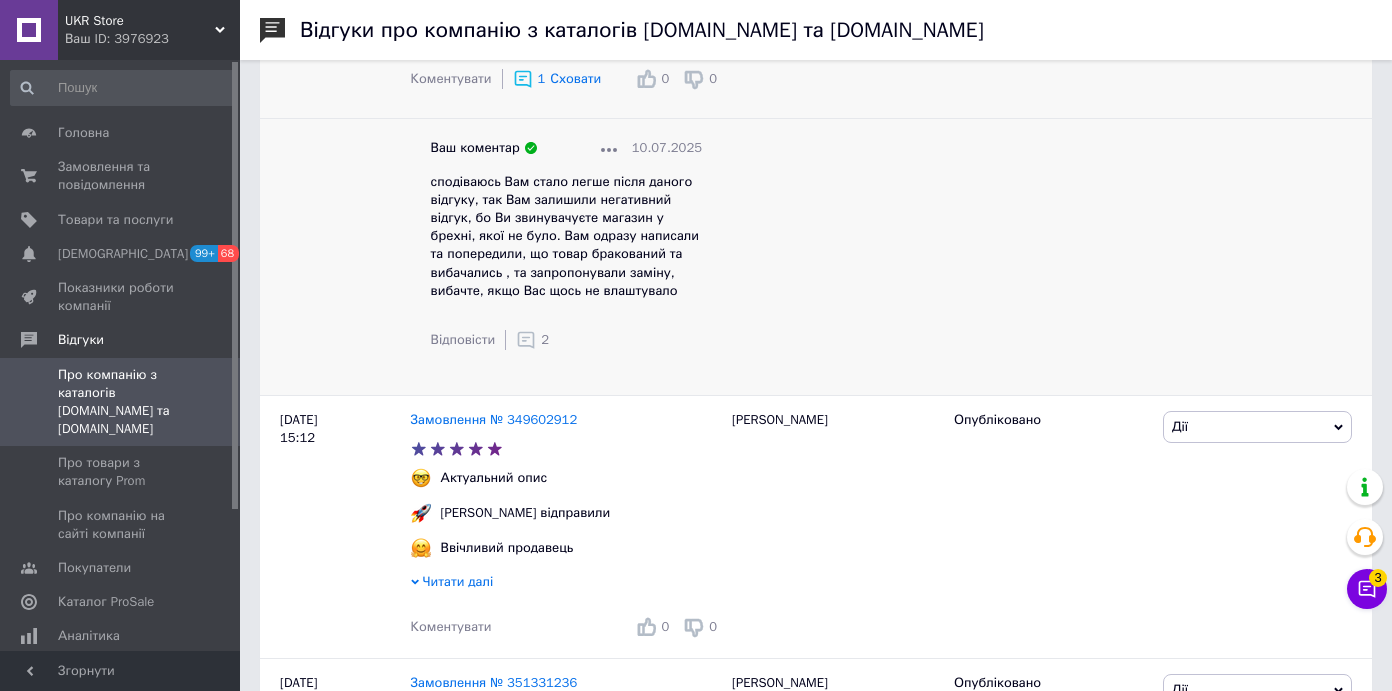 click on "2" at bounding box center (545, 339) 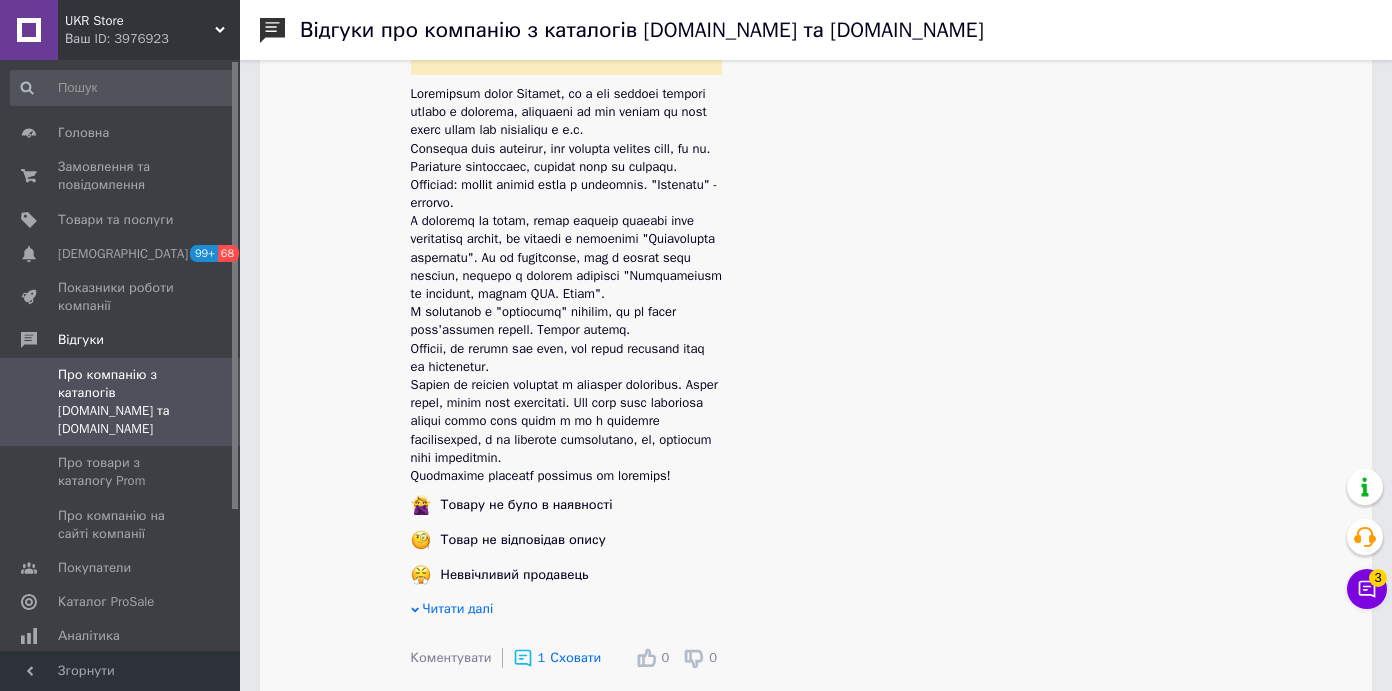 scroll, scrollTop: 464, scrollLeft: 0, axis: vertical 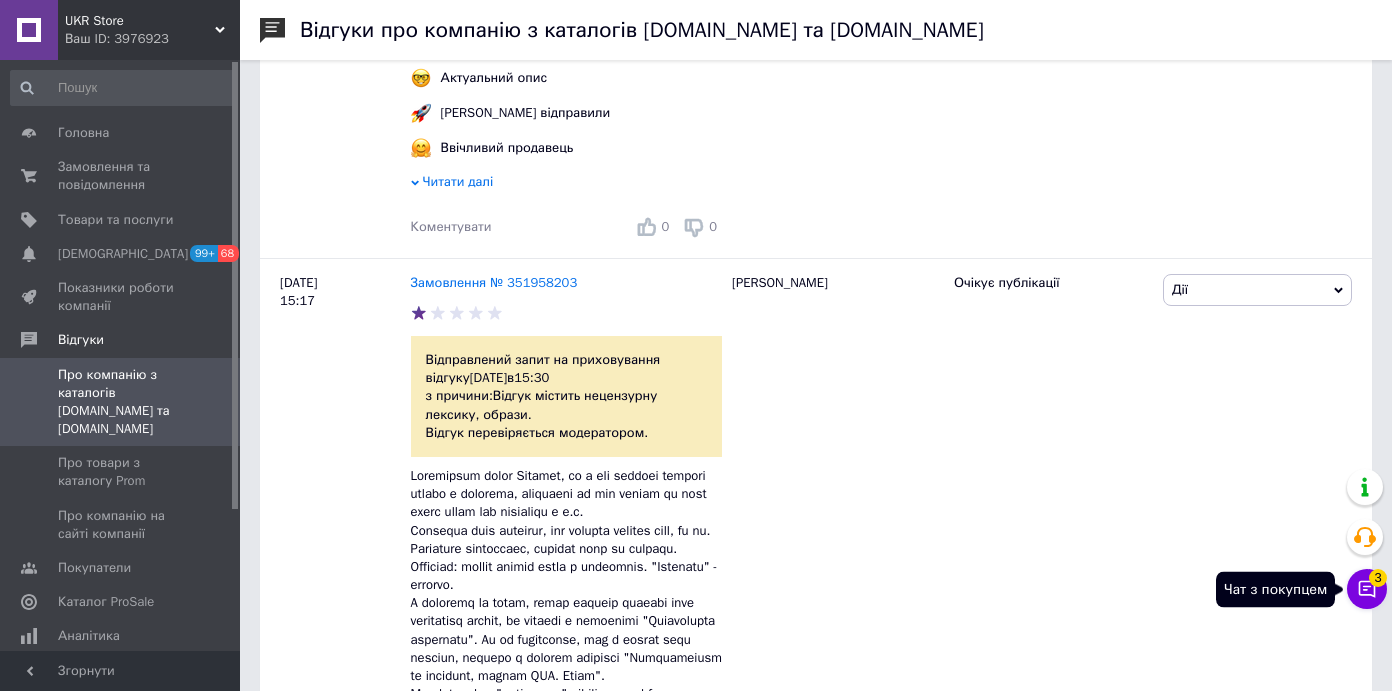 click 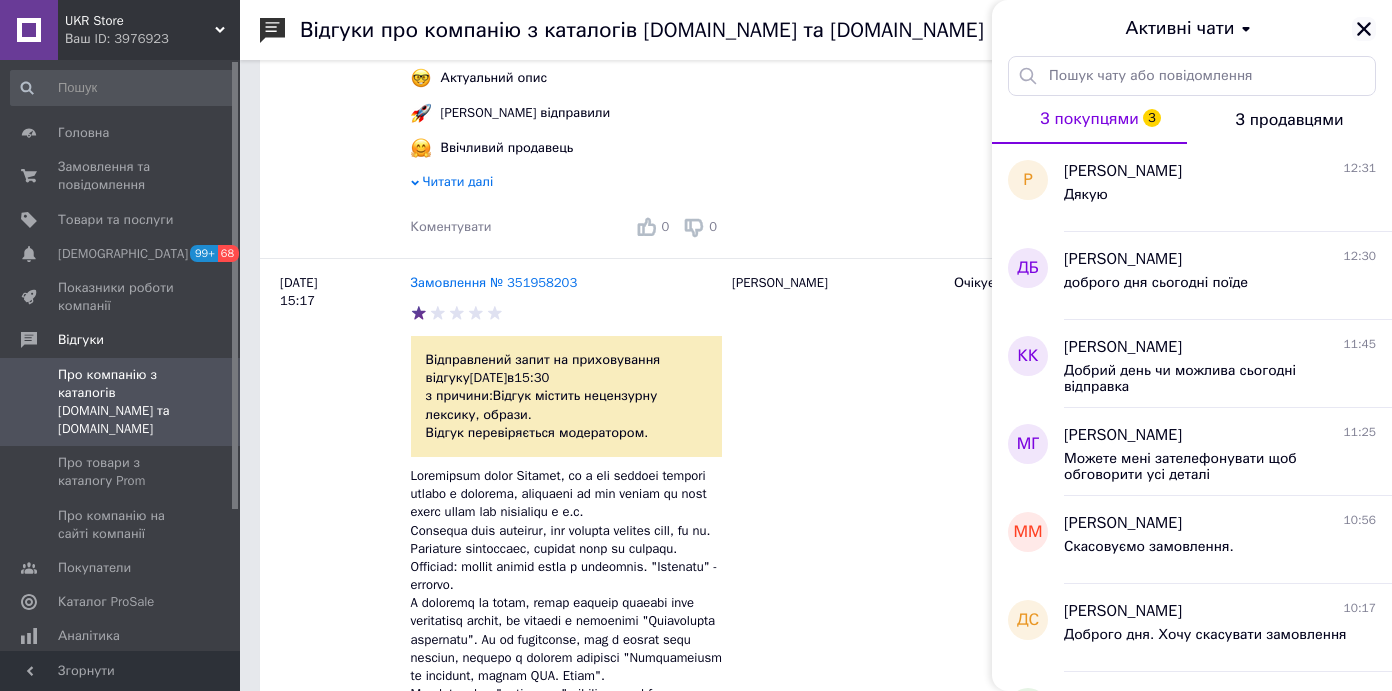 click 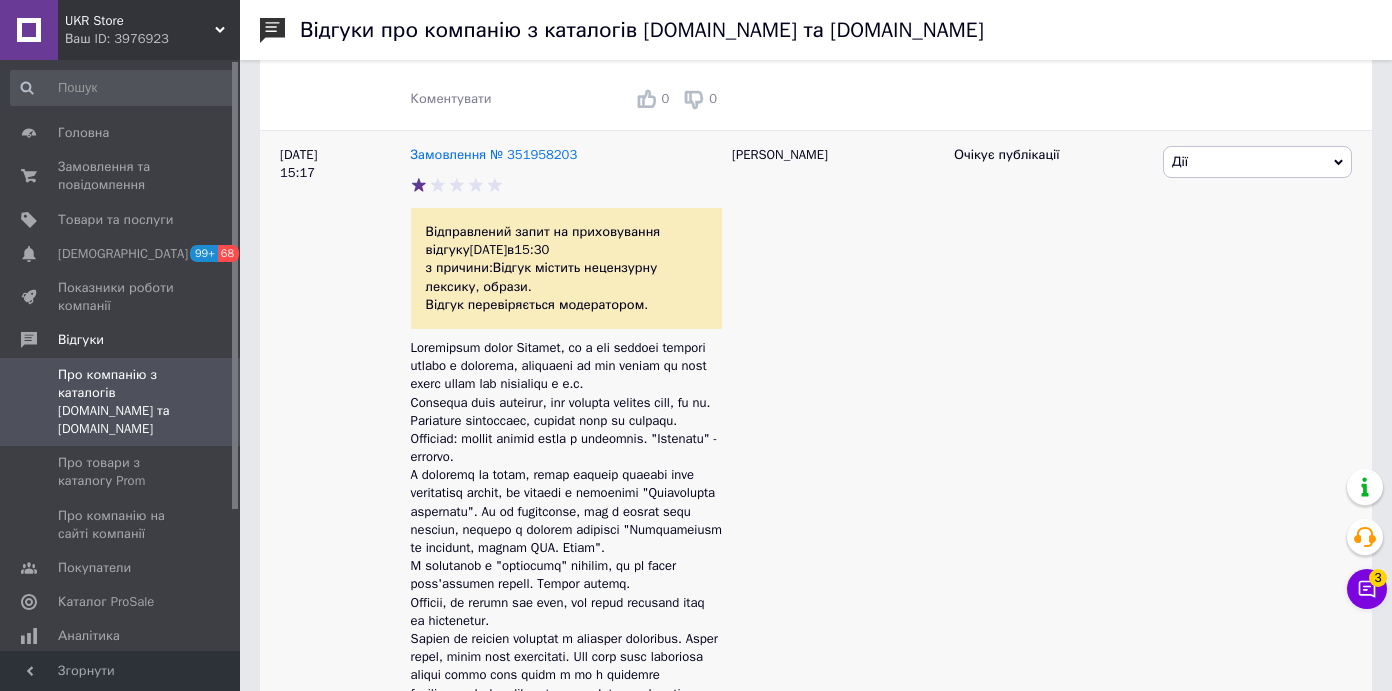 scroll, scrollTop: 595, scrollLeft: 0, axis: vertical 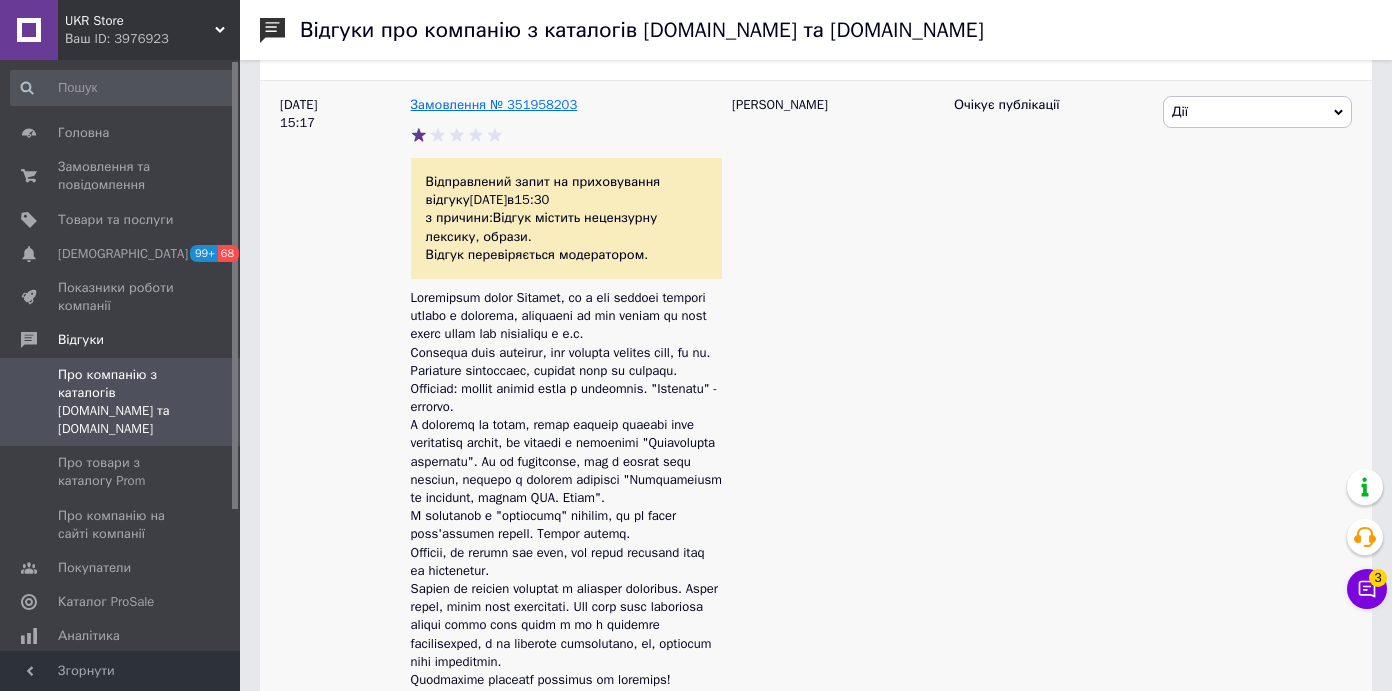 click on "Замовлення № 351958203" at bounding box center [494, 104] 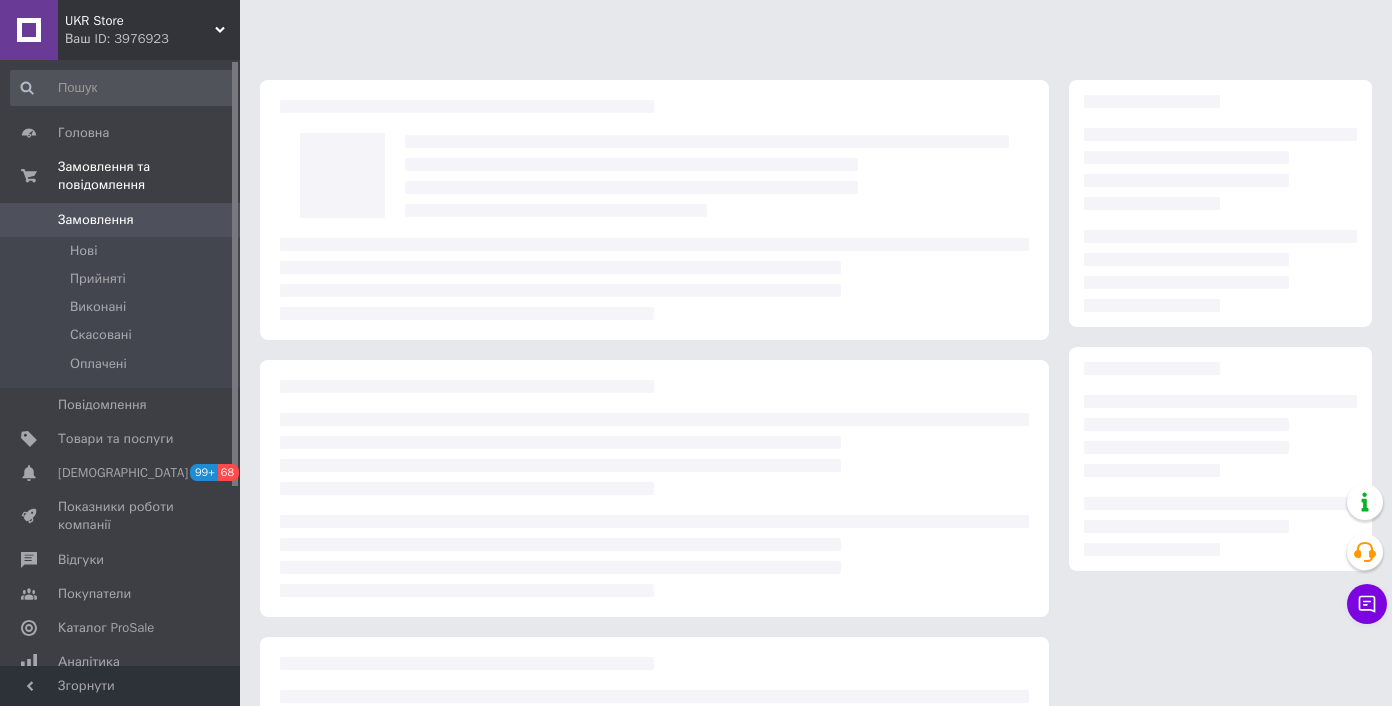 scroll, scrollTop: 0, scrollLeft: 0, axis: both 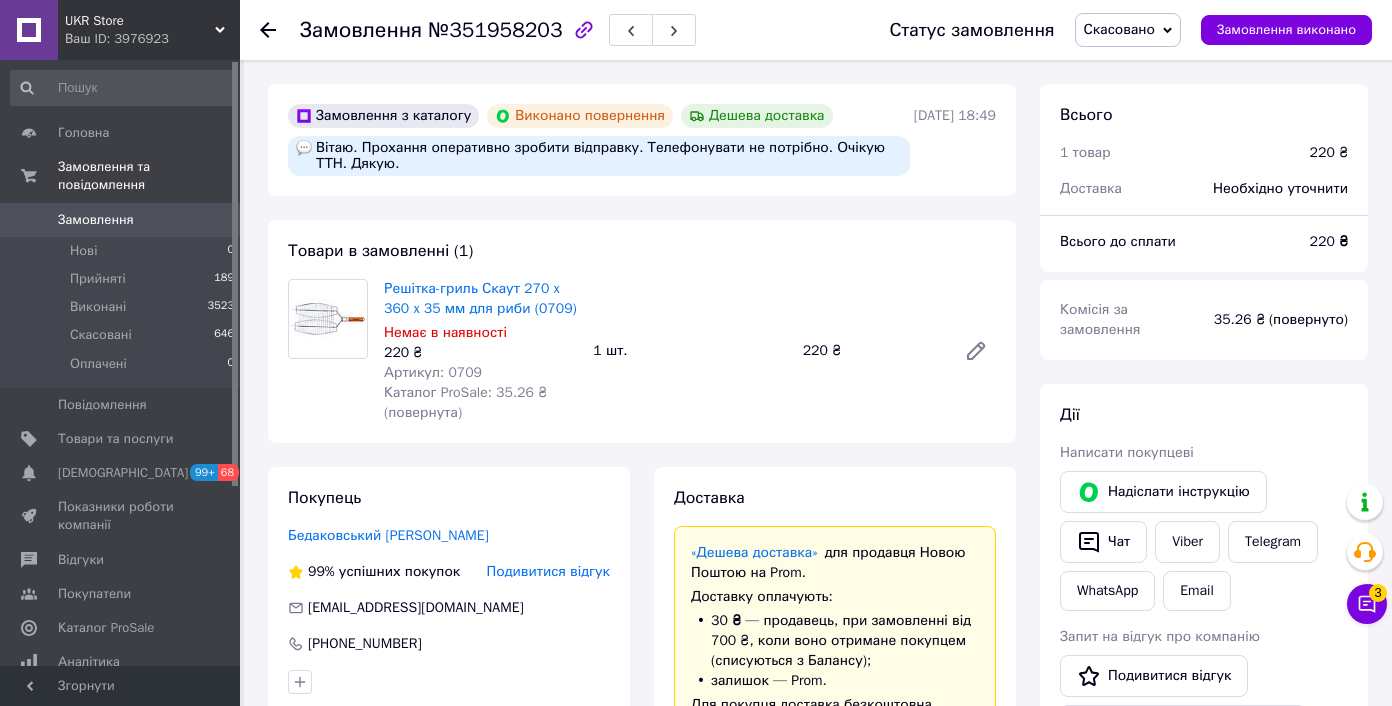 click on "Замовлення" at bounding box center (96, 220) 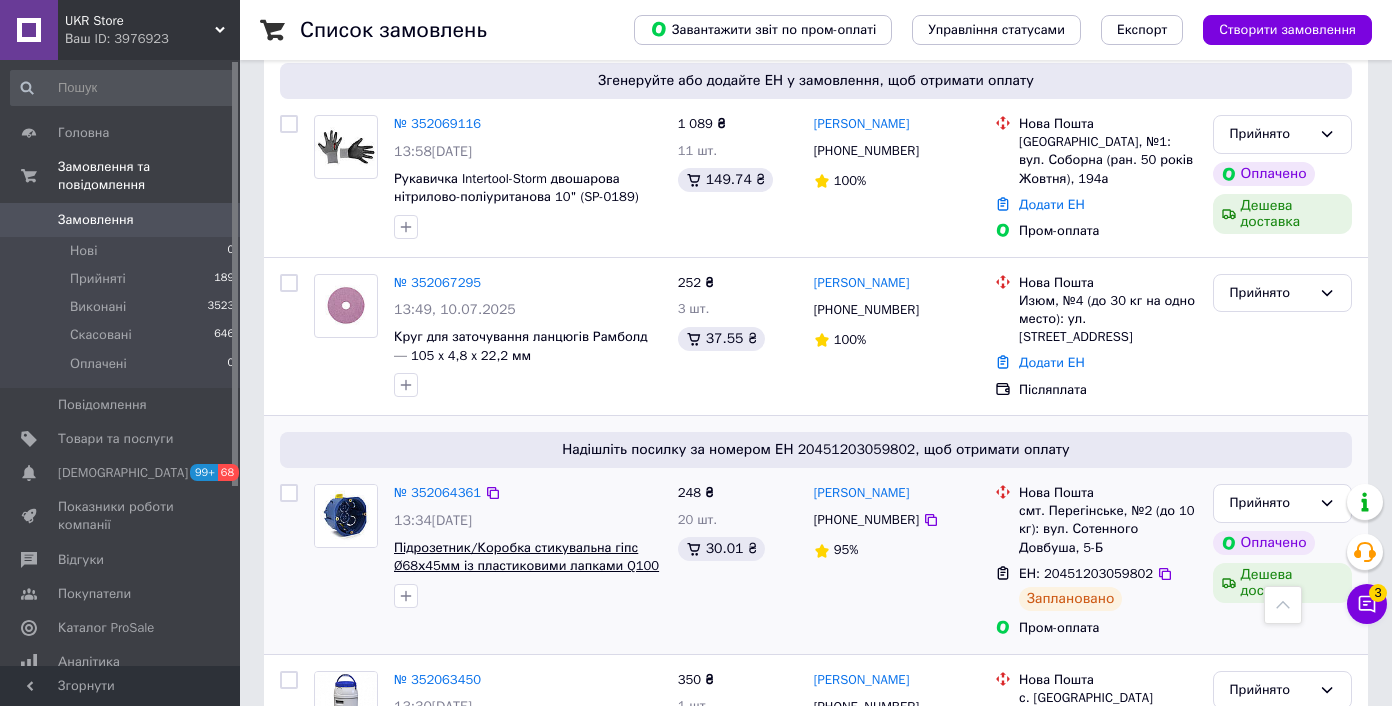 scroll, scrollTop: 701, scrollLeft: 0, axis: vertical 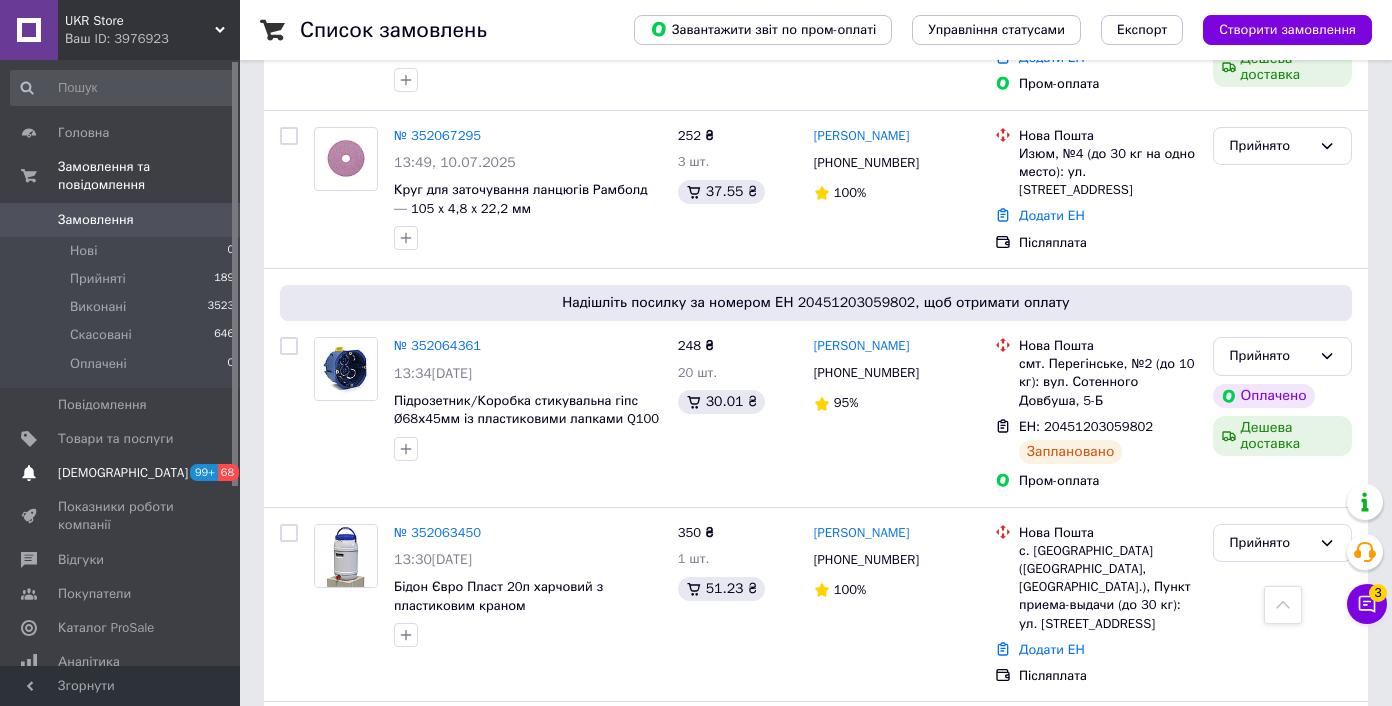 click on "[DEMOGRAPHIC_DATA]" at bounding box center [121, 473] 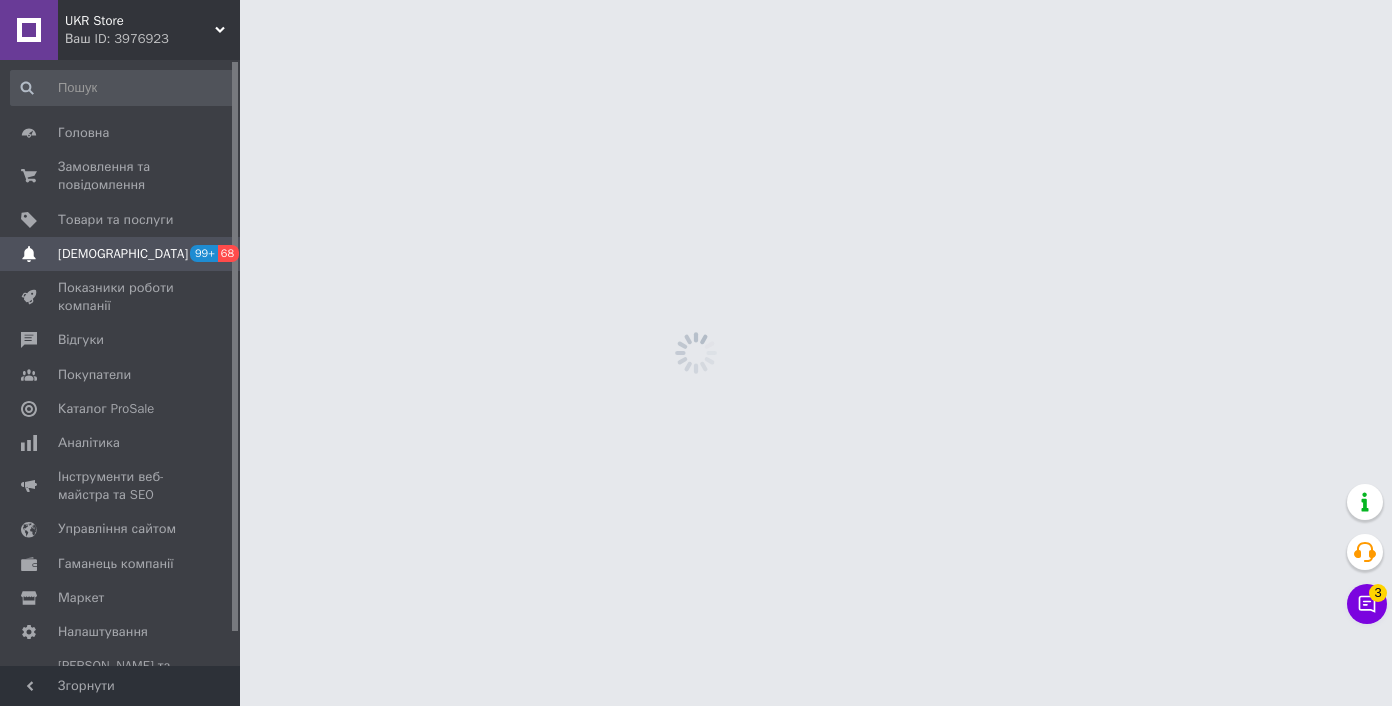 scroll, scrollTop: 0, scrollLeft: 0, axis: both 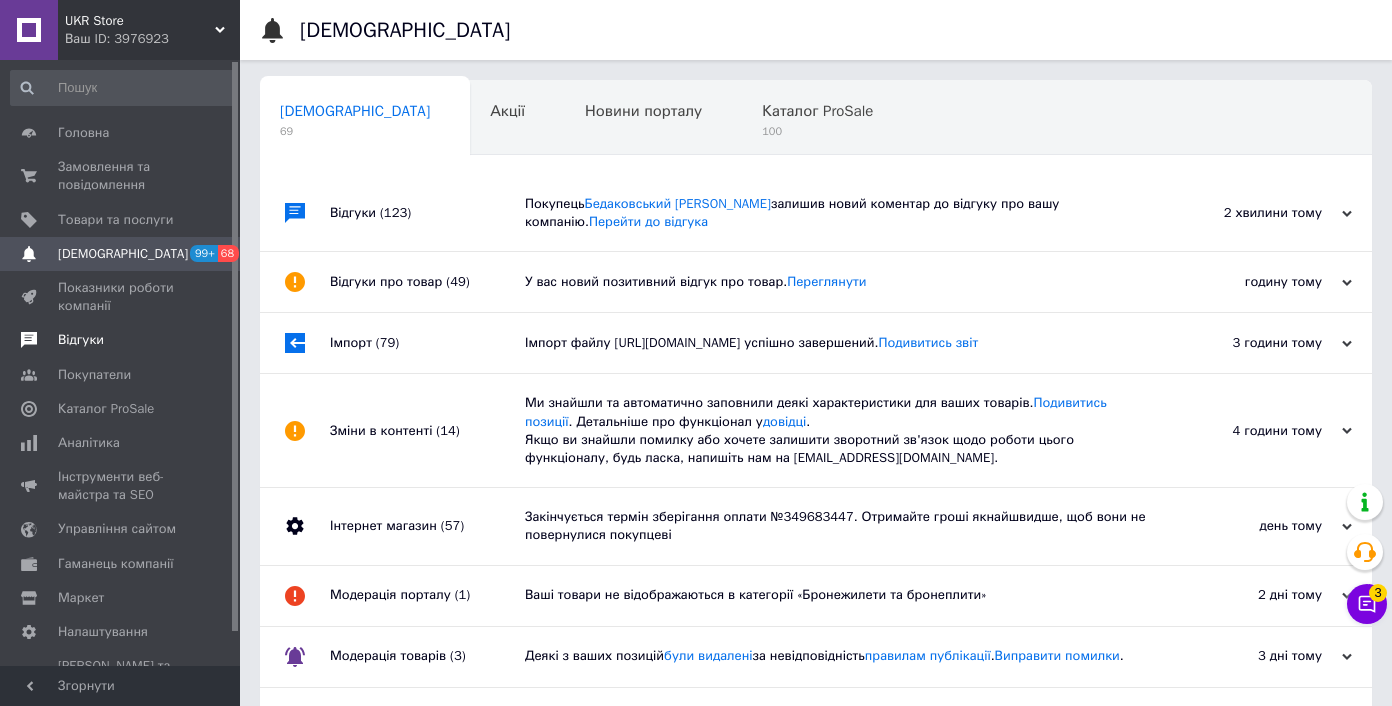 click on "Відгуки" at bounding box center [121, 340] 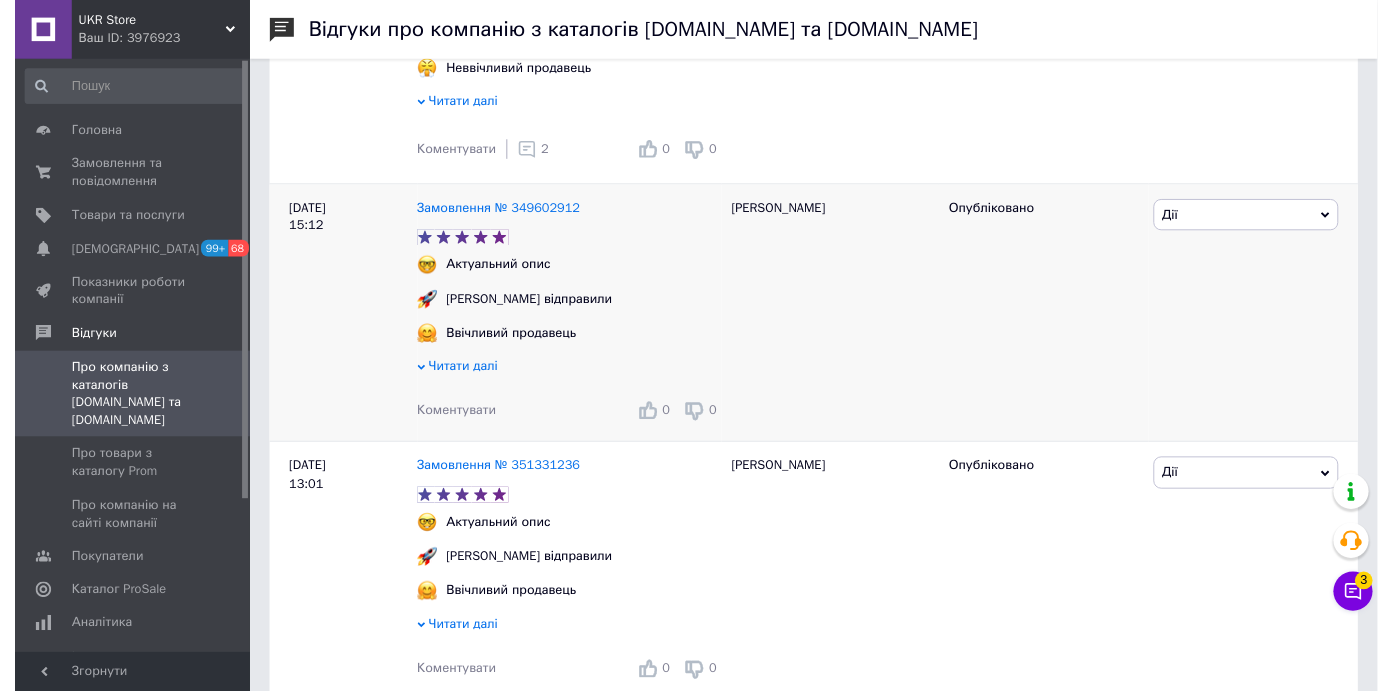 scroll, scrollTop: 1371, scrollLeft: 0, axis: vertical 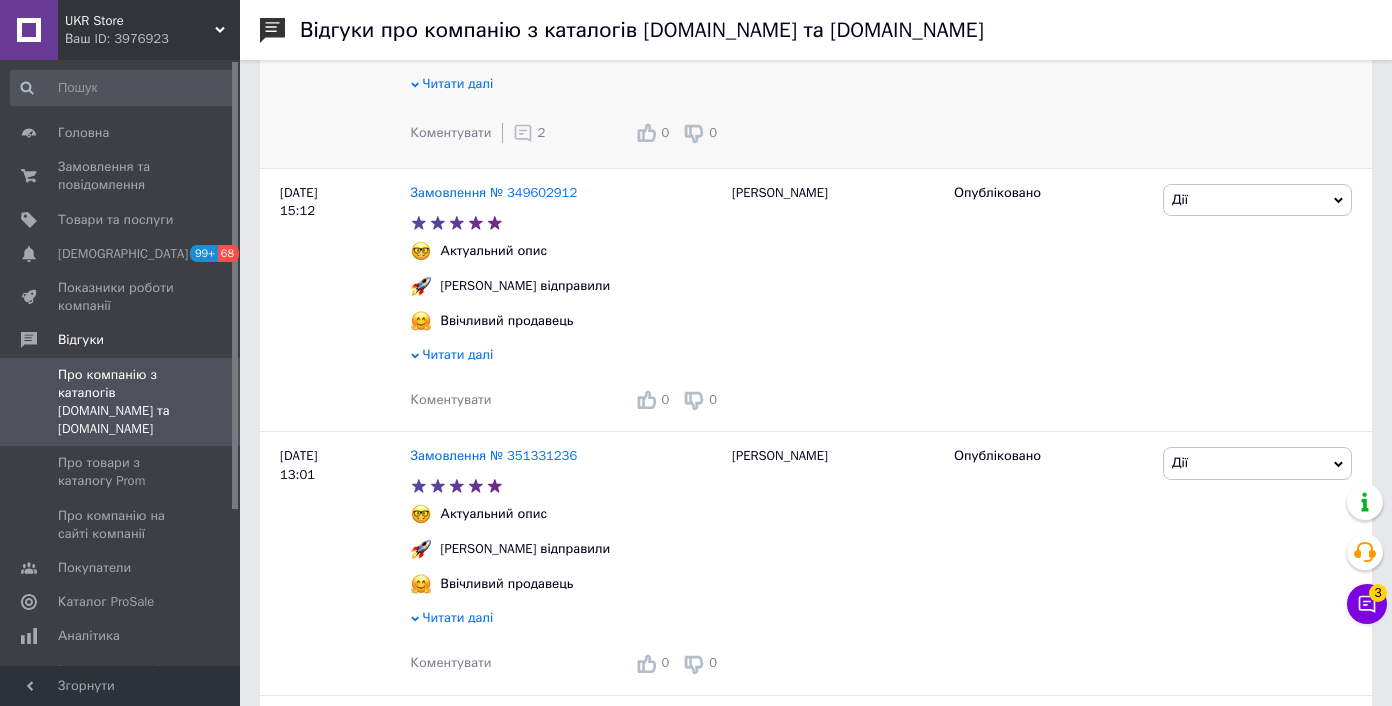 click on "Коментувати 2 0 0" at bounding box center (566, 133) 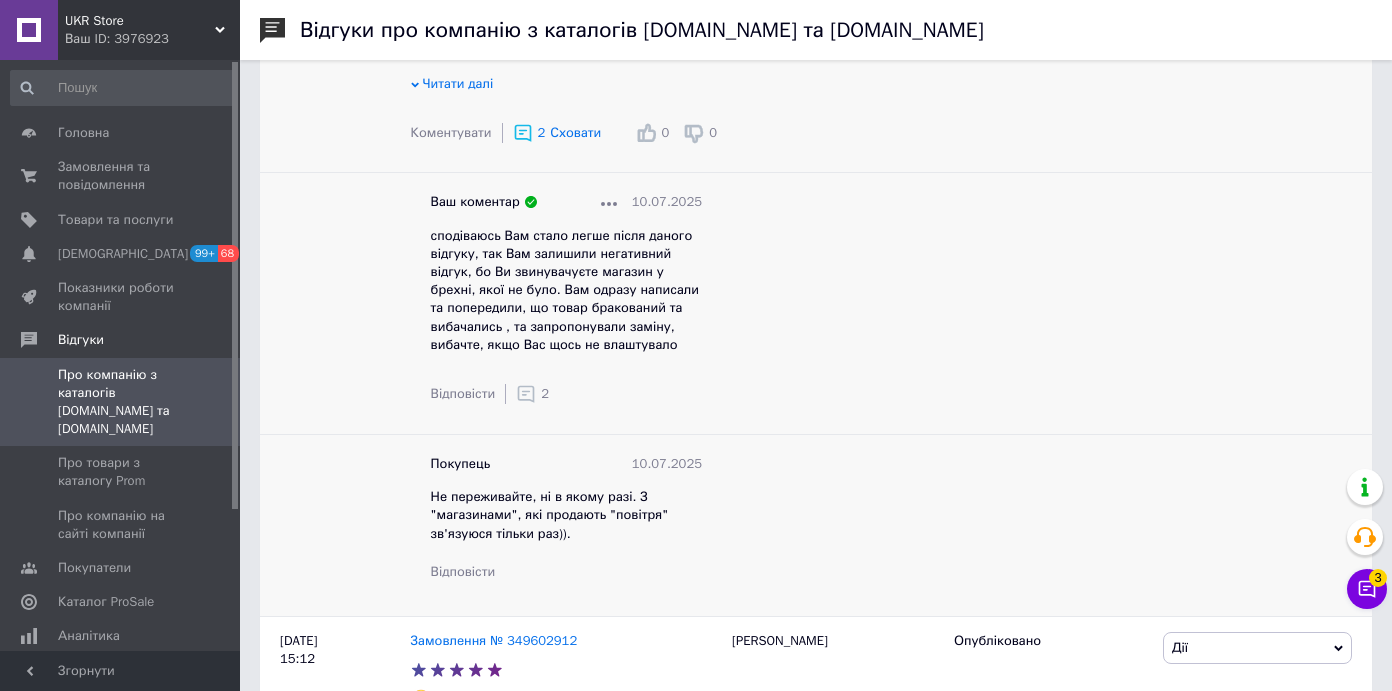 scroll, scrollTop: 1737, scrollLeft: 0, axis: vertical 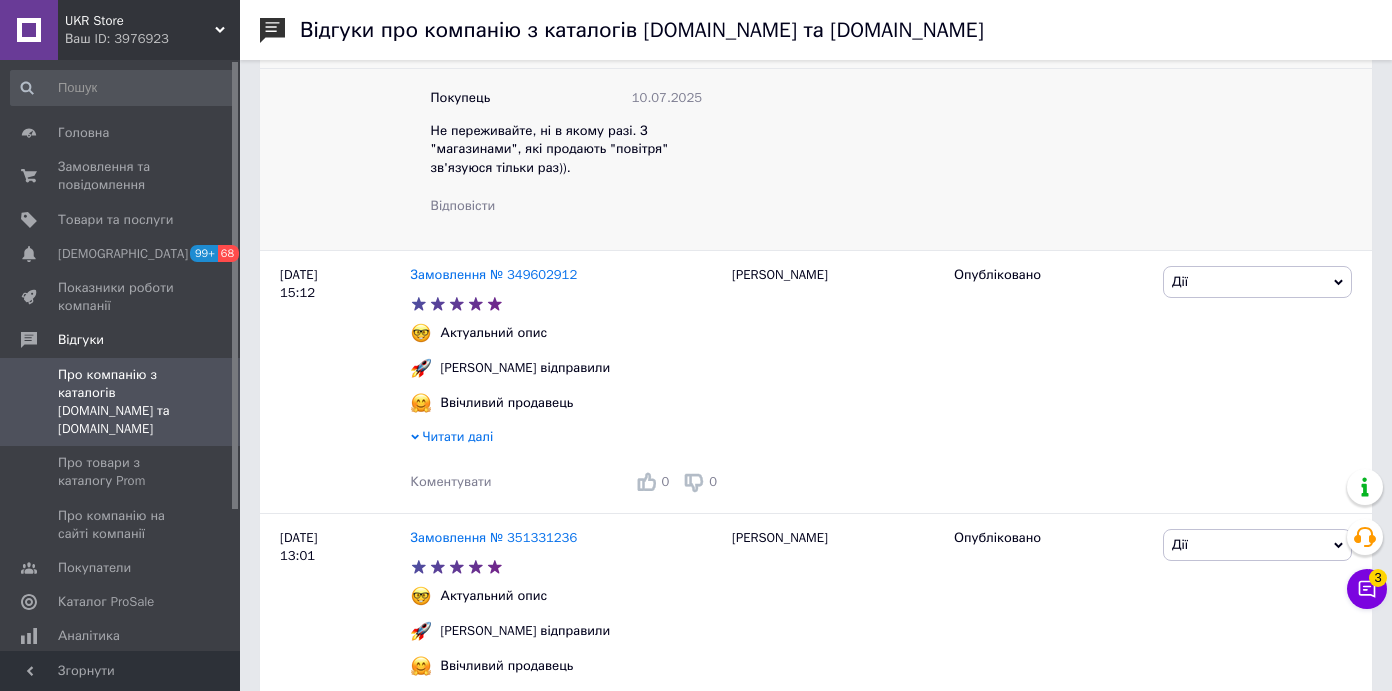 click on "Відповісти" at bounding box center (463, 205) 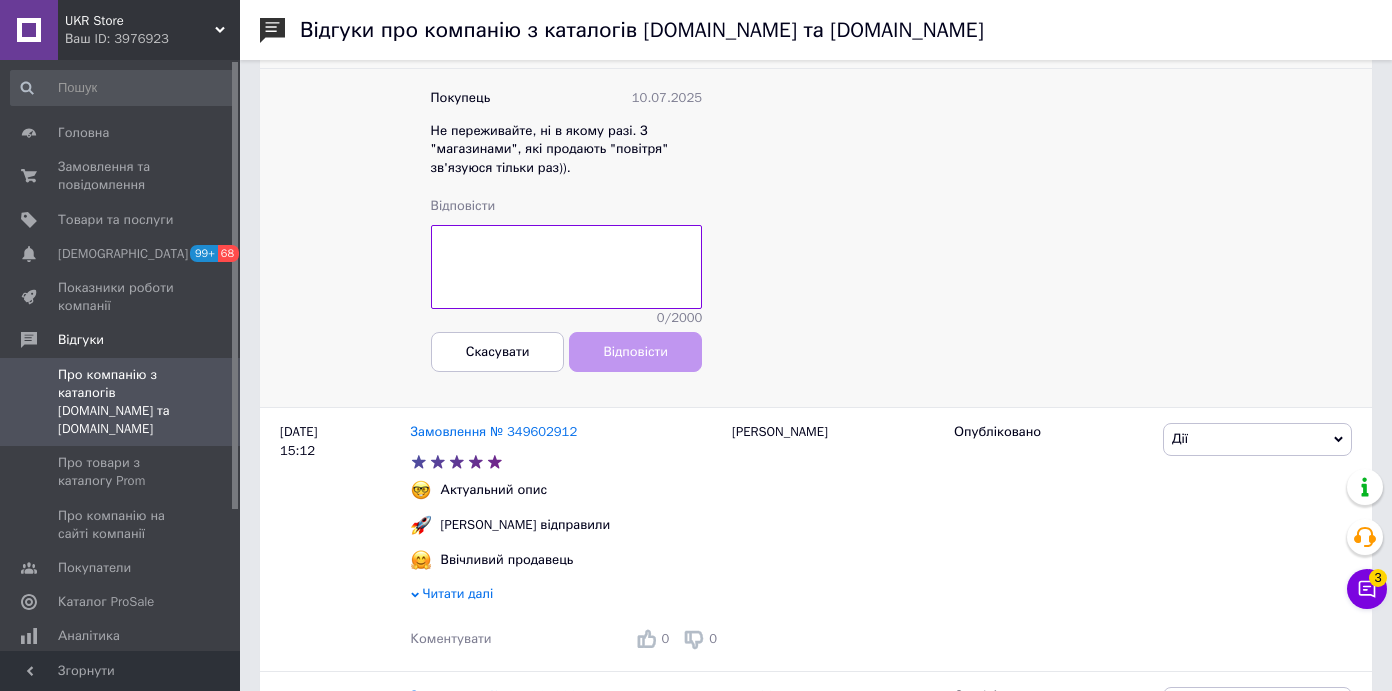 click at bounding box center [566, 267] 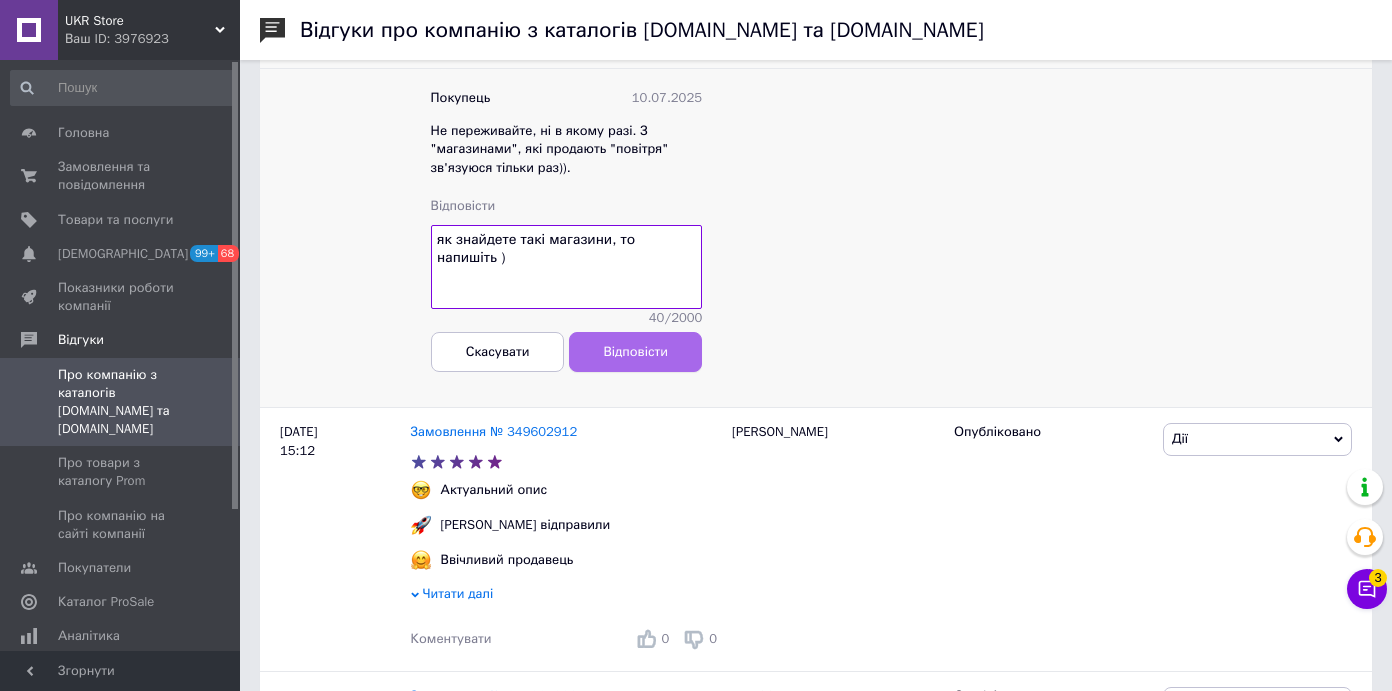 type on "як знайдете такі магазини, то напишіть )" 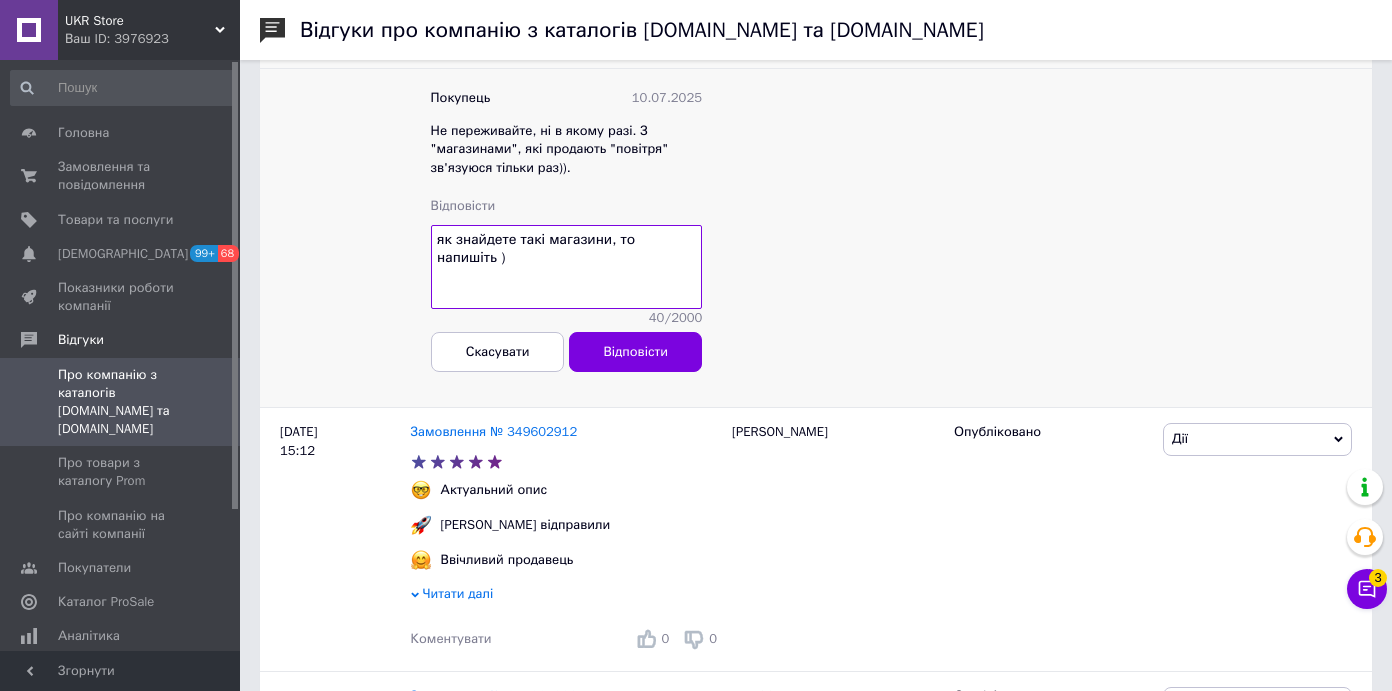 drag, startPoint x: 622, startPoint y: 387, endPoint x: 593, endPoint y: 367, distance: 35.22783 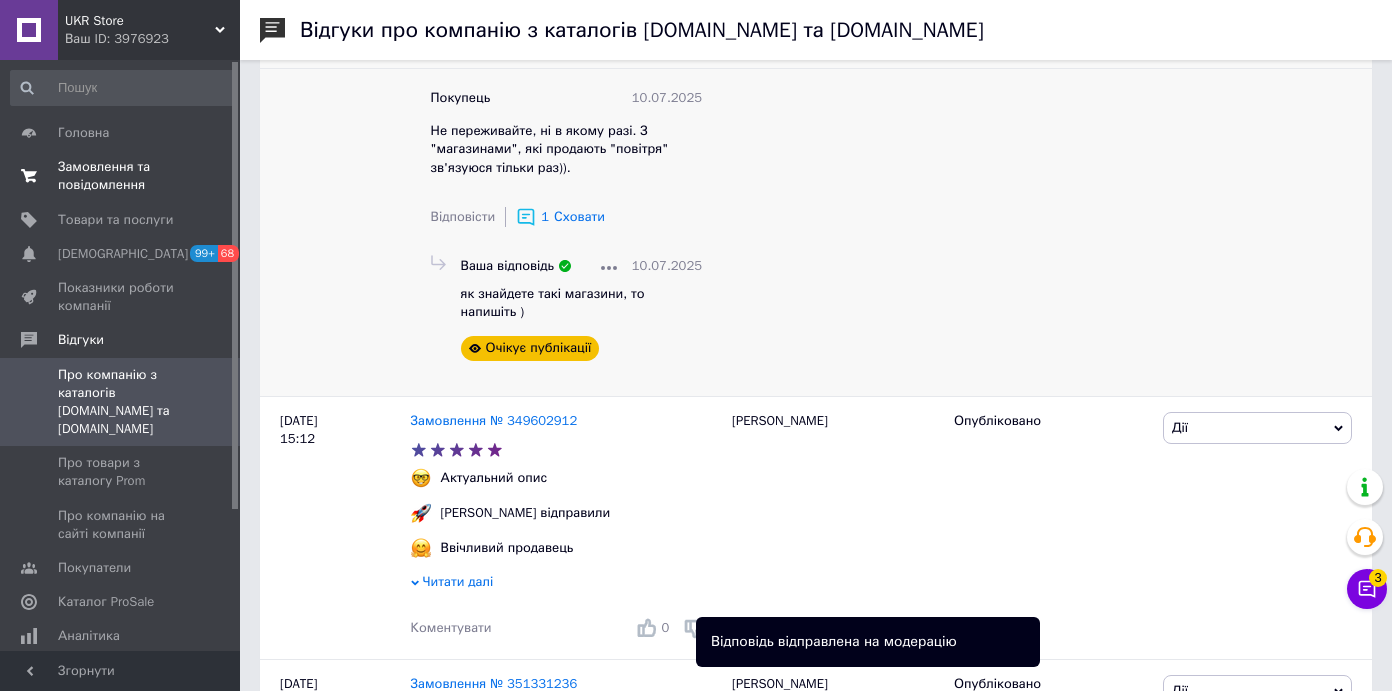 click on "Замовлення та повідомлення" at bounding box center [121, 176] 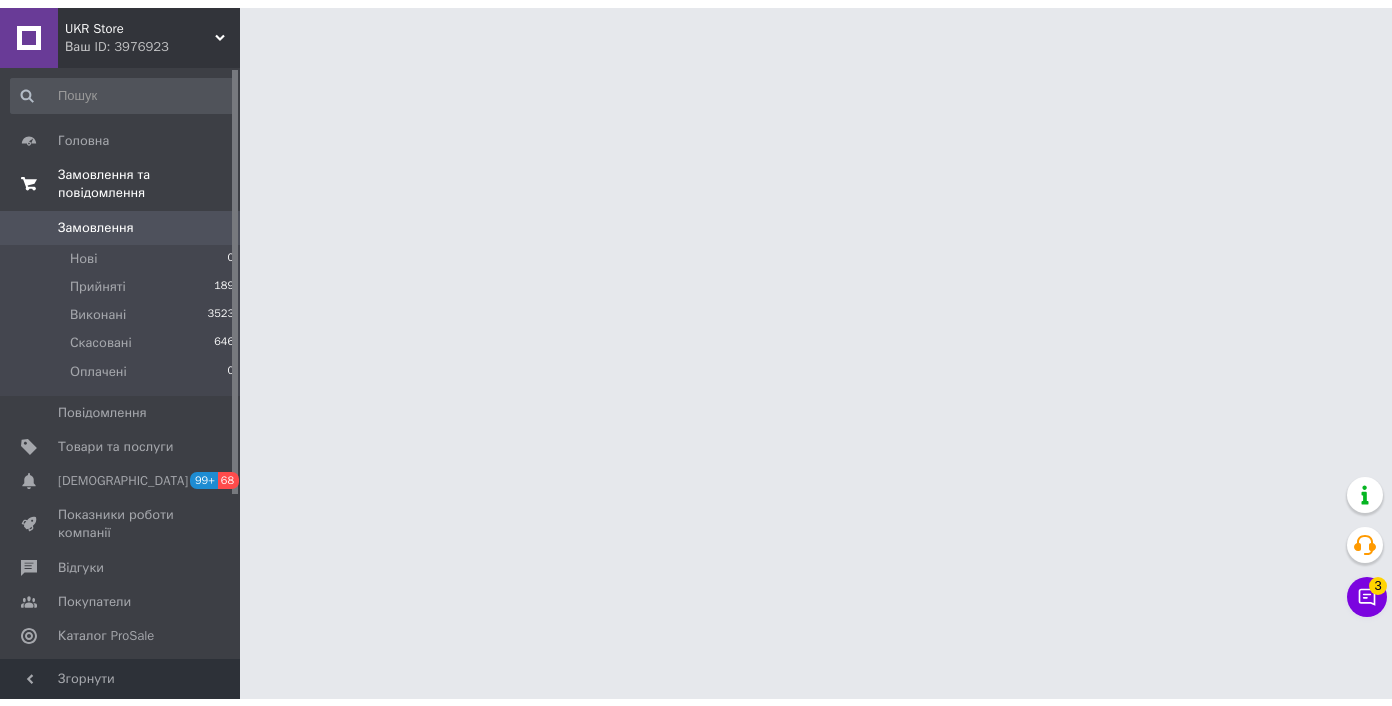 scroll, scrollTop: 0, scrollLeft: 0, axis: both 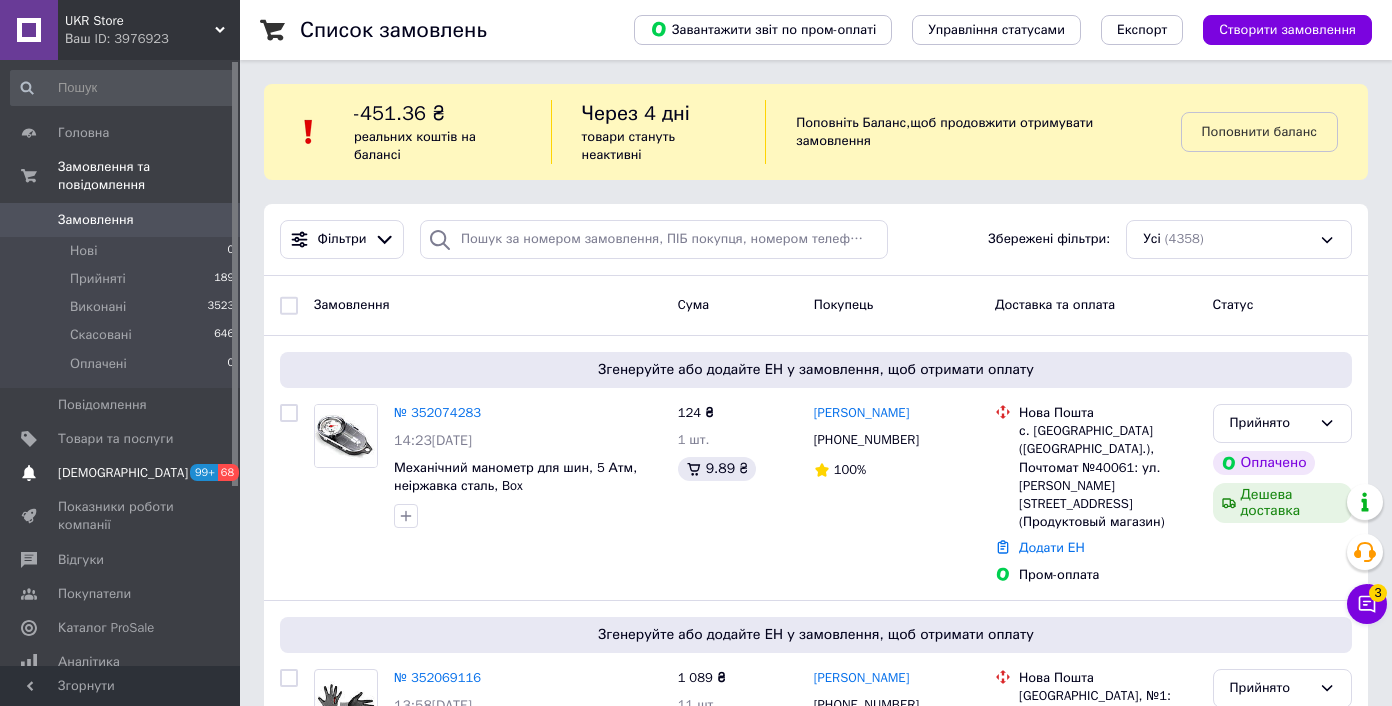 click 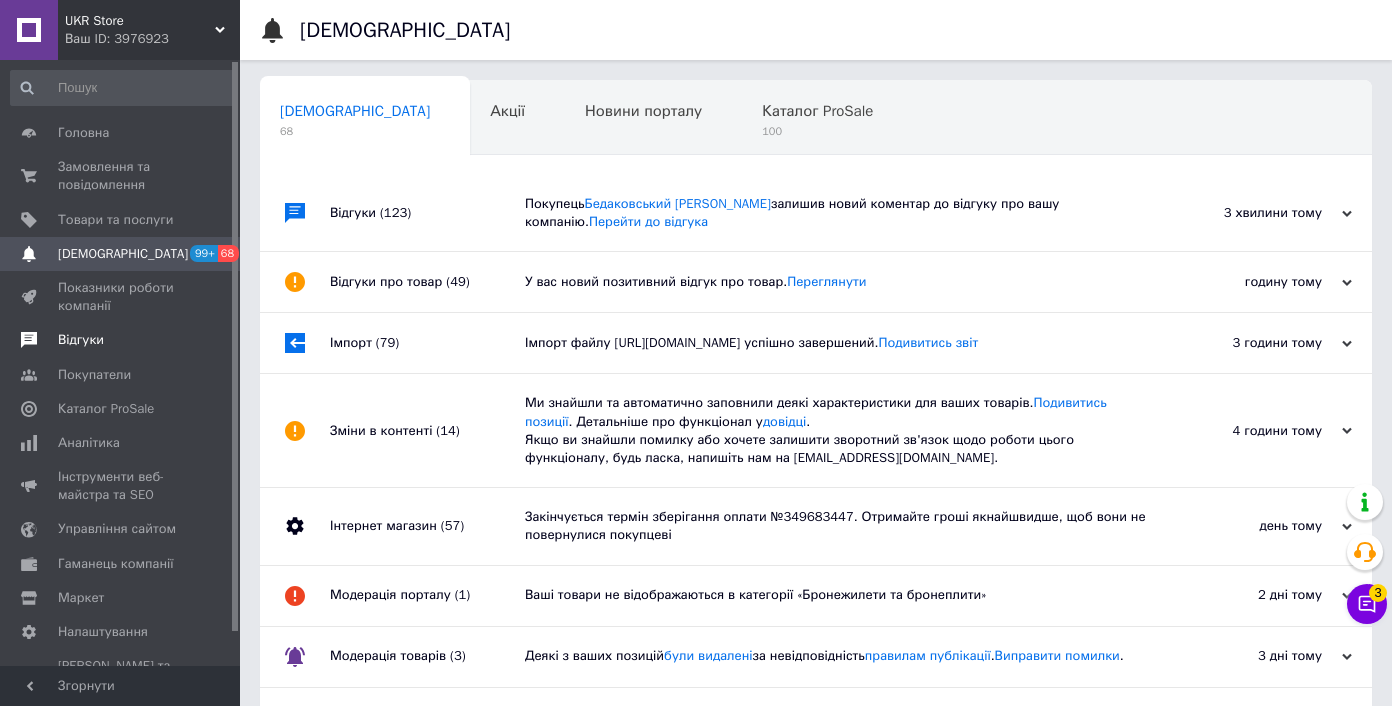 click on "Відгуки" at bounding box center (121, 340) 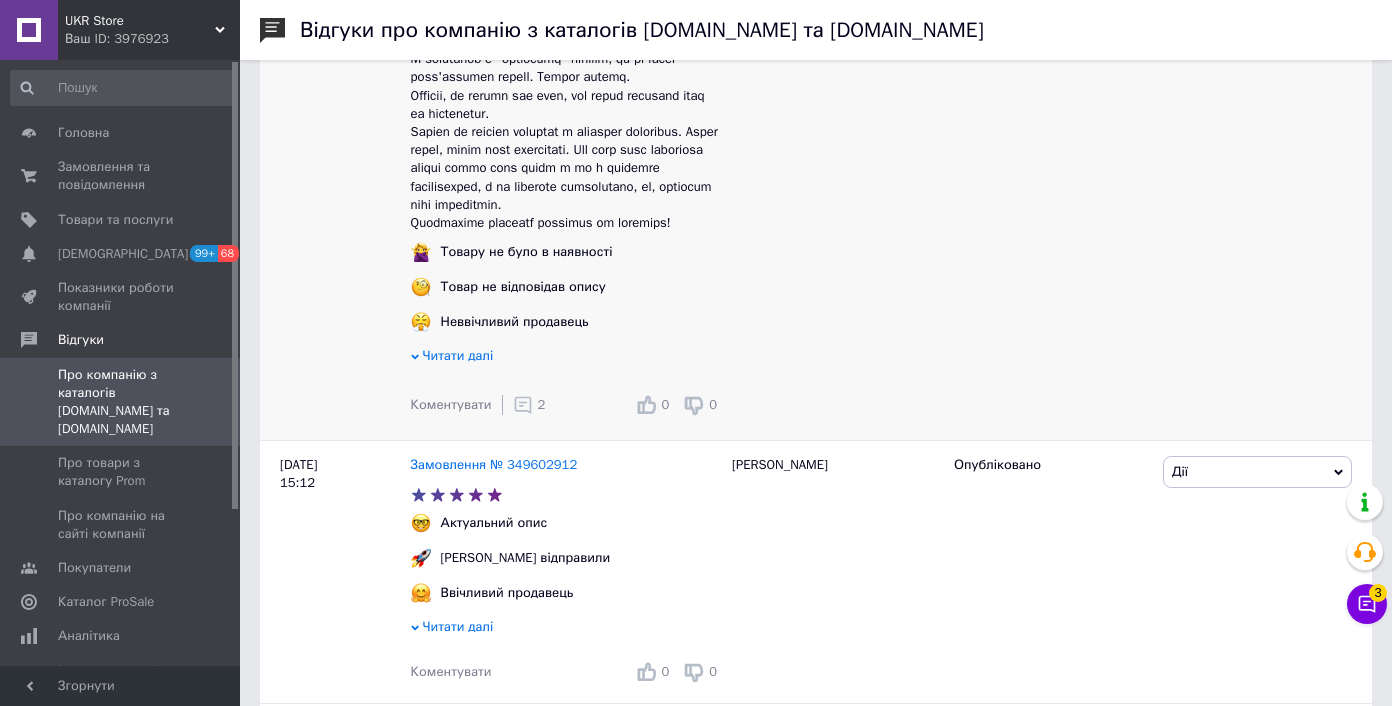 scroll, scrollTop: 1119, scrollLeft: 0, axis: vertical 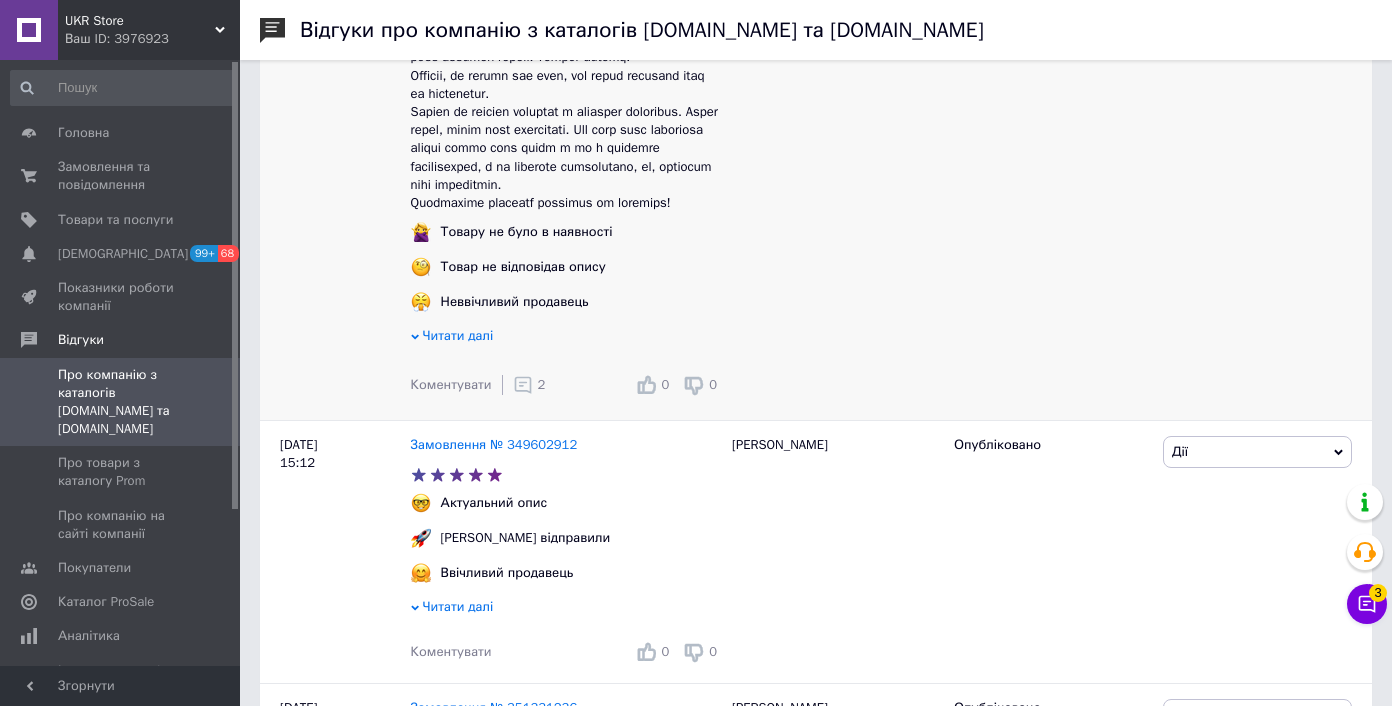 click on "Коментувати 2" at bounding box center (478, 385) 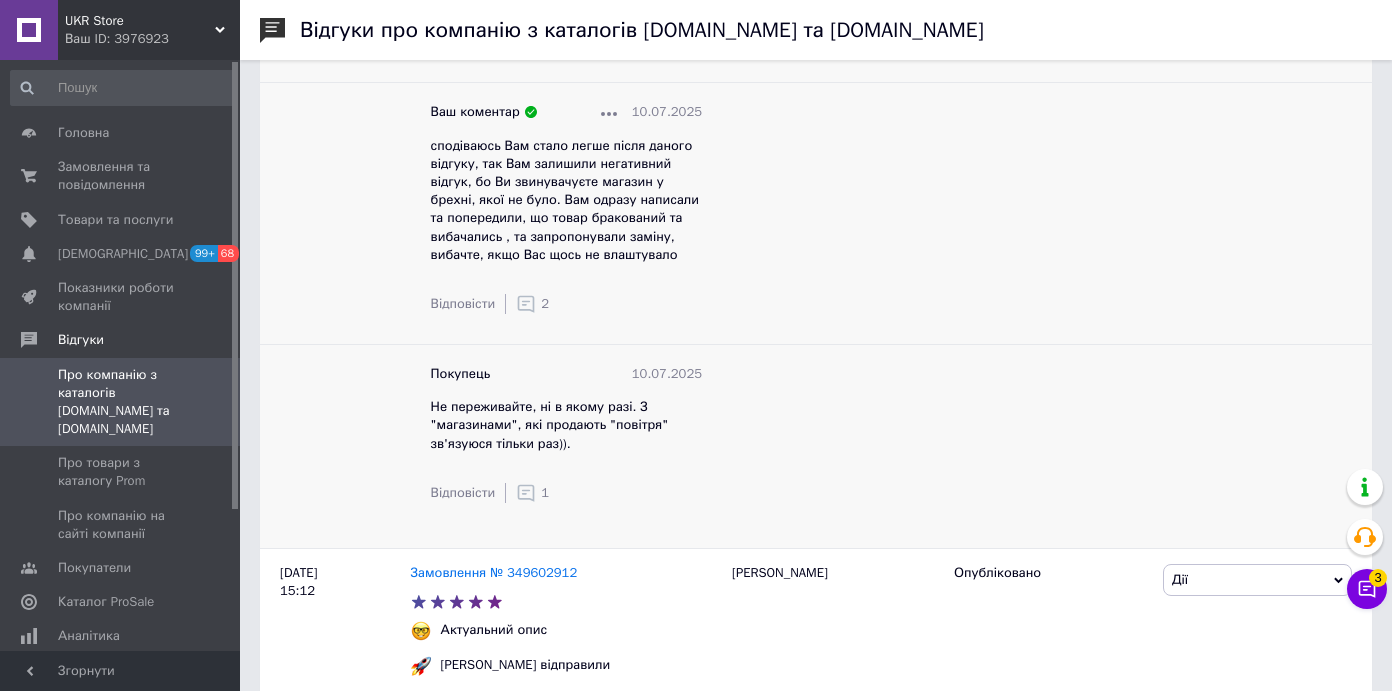 scroll, scrollTop: 1498, scrollLeft: 0, axis: vertical 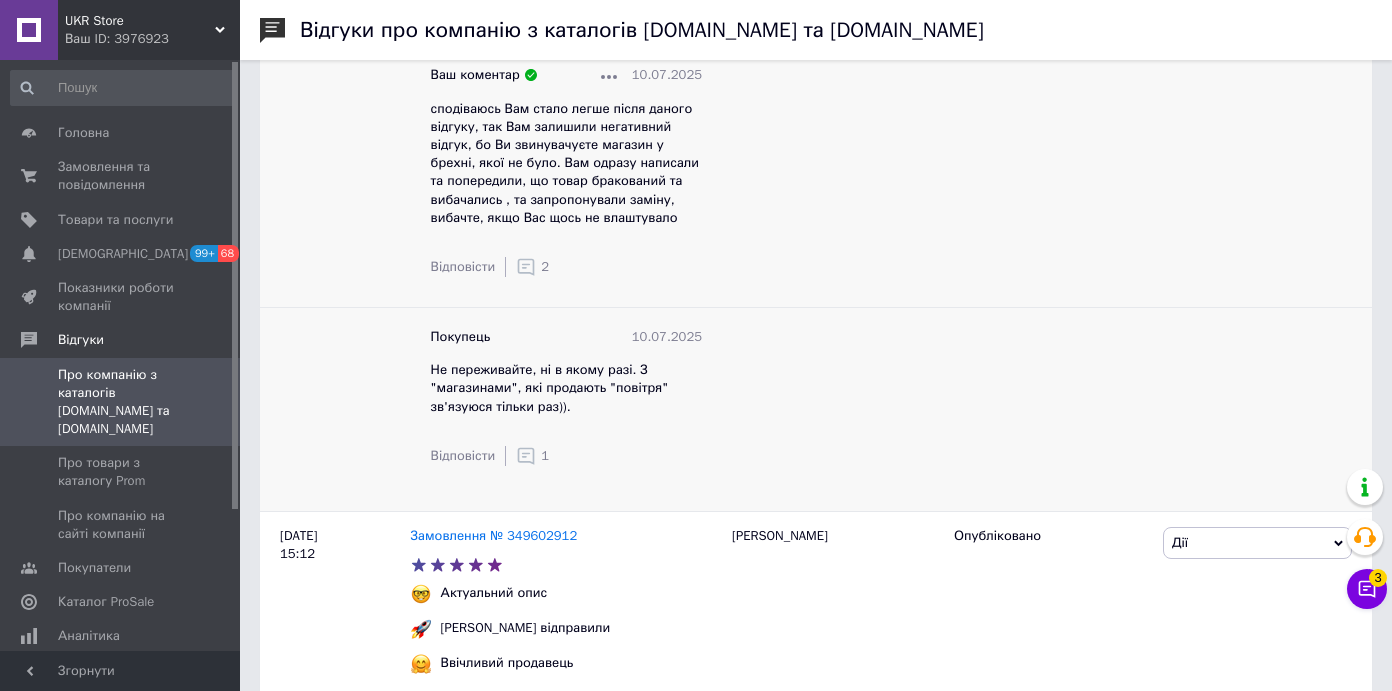 click on "1" at bounding box center [545, 456] 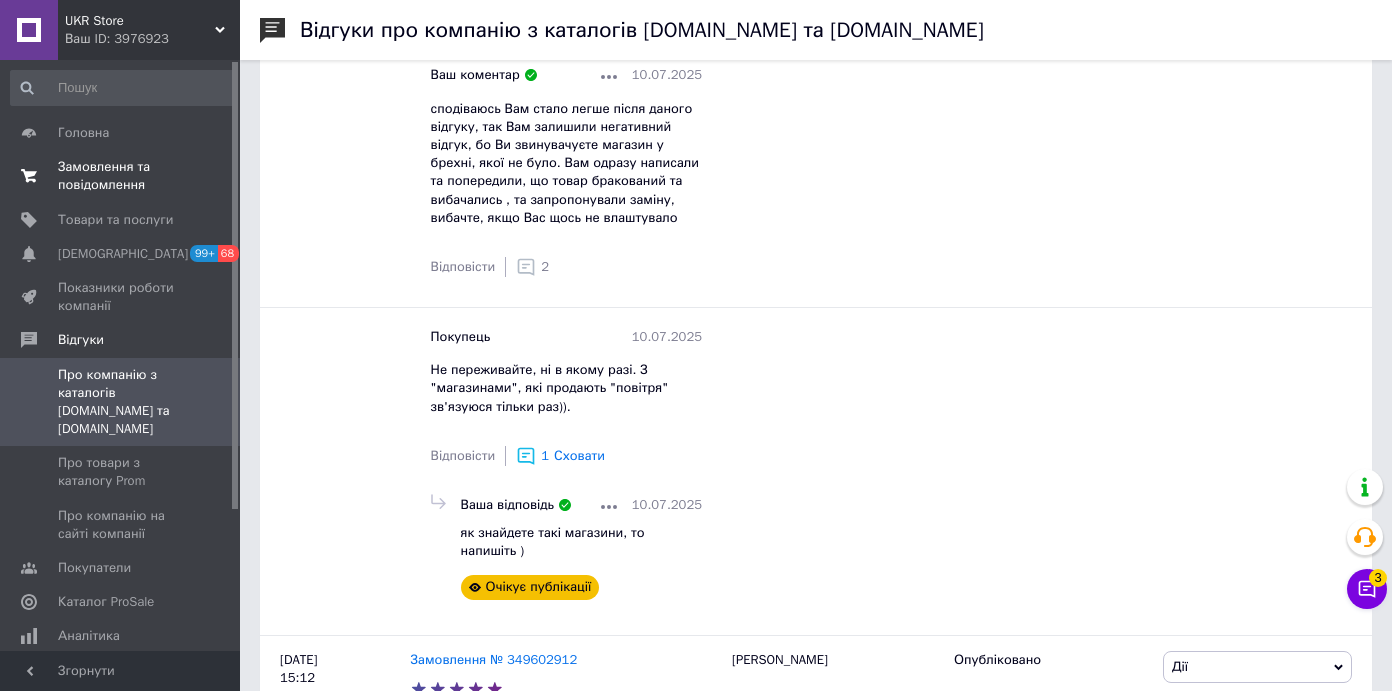 click on "Замовлення та повідомлення" at bounding box center [121, 176] 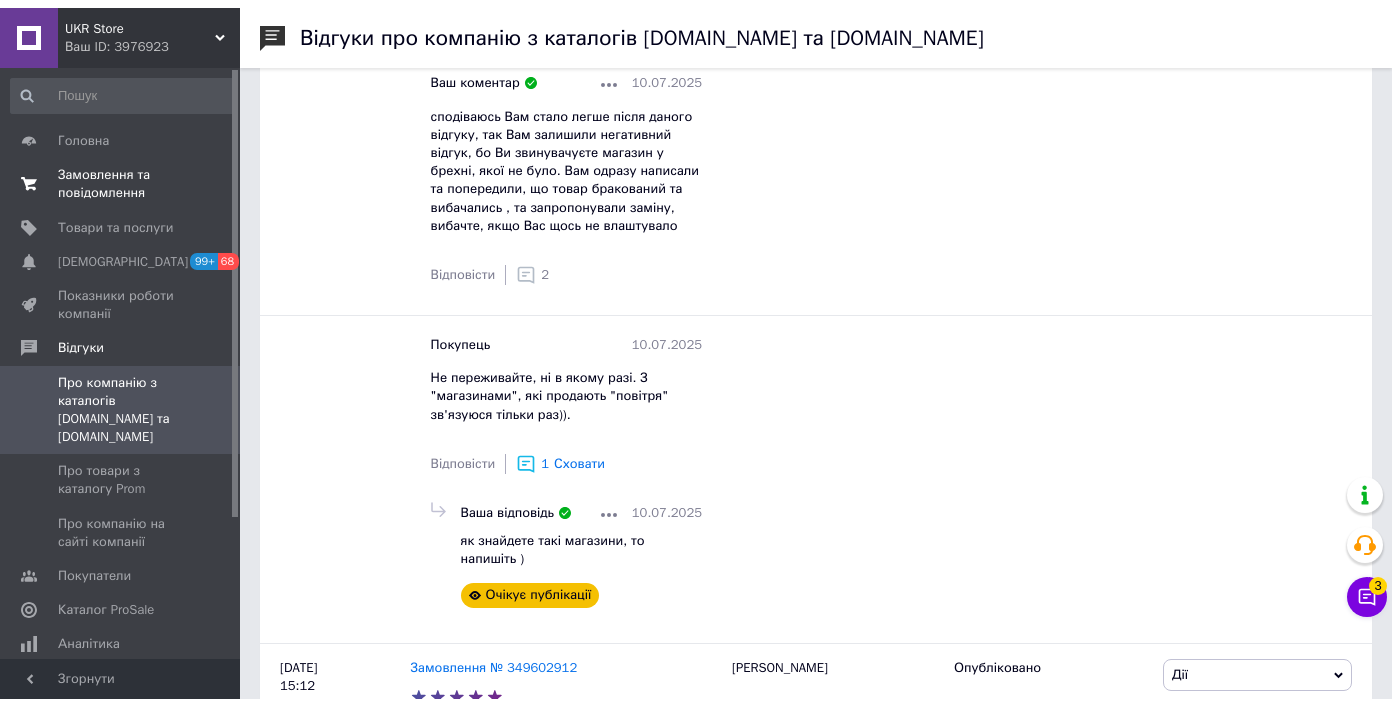 scroll, scrollTop: 0, scrollLeft: 0, axis: both 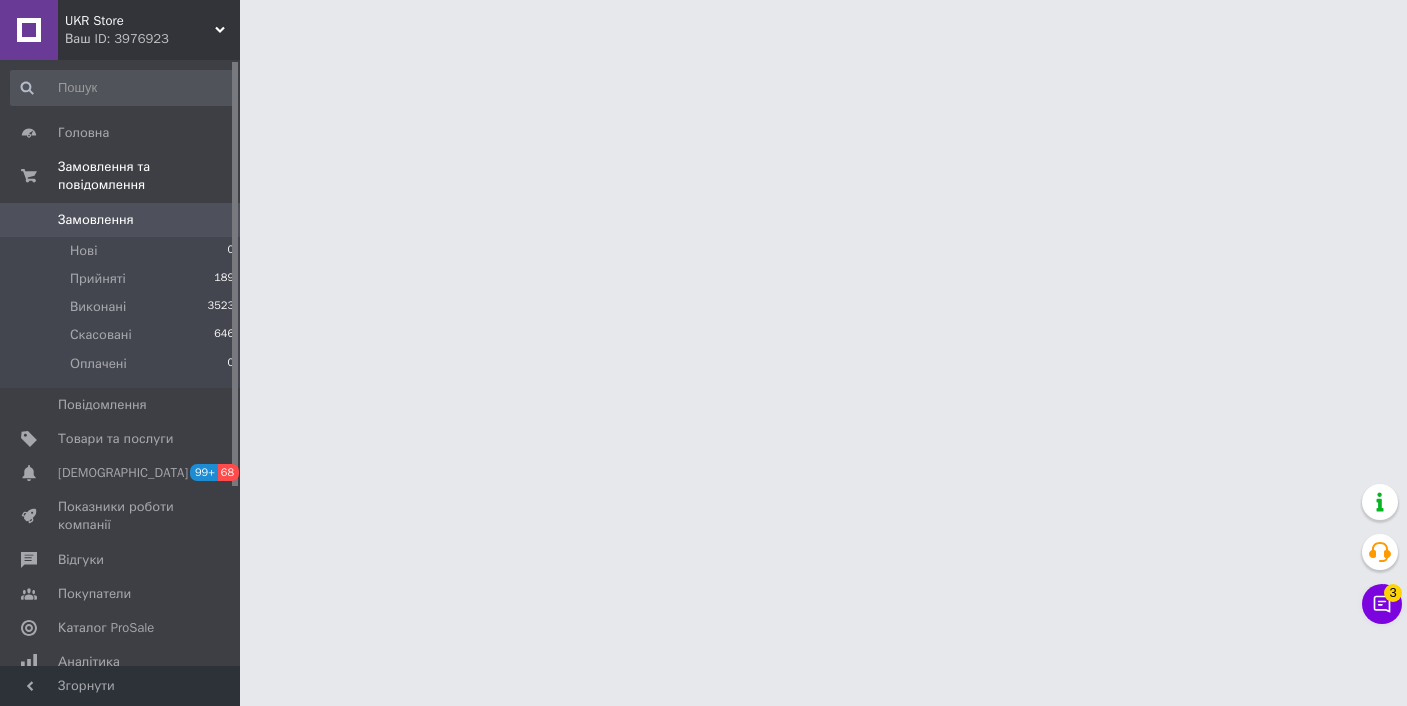 click 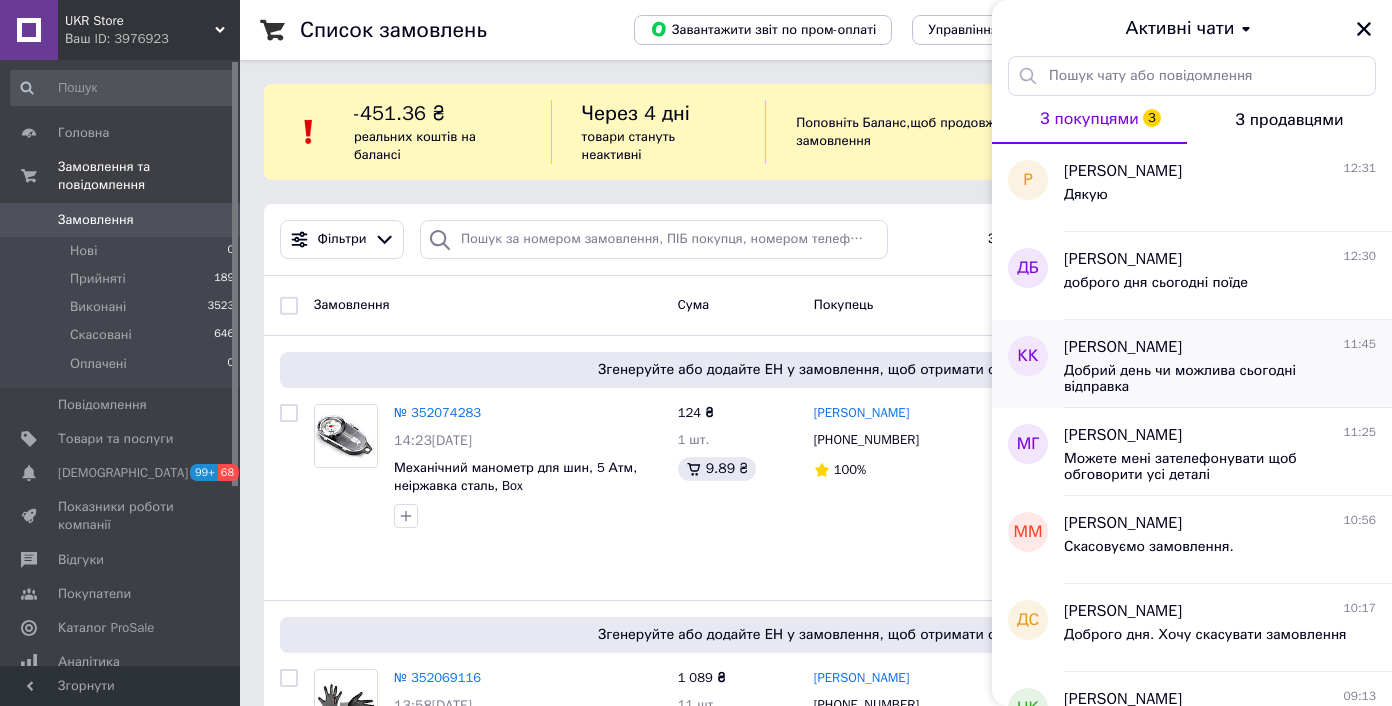 click on "Добрий день чи можлива сьогодні відправка" at bounding box center (1206, 379) 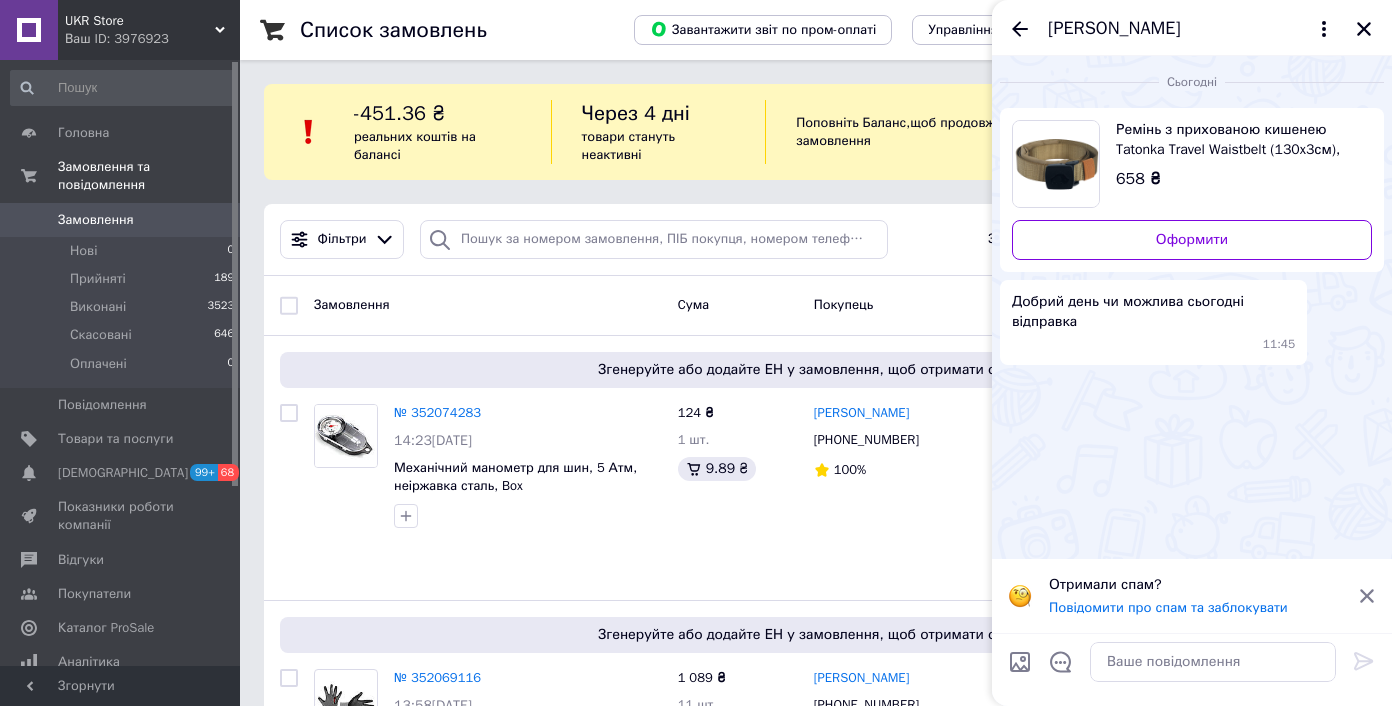 click 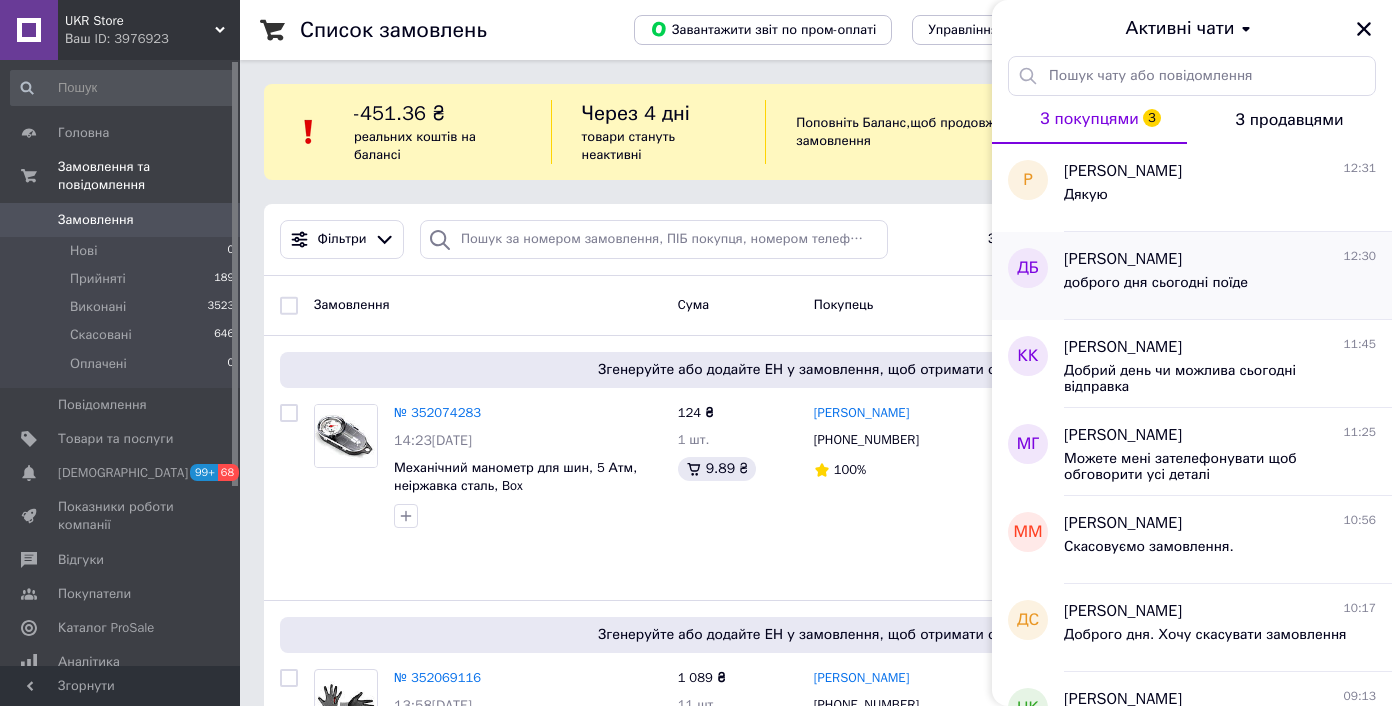 click on "Діана Бабайлова 12:30" at bounding box center (1220, 259) 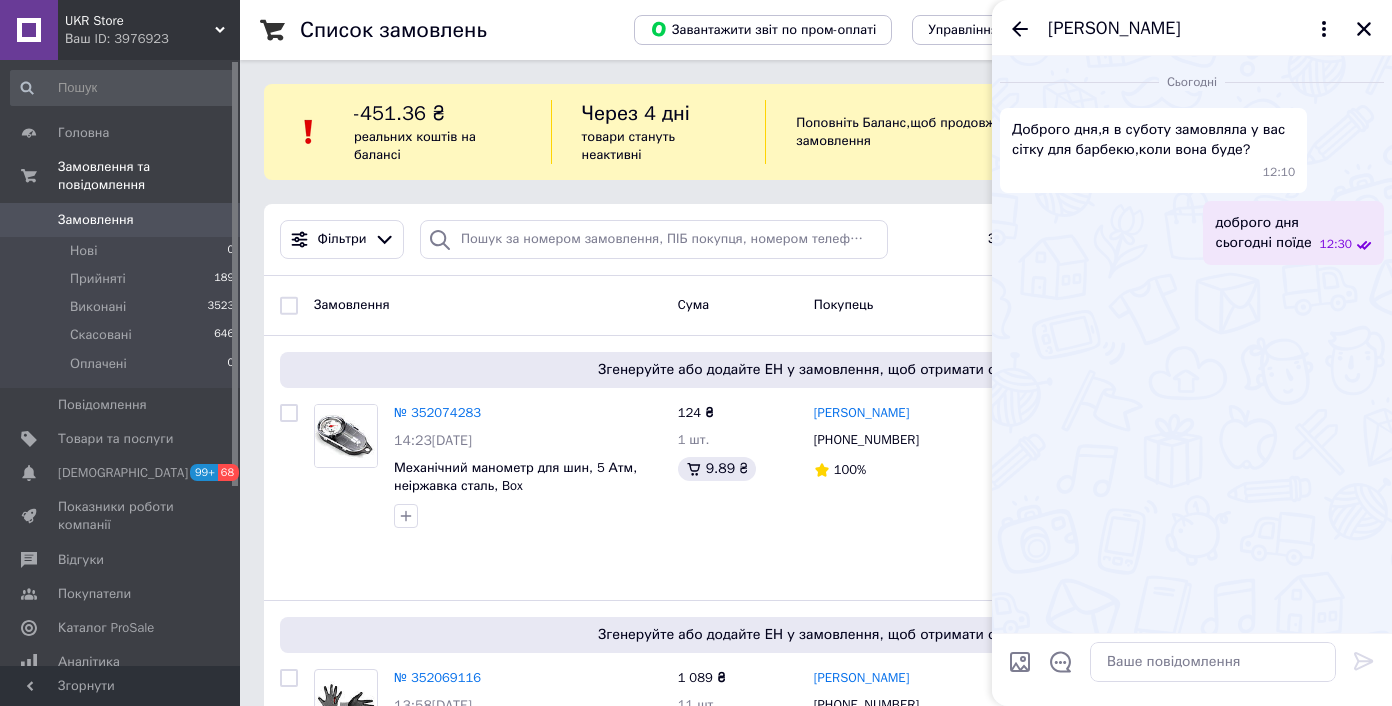 click on "Діана Бабайлова" at bounding box center [1192, 28] 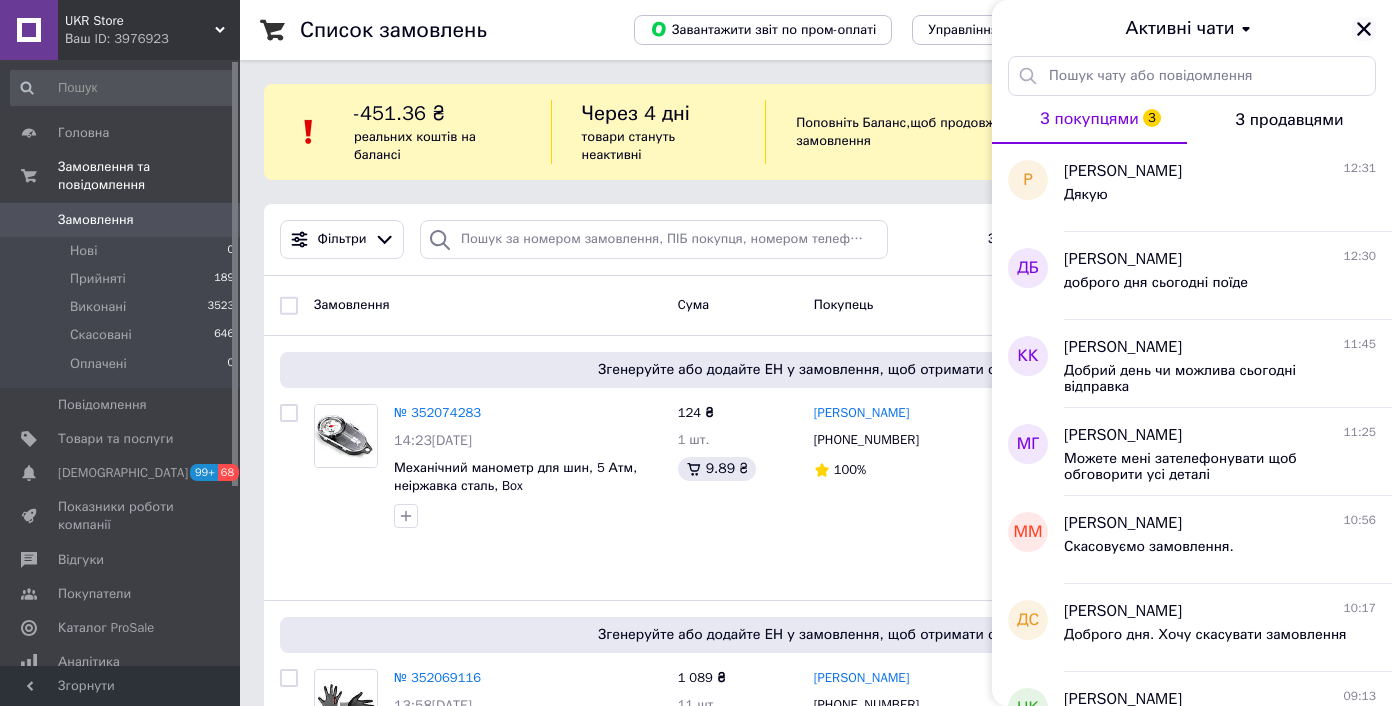 click 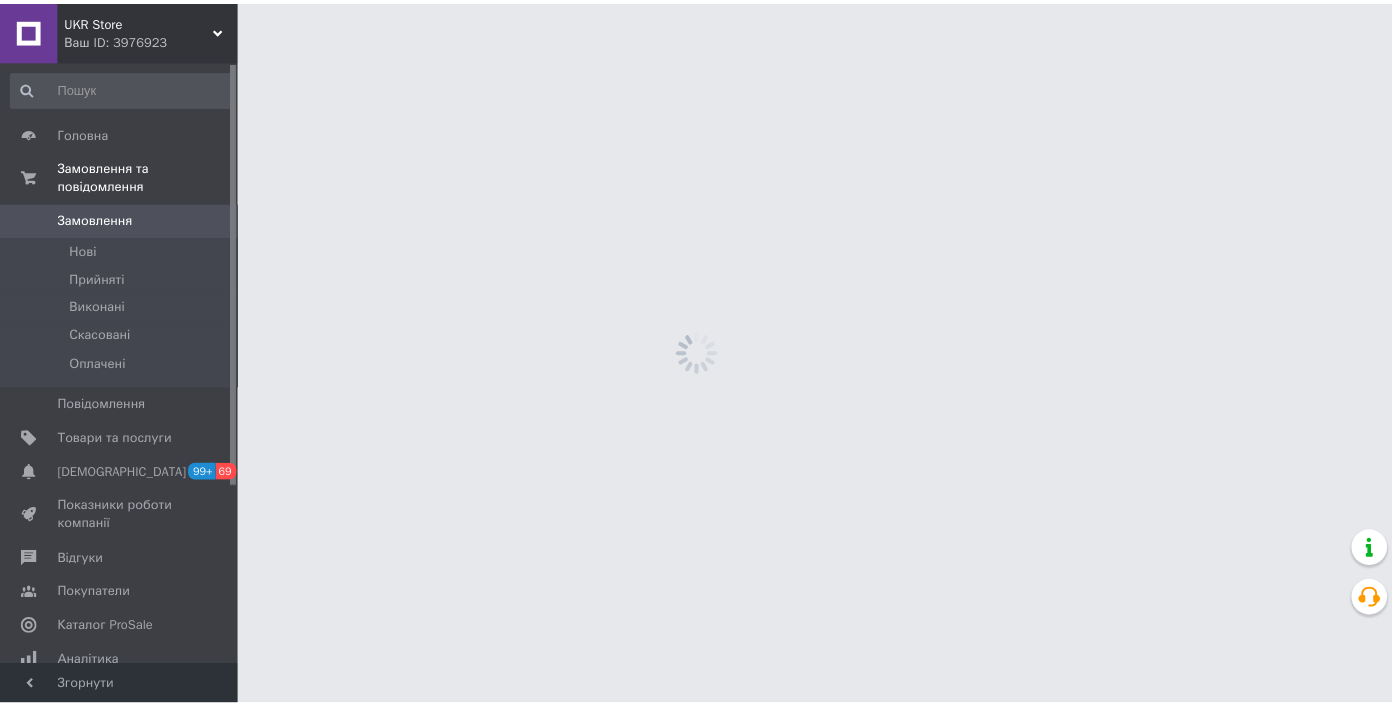 scroll, scrollTop: 0, scrollLeft: 0, axis: both 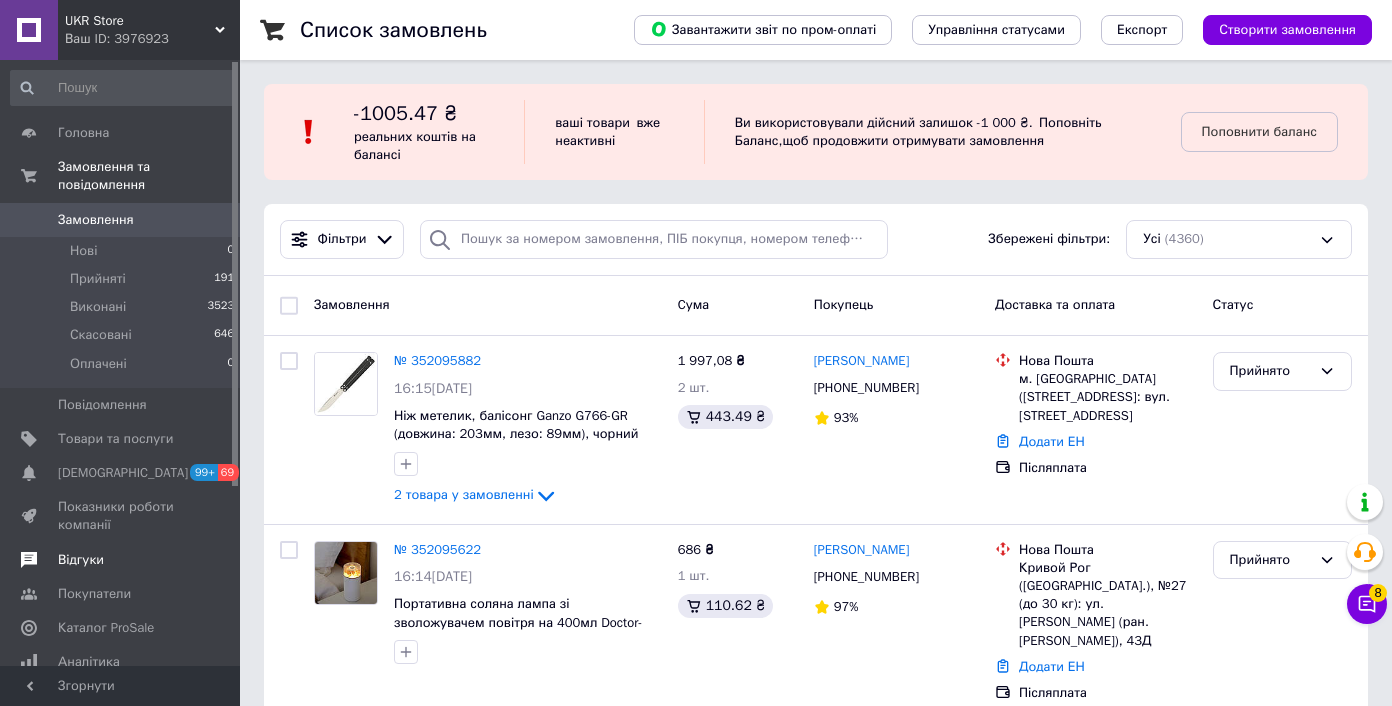 click on "Відгуки" at bounding box center (123, 560) 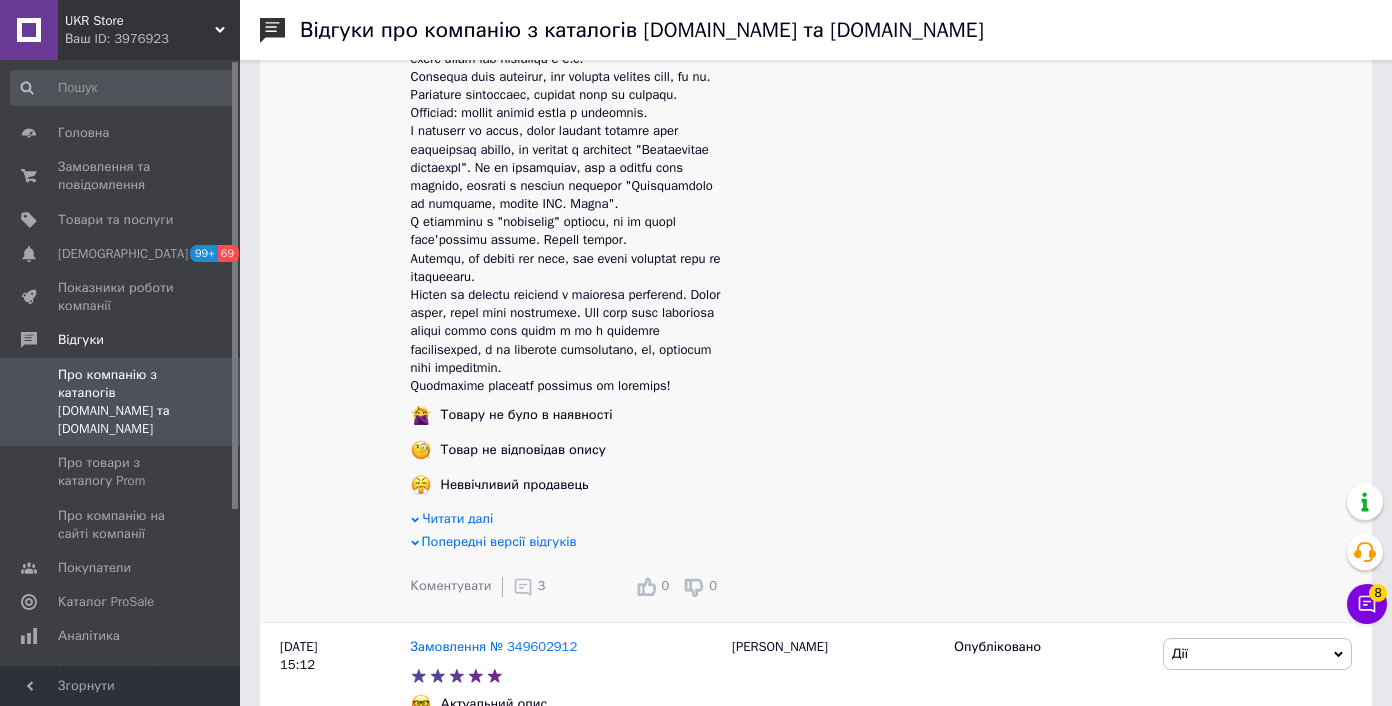 click 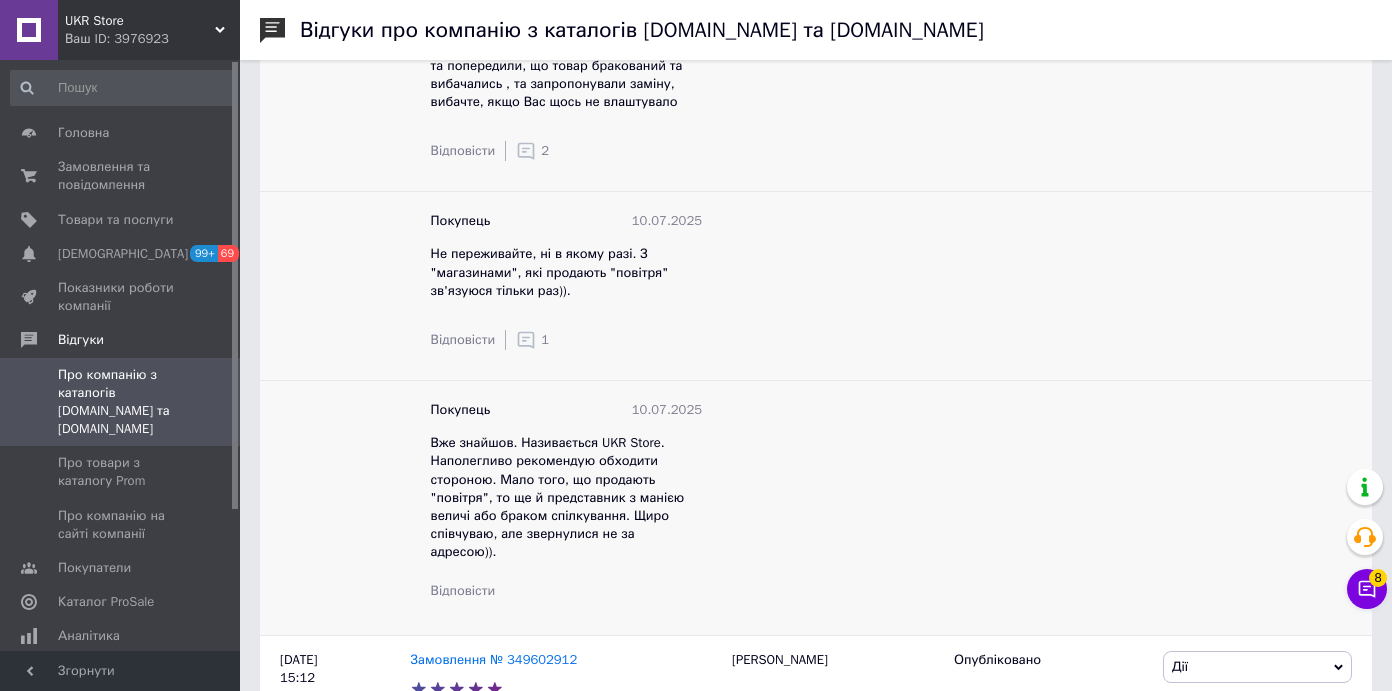 scroll, scrollTop: 1627, scrollLeft: 0, axis: vertical 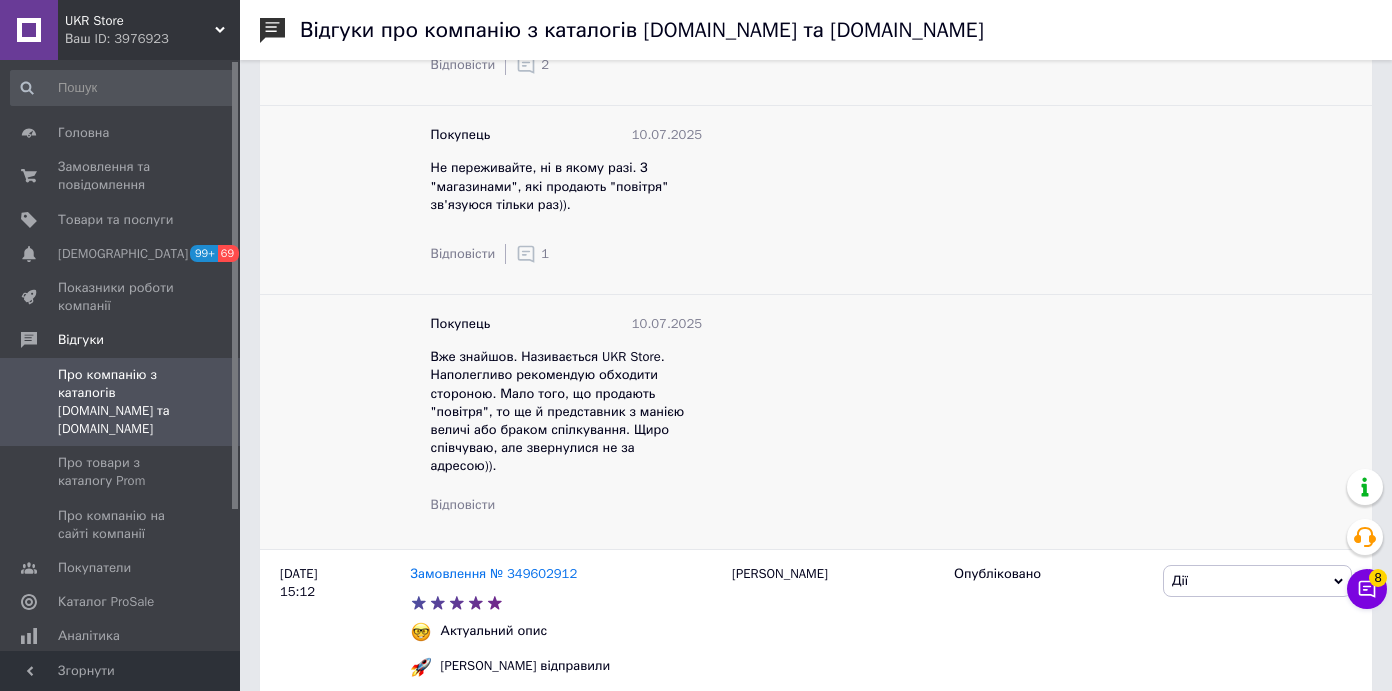 click on "Відповісти" at bounding box center (463, 504) 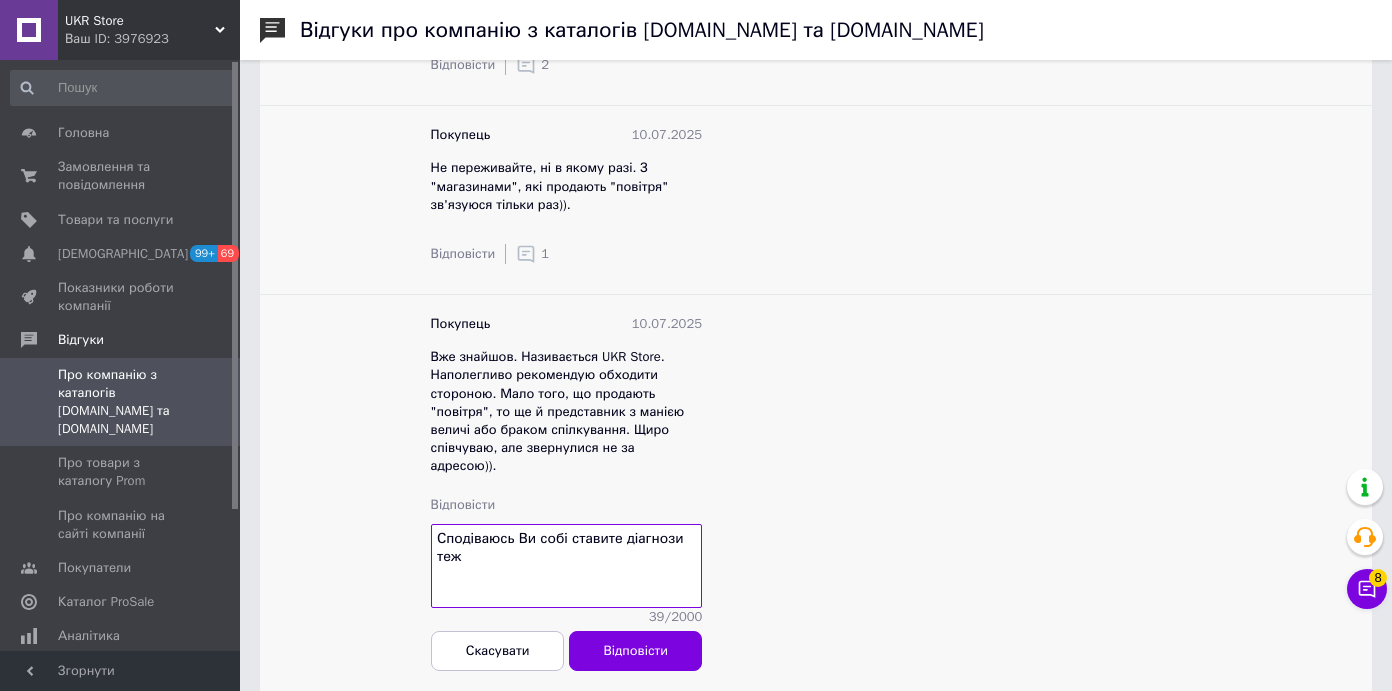 drag, startPoint x: 482, startPoint y: 601, endPoint x: 423, endPoint y: 559, distance: 72.42237 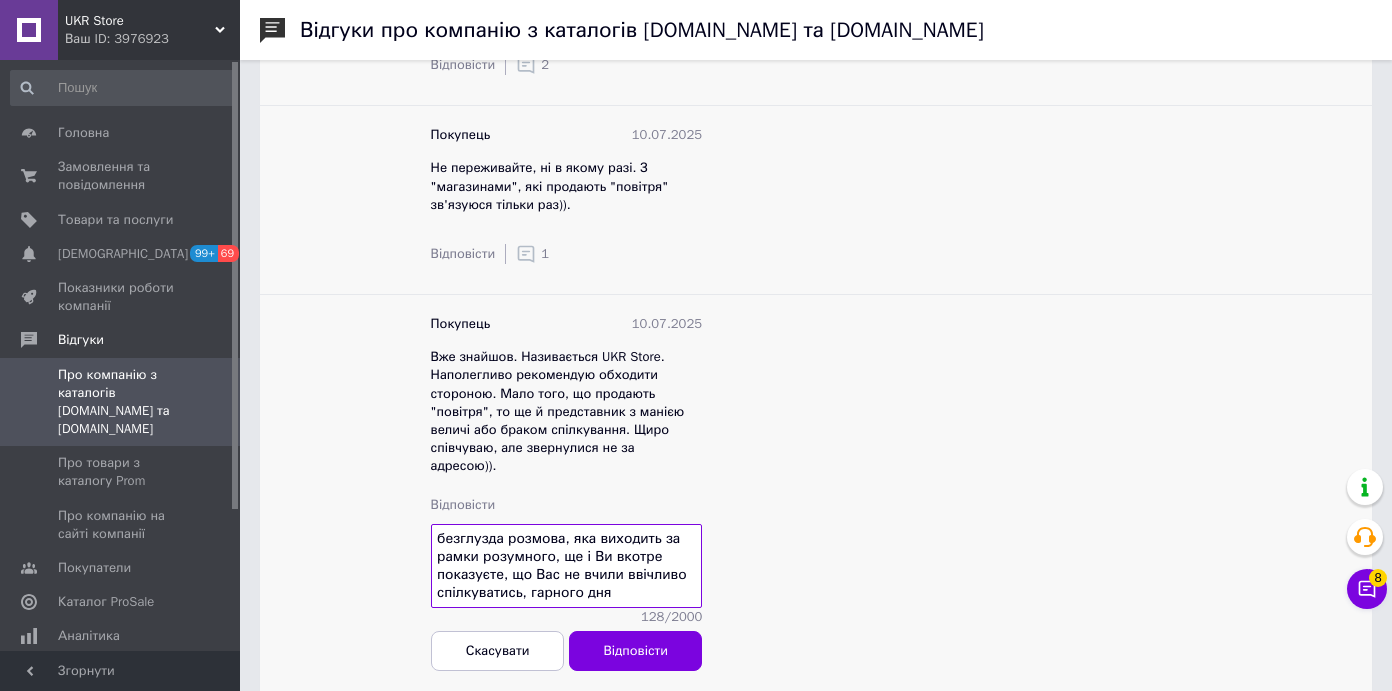 type on "безглузда розмова, яка виходить за рамки розумного, ще і Ви вкотре показуєте, що Вас не вчили ввічливо спілкуватись, гарного дня" 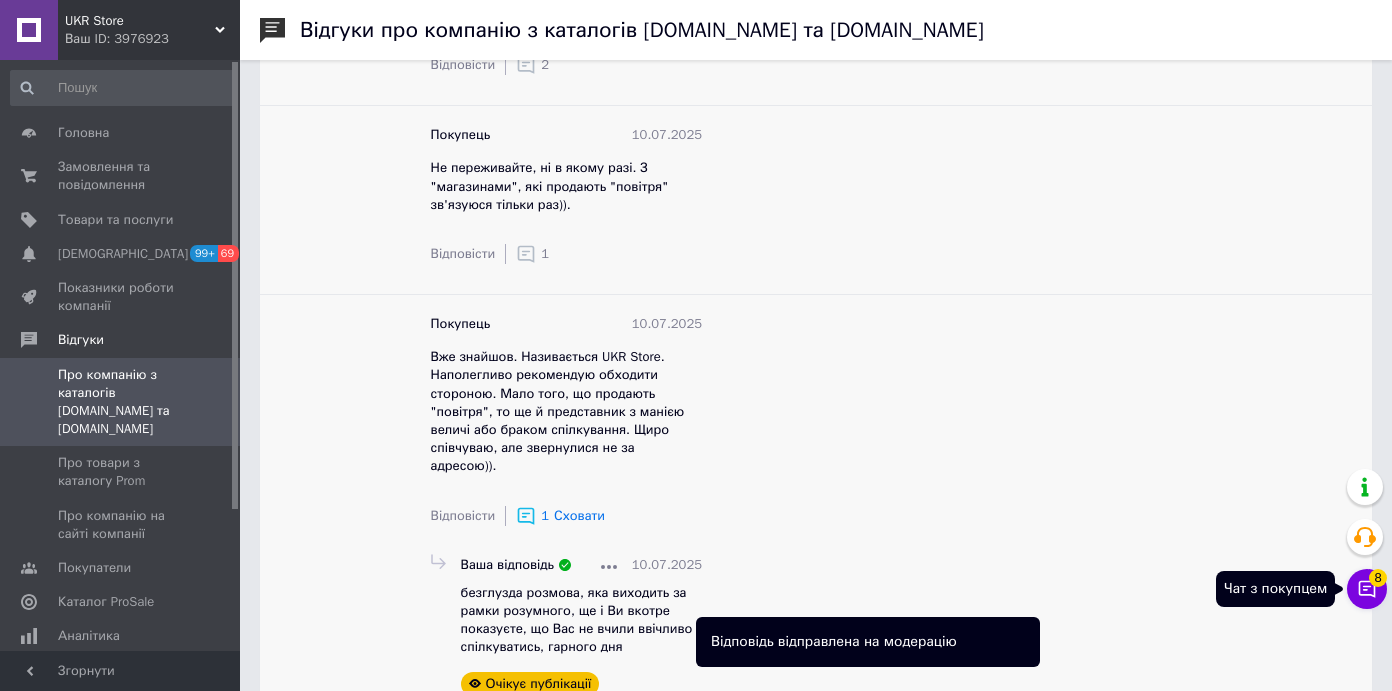 click 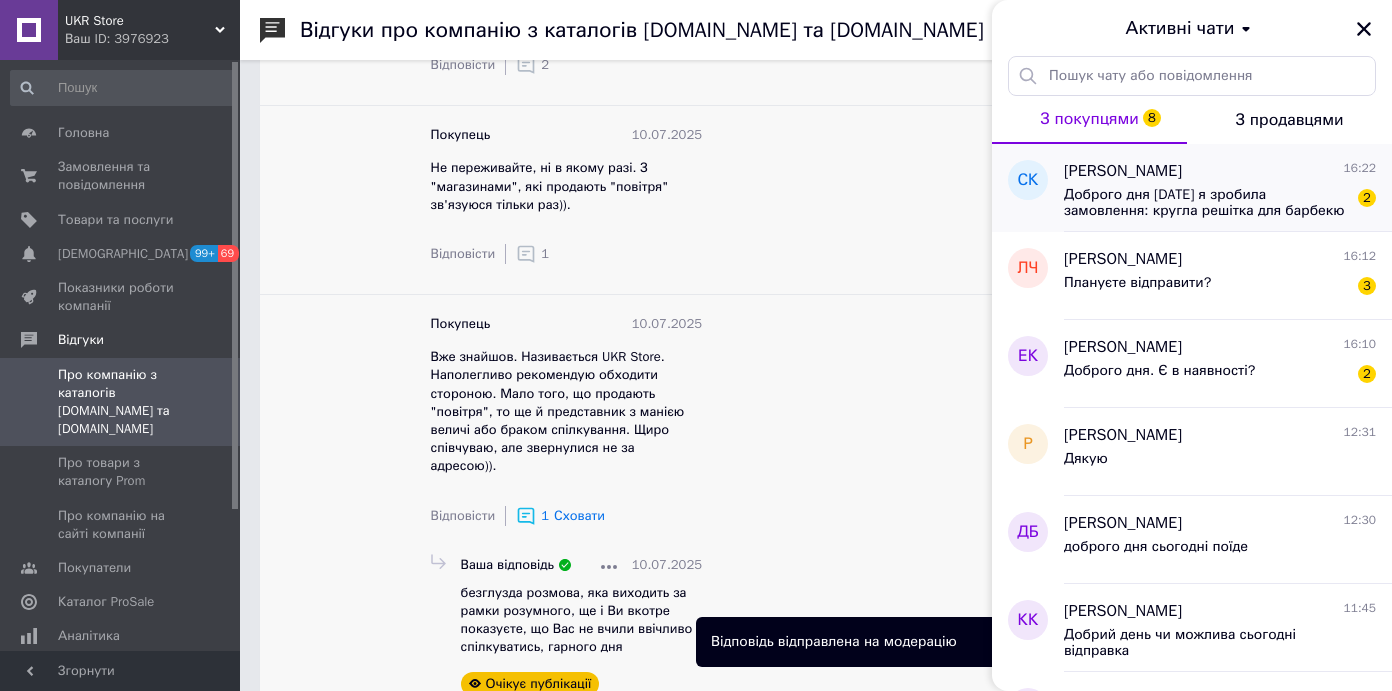click on "Доброго дня
8 липня я зробила  замовлення: кругла решітка для барбекю 2 шт.
Коли очікувати,бо досі не відображається рух посилки?" at bounding box center (1206, 203) 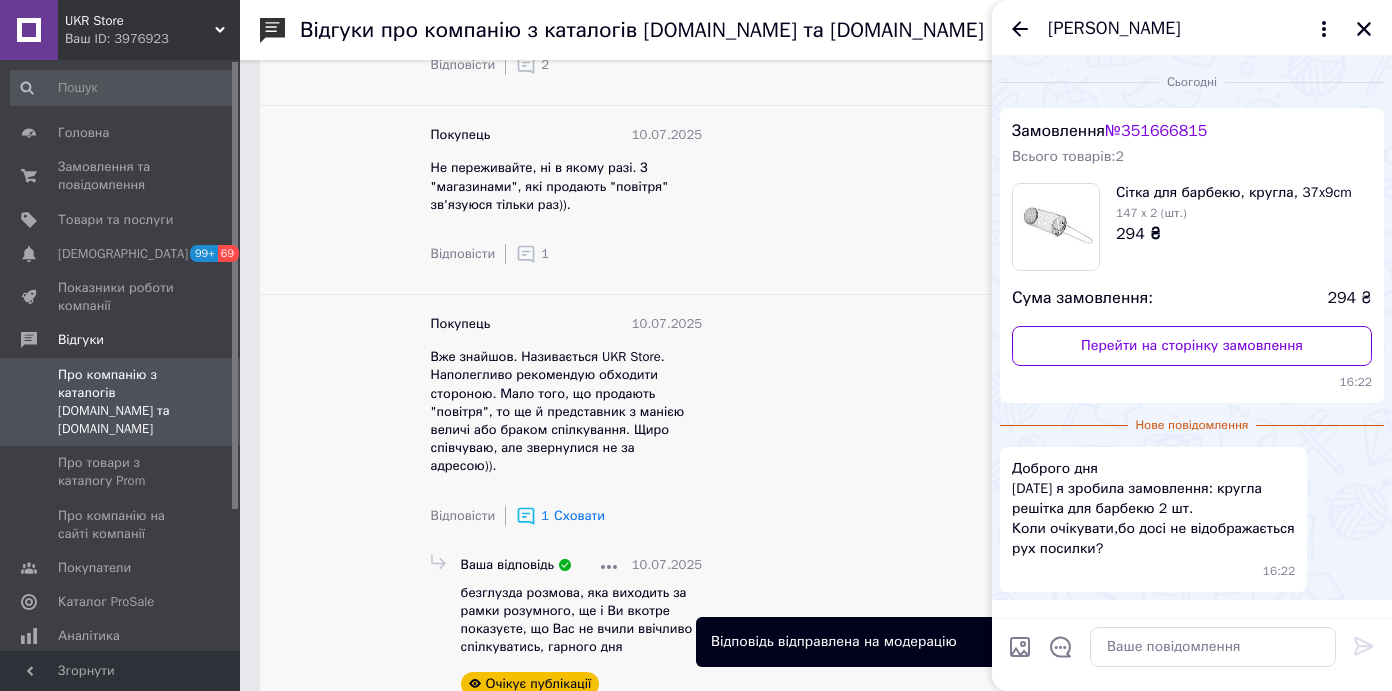 scroll, scrollTop: 54, scrollLeft: 0, axis: vertical 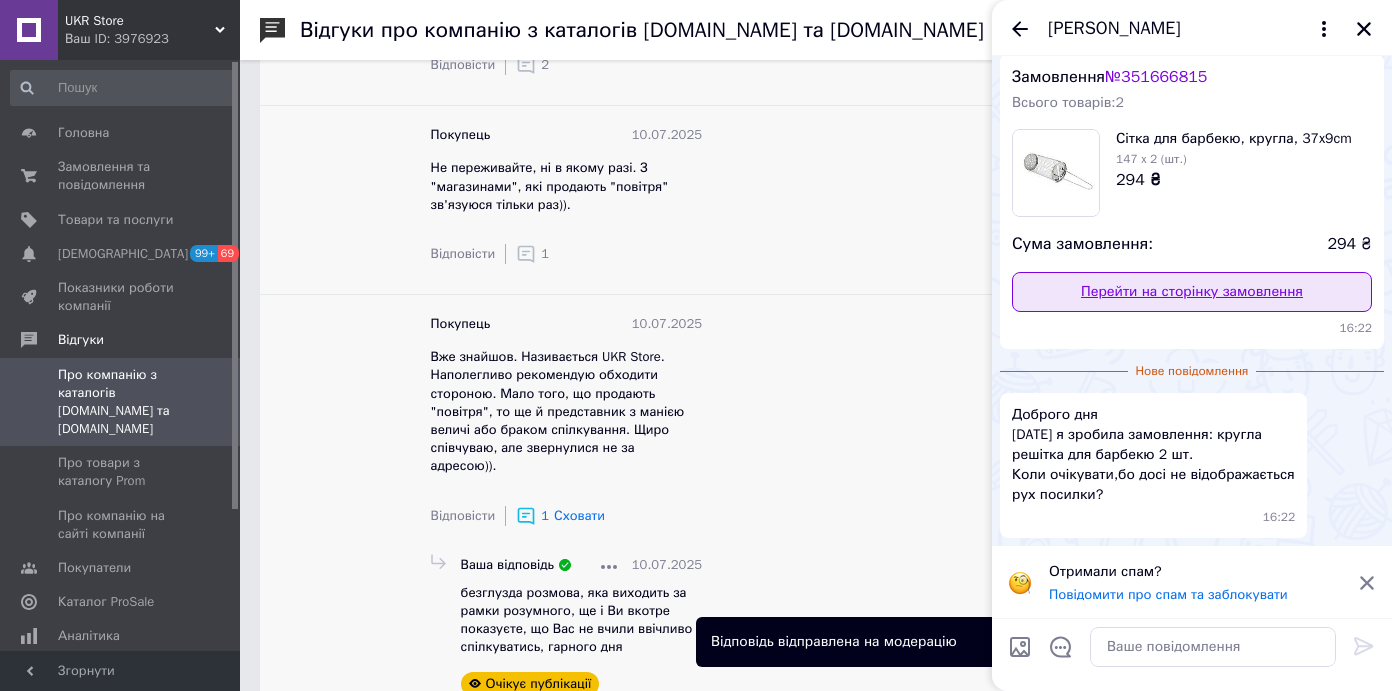 click on "Перейти на сторінку замовлення" at bounding box center (1192, 292) 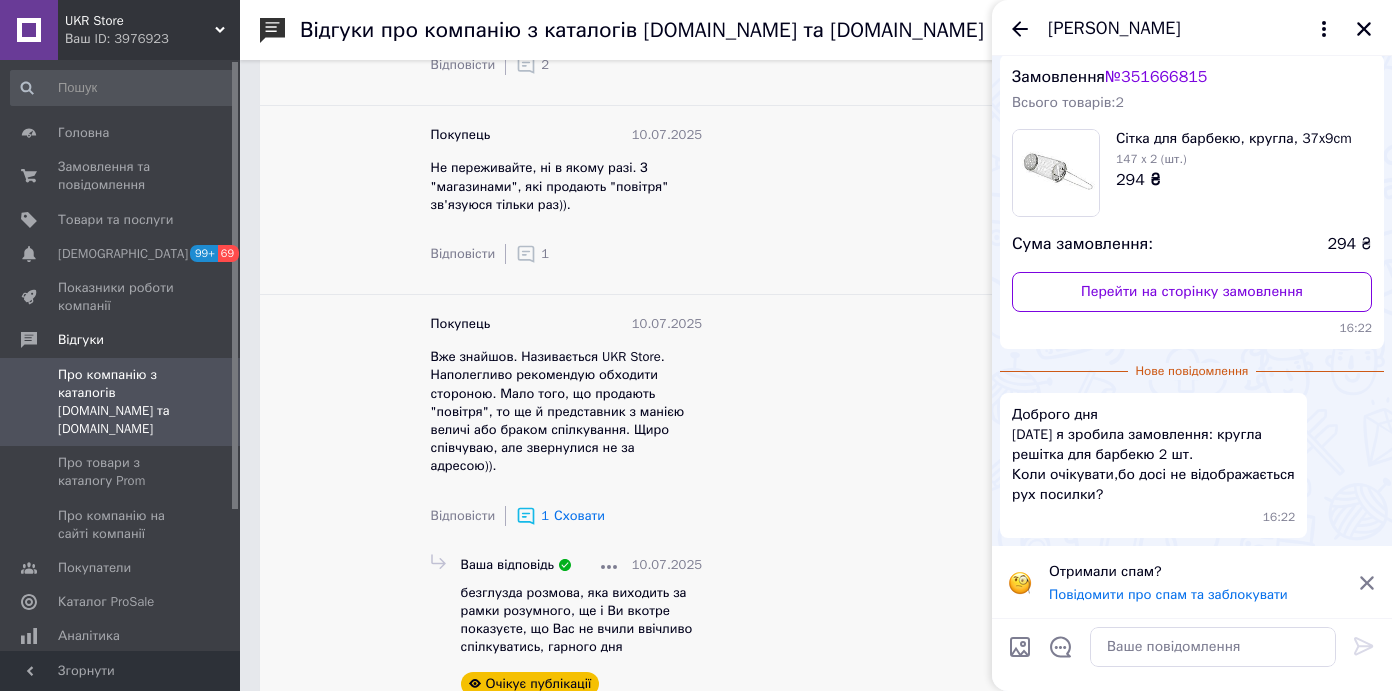 click at bounding box center (1213, 647) 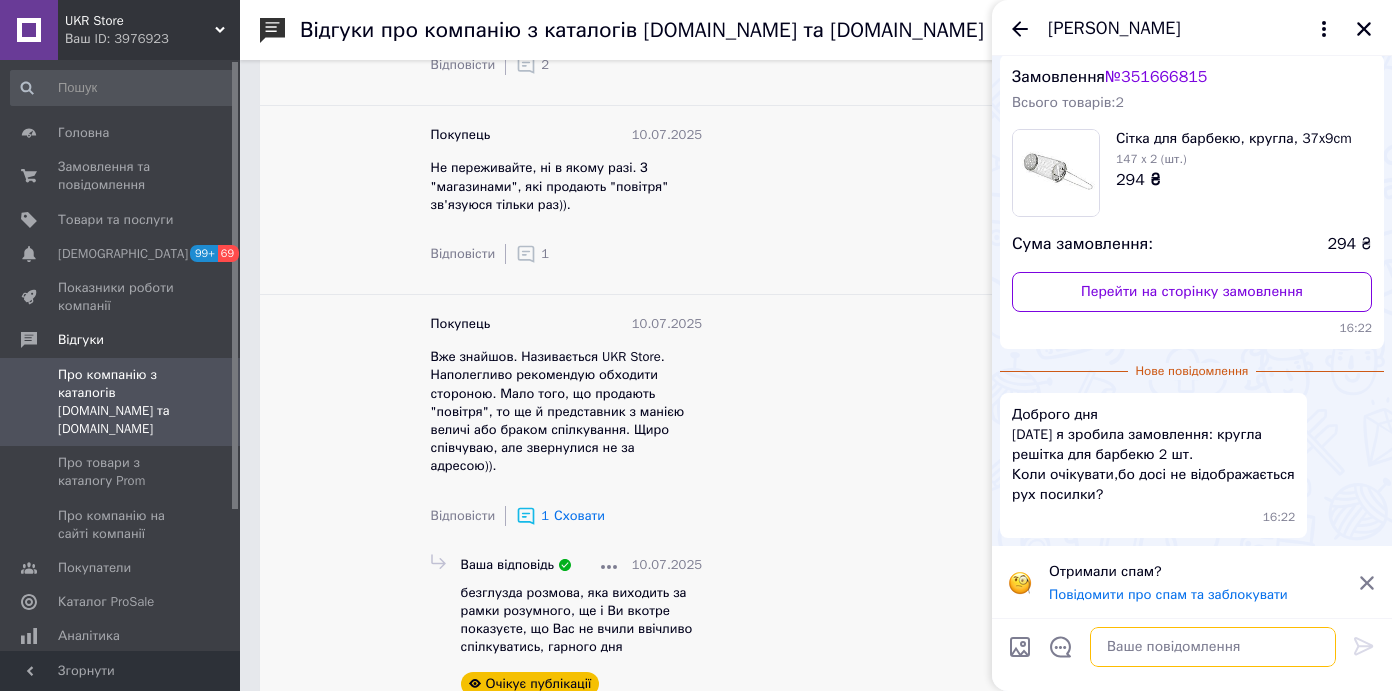 click at bounding box center (1213, 647) 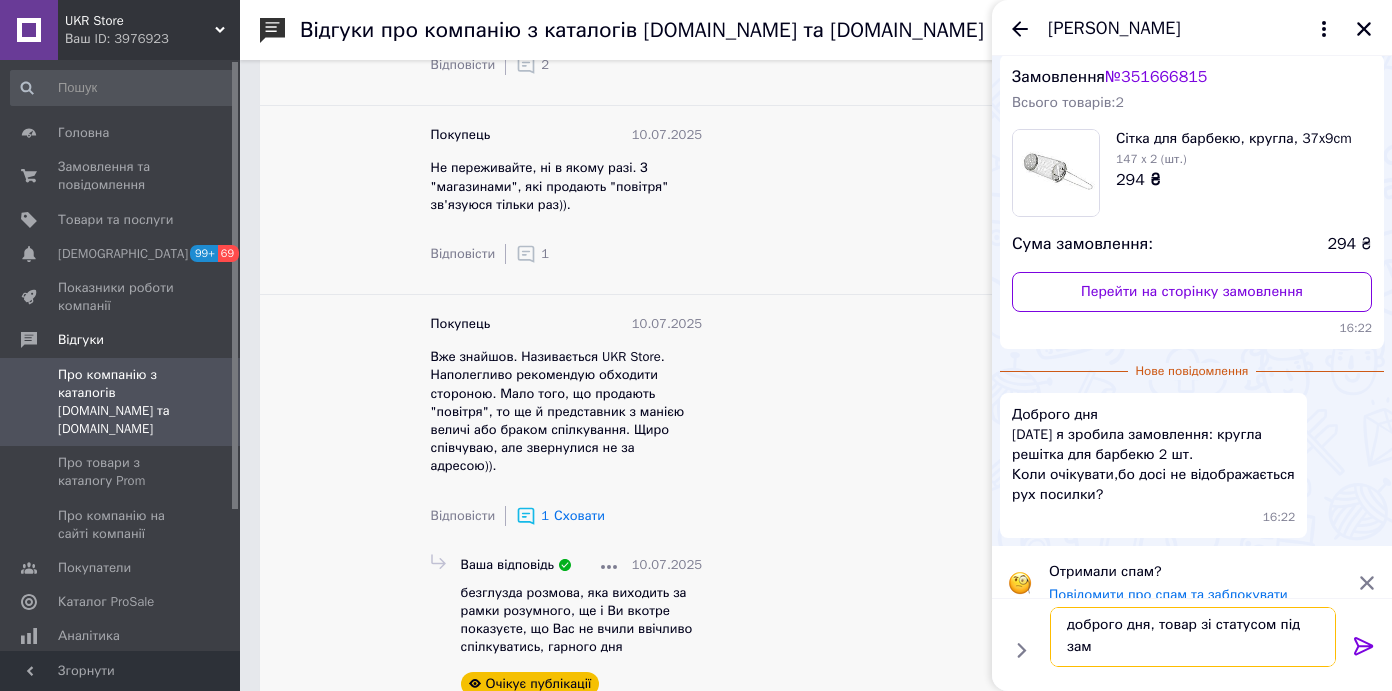 scroll, scrollTop: 2, scrollLeft: 0, axis: vertical 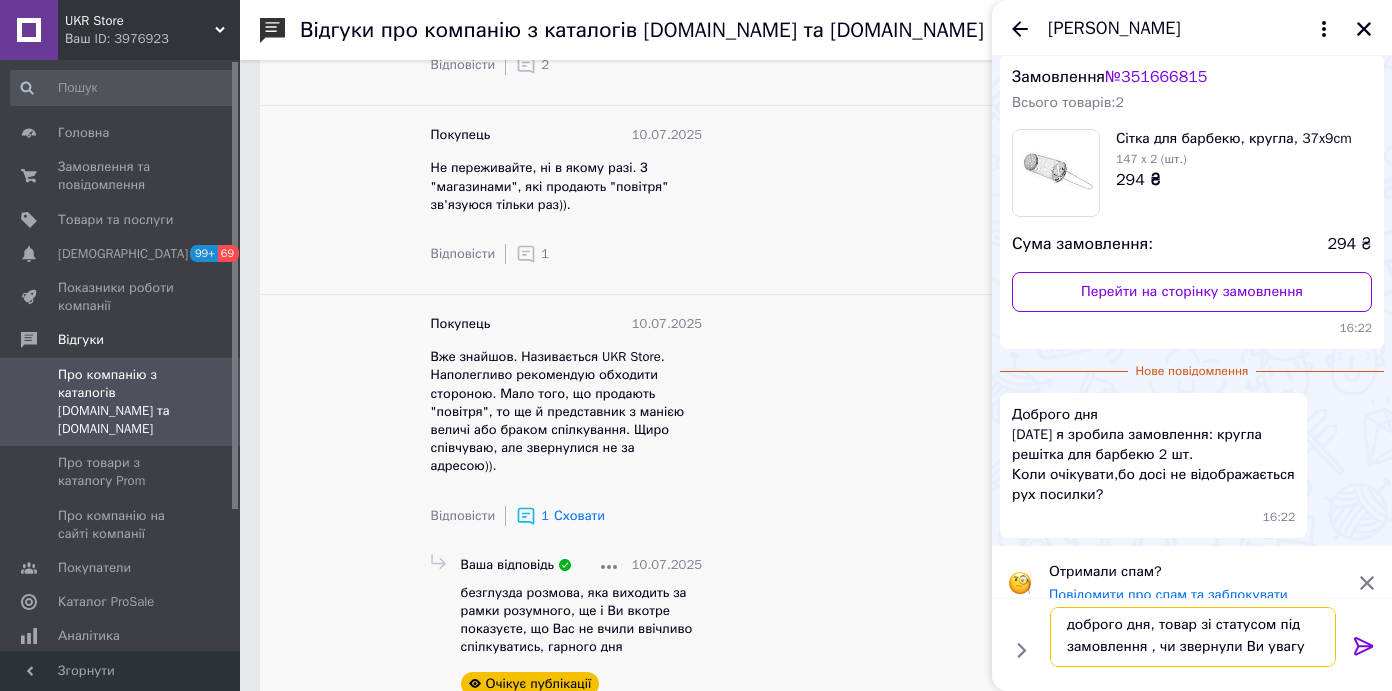 type on "доброго дня, товар зі статусом під замовлення , чи звернули Ви увагу?" 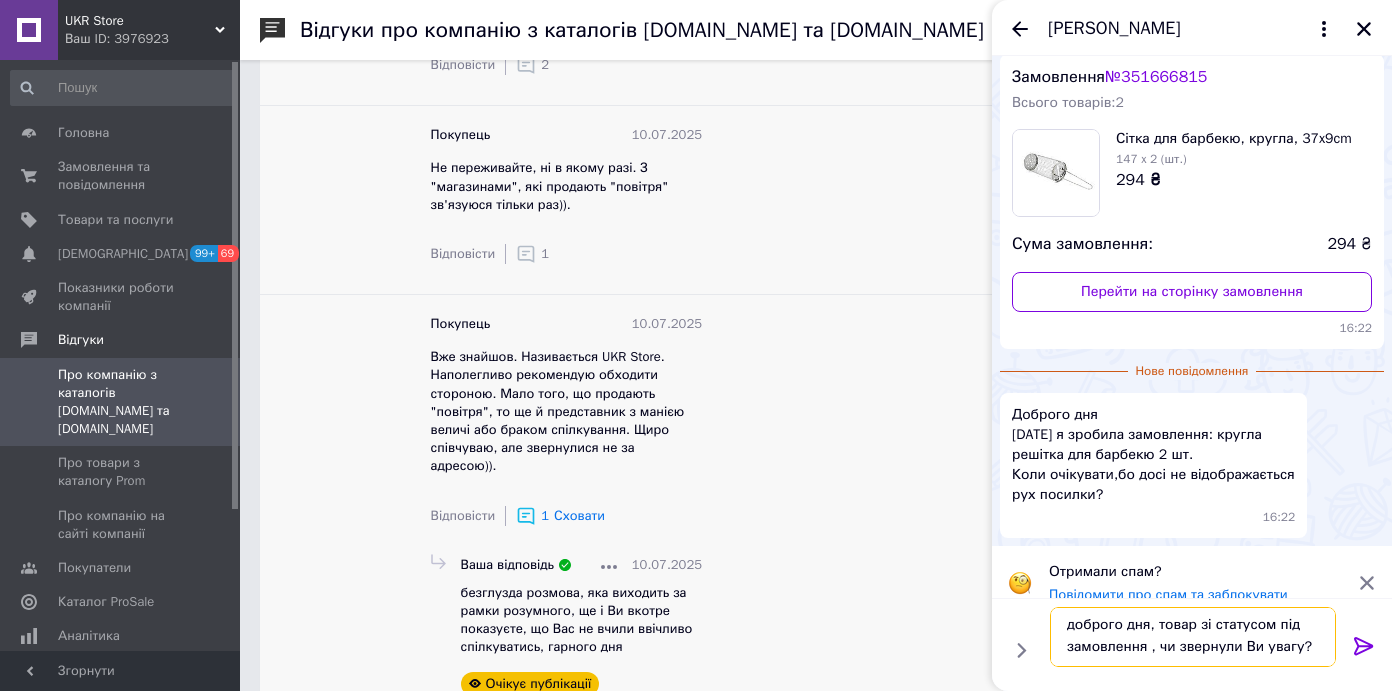 type 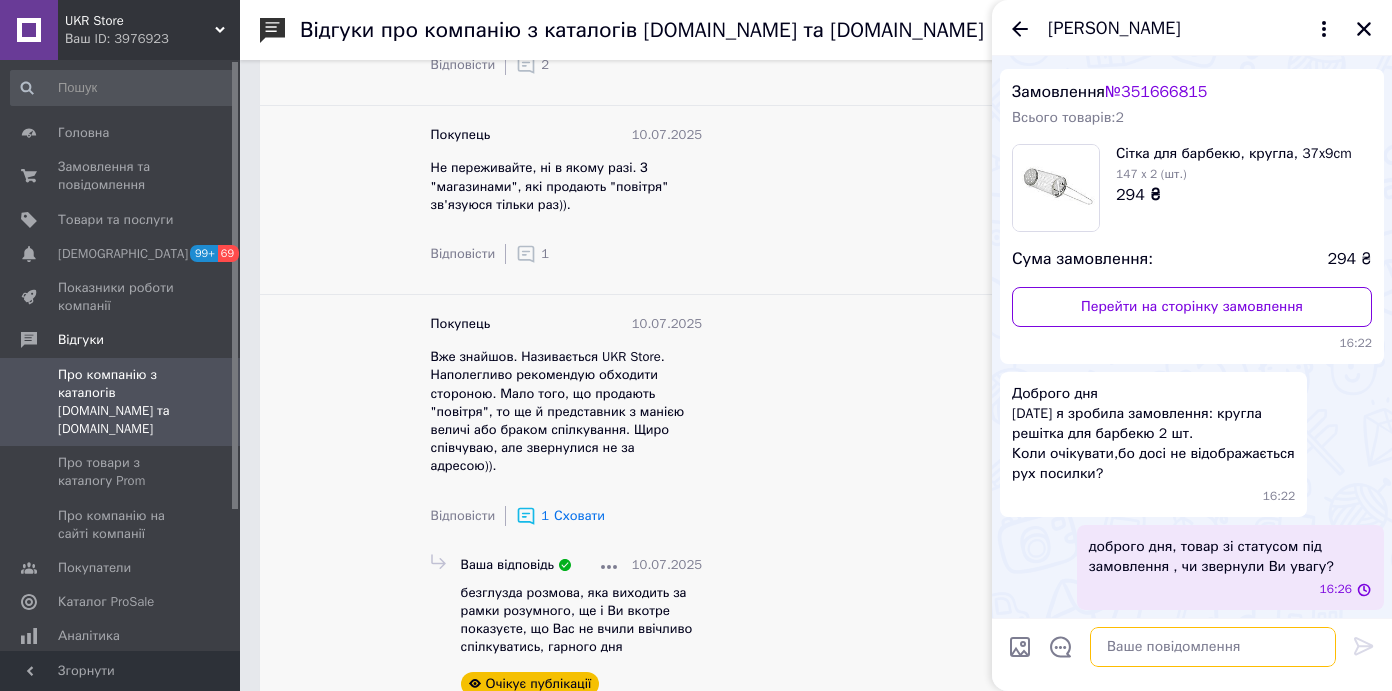 scroll, scrollTop: 0, scrollLeft: 0, axis: both 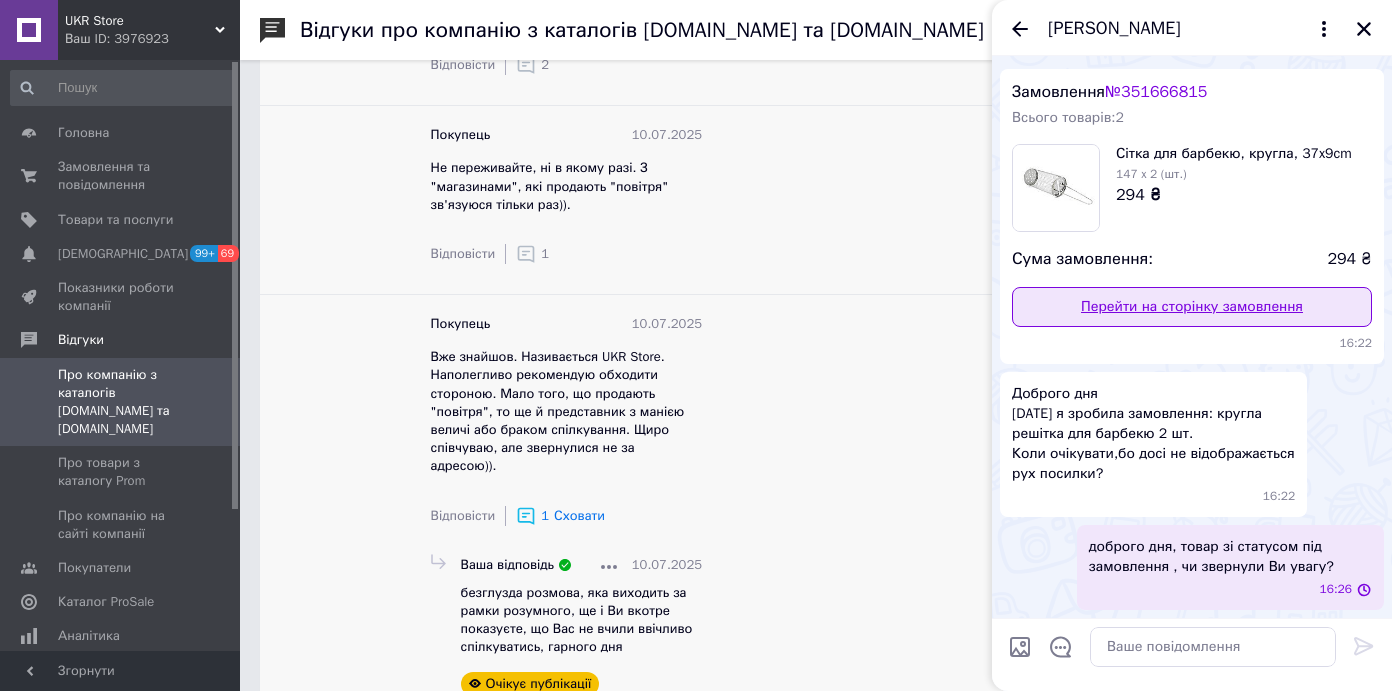click on "Перейти на сторінку замовлення" at bounding box center (1192, 307) 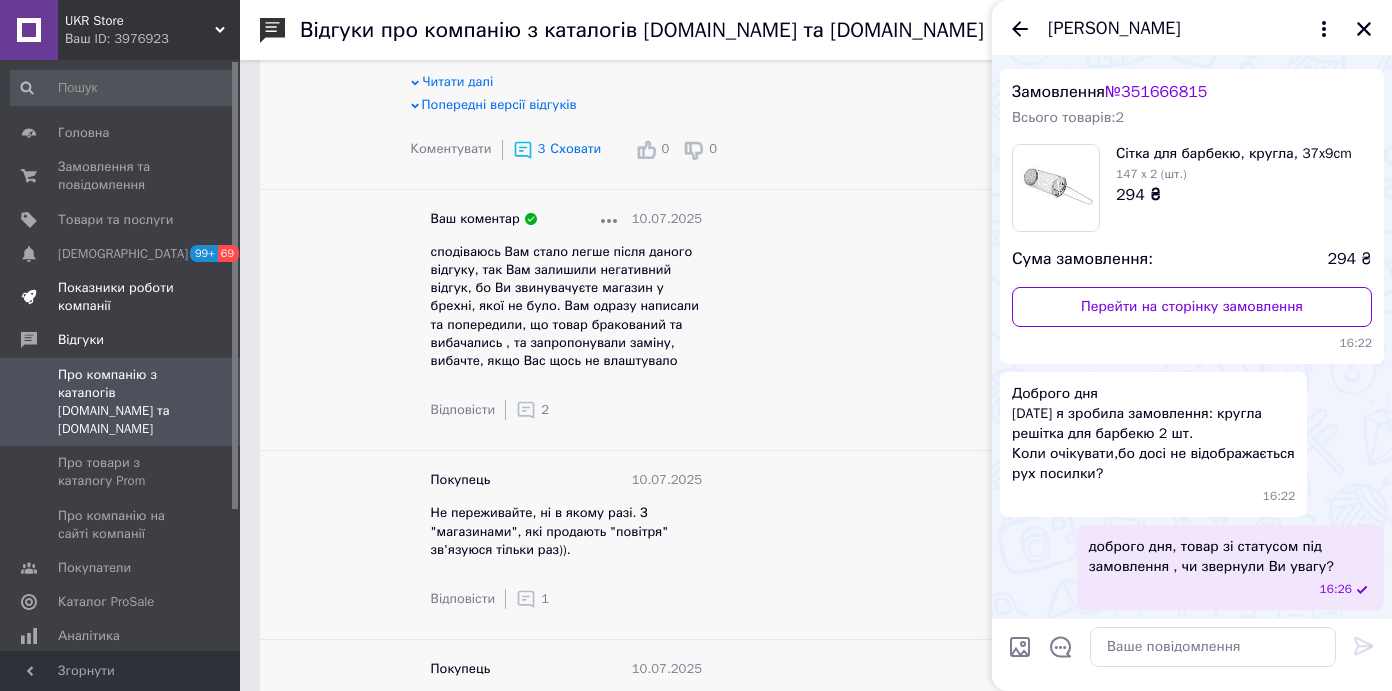 scroll, scrollTop: 1229, scrollLeft: 0, axis: vertical 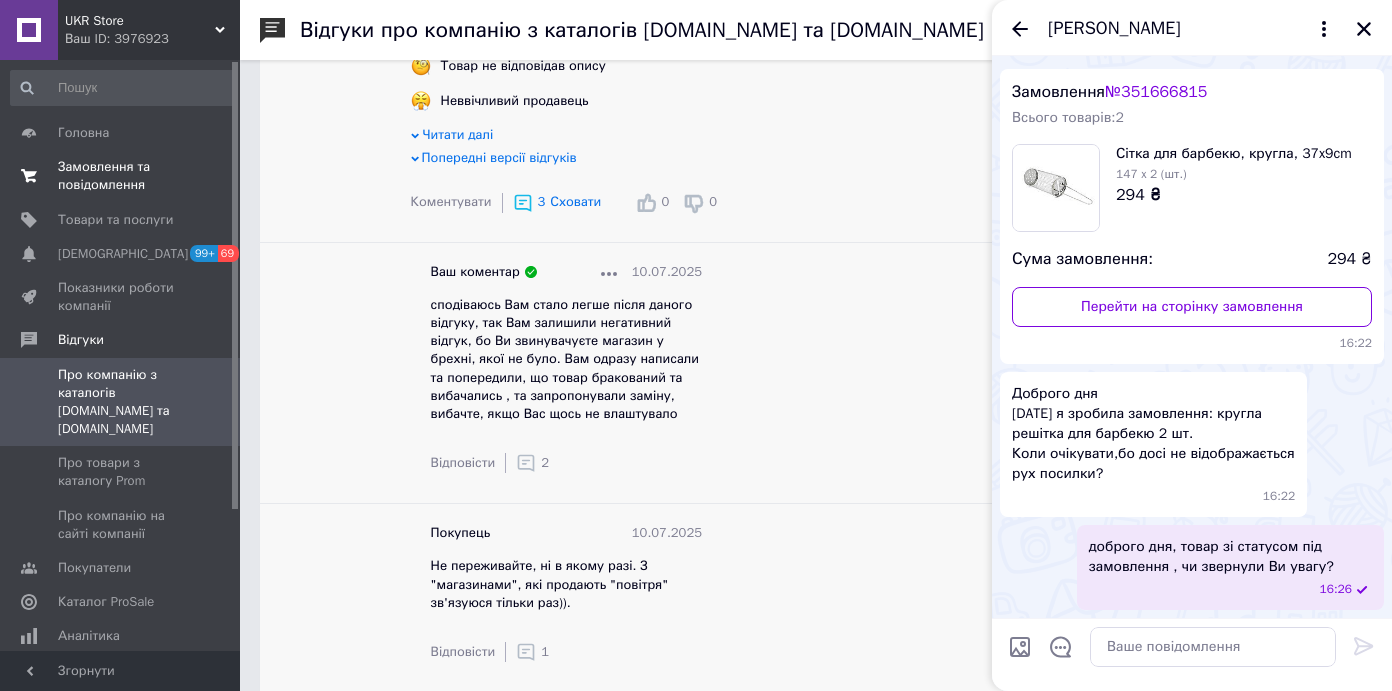 drag, startPoint x: 86, startPoint y: 204, endPoint x: 121, endPoint y: 200, distance: 35.22783 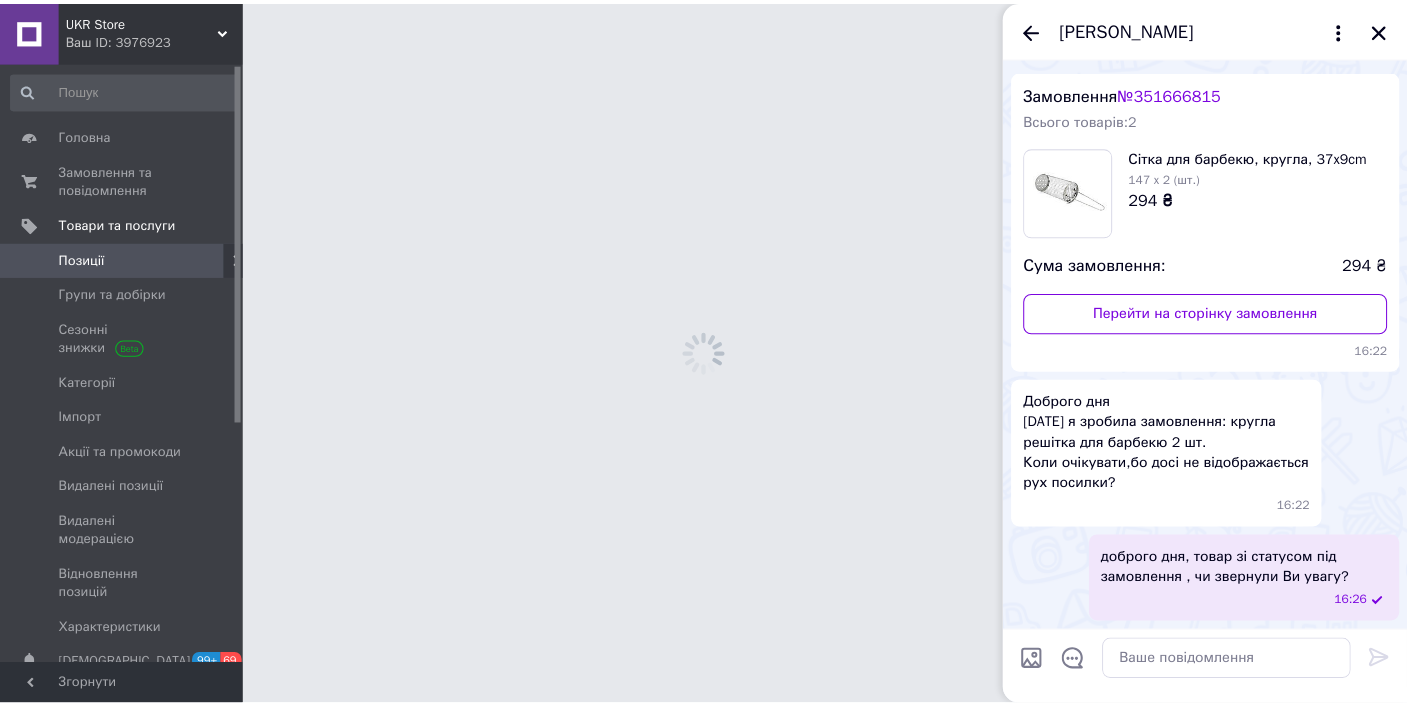 scroll, scrollTop: 0, scrollLeft: 0, axis: both 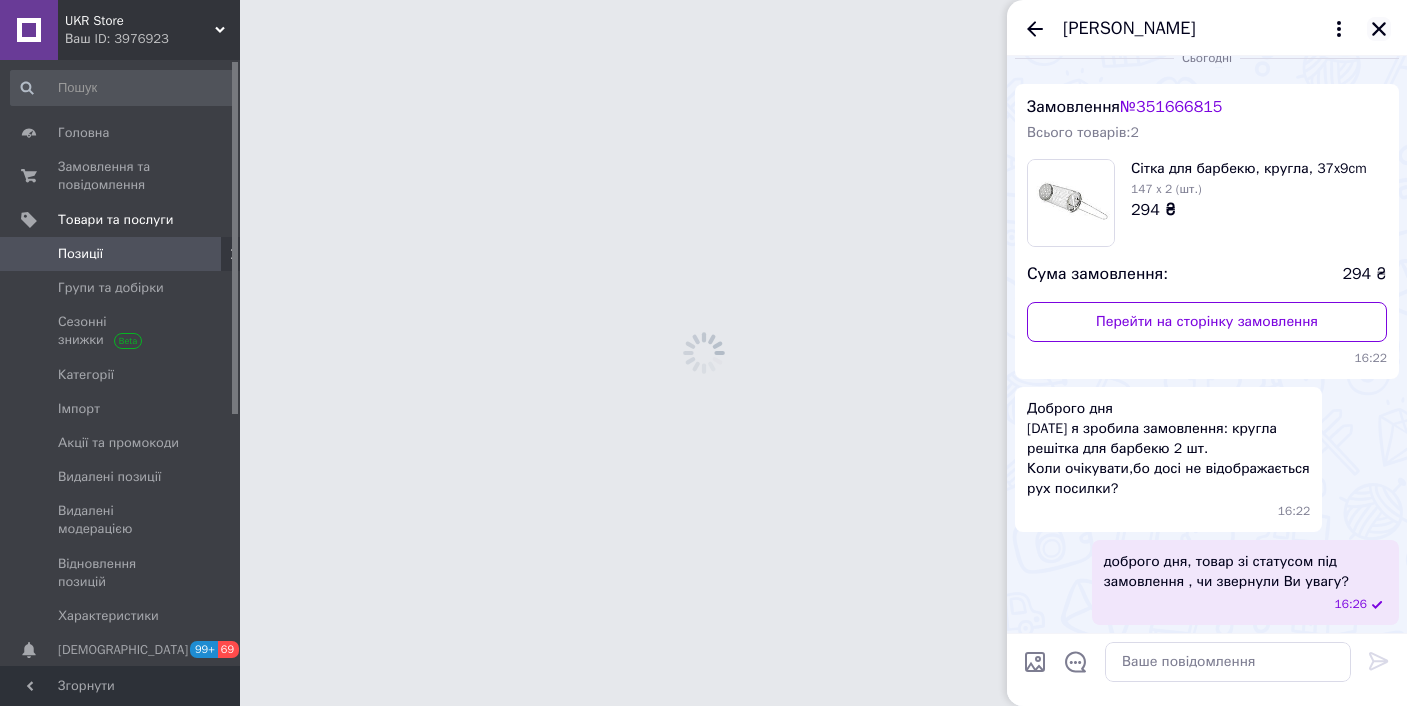 click 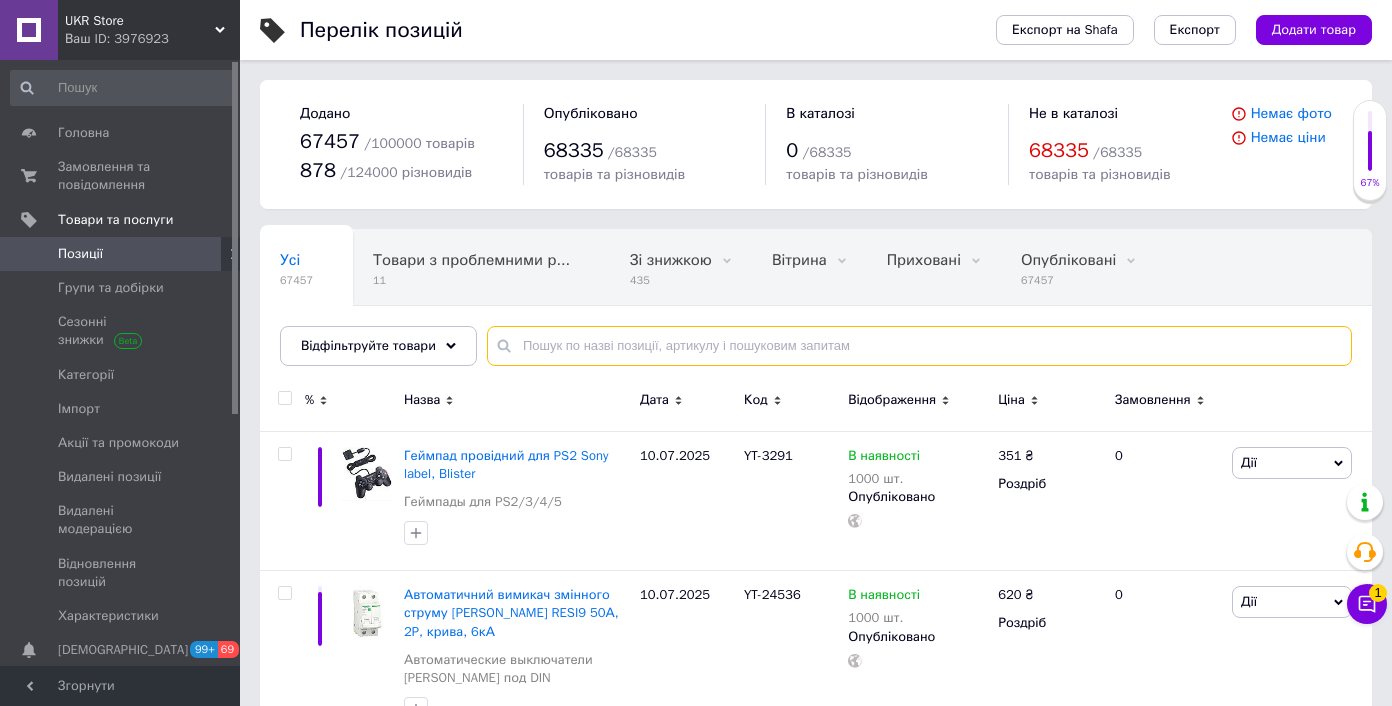 click at bounding box center [919, 346] 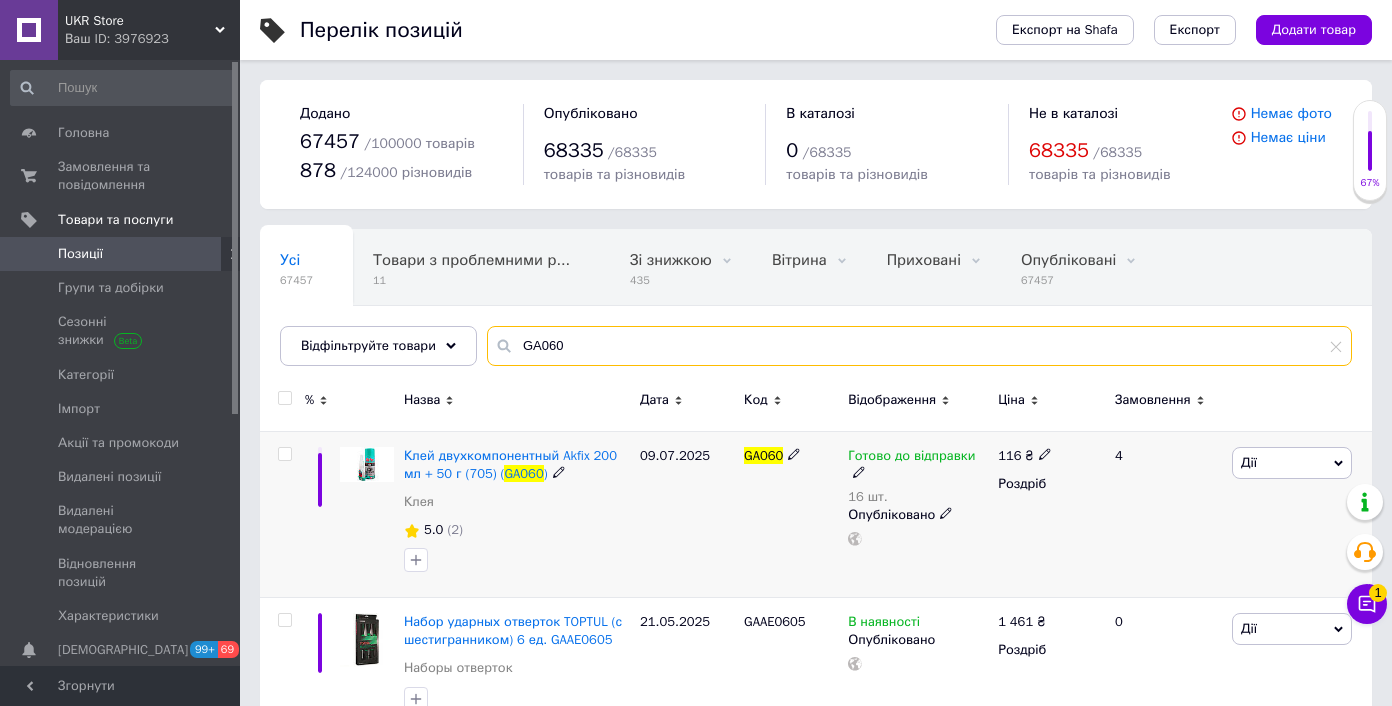 type on "GA060" 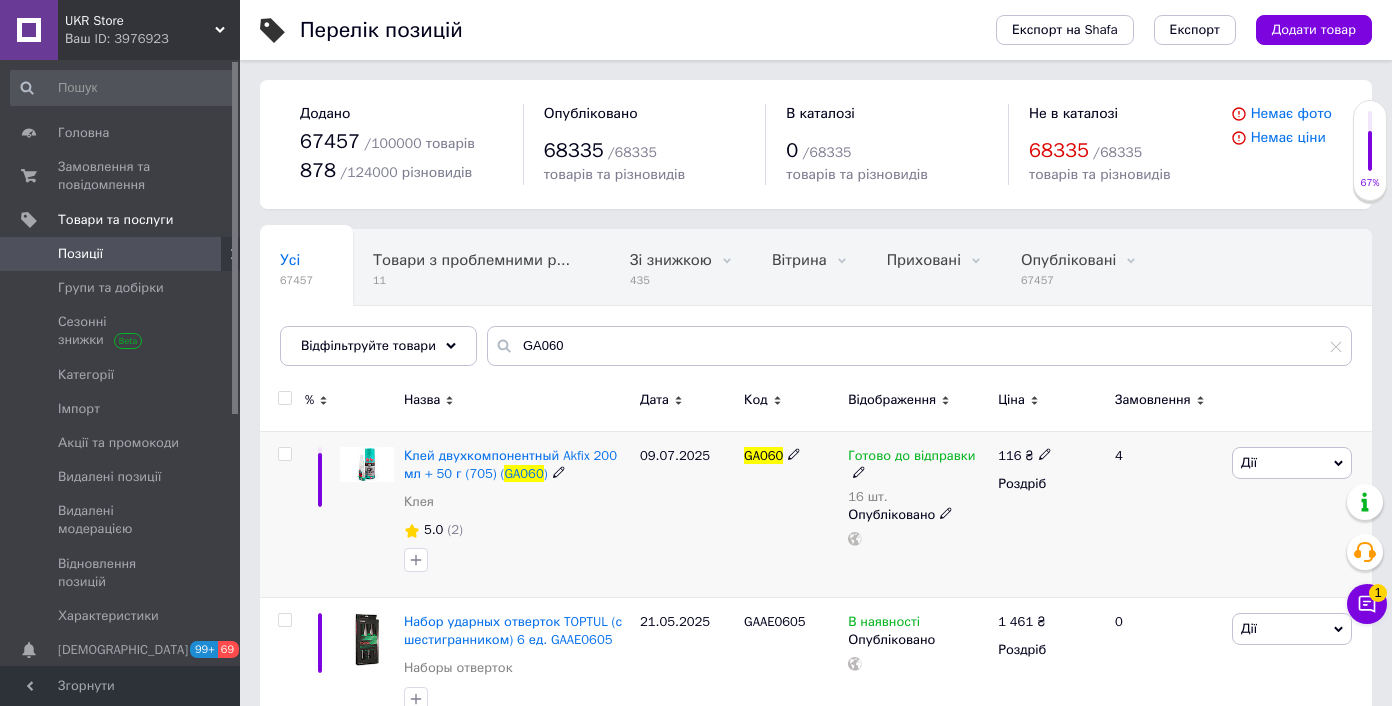 click 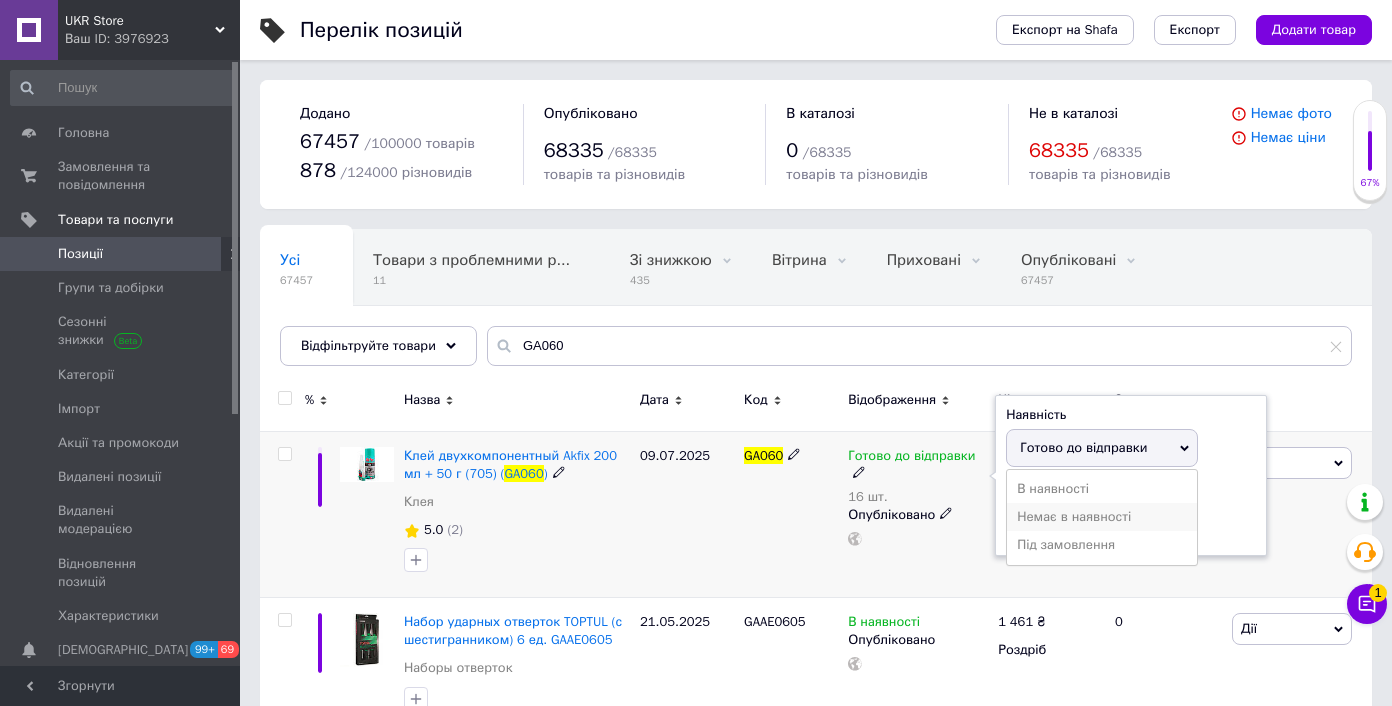 click on "Немає в наявності" at bounding box center [1102, 517] 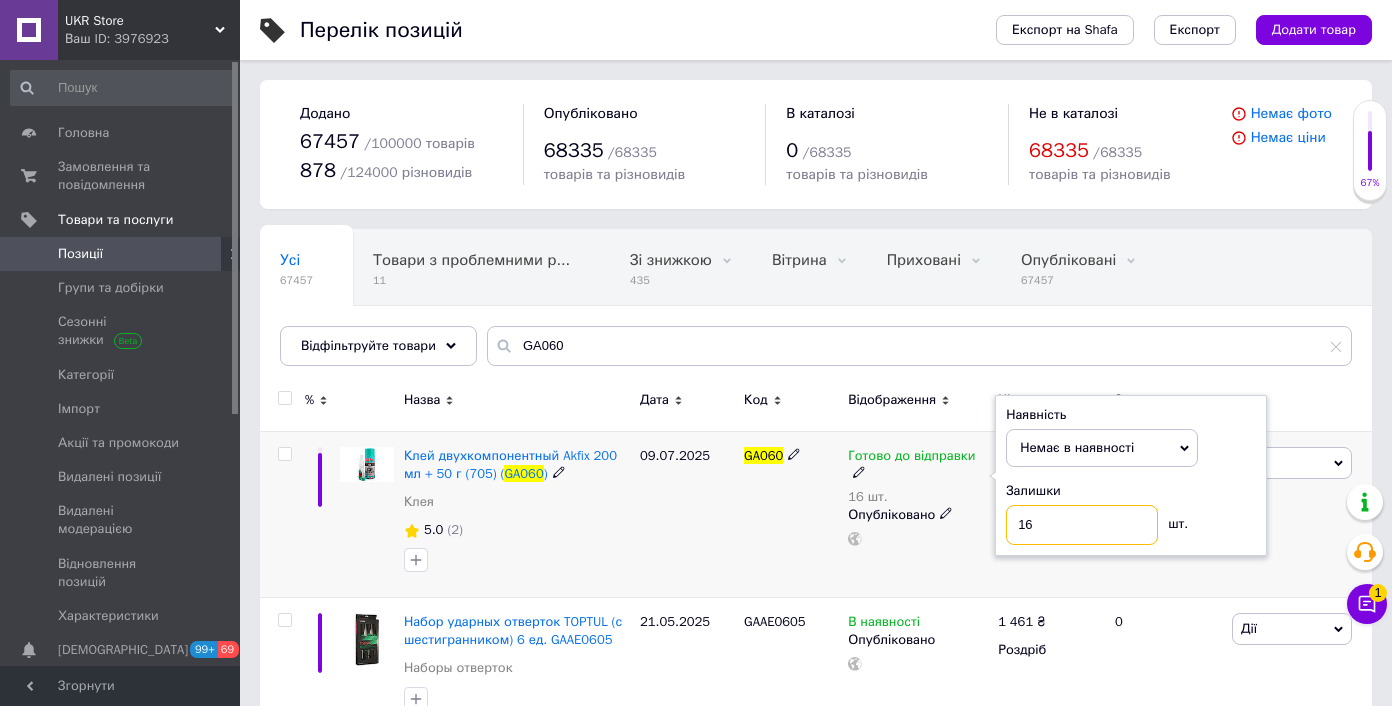 drag, startPoint x: 1080, startPoint y: 524, endPoint x: 992, endPoint y: 507, distance: 89.62701 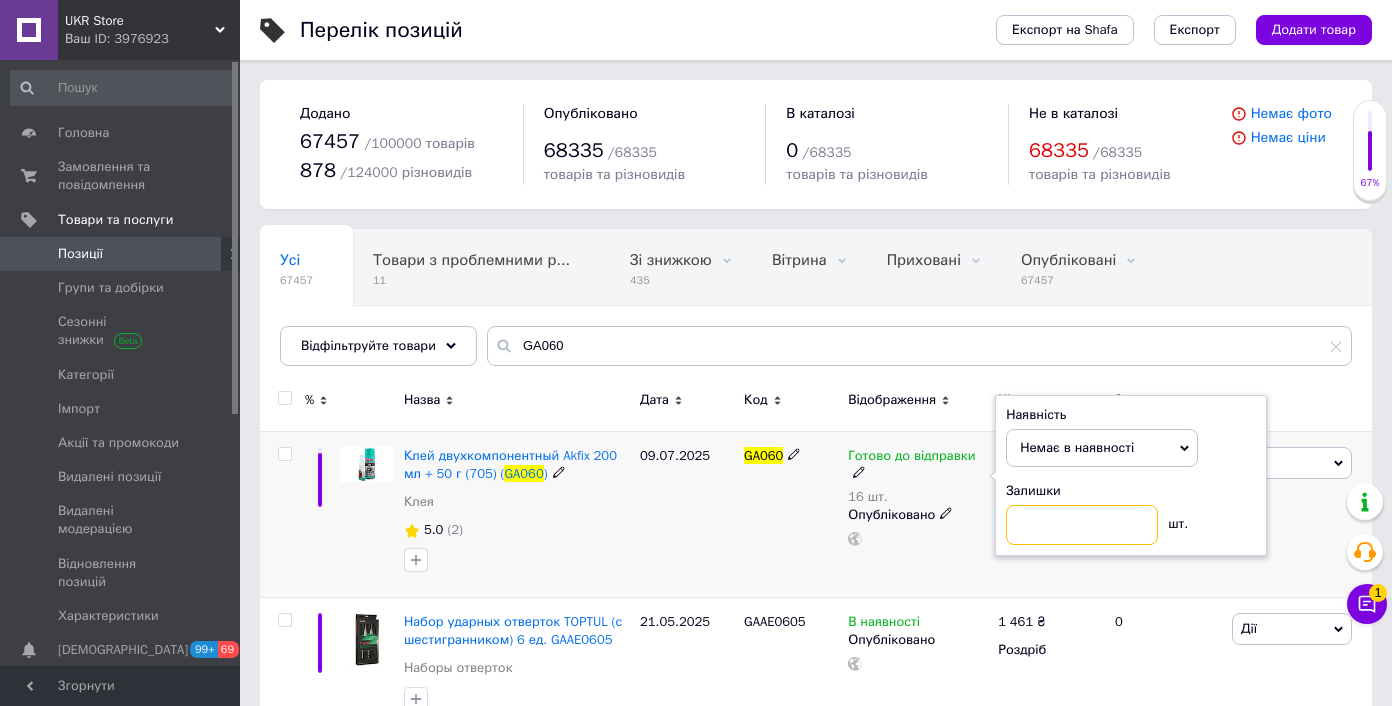 type 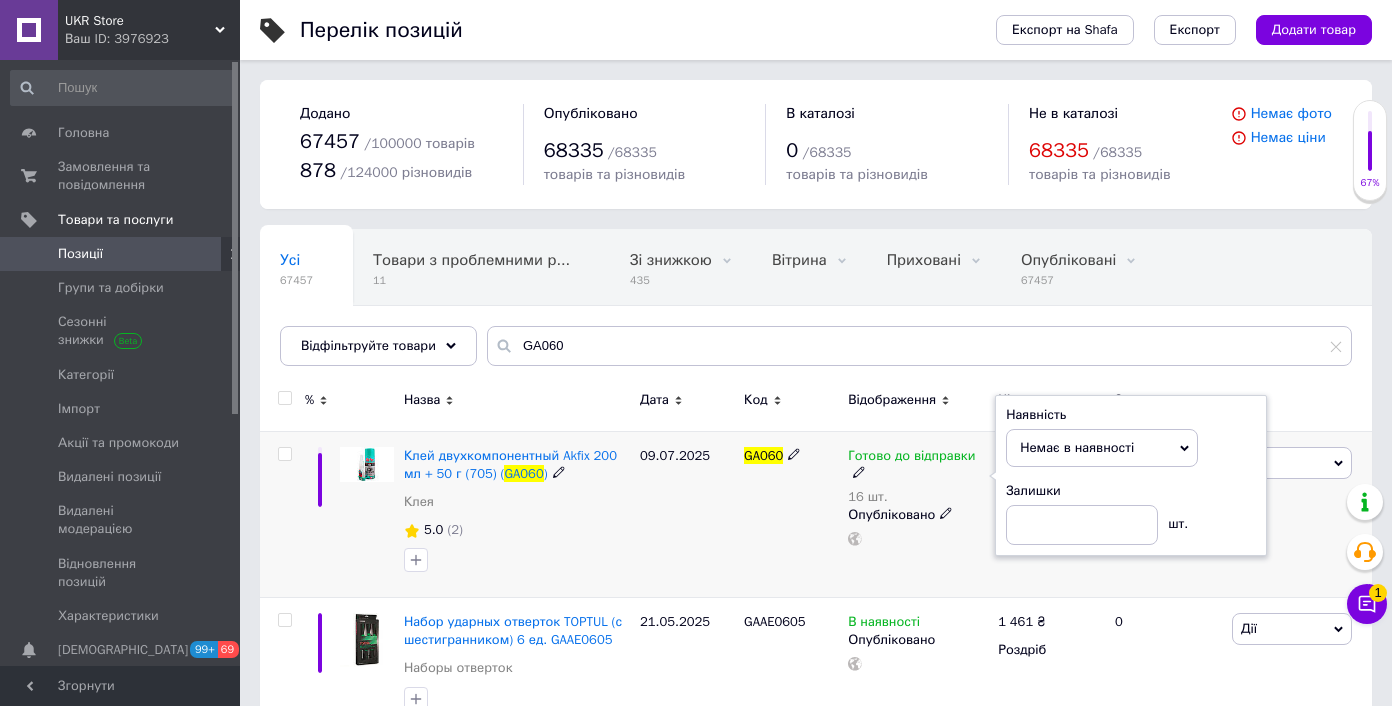 click on "Готово до відправки 16 шт. Наявність Немає в наявності В наявності Під замовлення Готово до відправки Залишки шт. Опубліковано" at bounding box center (918, 514) 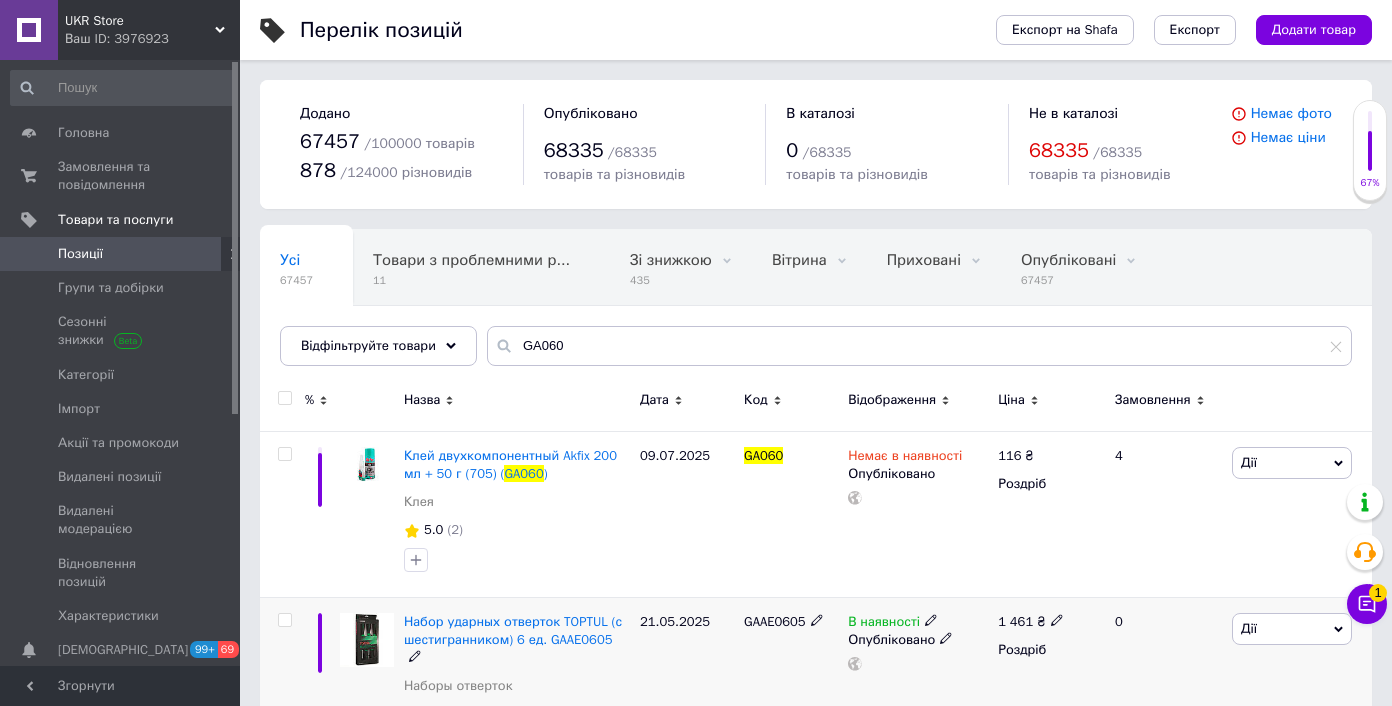 click 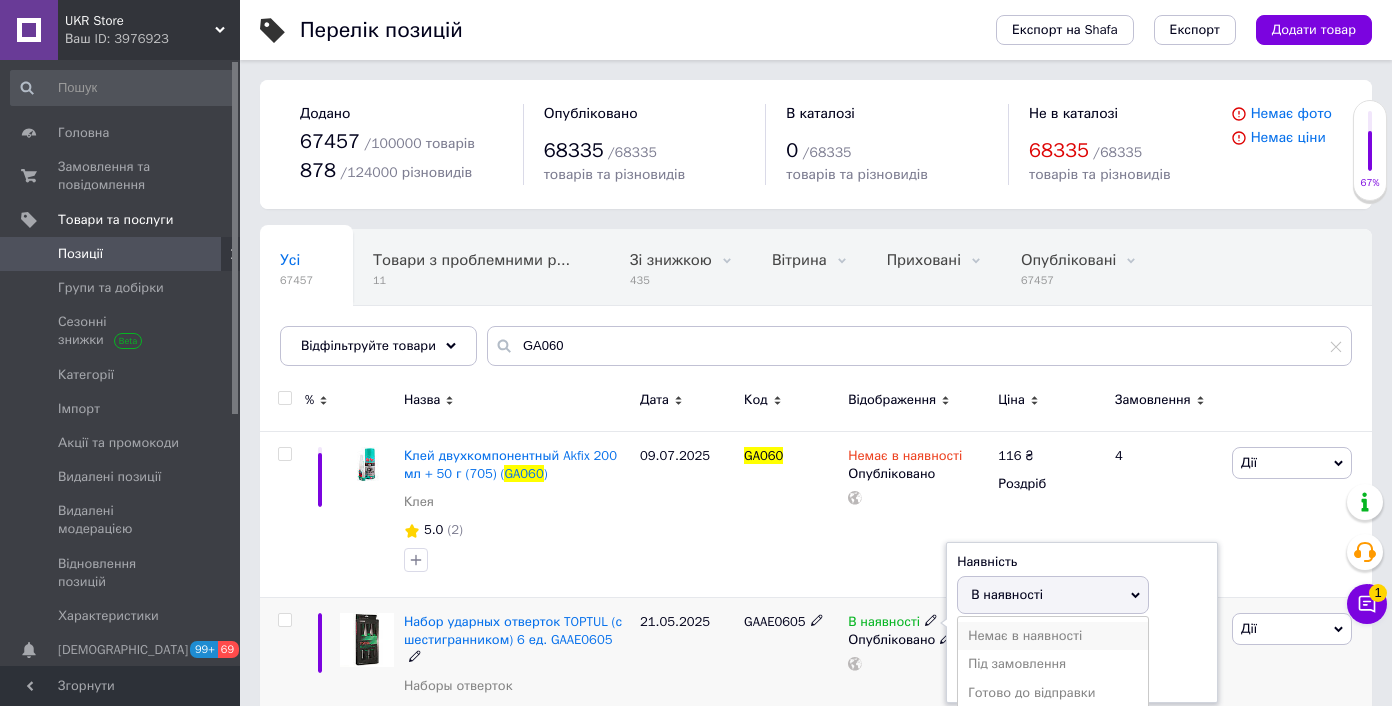 click on "Немає в наявності" at bounding box center [1053, 636] 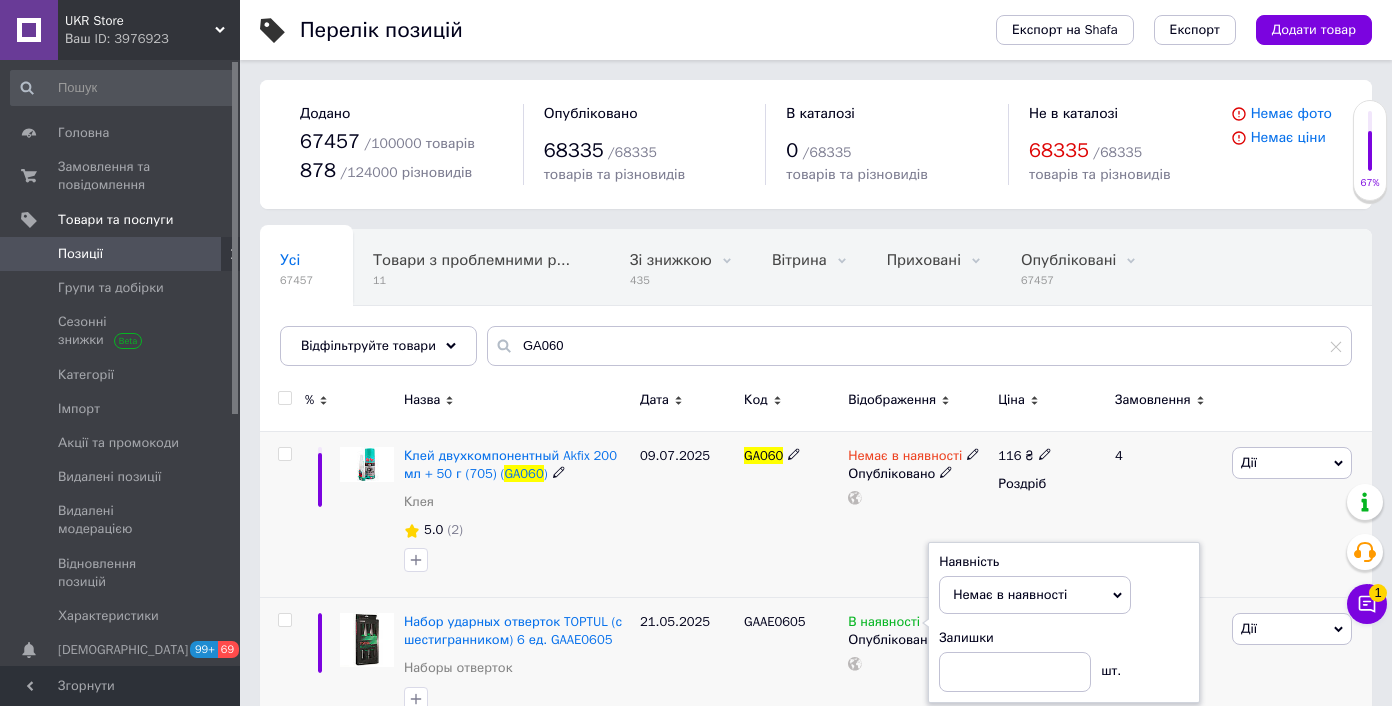 click on "GA060" at bounding box center (791, 514) 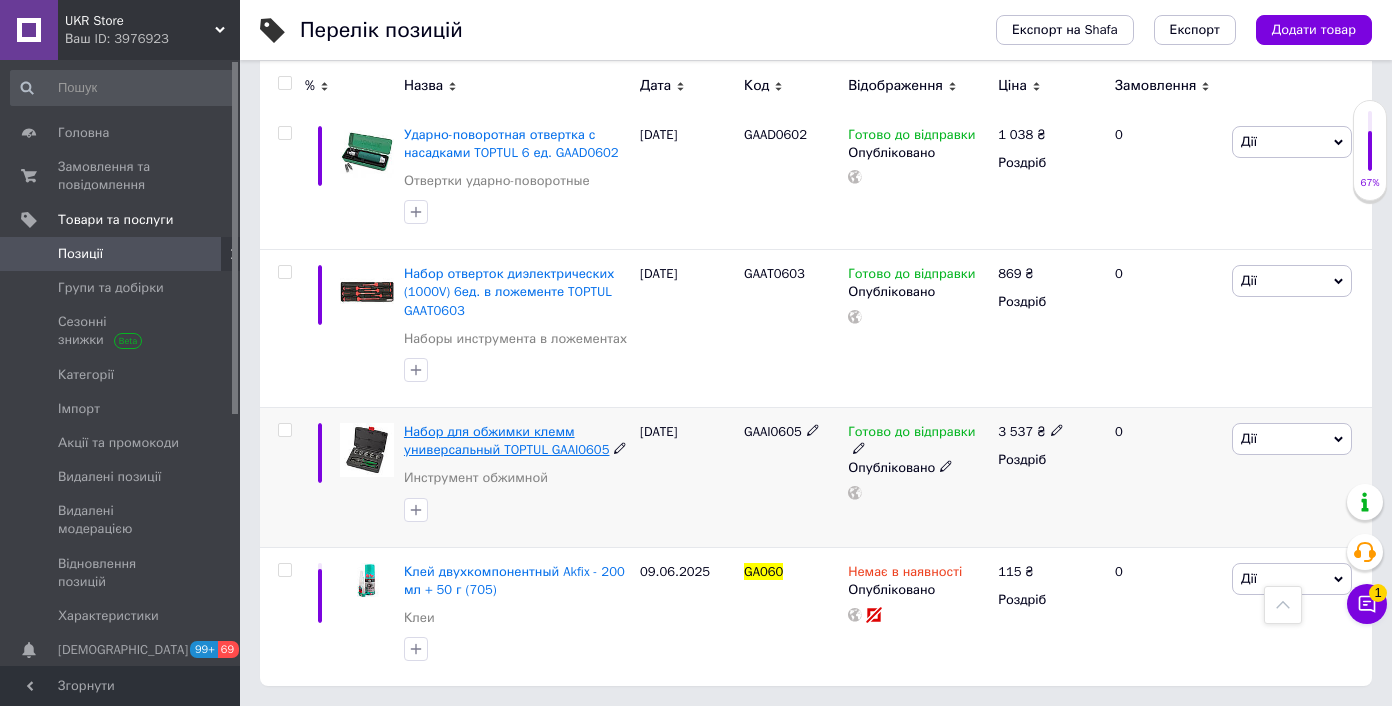 scroll, scrollTop: 997, scrollLeft: 0, axis: vertical 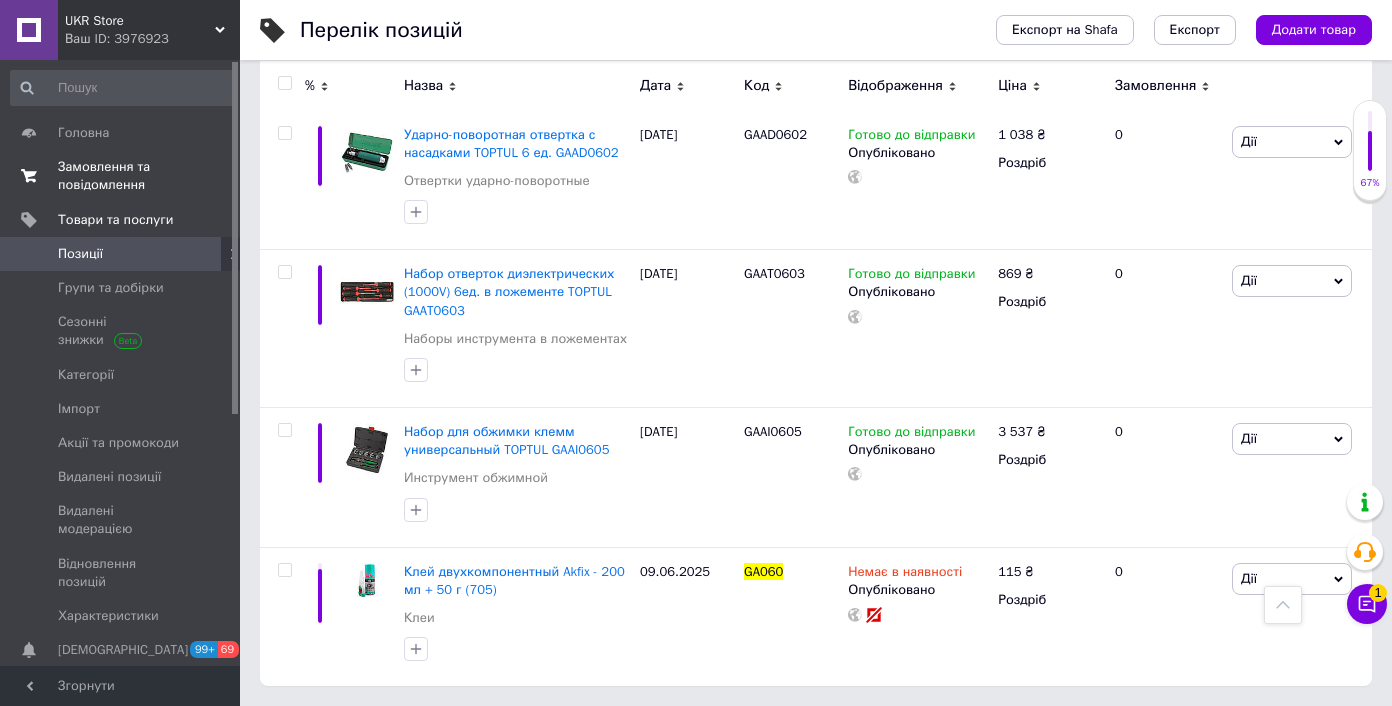 click on "Замовлення та повідомлення 0 0" at bounding box center [123, 176] 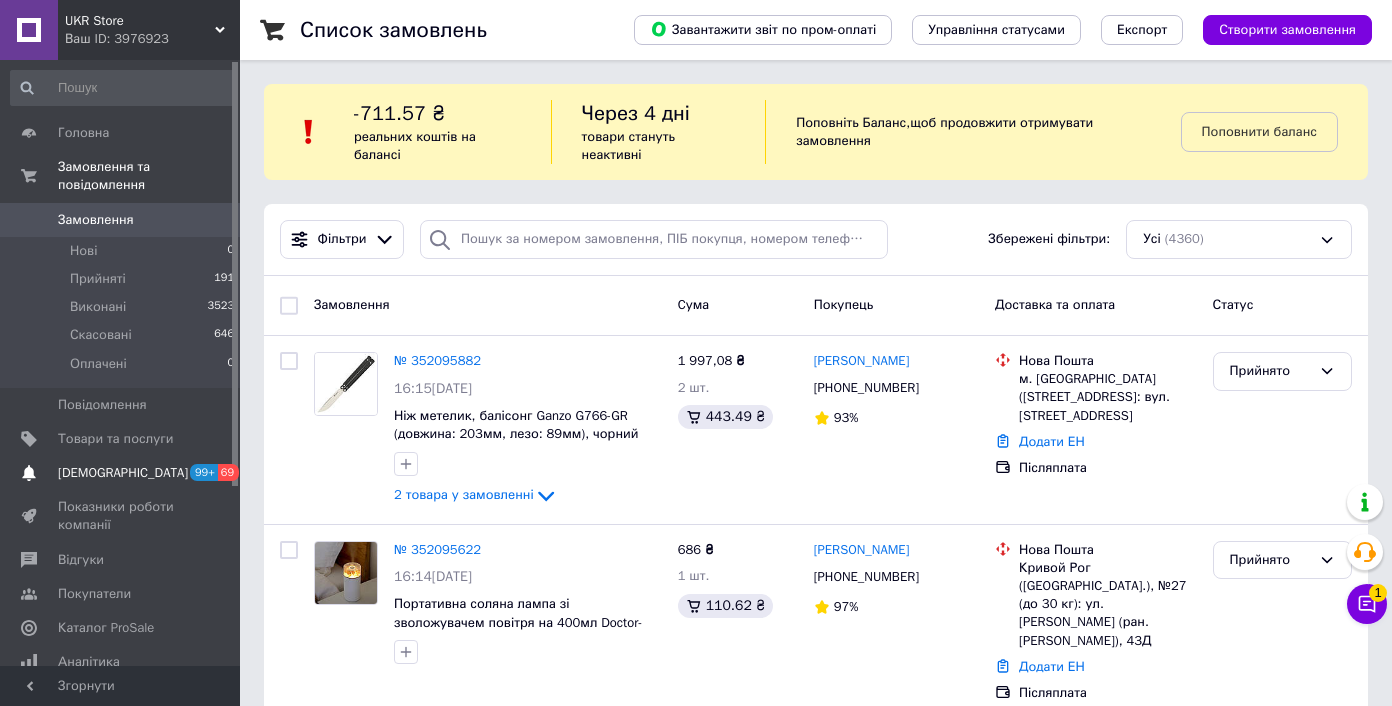 click on "[DEMOGRAPHIC_DATA]" at bounding box center (121, 473) 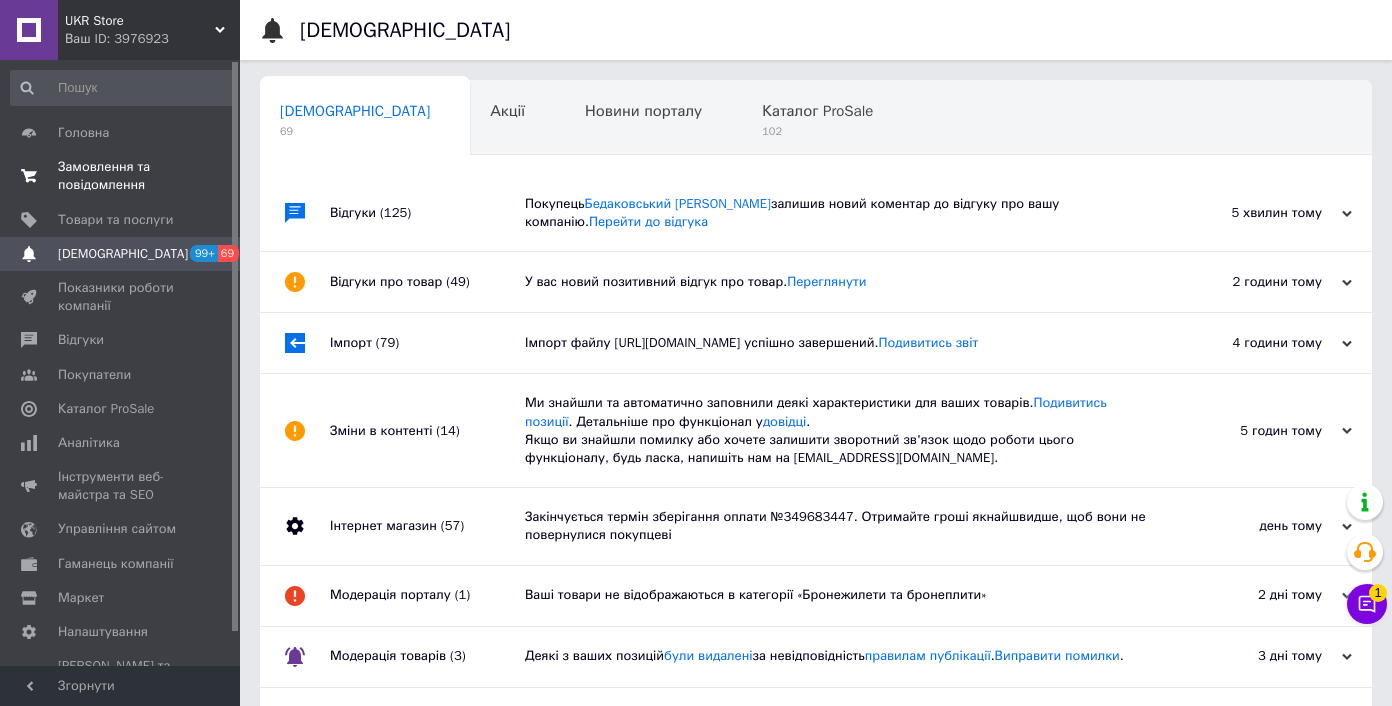 click on "Замовлення та повідомлення" at bounding box center [121, 176] 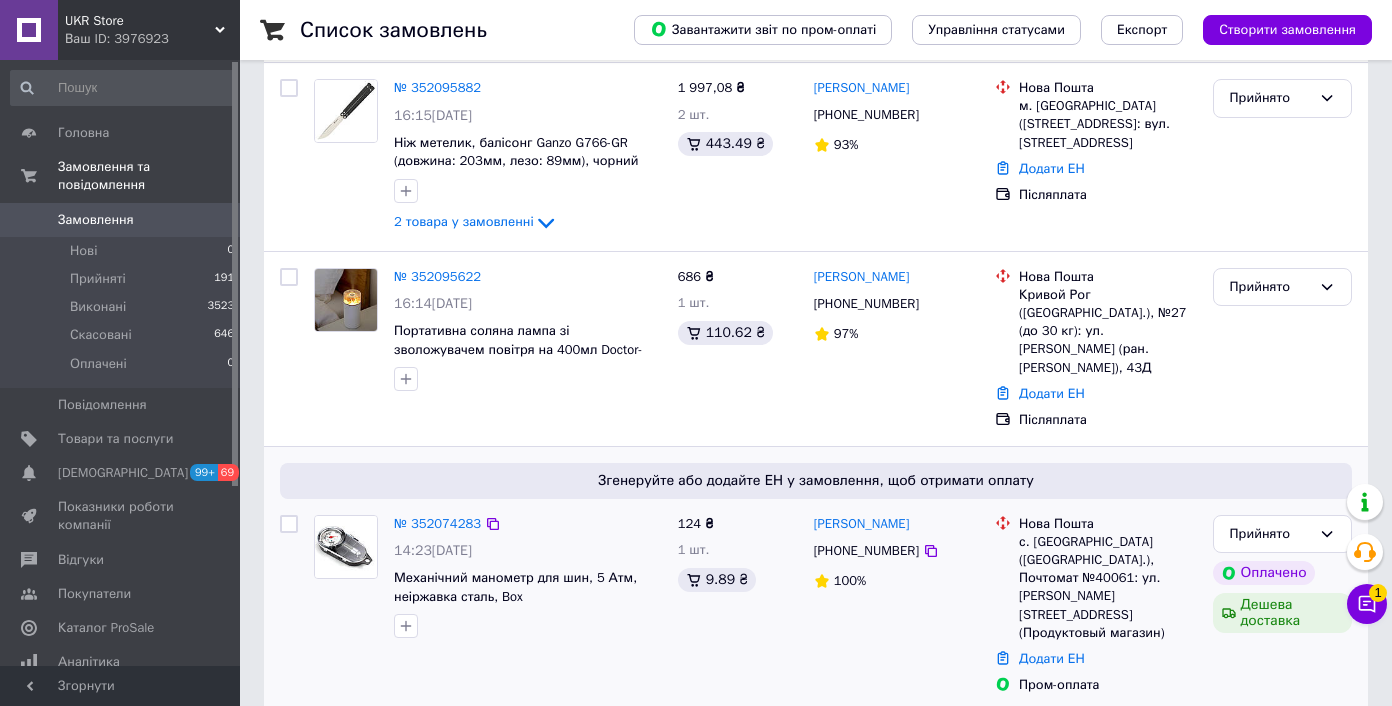 scroll, scrollTop: 347, scrollLeft: 0, axis: vertical 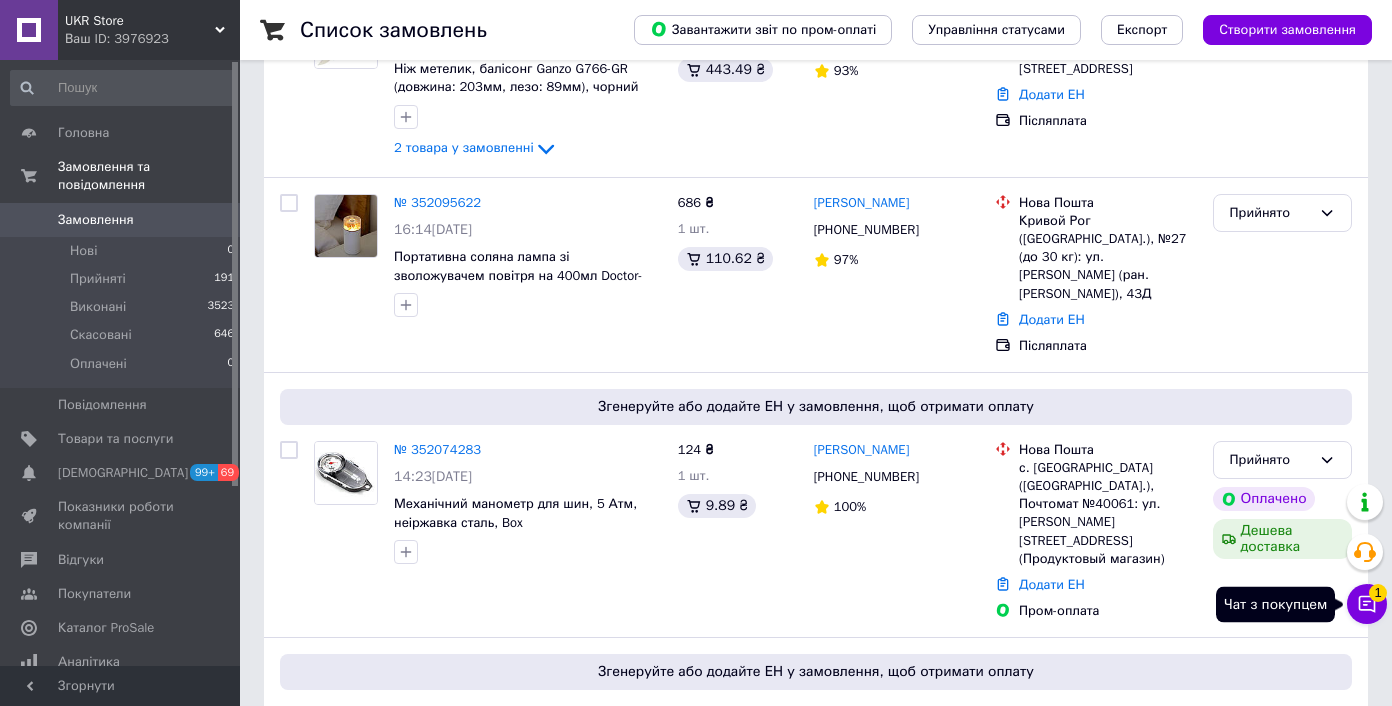 click on "Чат з покупцем 1" at bounding box center [1367, 604] 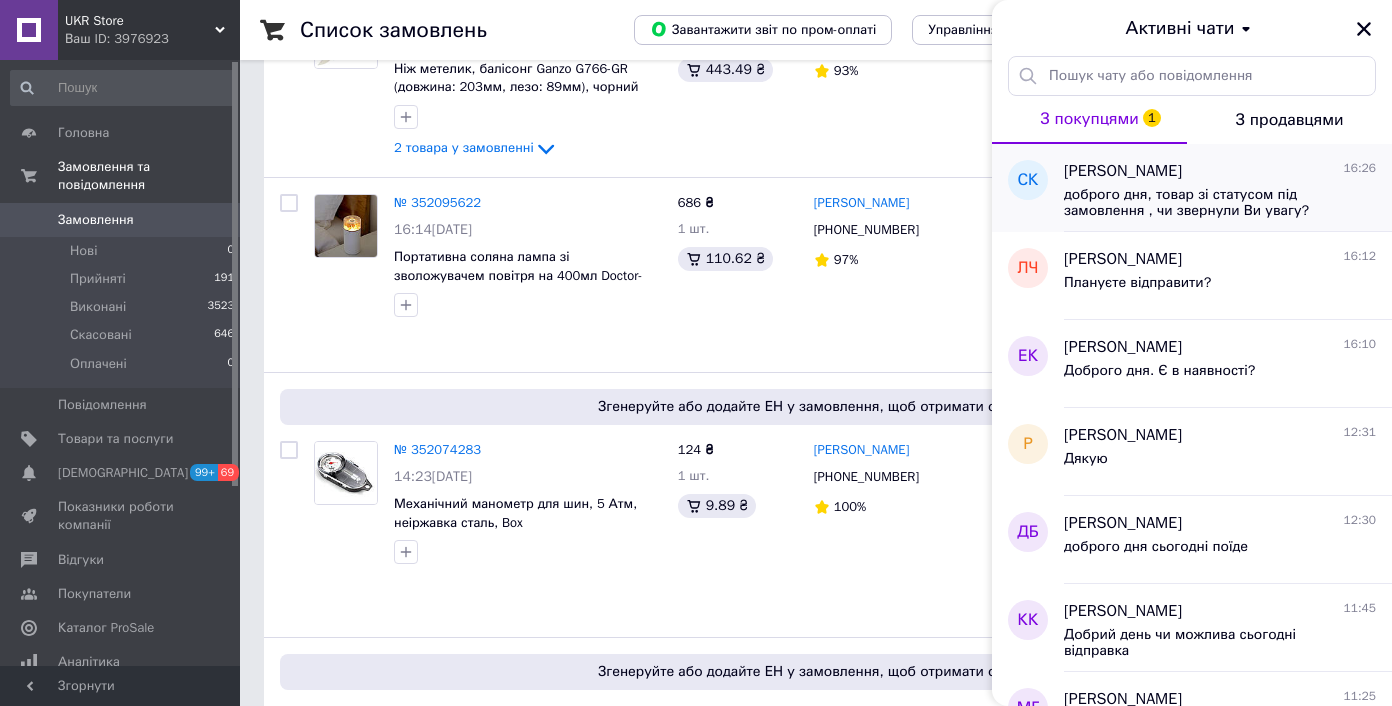 click on "доброго дня, товар зі статусом під замовлення , чи звернули Ви увагу?" at bounding box center [1206, 203] 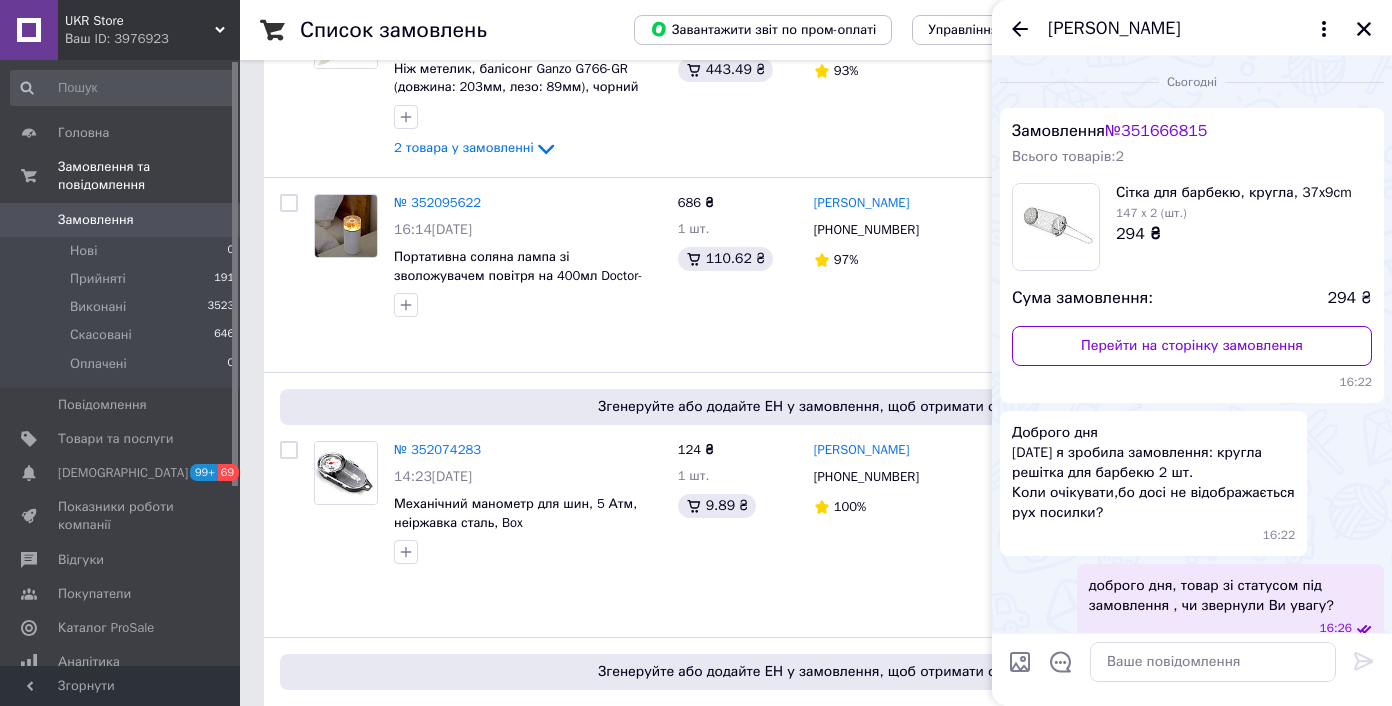 scroll, scrollTop: 24, scrollLeft: 0, axis: vertical 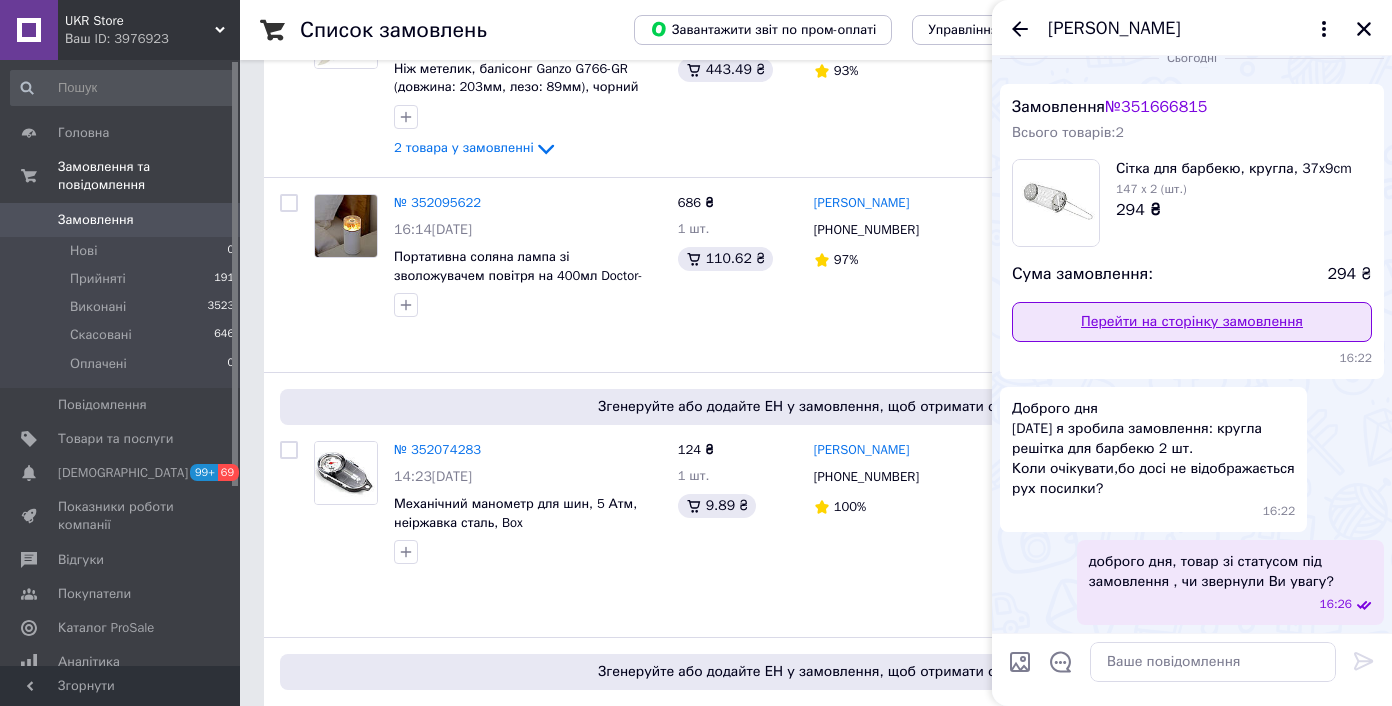 click on "Перейти на сторінку замовлення" at bounding box center (1192, 322) 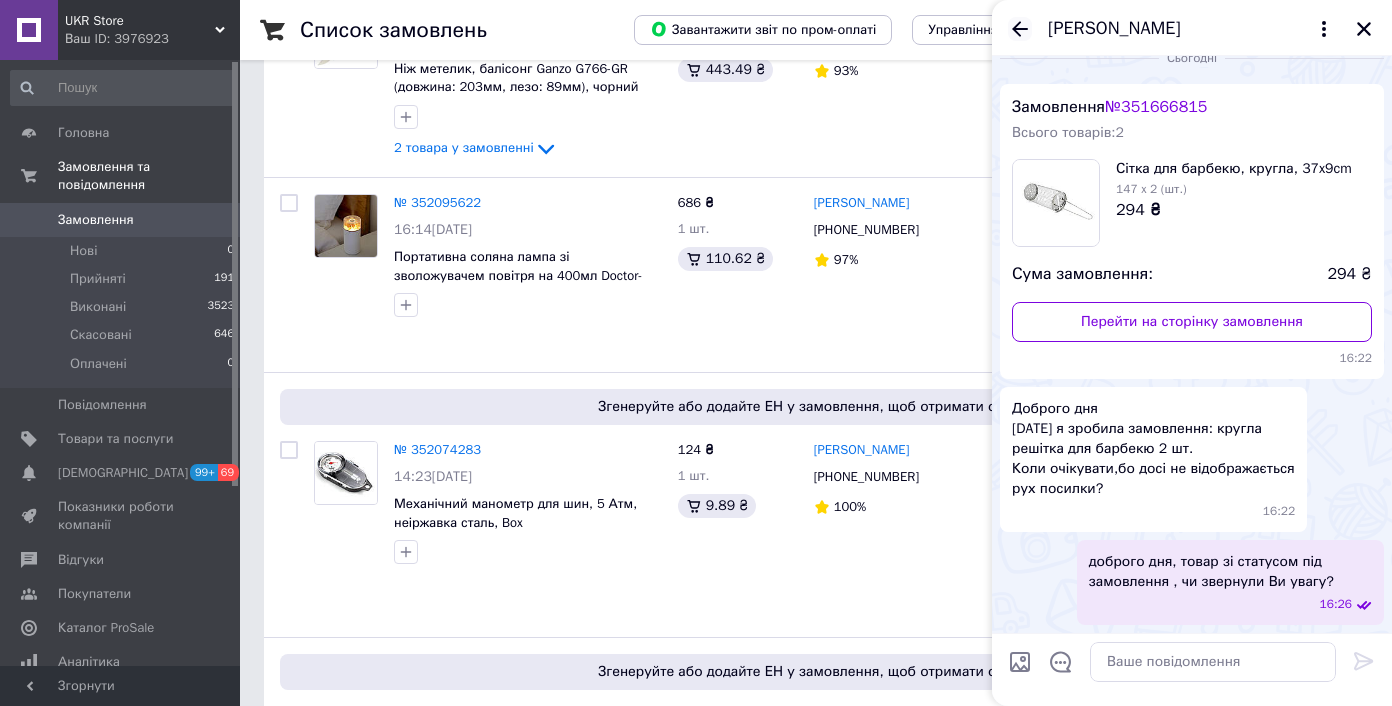 click 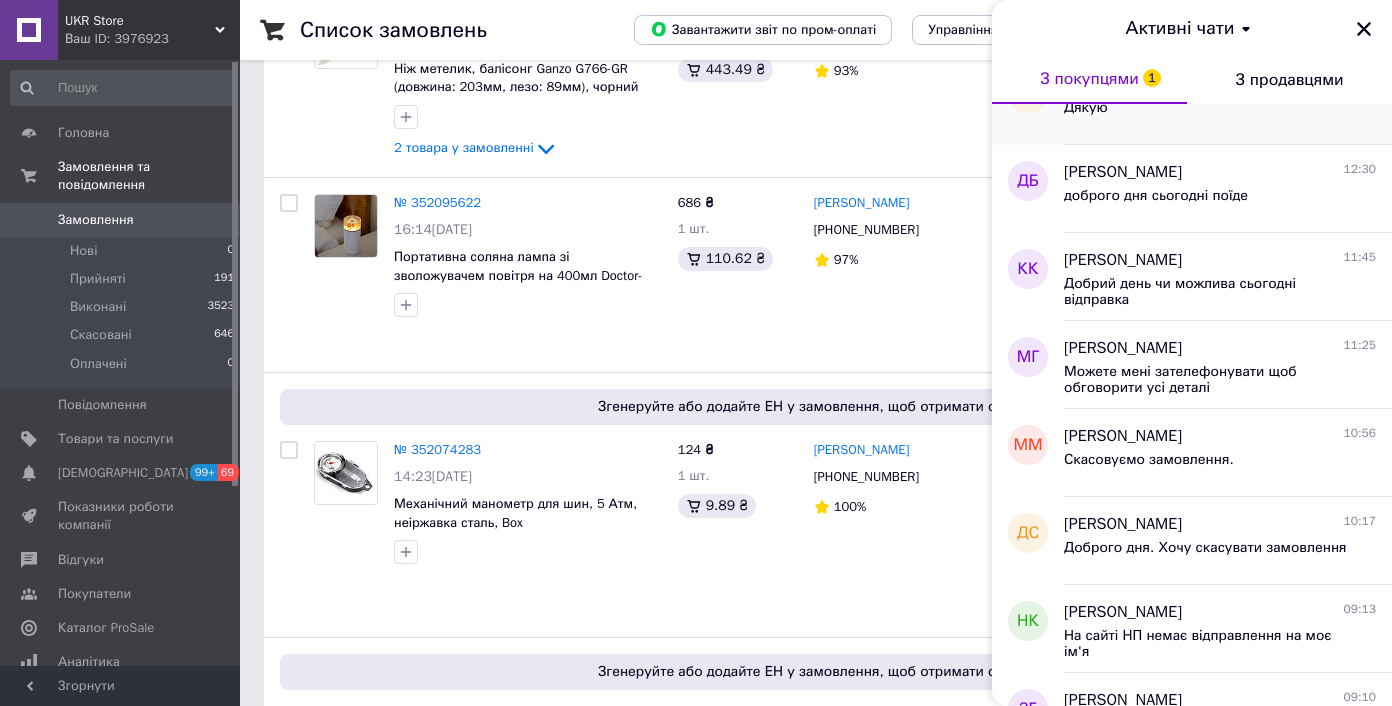 scroll, scrollTop: 383, scrollLeft: 0, axis: vertical 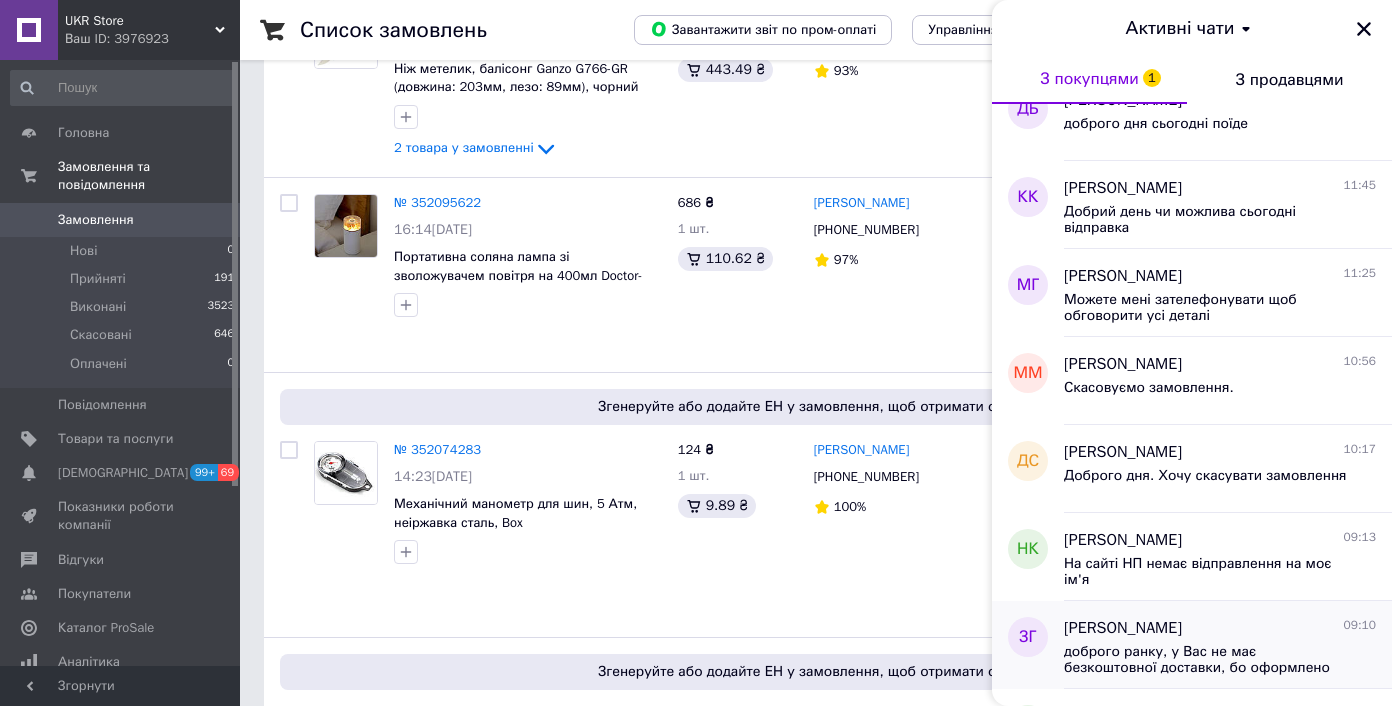 click on "Зеновій Гіць 09:10 доброго ранку, у Вас не має безкоштовної доставки, бо оформлено бпез неї" at bounding box center (1228, 645) 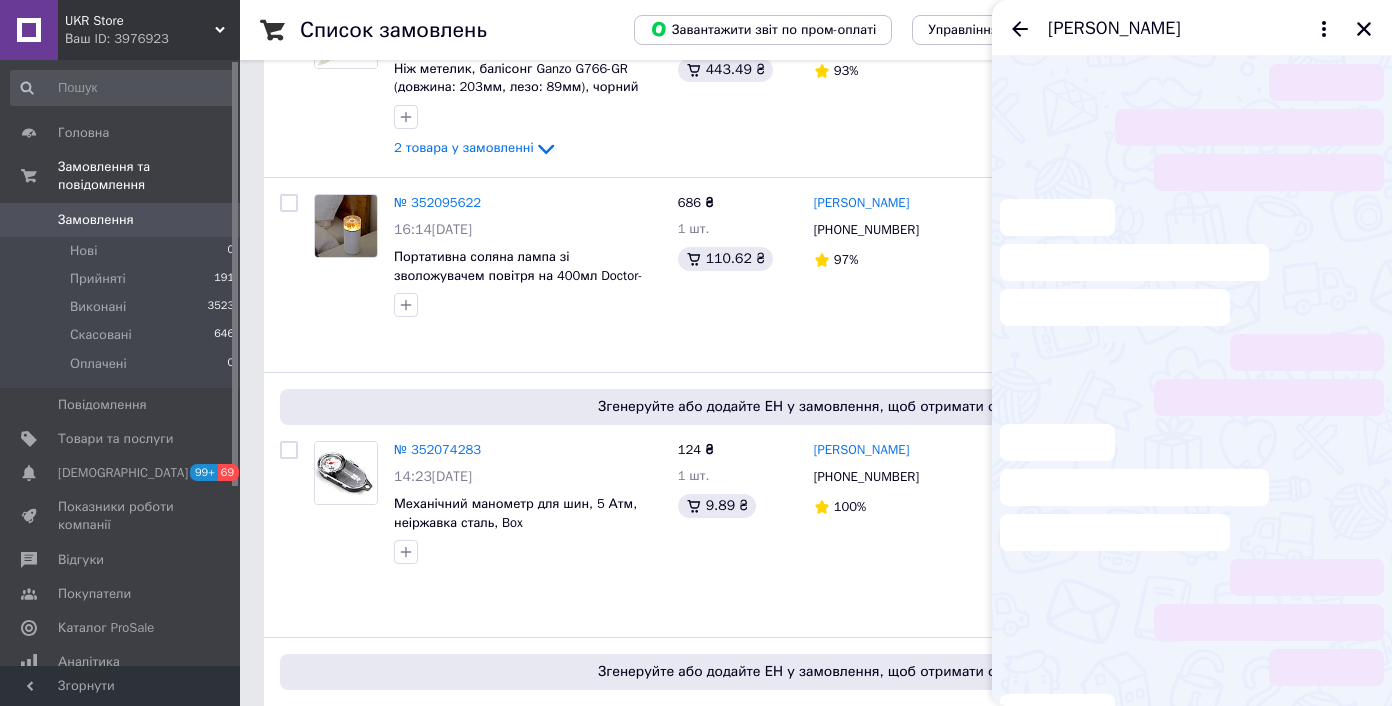 scroll, scrollTop: 50, scrollLeft: 0, axis: vertical 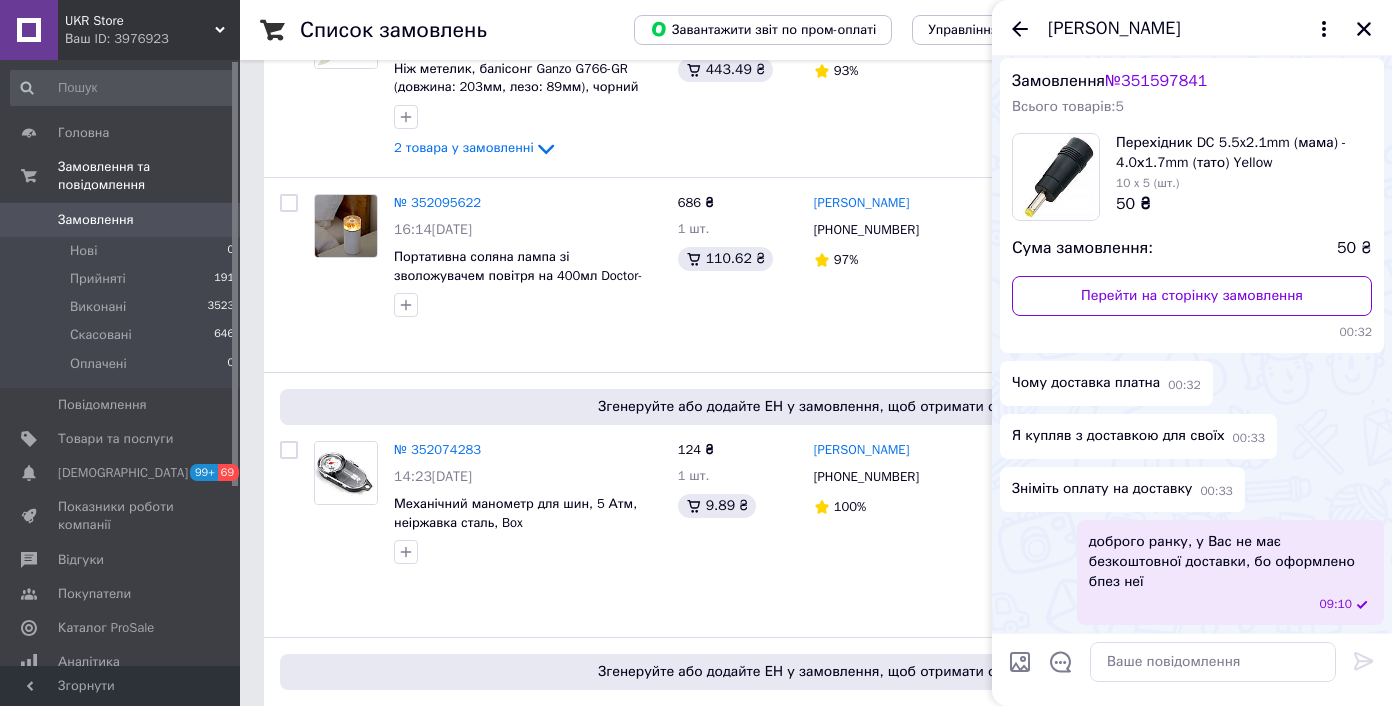 click 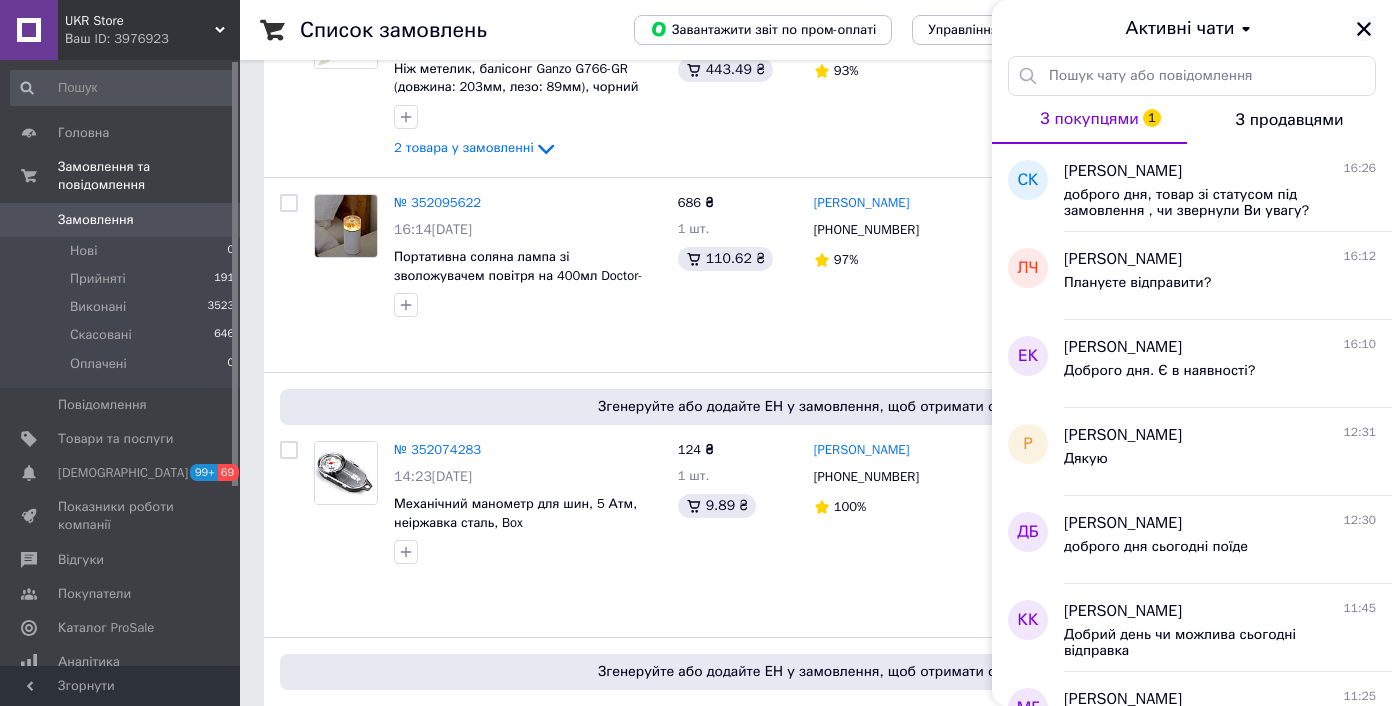 click 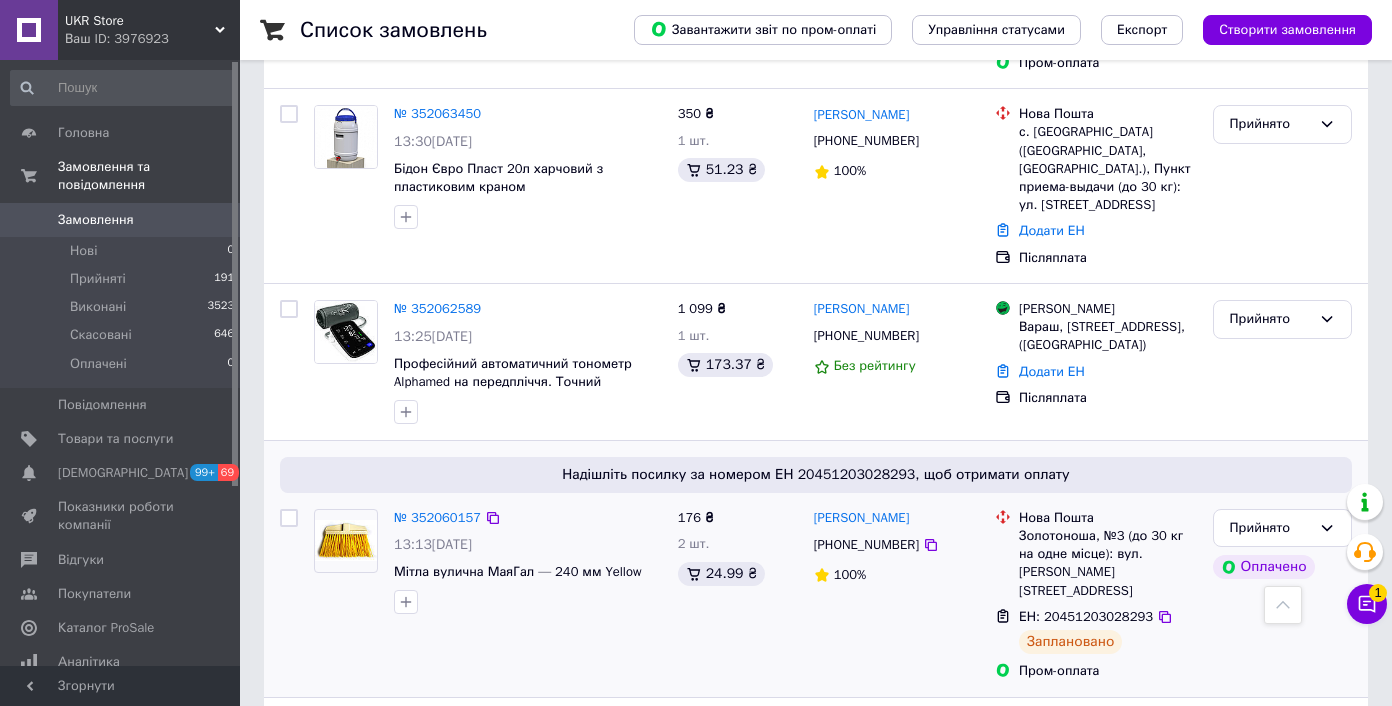 scroll, scrollTop: 1594, scrollLeft: 0, axis: vertical 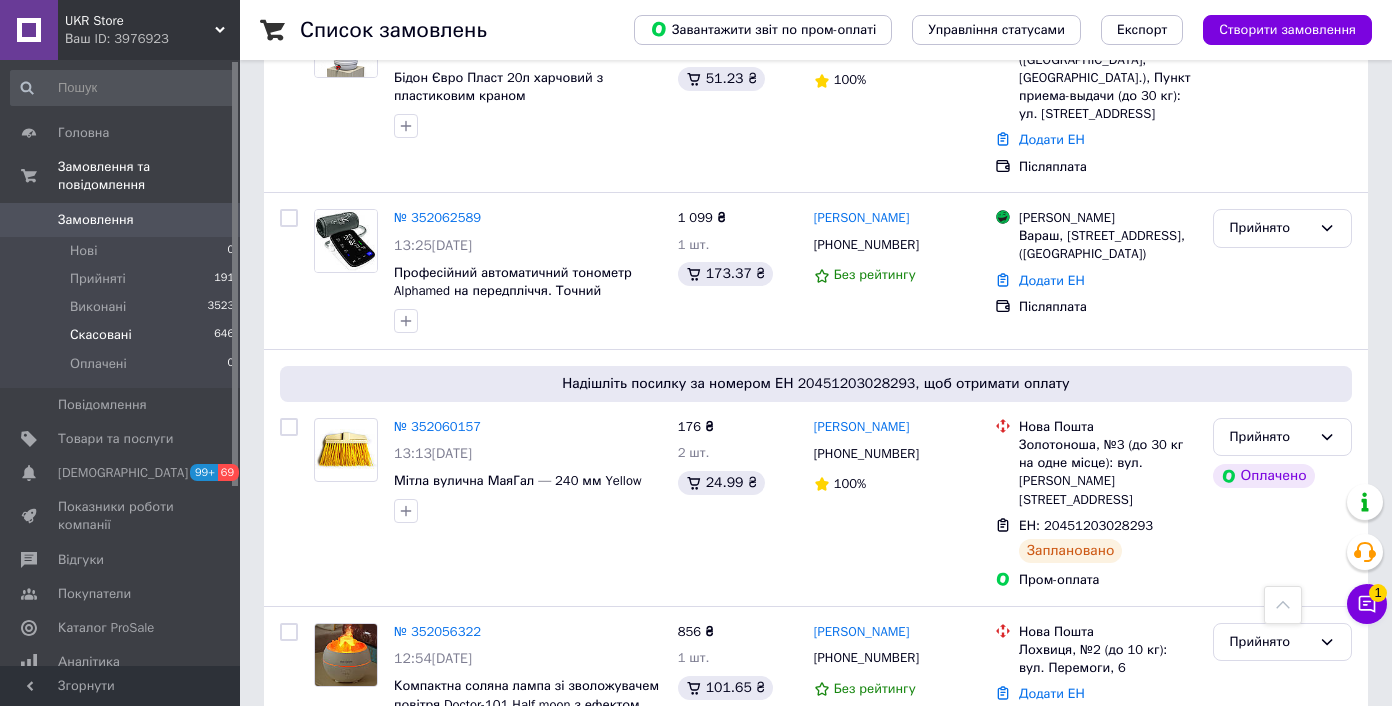 click on "Скасовані 646" at bounding box center (123, 335) 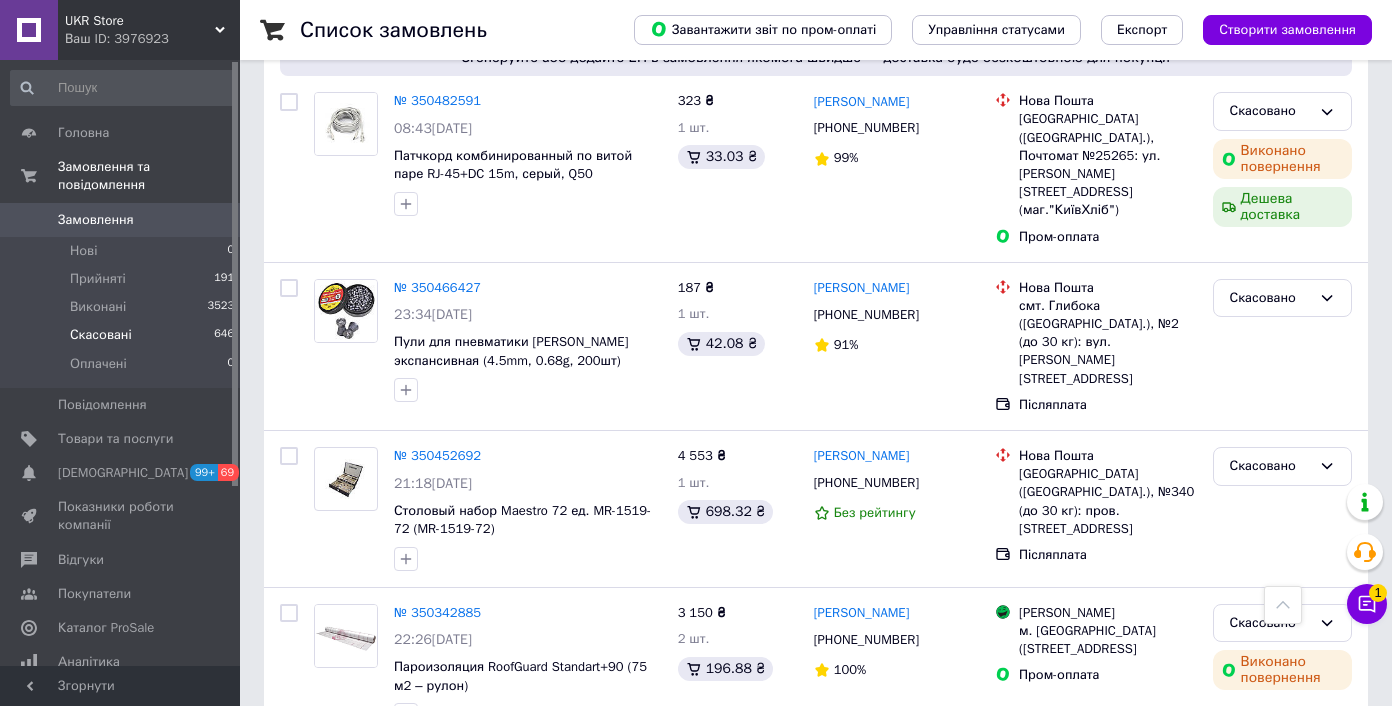 scroll, scrollTop: 6408, scrollLeft: 0, axis: vertical 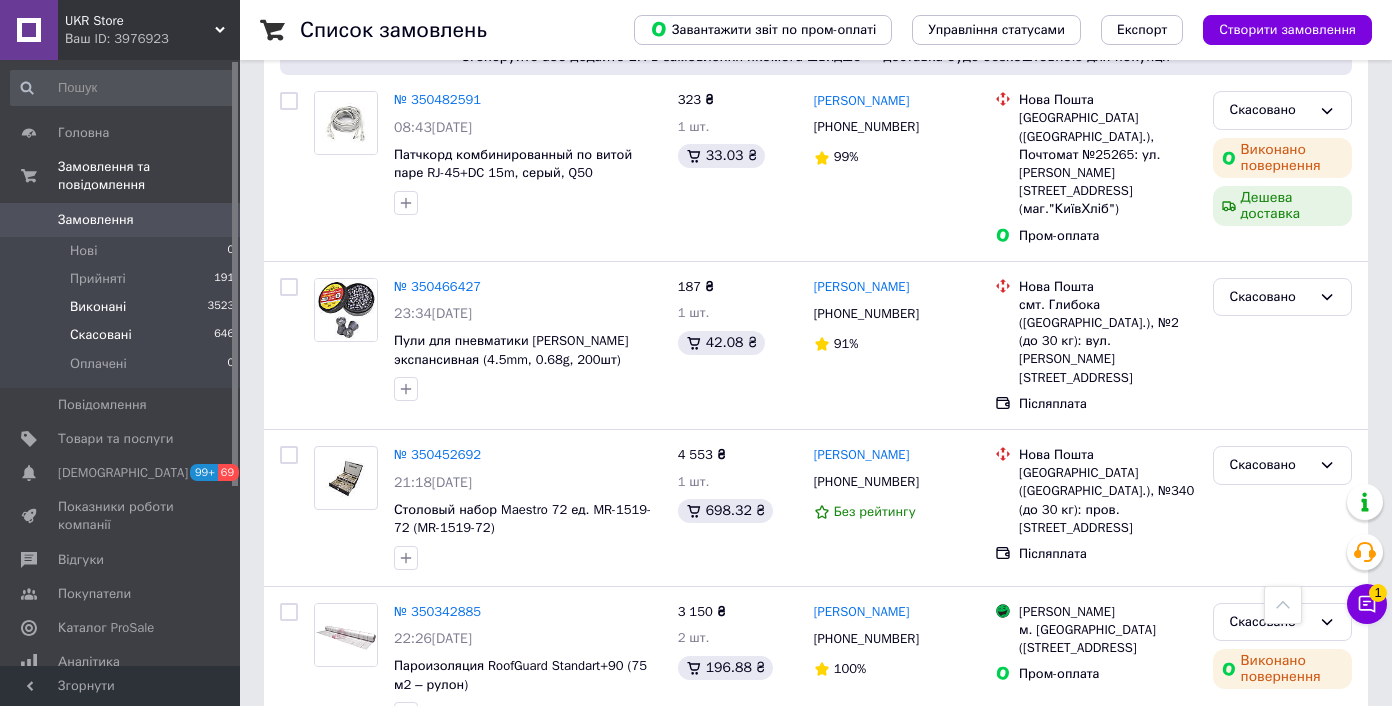 click on "Виконані" at bounding box center [98, 307] 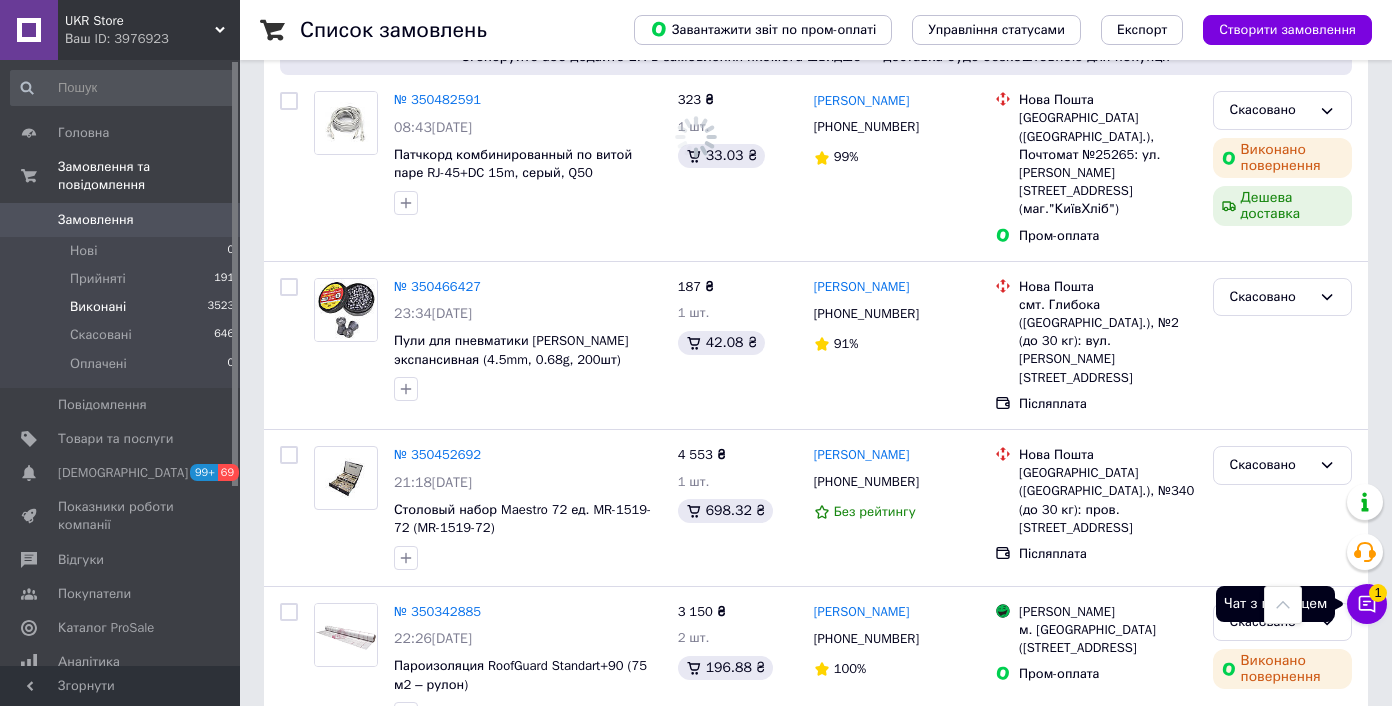 click 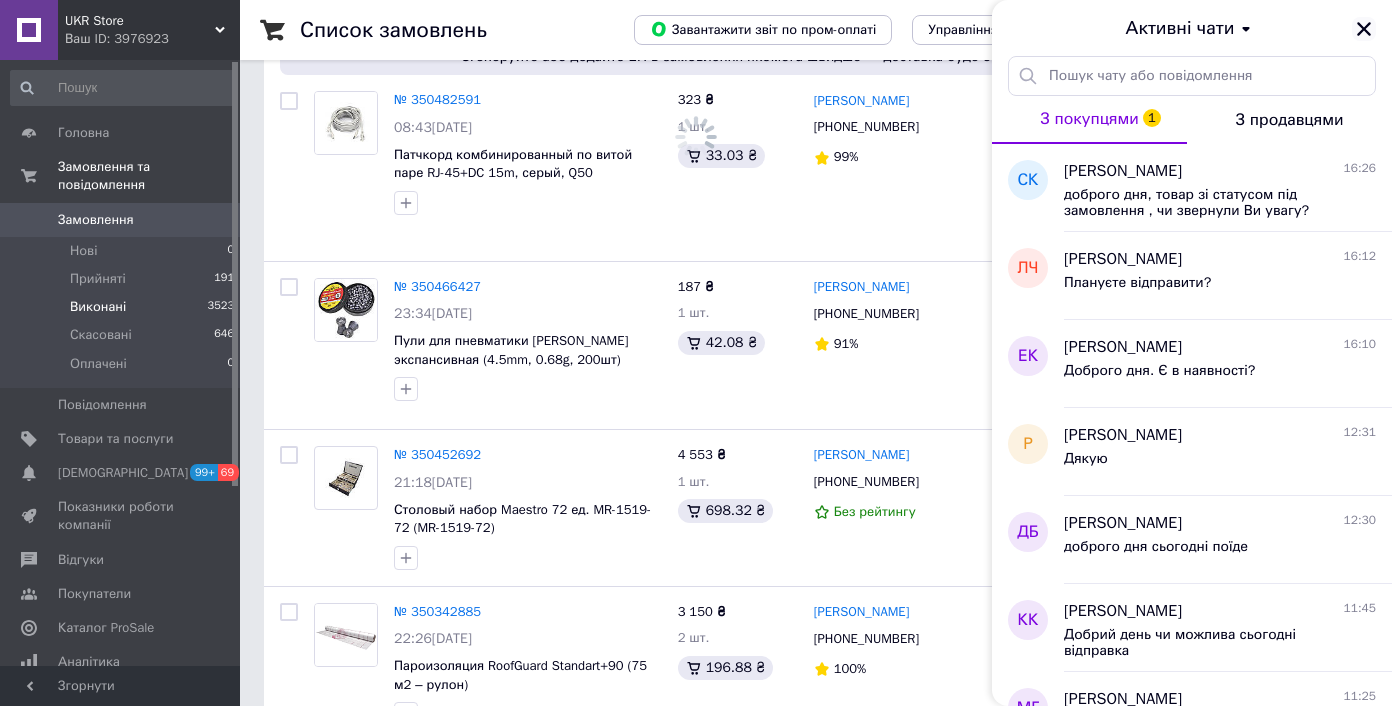 click 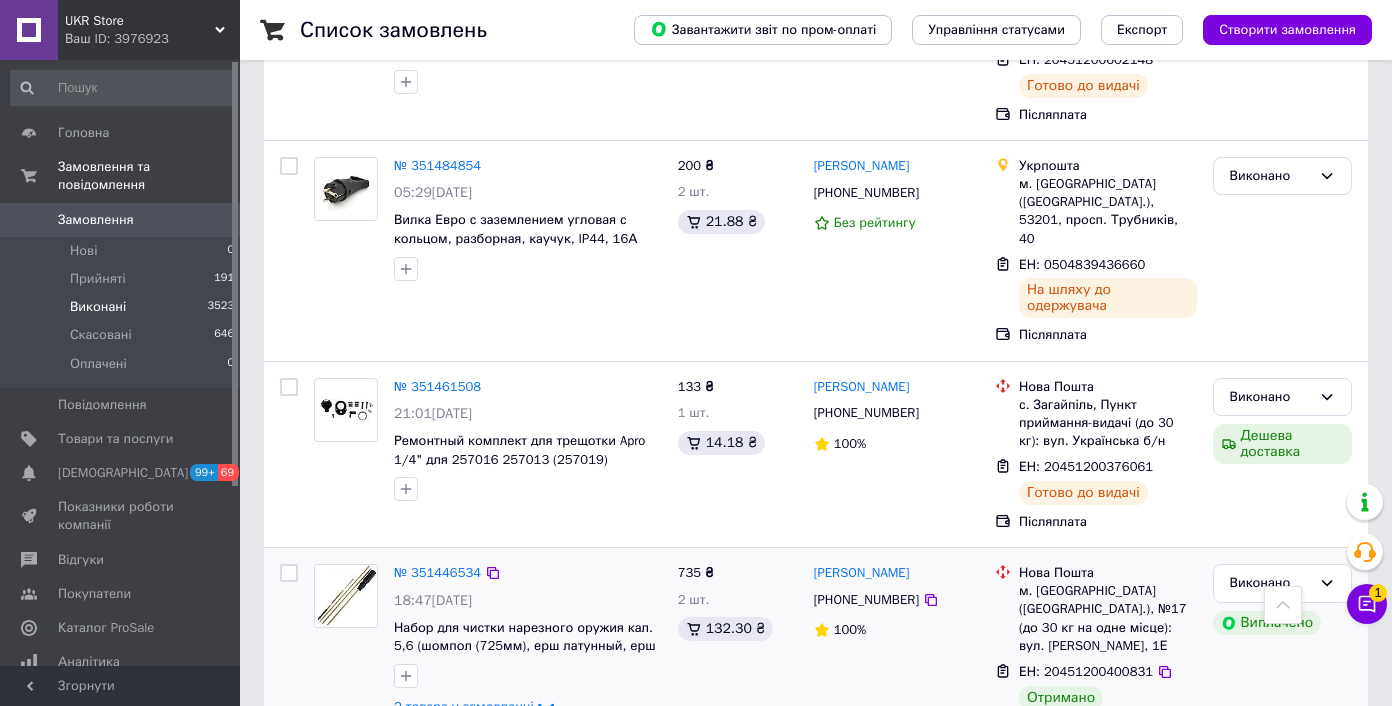scroll, scrollTop: 7041, scrollLeft: 0, axis: vertical 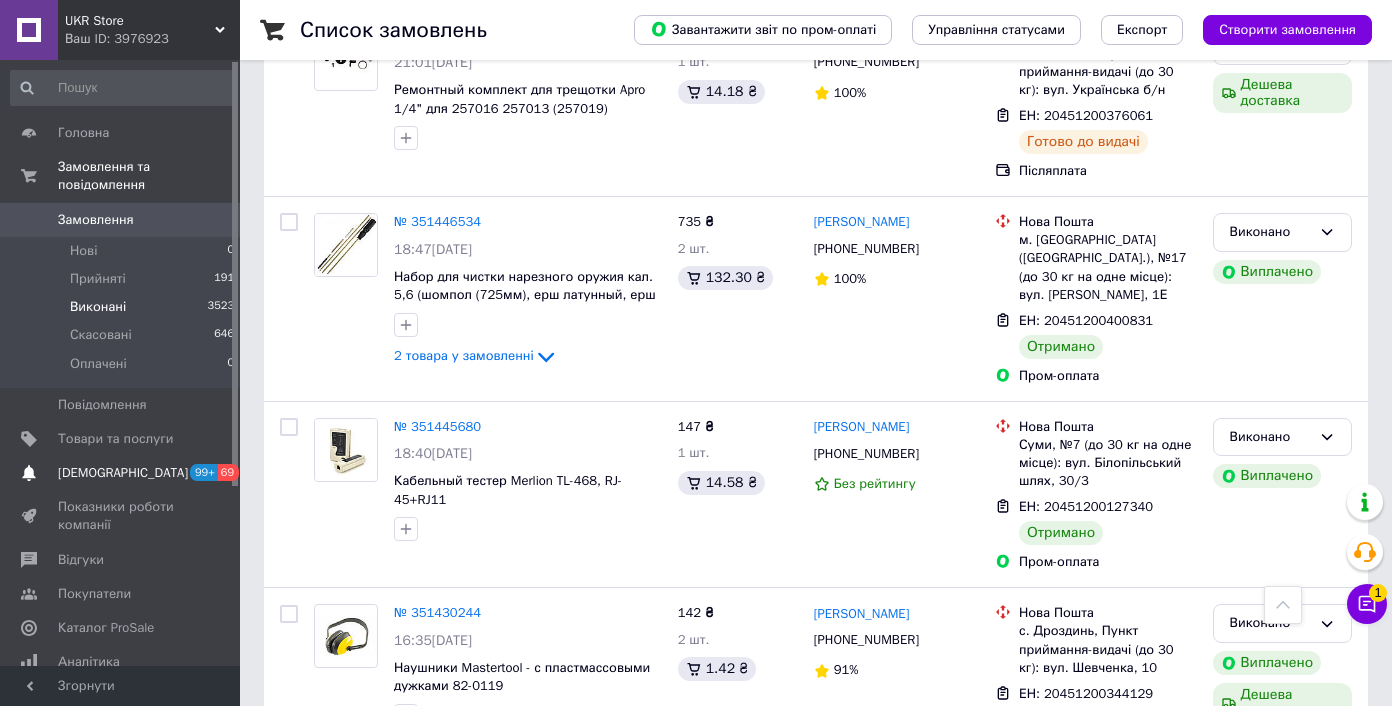 click on "[DEMOGRAPHIC_DATA]" at bounding box center [121, 473] 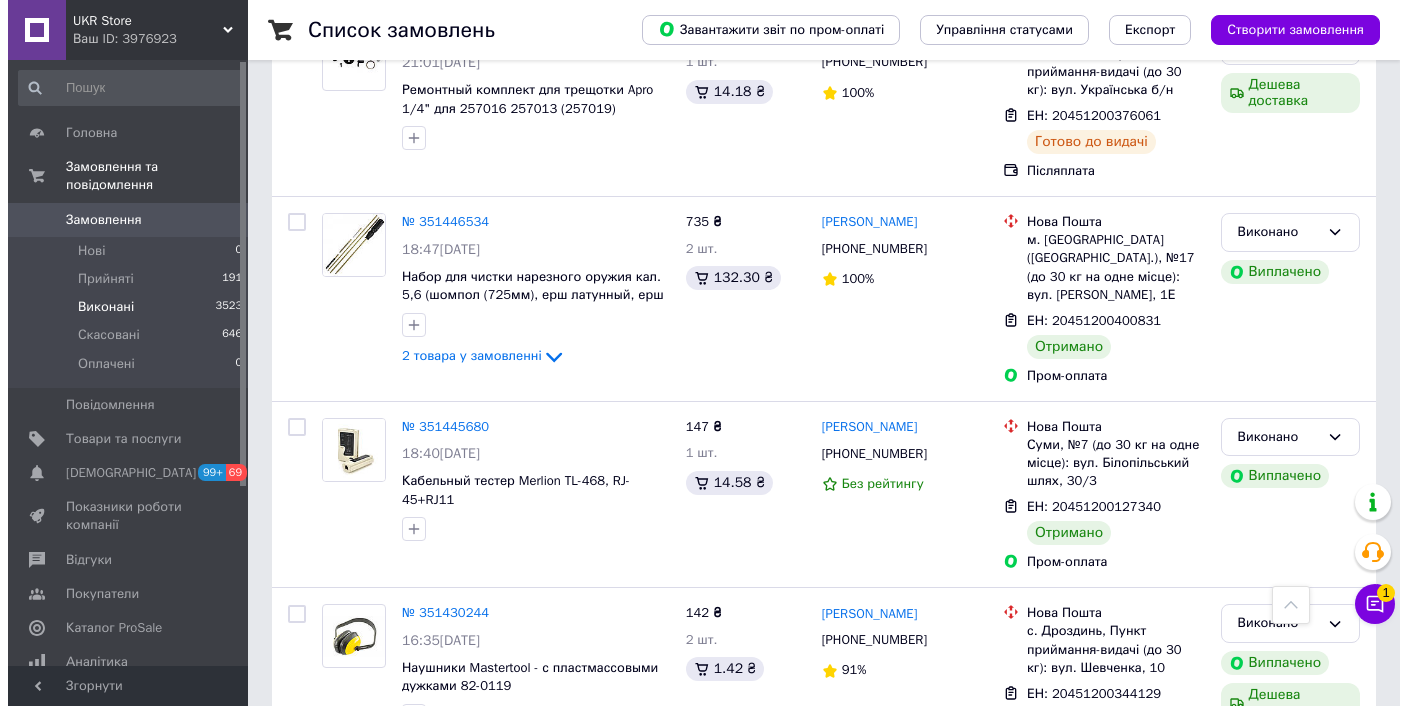 scroll, scrollTop: 0, scrollLeft: 0, axis: both 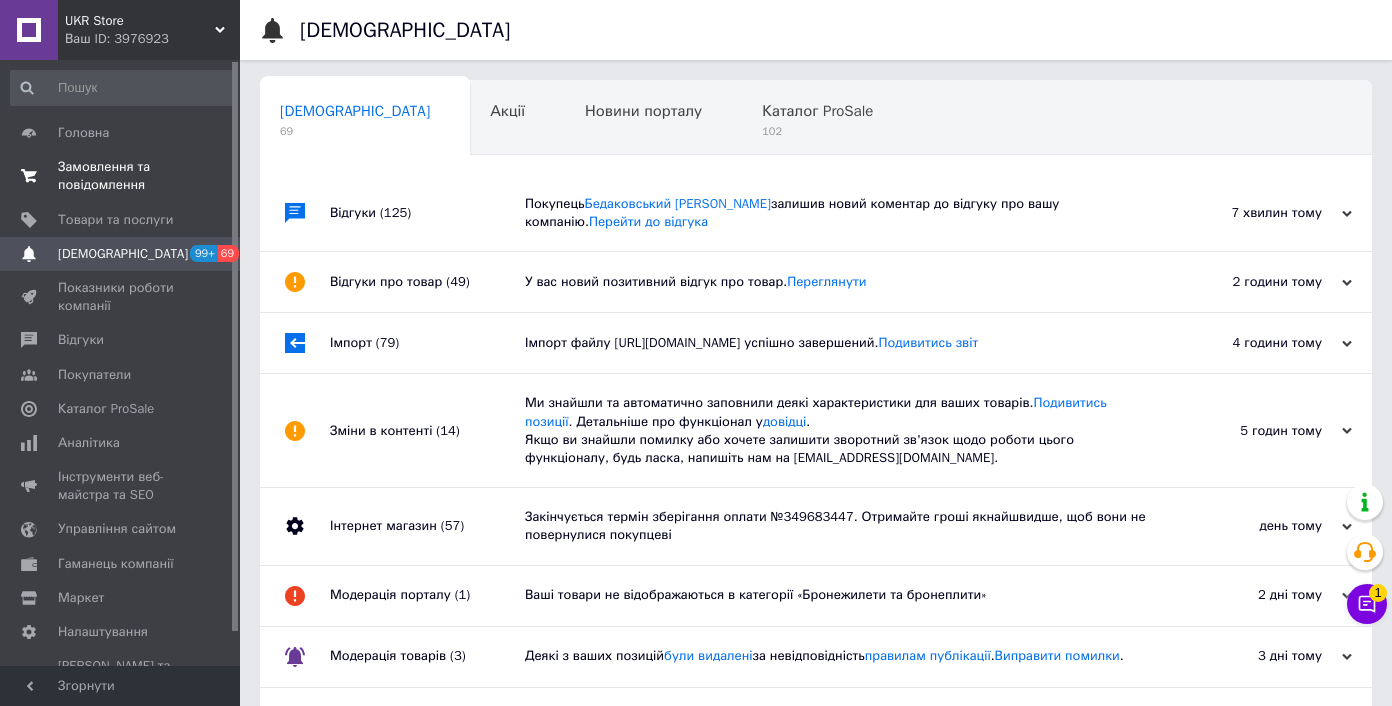 click on "Замовлення та повідомлення" at bounding box center [121, 176] 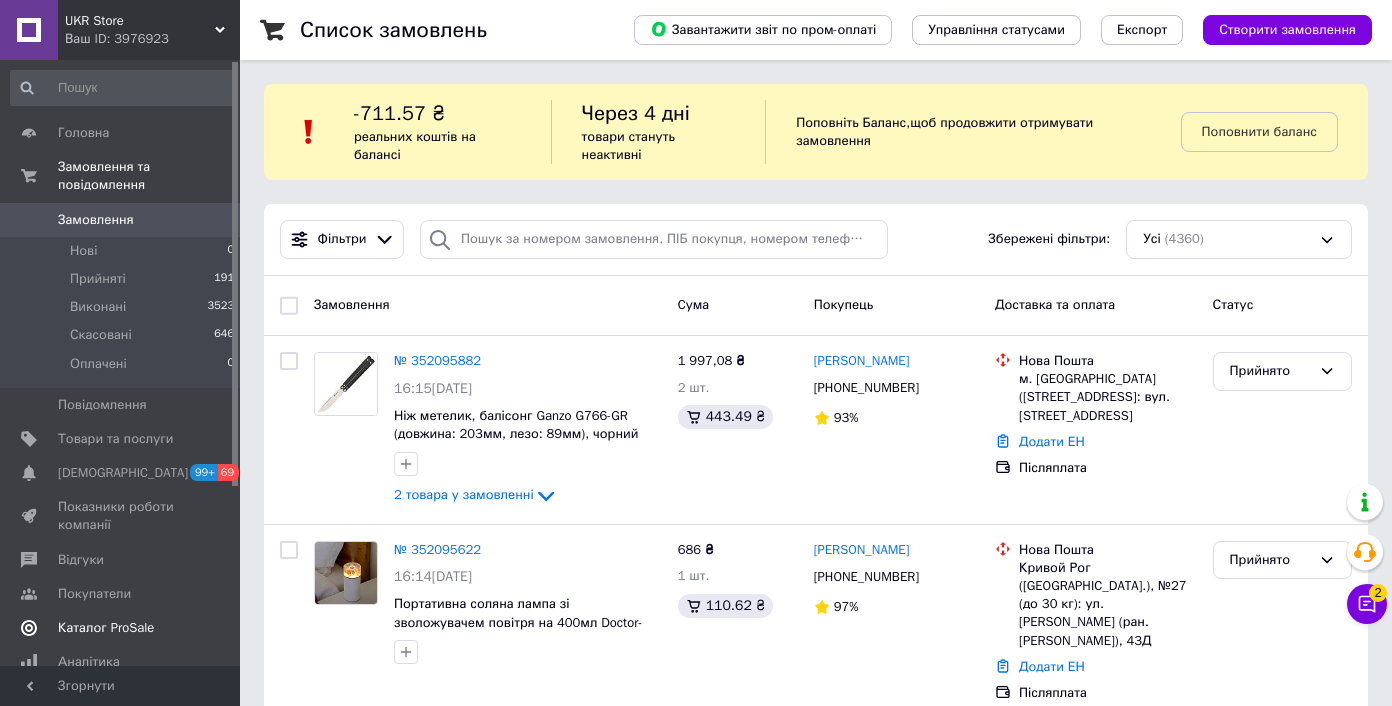 click on "Каталог ProSale" at bounding box center [106, 628] 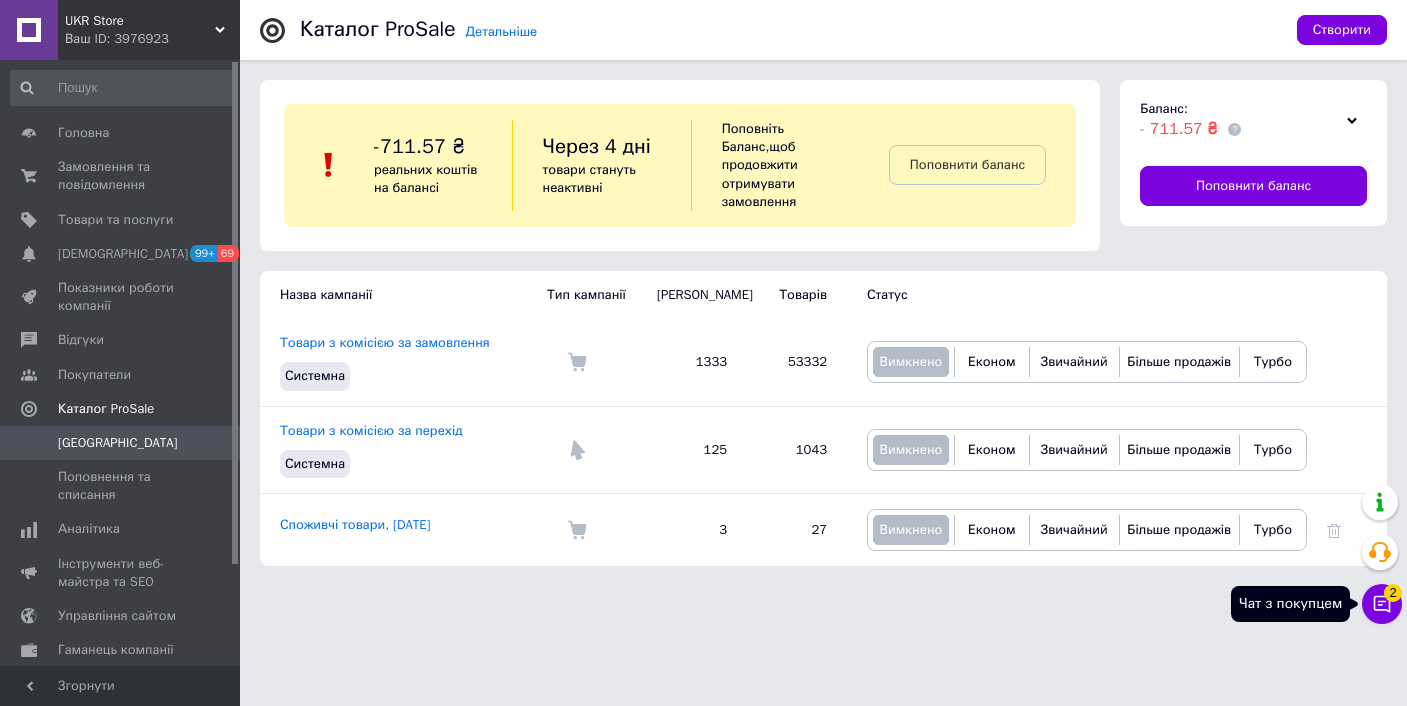 click on "Чат з покупцем 2" at bounding box center (1382, 604) 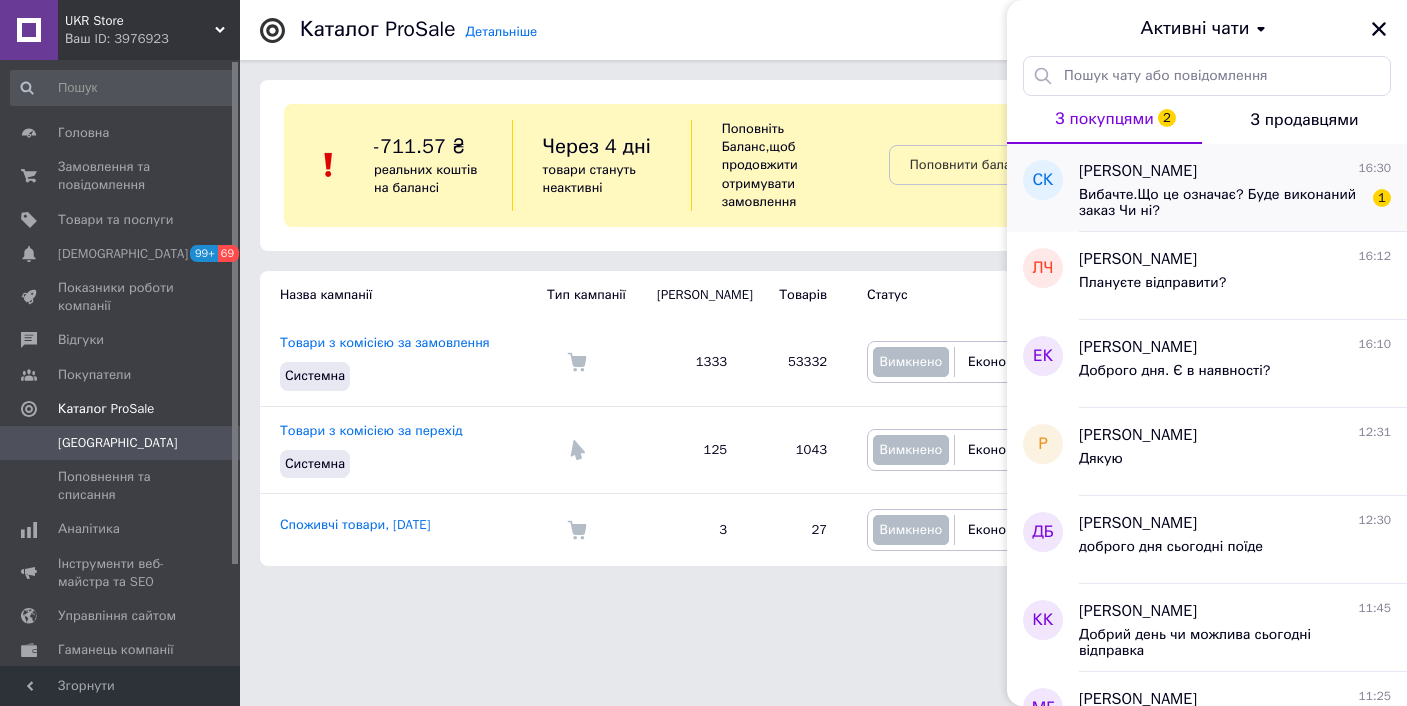 click on "16:30" at bounding box center (1375, 168) 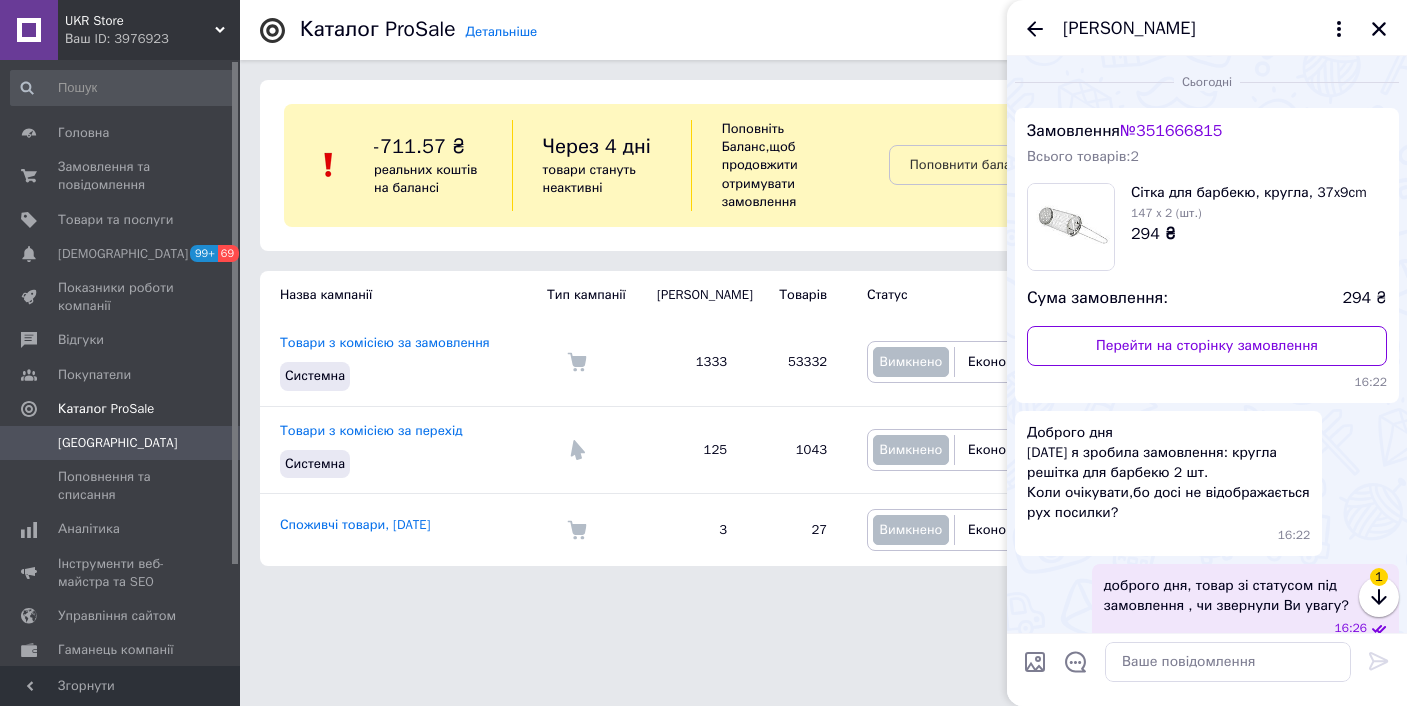 scroll, scrollTop: 132, scrollLeft: 0, axis: vertical 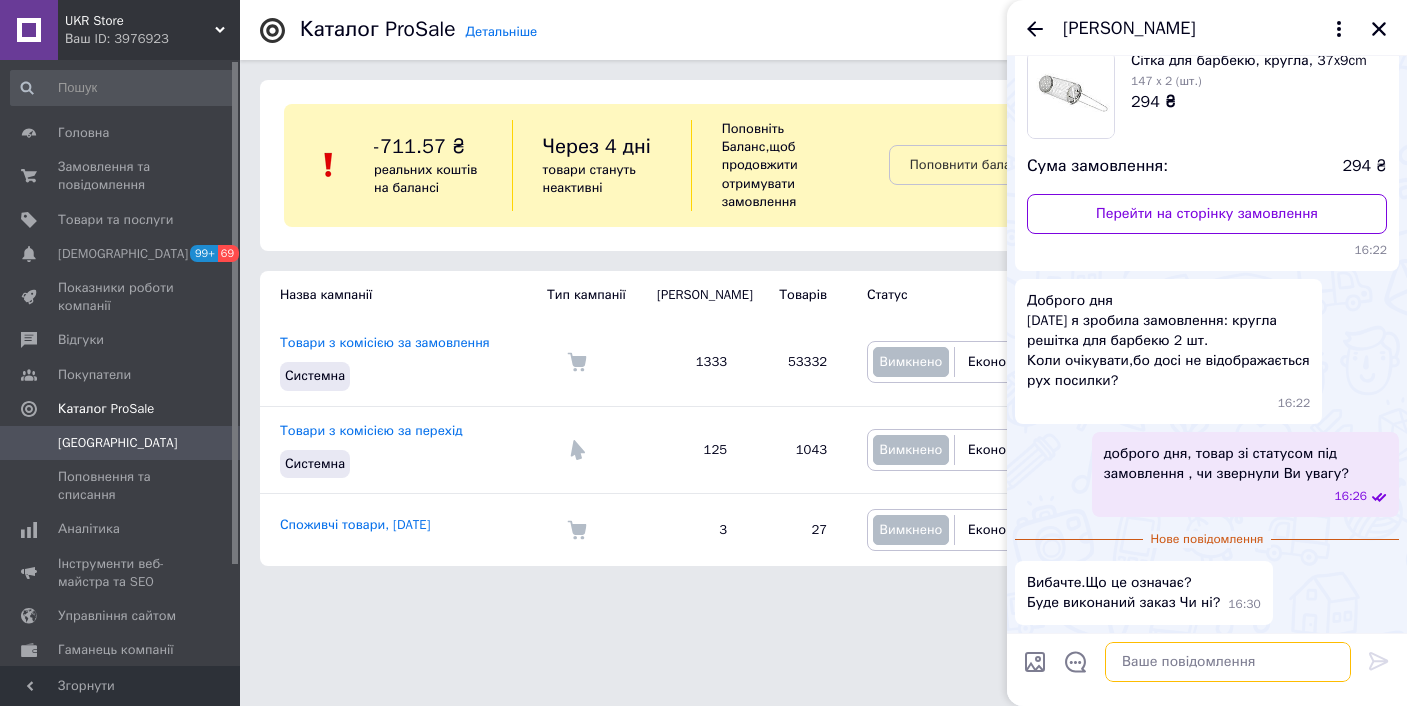 click at bounding box center [1228, 662] 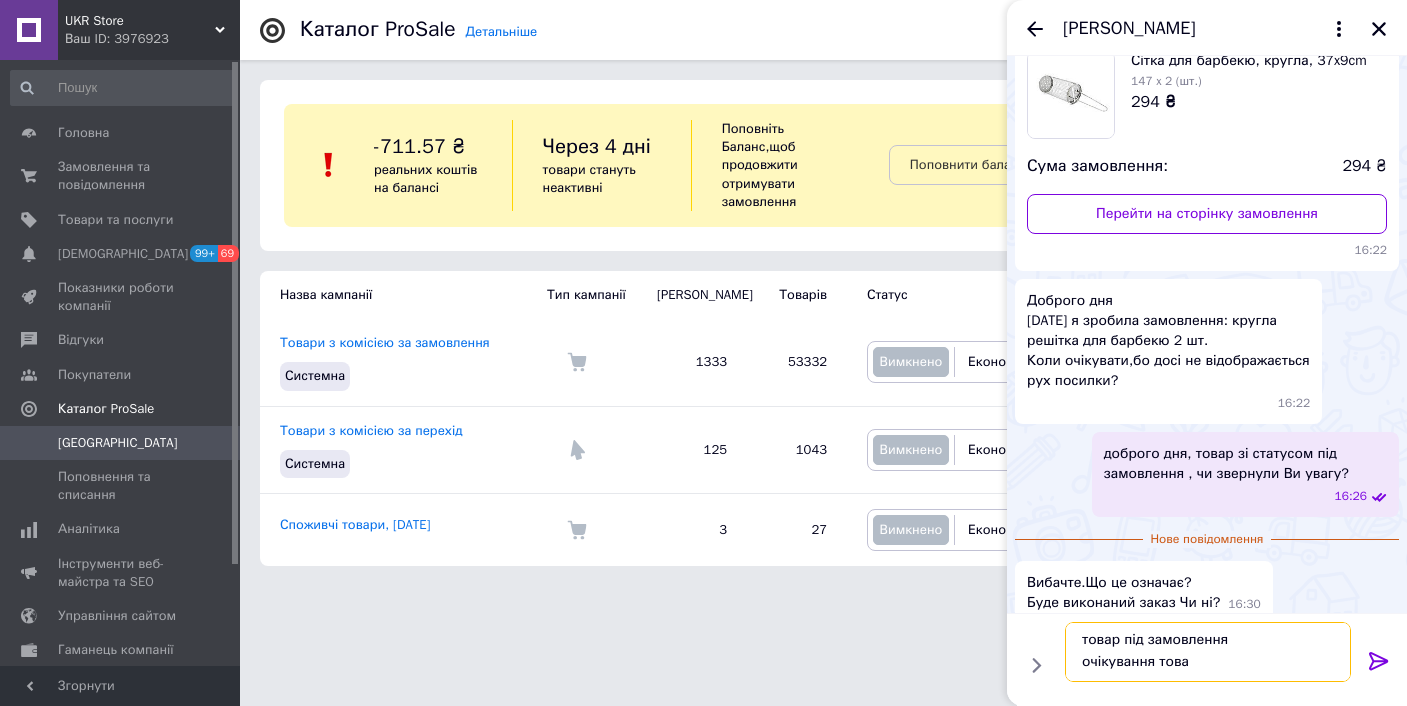scroll, scrollTop: 2, scrollLeft: 0, axis: vertical 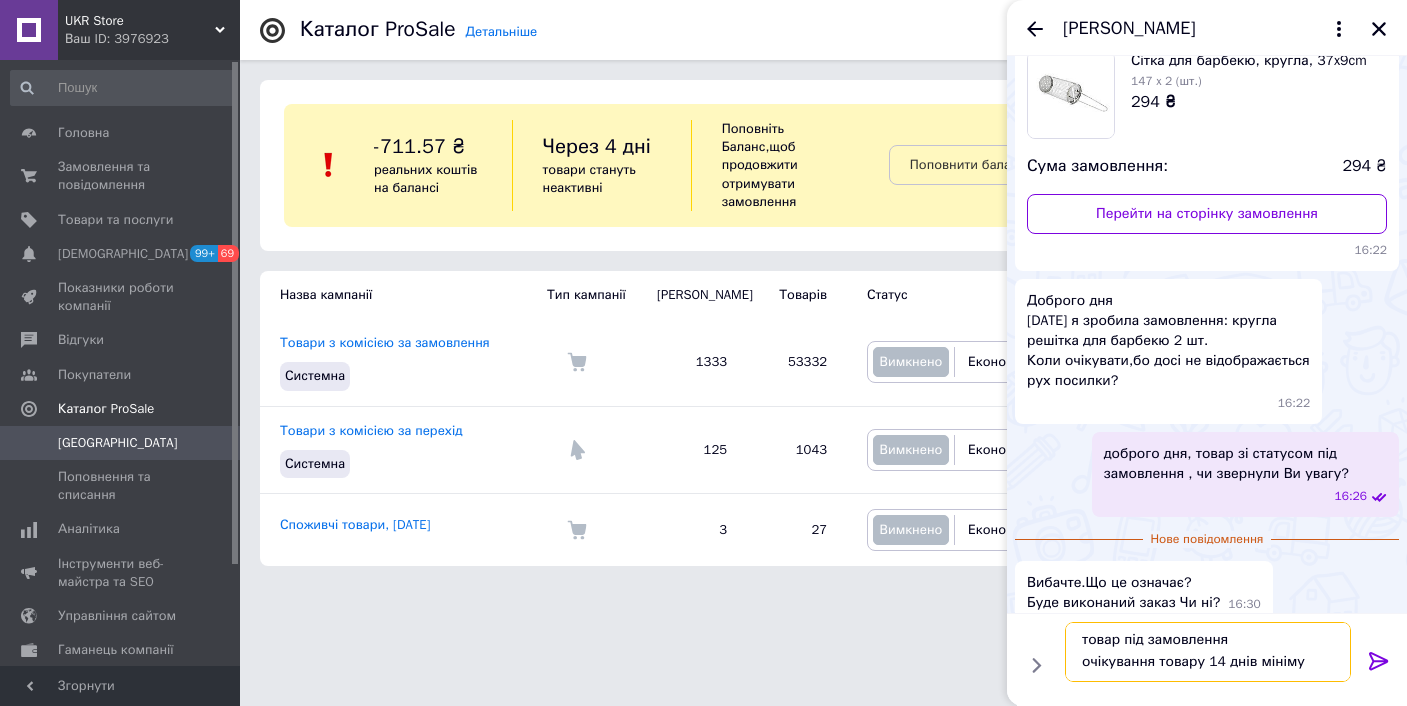 type on "товар під замовлення
очікування товару 14 днів мінімум" 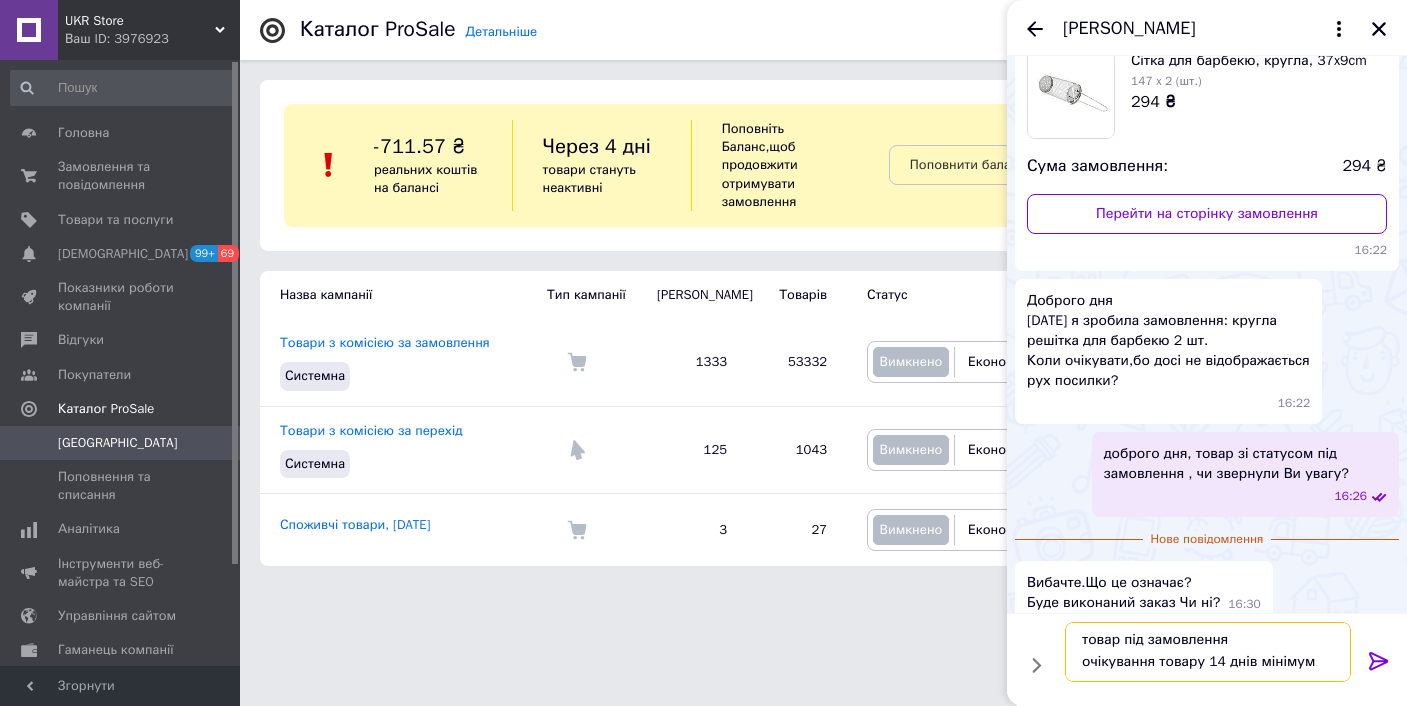 type 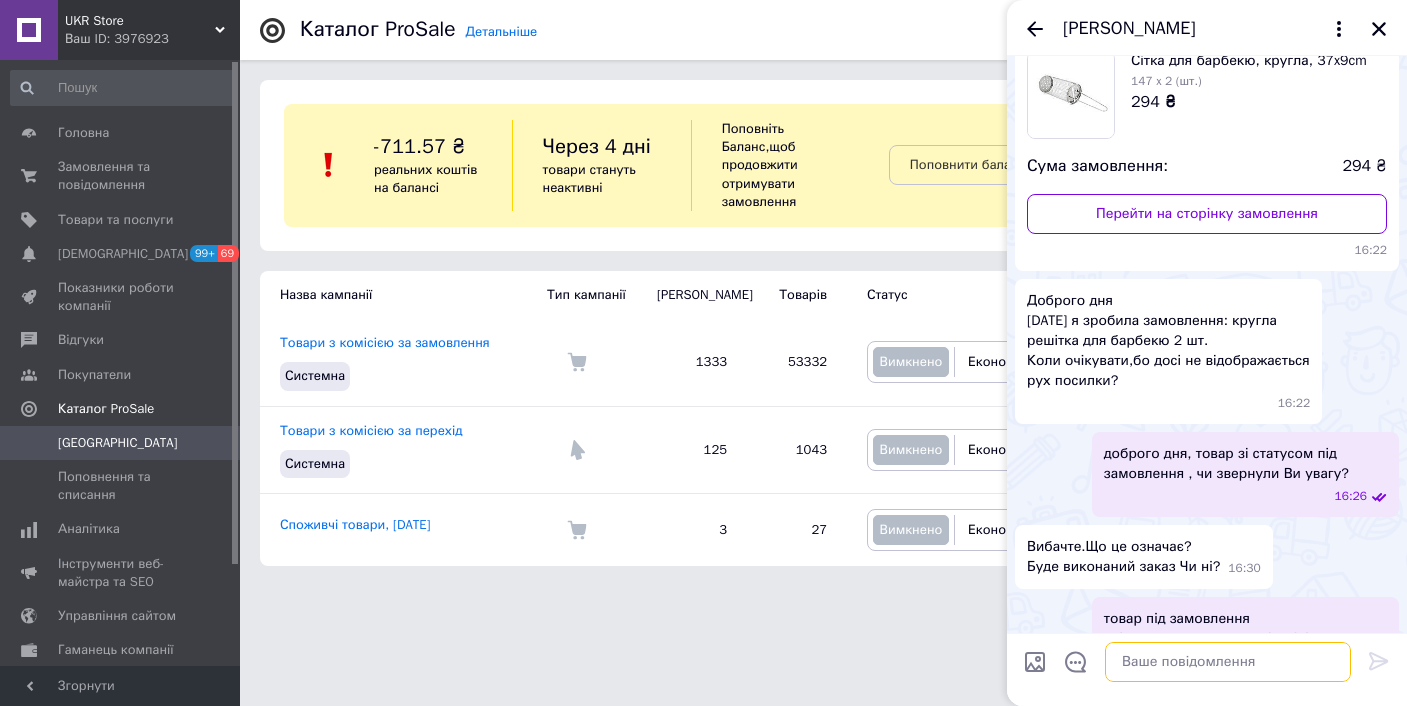 scroll, scrollTop: 0, scrollLeft: 0, axis: both 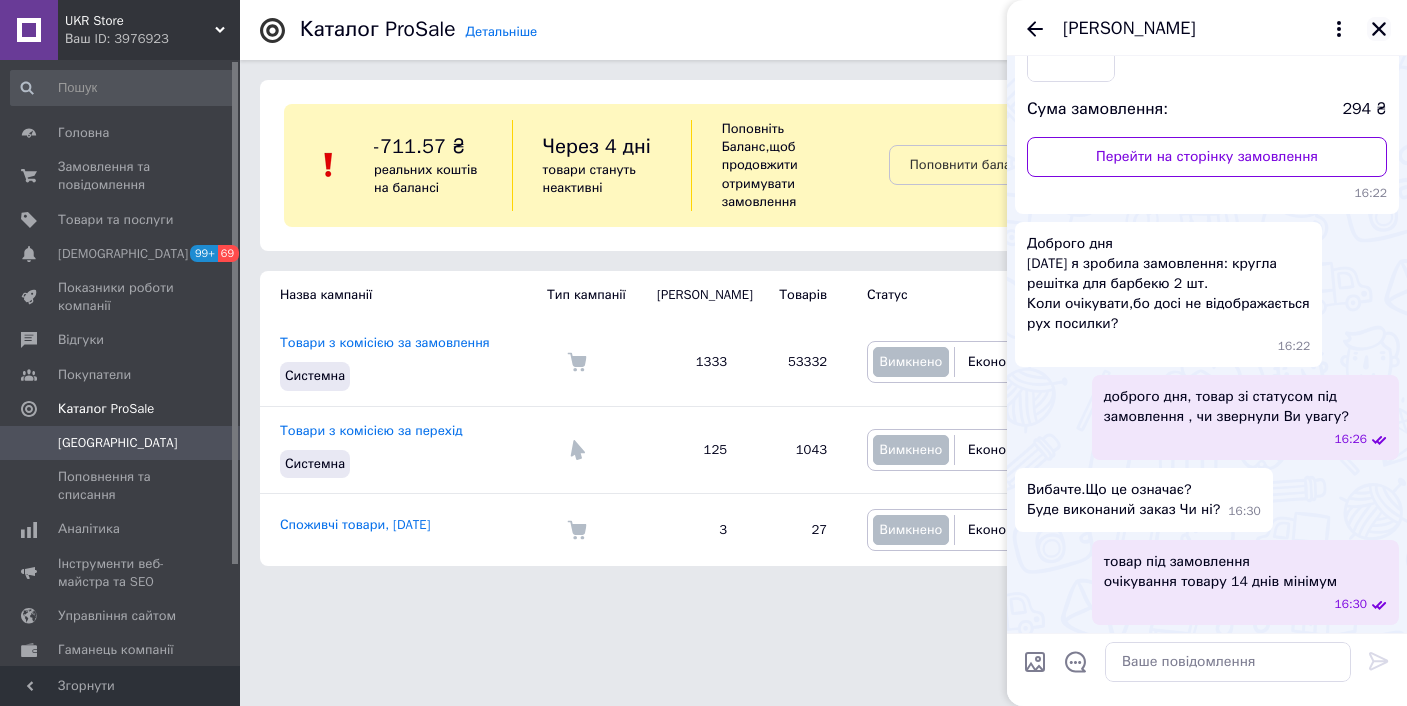 click 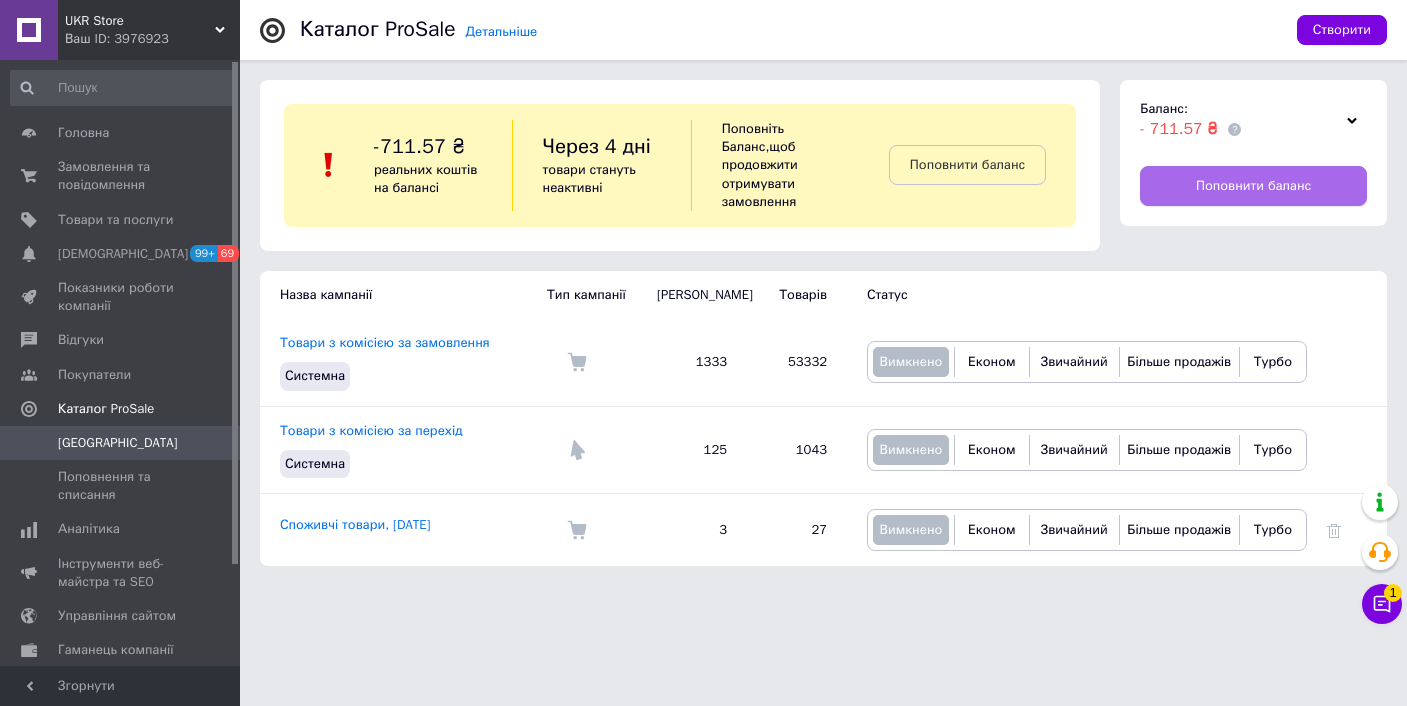 click on "Поповнити баланс" at bounding box center [1253, 186] 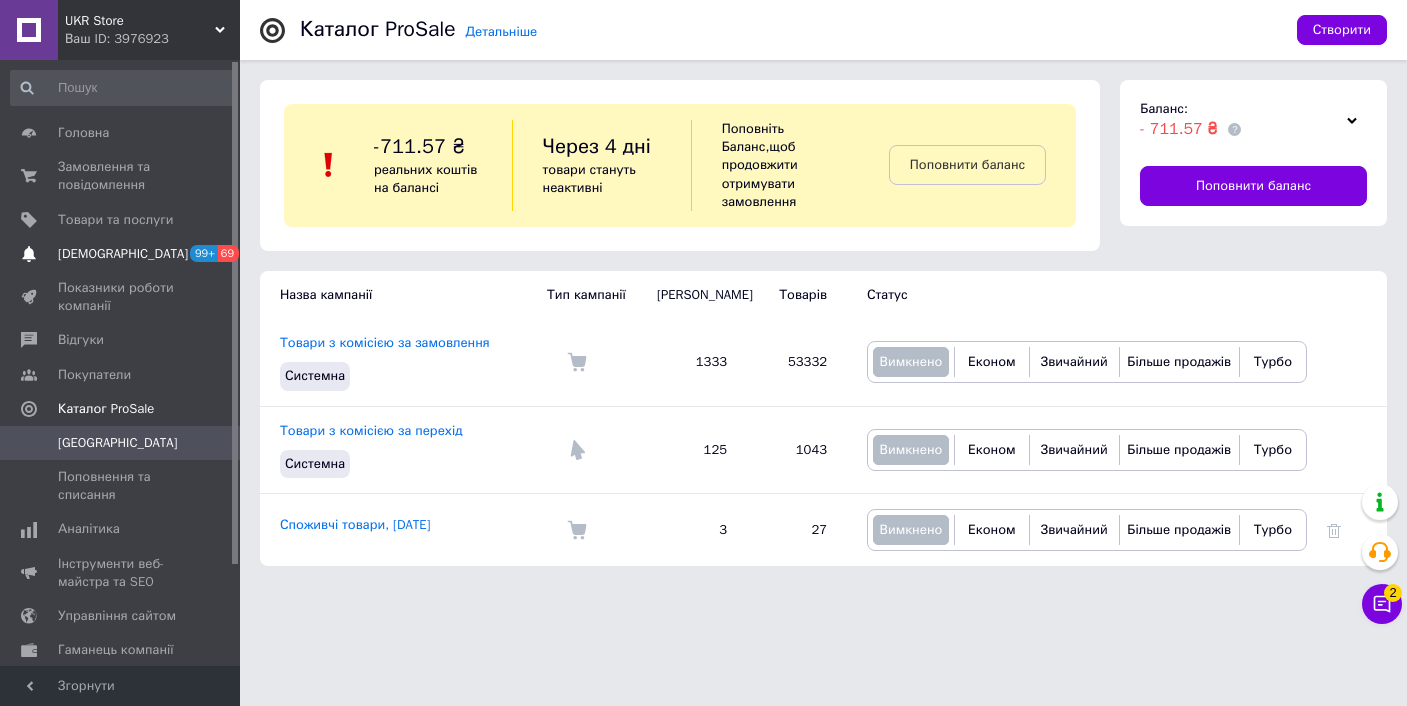 click on "Сповіщення 99+ 69" at bounding box center (123, 254) 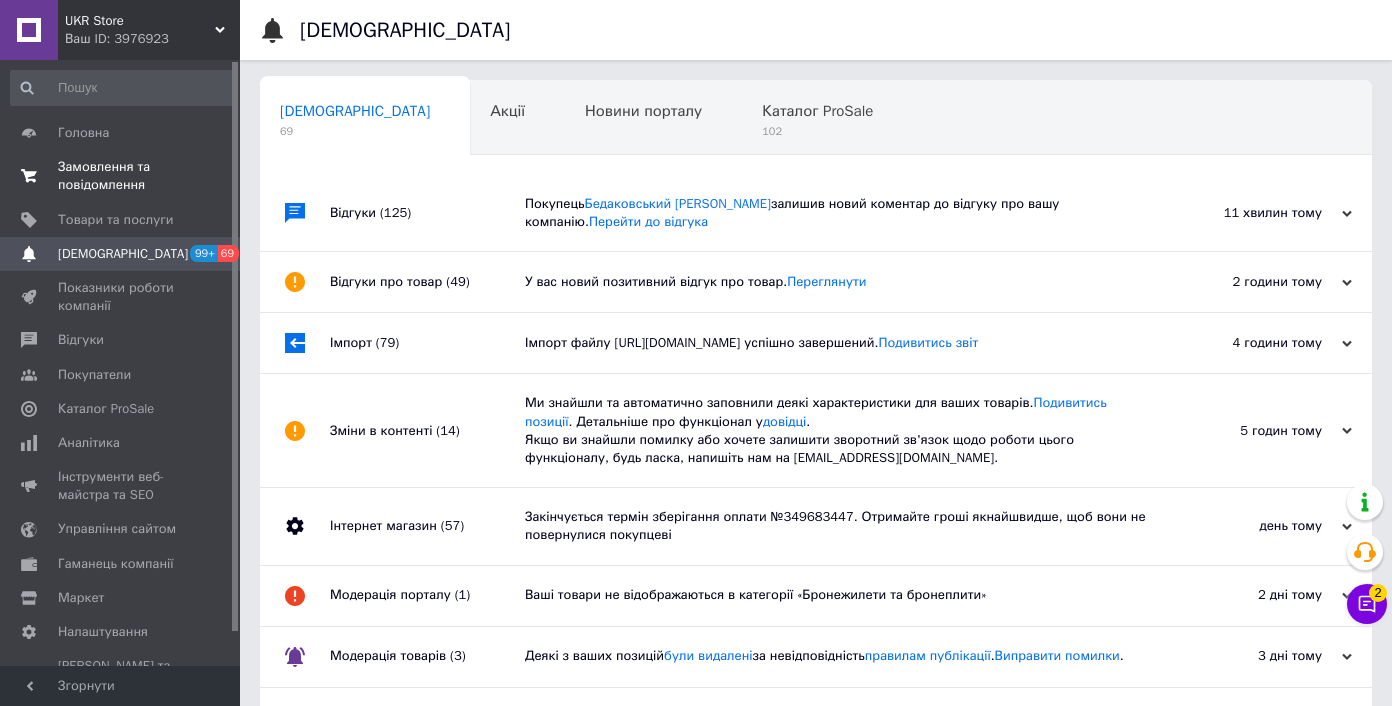 click on "Замовлення та повідомлення" at bounding box center [121, 176] 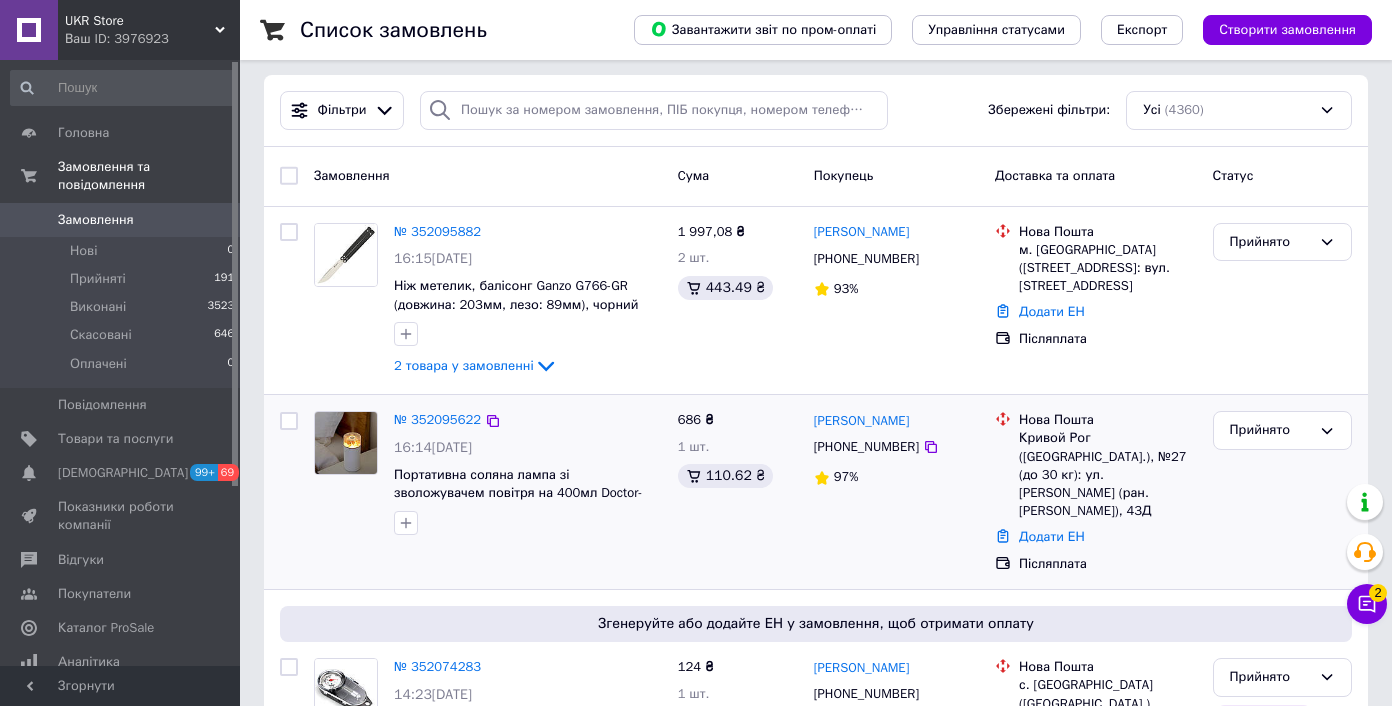 scroll, scrollTop: 394, scrollLeft: 0, axis: vertical 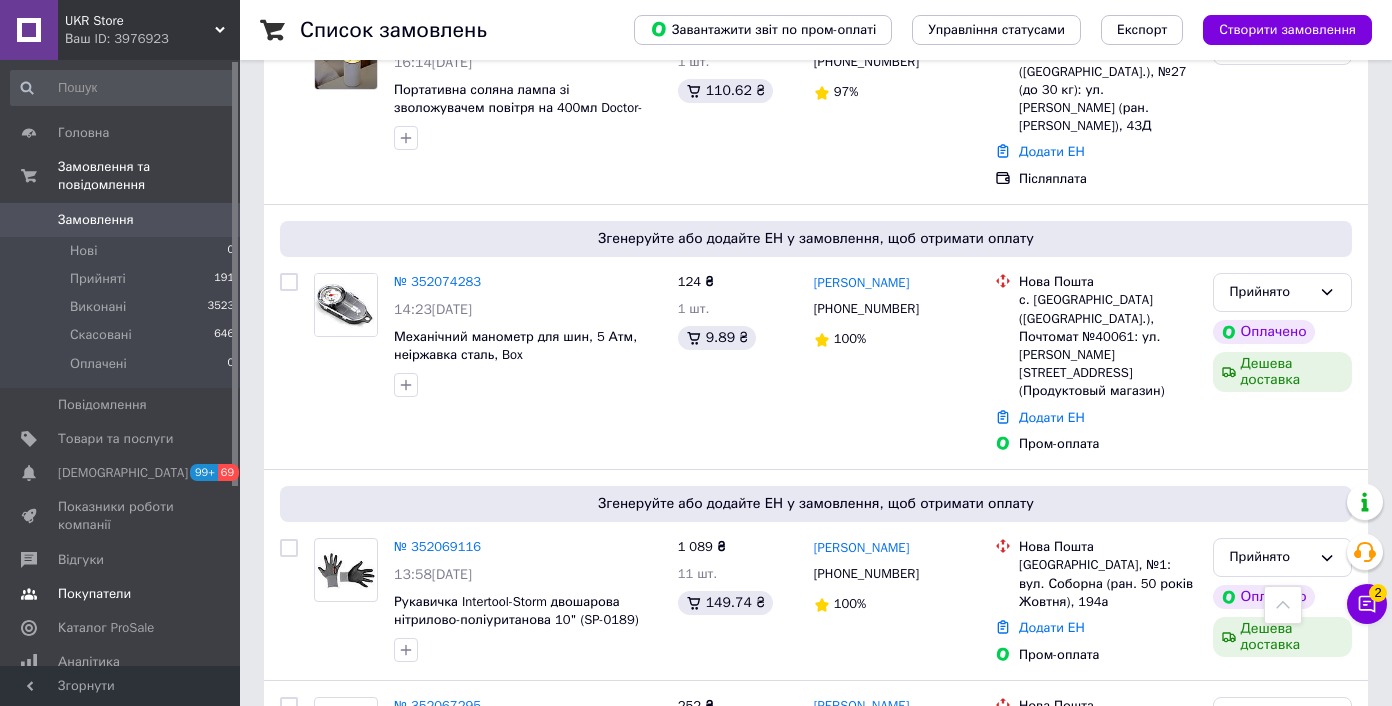 click on "Відгуки" at bounding box center (81, 560) 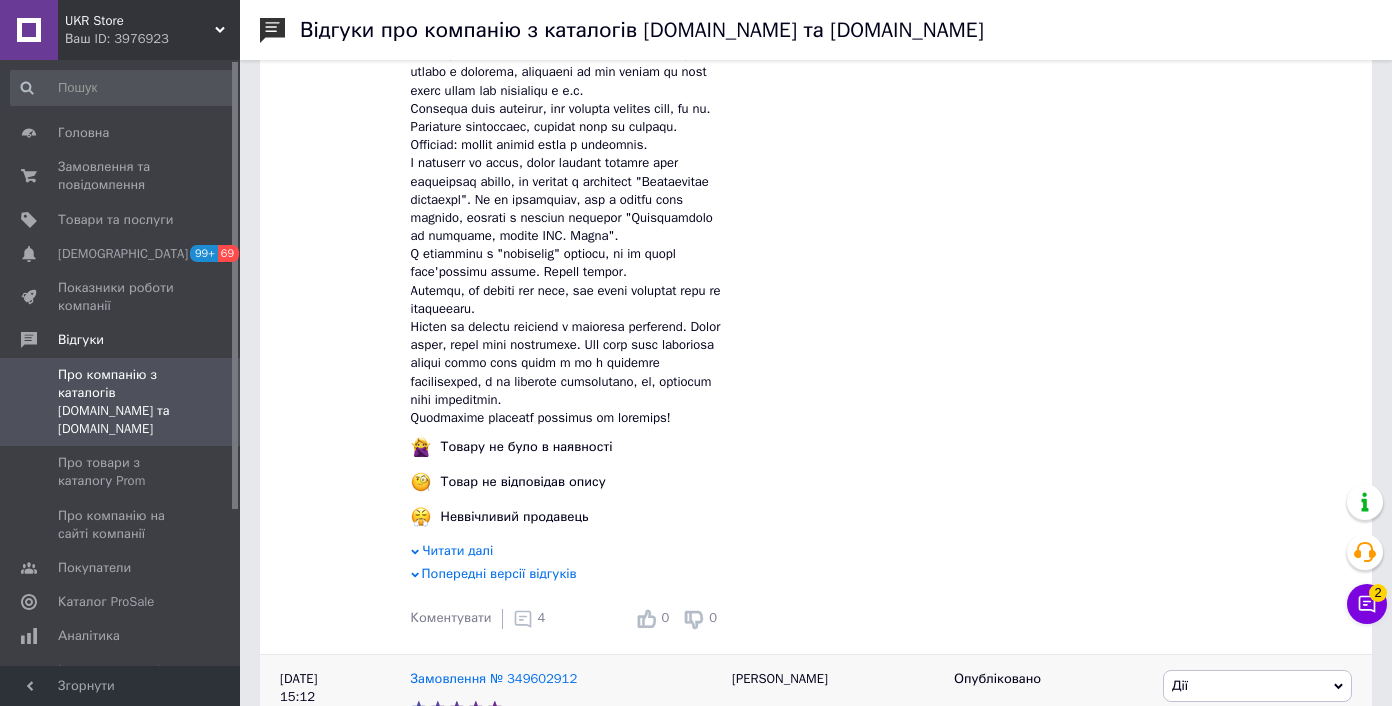 scroll, scrollTop: 935, scrollLeft: 0, axis: vertical 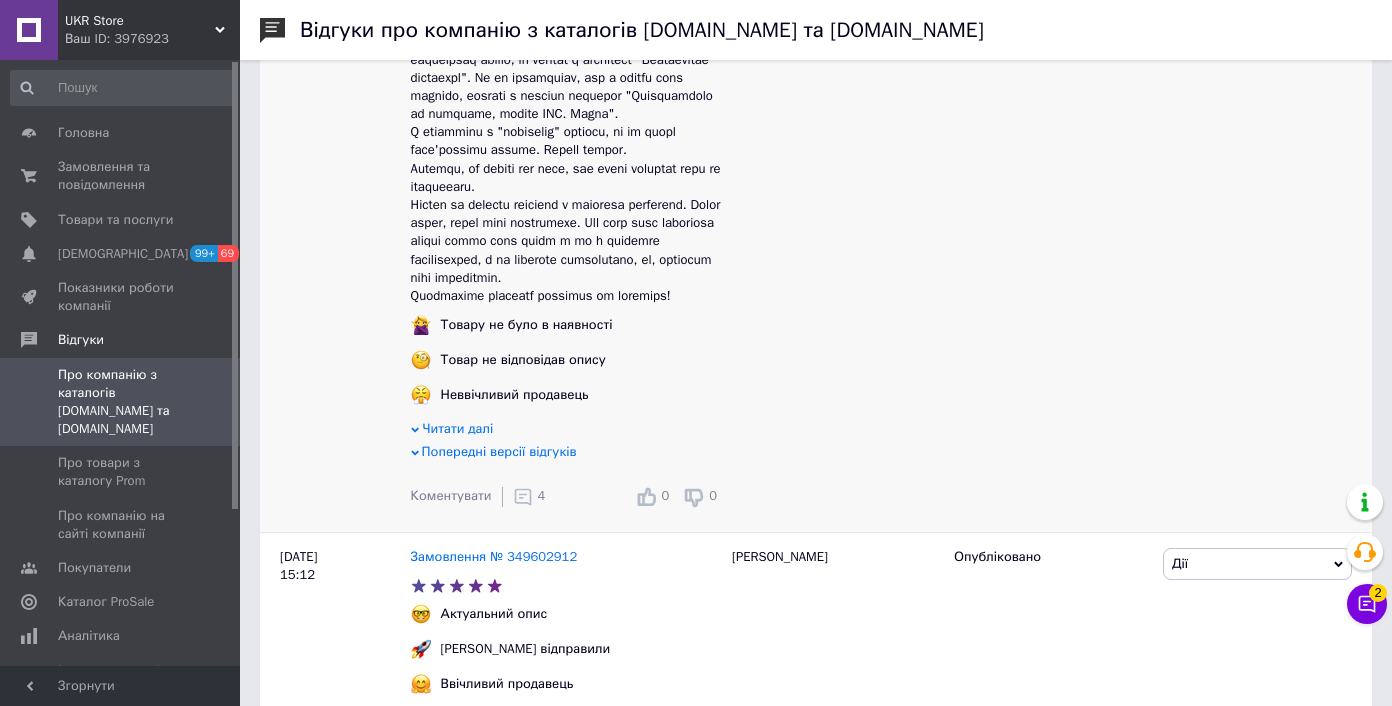 click on "4" at bounding box center (542, 495) 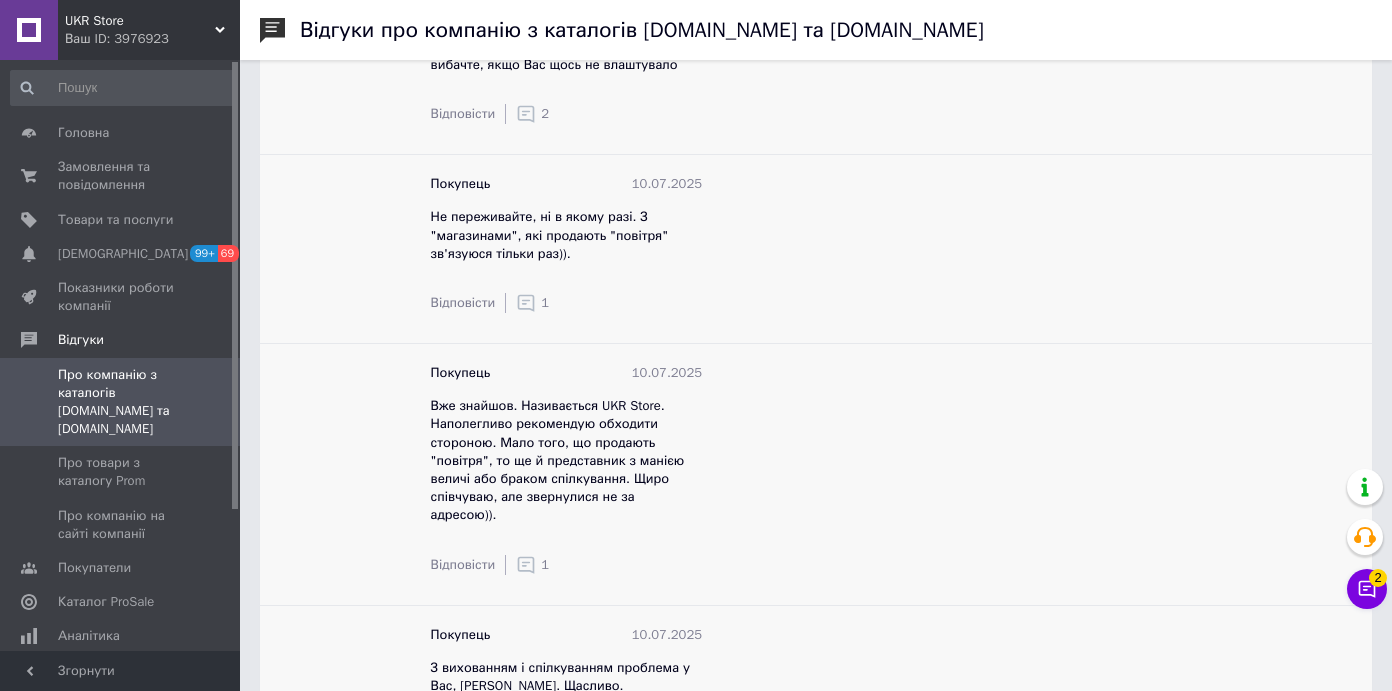 scroll, scrollTop: 1768, scrollLeft: 0, axis: vertical 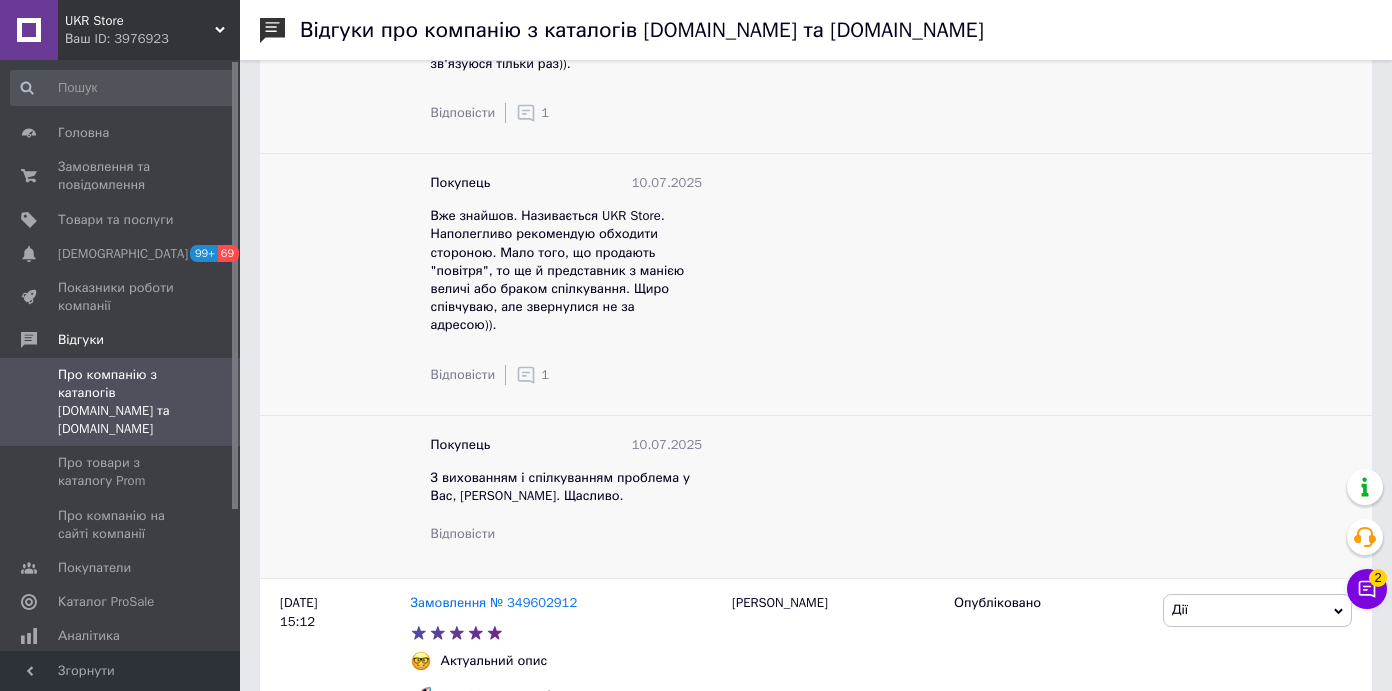 click 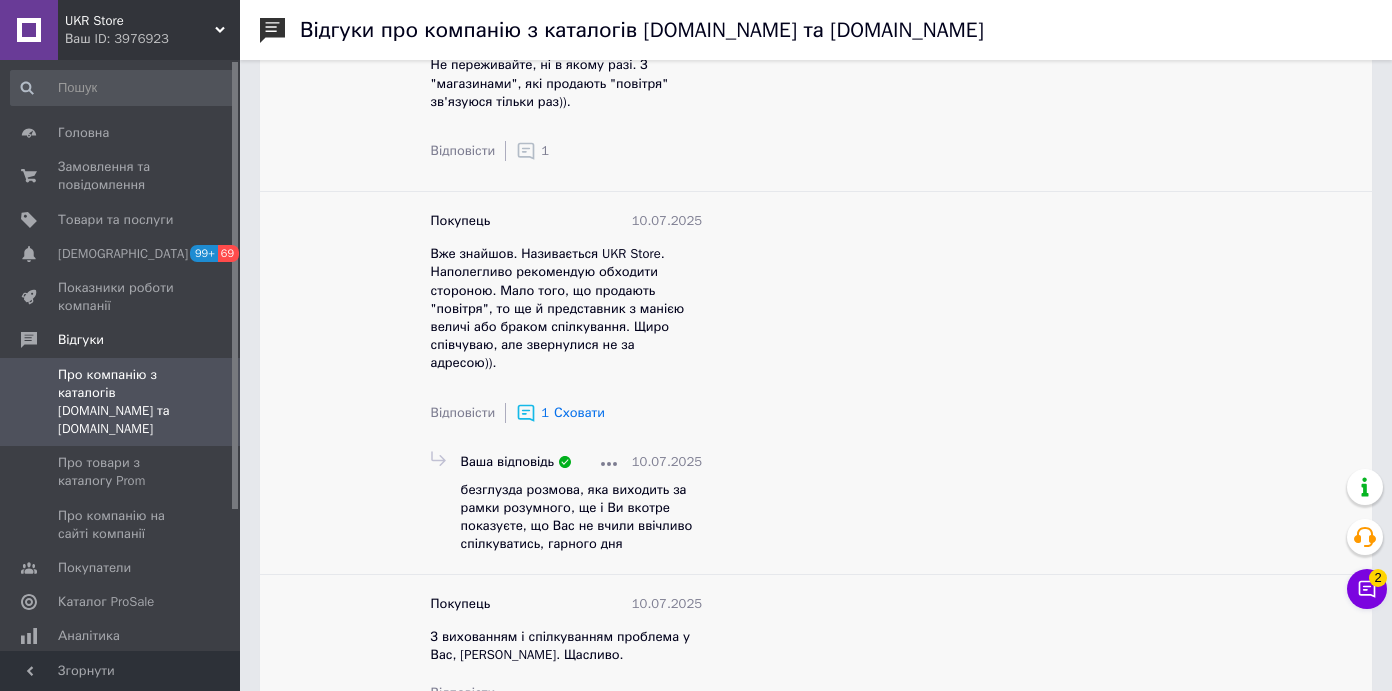 scroll, scrollTop: 1564, scrollLeft: 0, axis: vertical 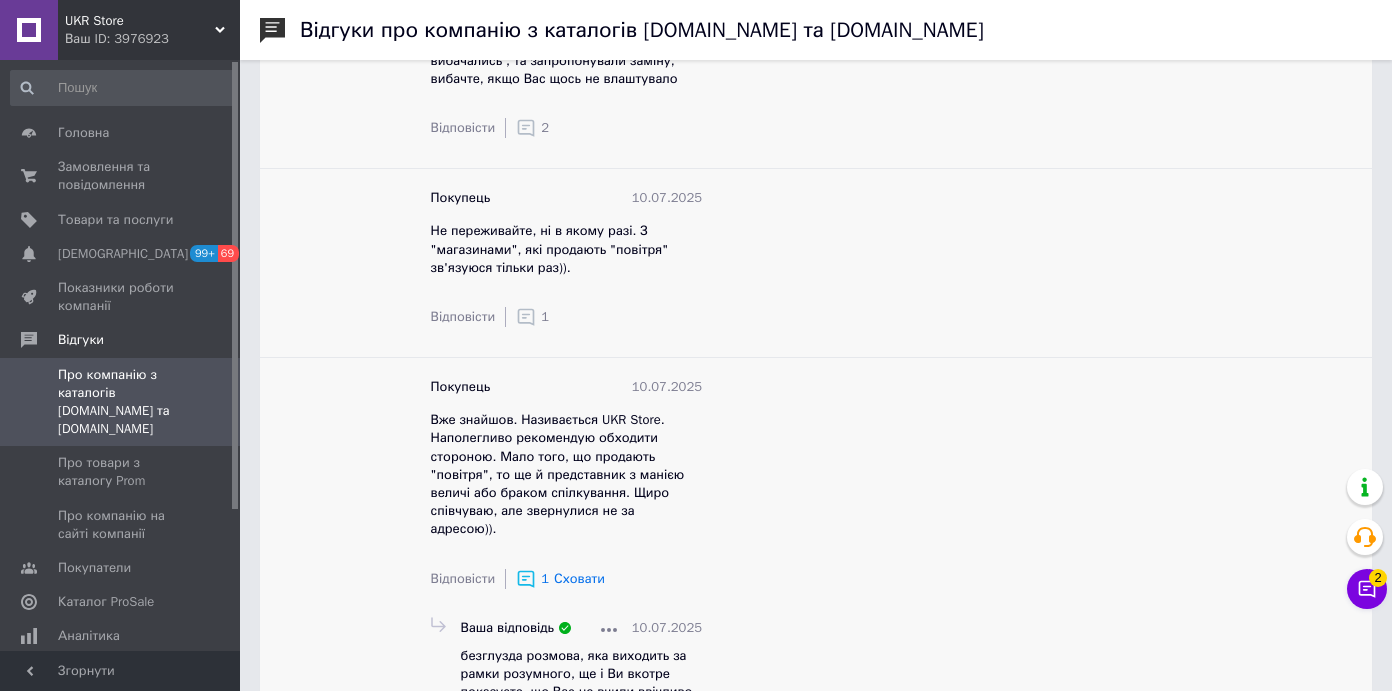 click 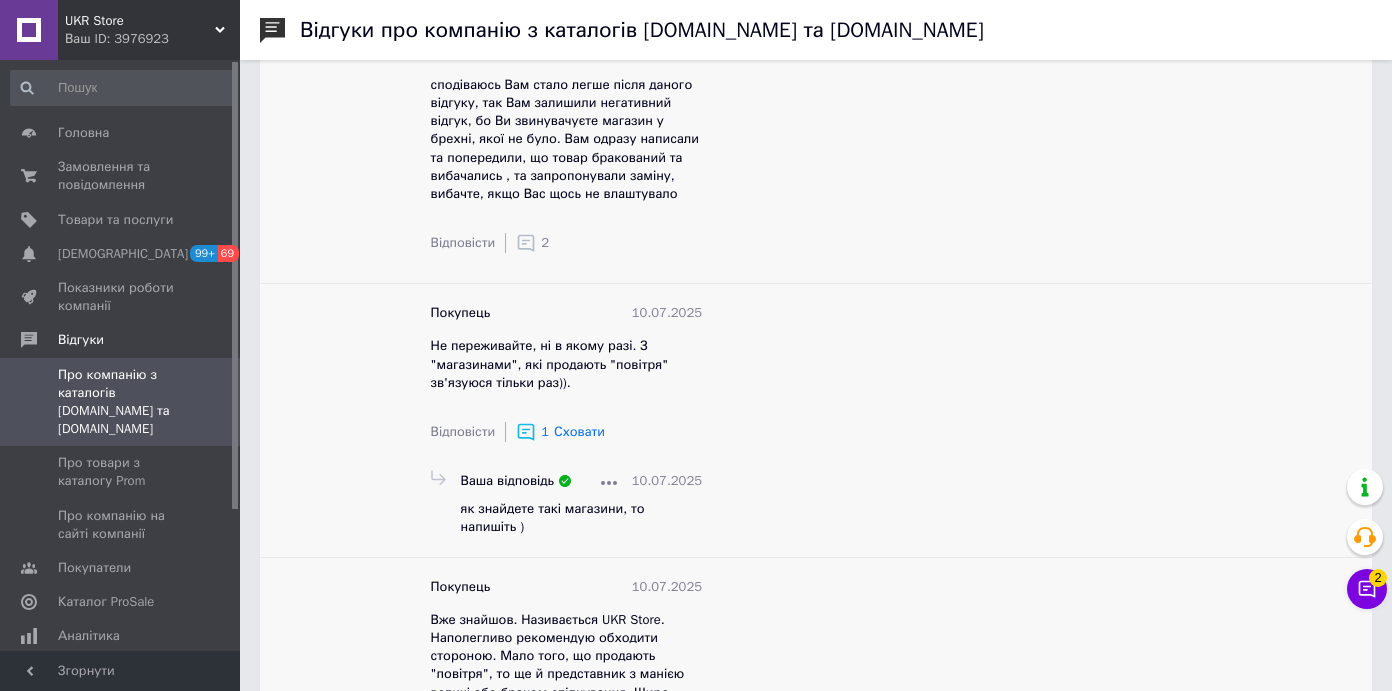 scroll, scrollTop: 1415, scrollLeft: 0, axis: vertical 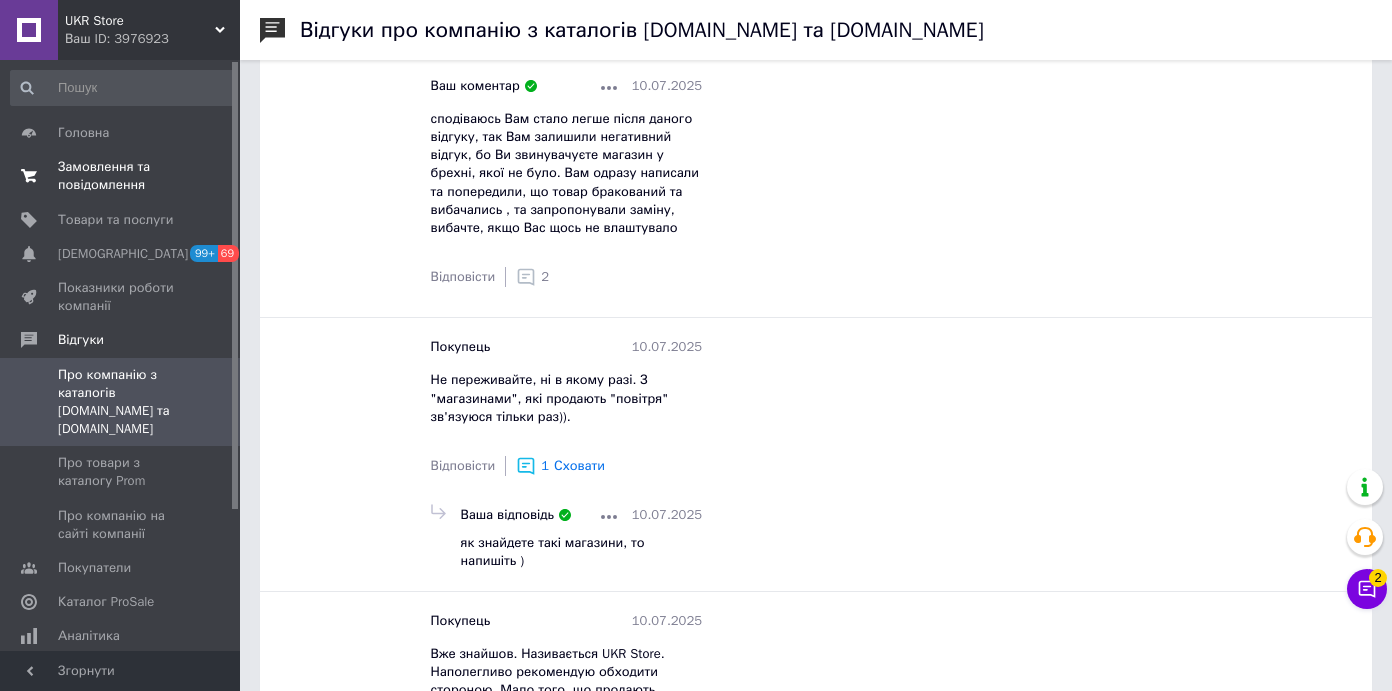 click on "Замовлення та повідомлення" at bounding box center [121, 176] 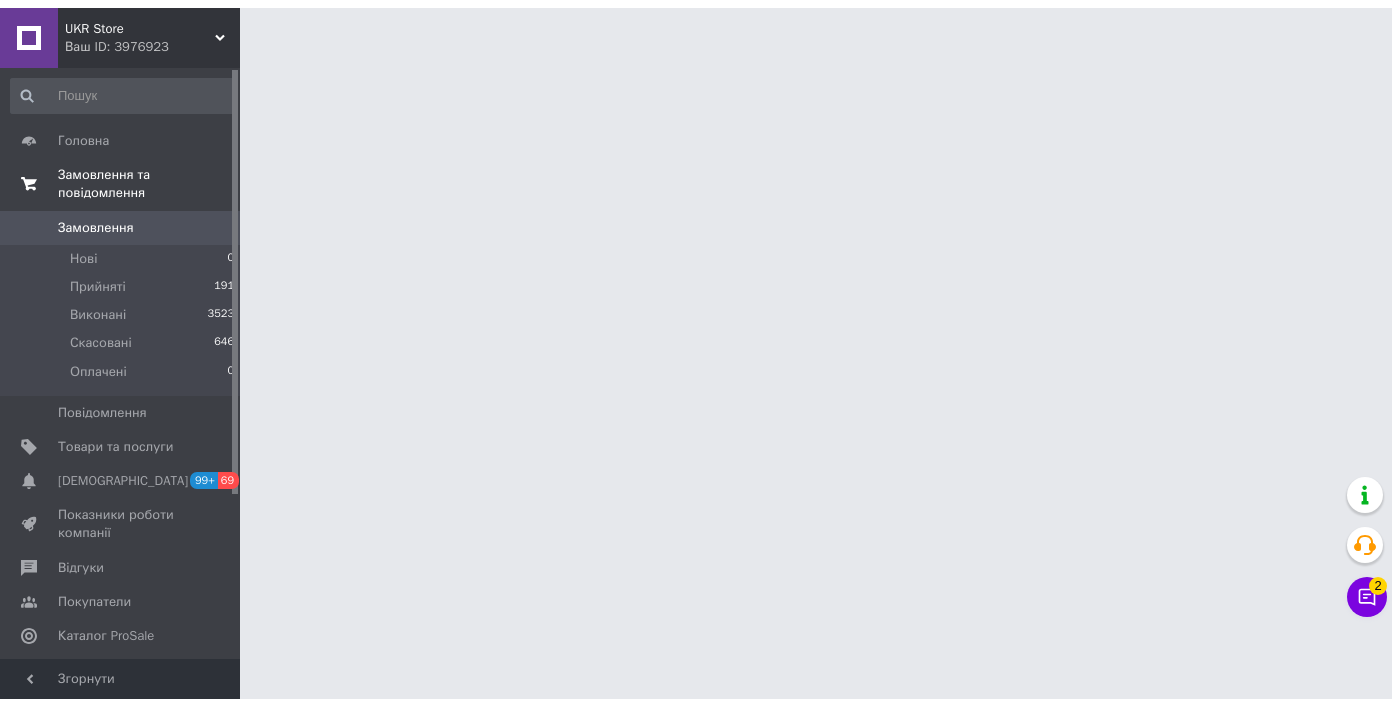 scroll, scrollTop: 0, scrollLeft: 0, axis: both 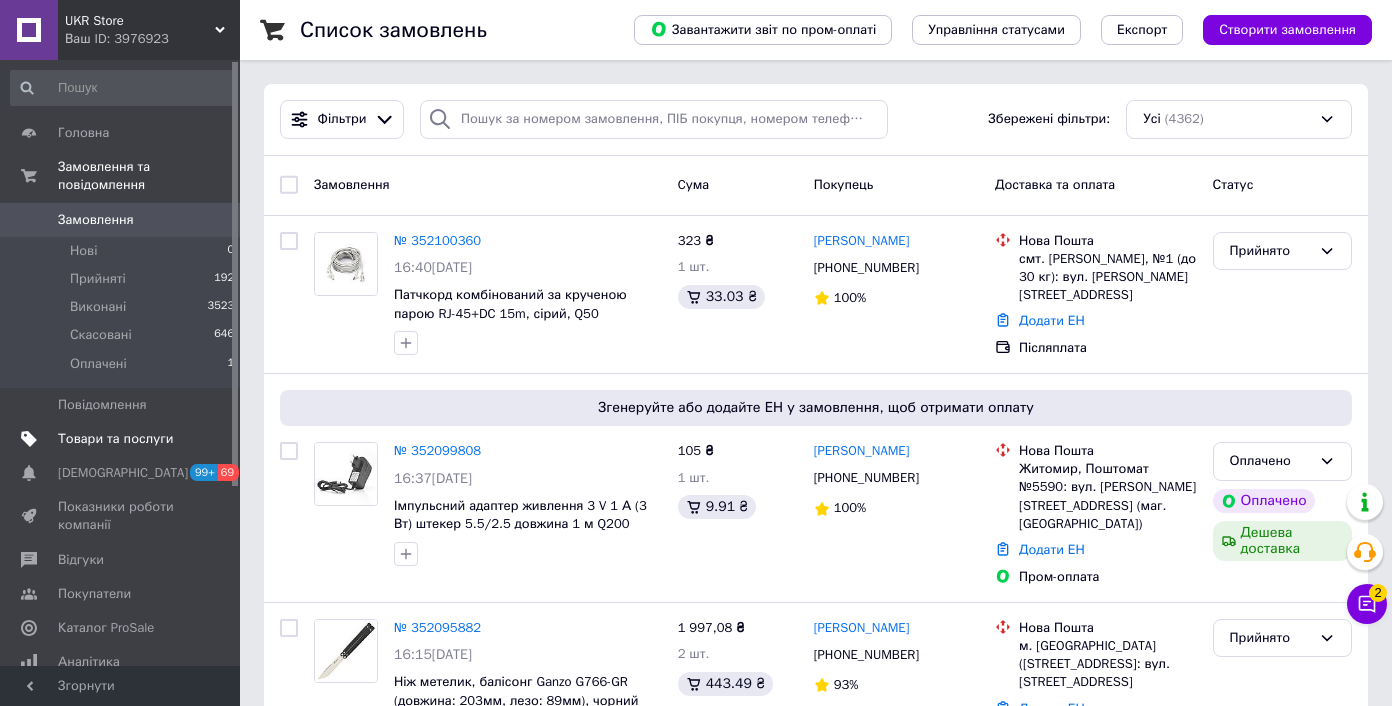 click at bounding box center (212, 439) 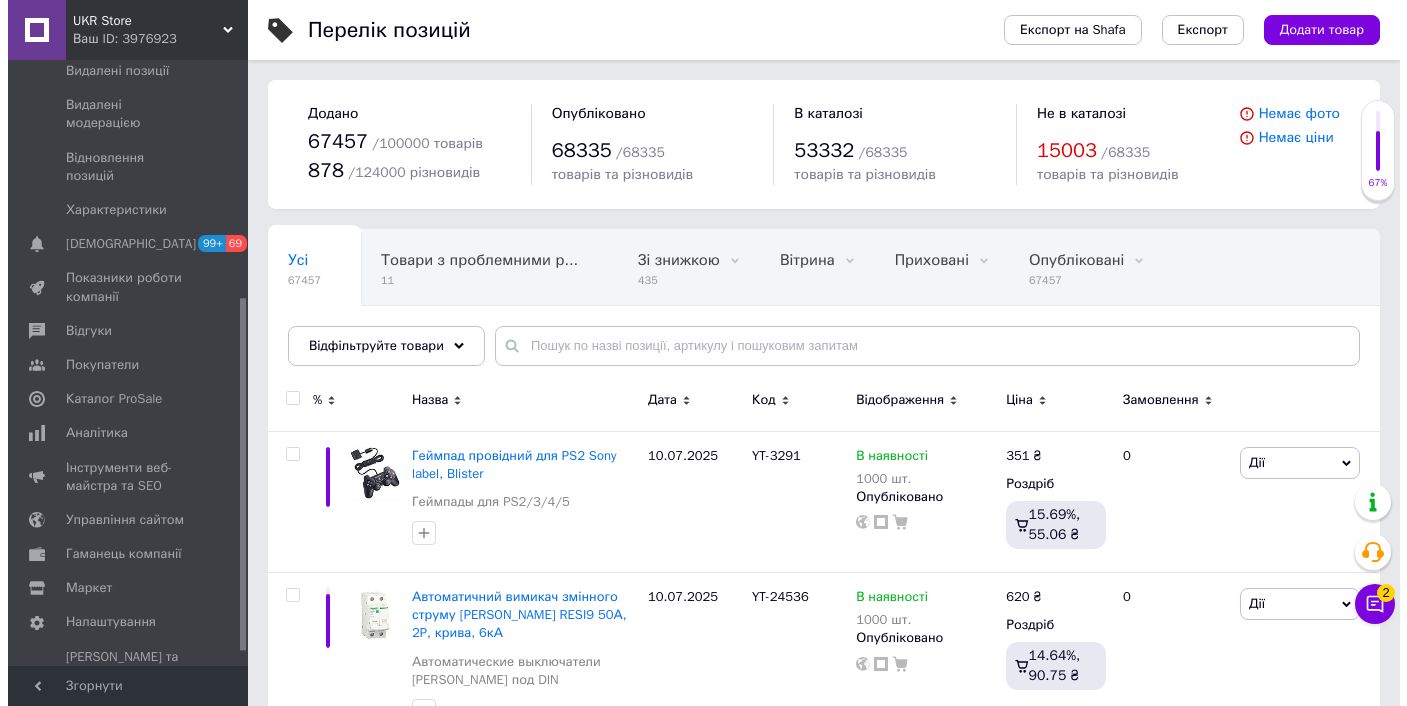 scroll, scrollTop: 408, scrollLeft: 0, axis: vertical 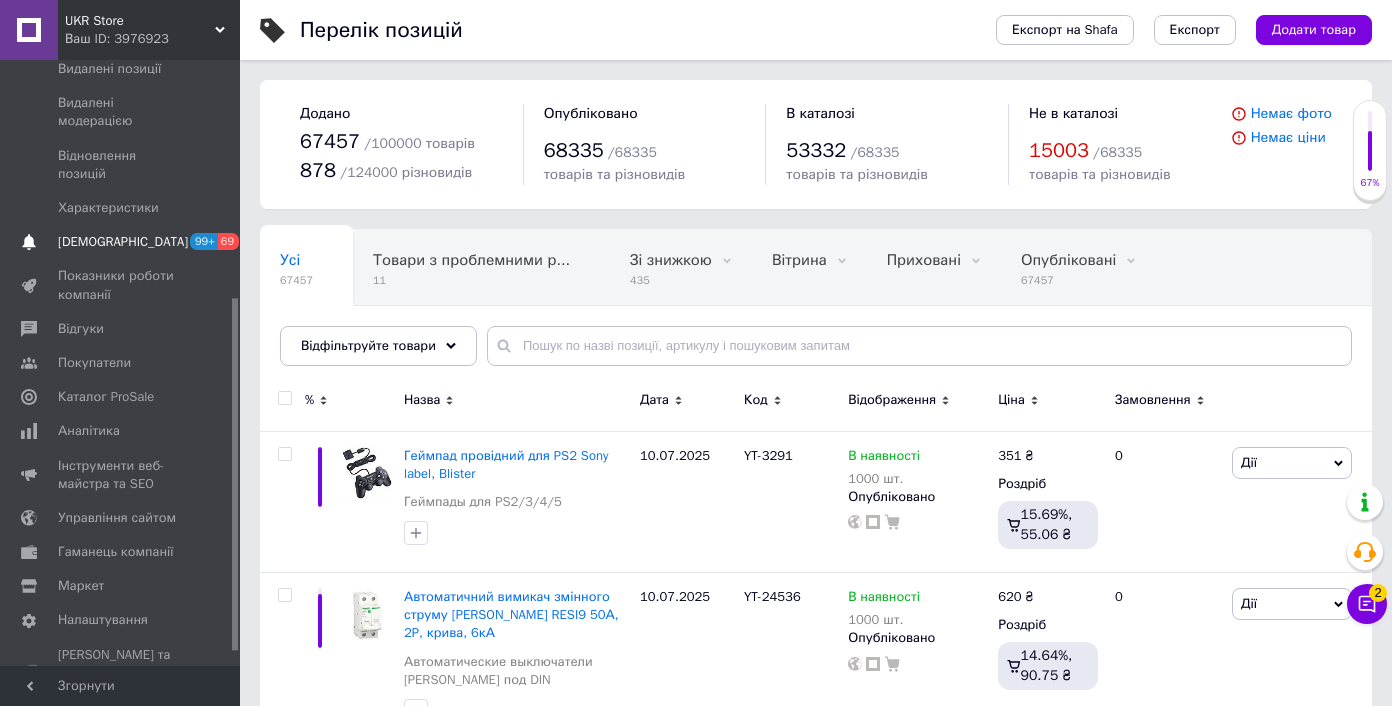 click on "[DEMOGRAPHIC_DATA]" at bounding box center (121, 242) 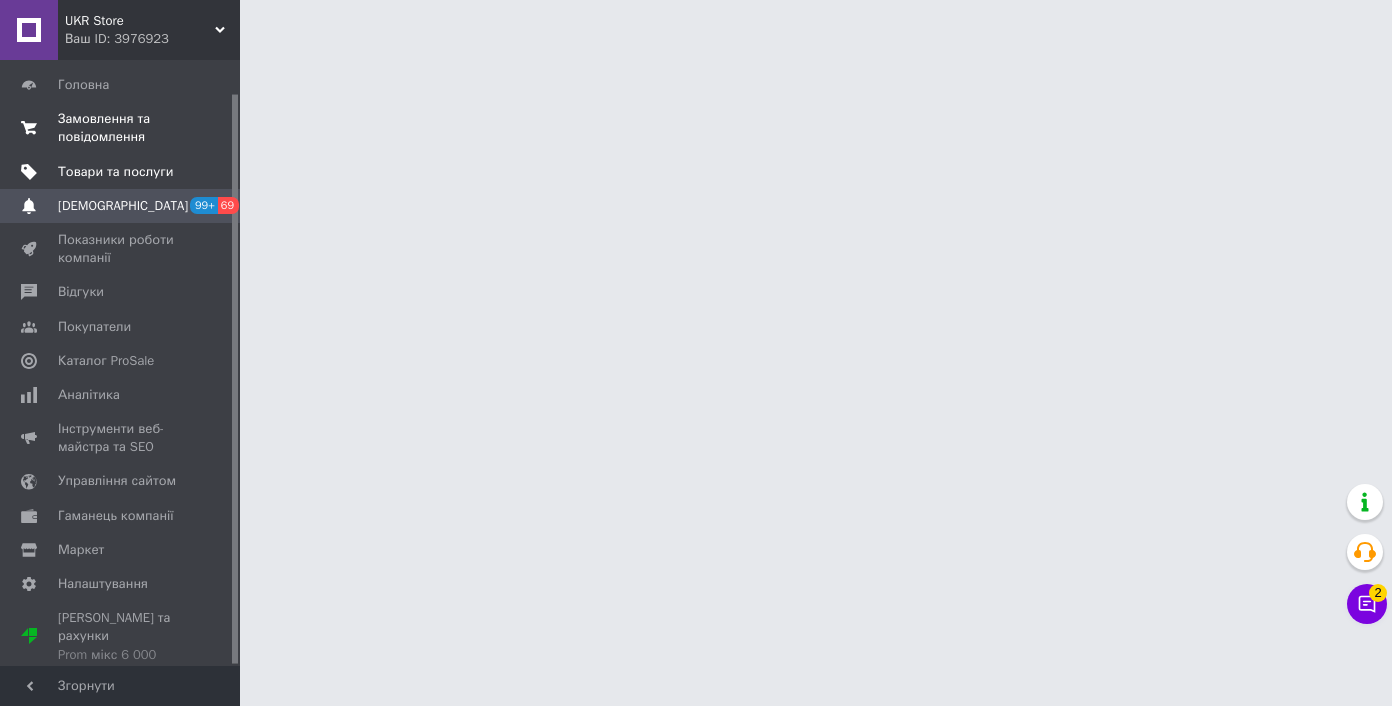 scroll, scrollTop: 35, scrollLeft: 0, axis: vertical 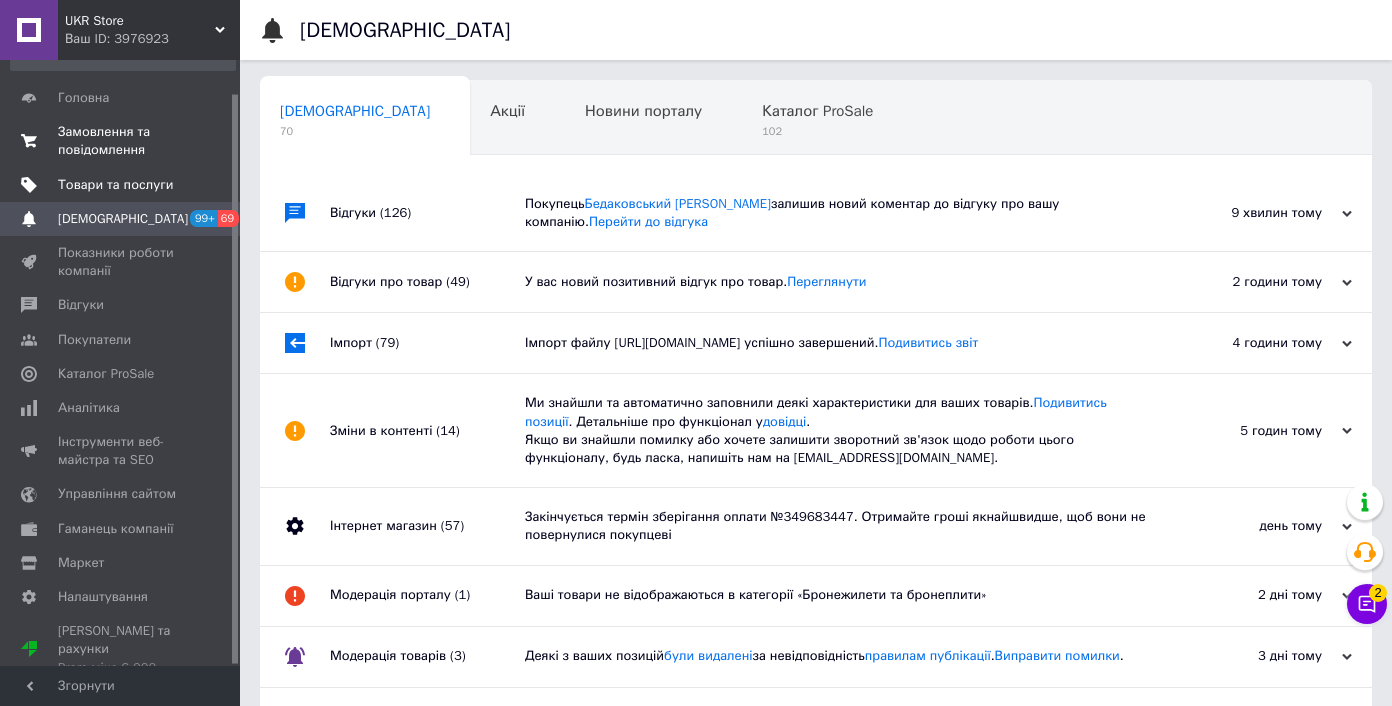 click on "Замовлення та повідомлення" at bounding box center (121, 141) 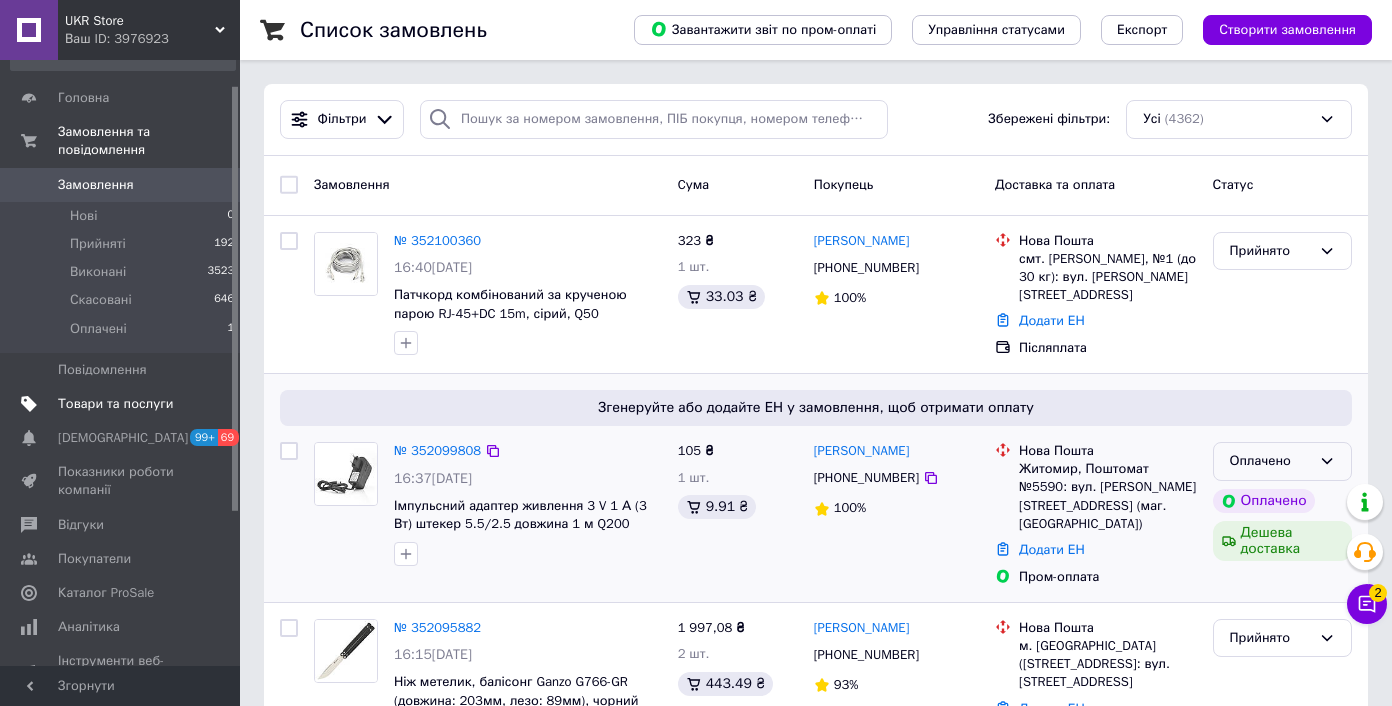 click on "Оплачено" at bounding box center (1270, 461) 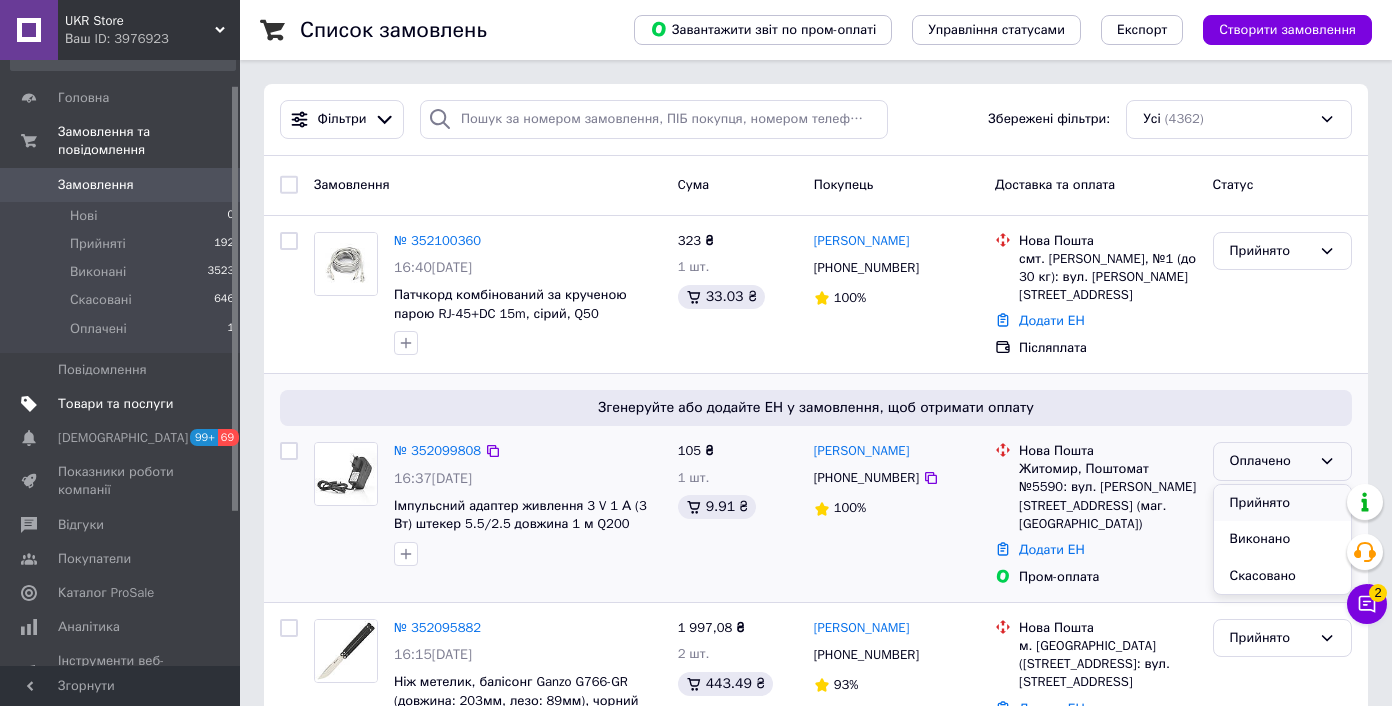click on "Прийнято" at bounding box center (1282, 503) 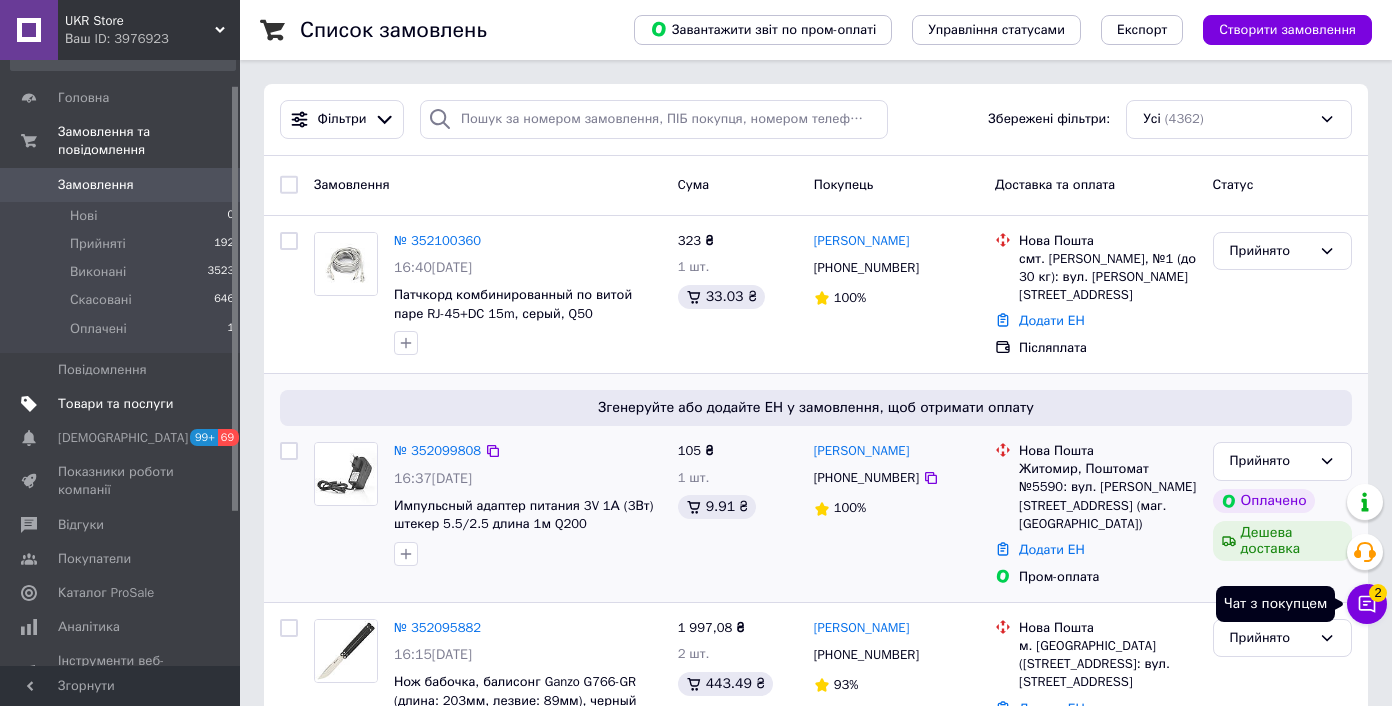 click 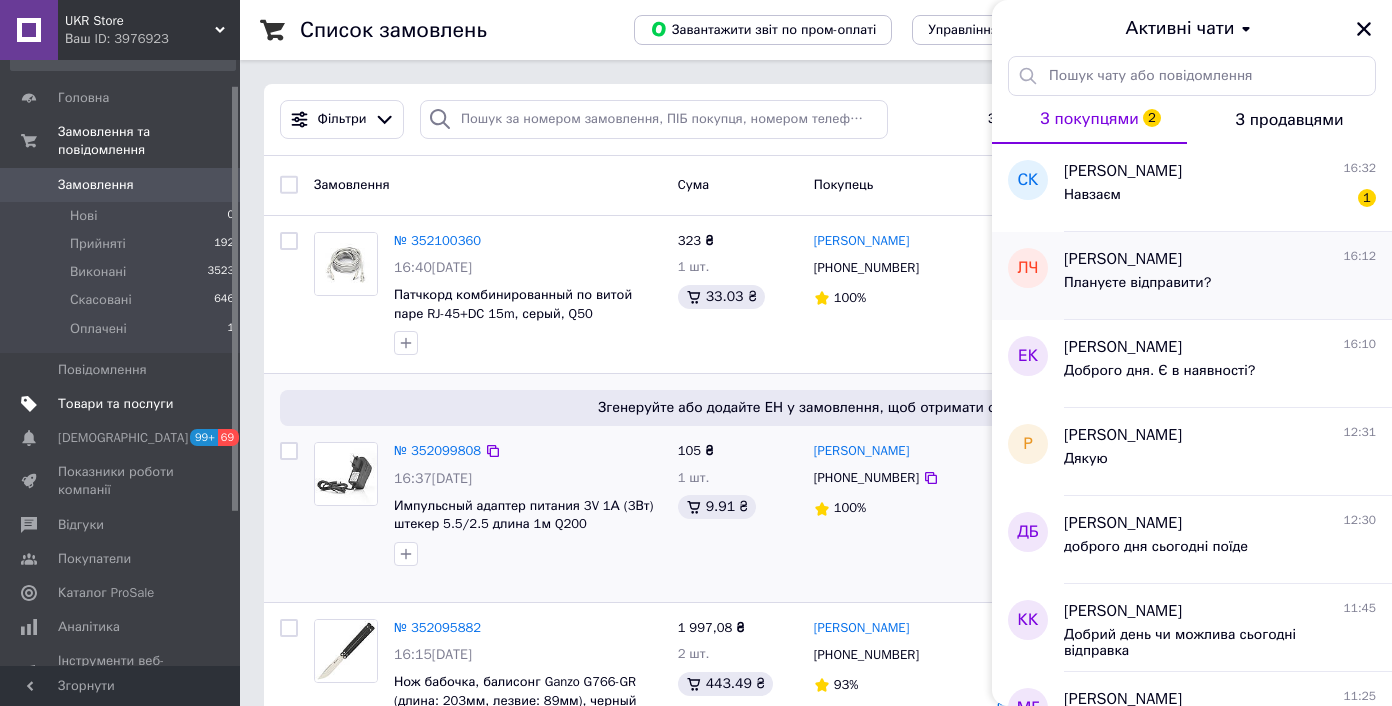 click on "Плануєте відправити?" at bounding box center (1220, 287) 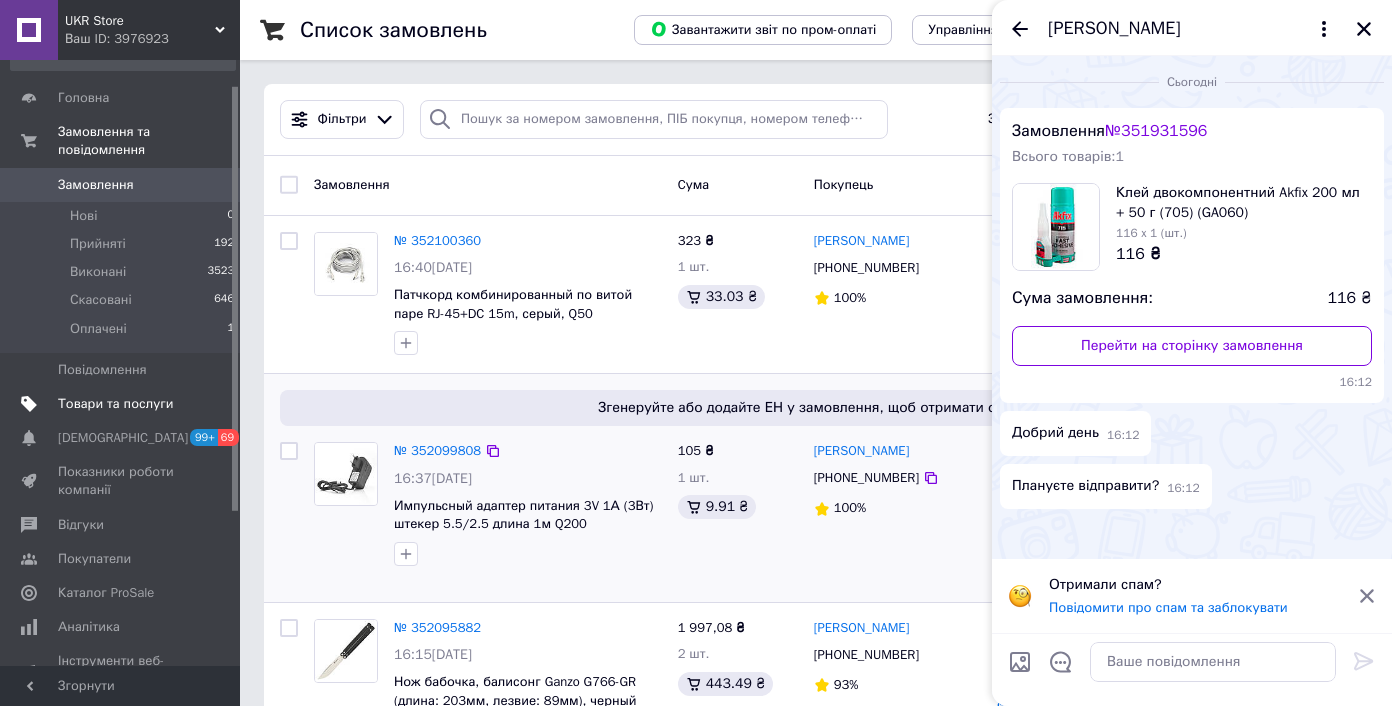 click on "Любомир Чорней" at bounding box center [1114, 29] 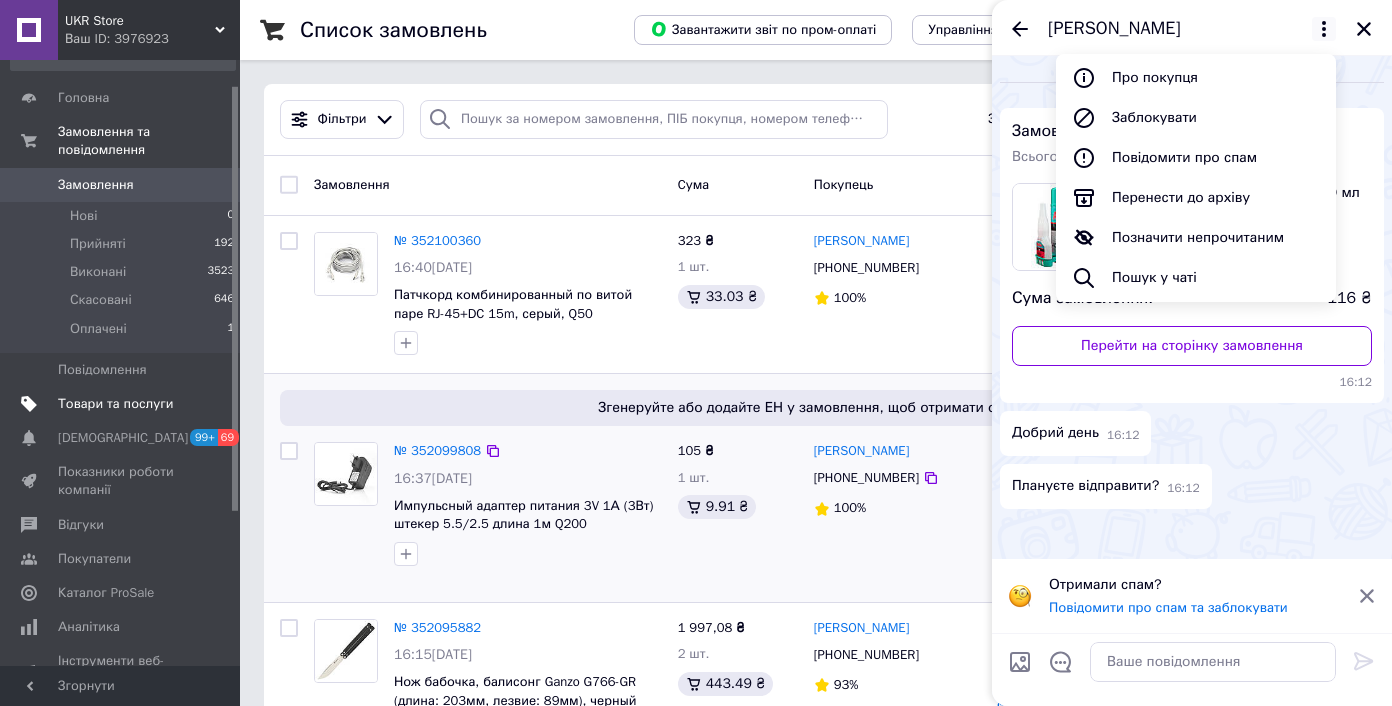 click on "Сьогодні Замовлення  № 351931596 Всього товарів:  1 Клей двокомпонентний Akfix 200 мл + 50 г (705) (GA060) 116 x 1 (шт.) 116 ₴ Сума замовлення: 116 ₴ Перейти на сторінку замовлення 16:12 Добрий день 16:12 Плануєте відправити? 16:12" at bounding box center (1192, 307) 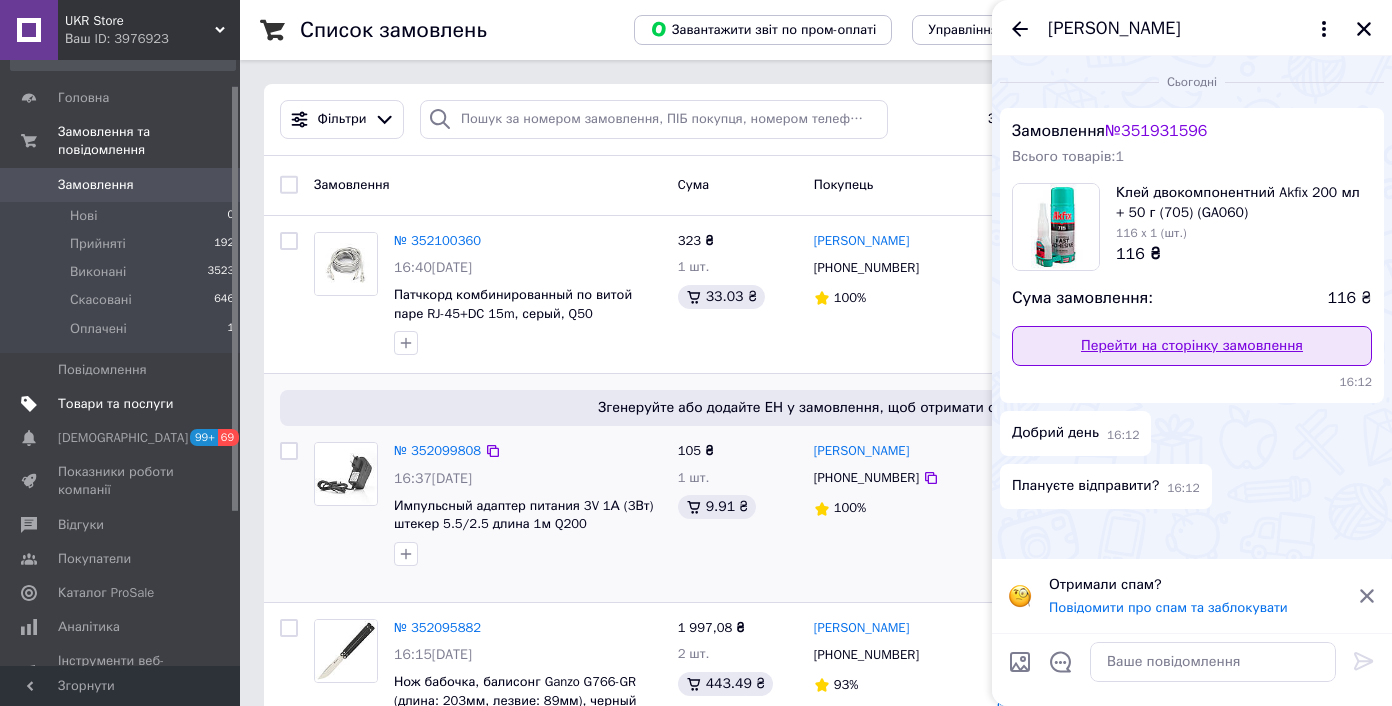 click on "Перейти на сторінку замовлення" at bounding box center [1192, 346] 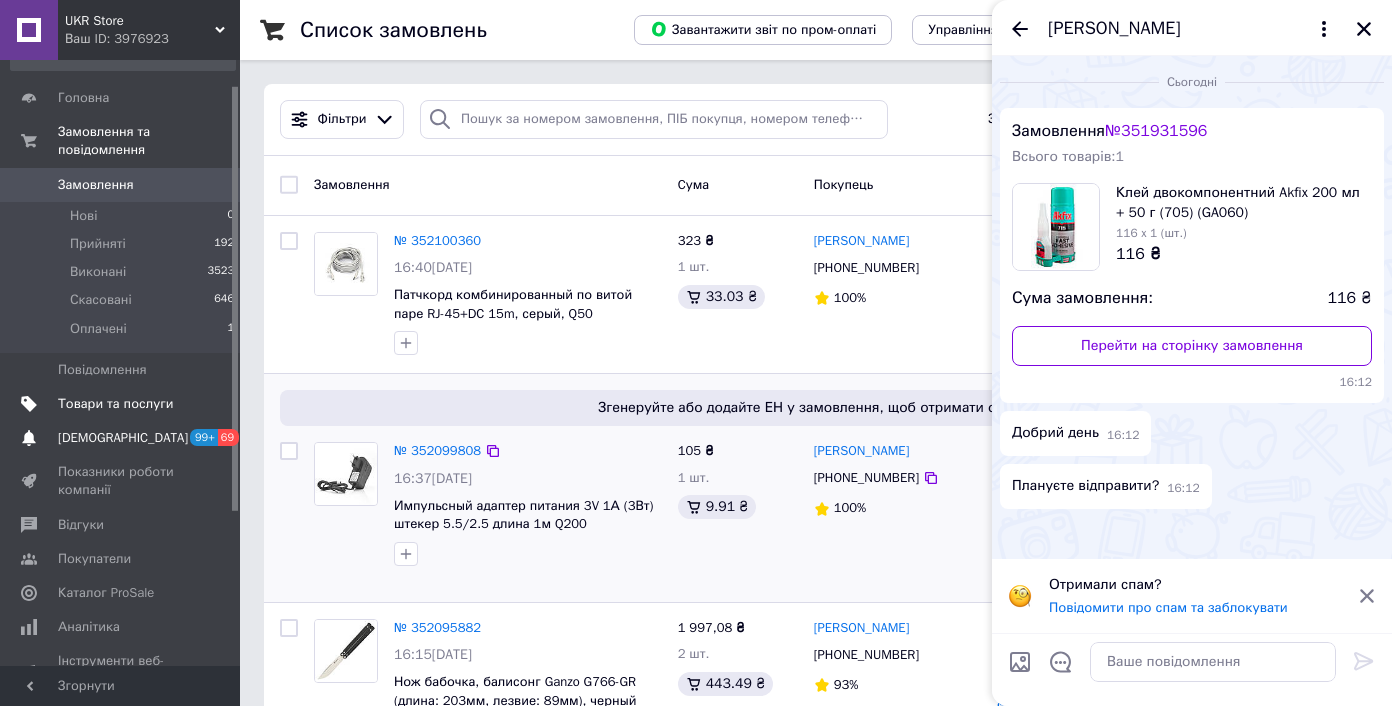 click 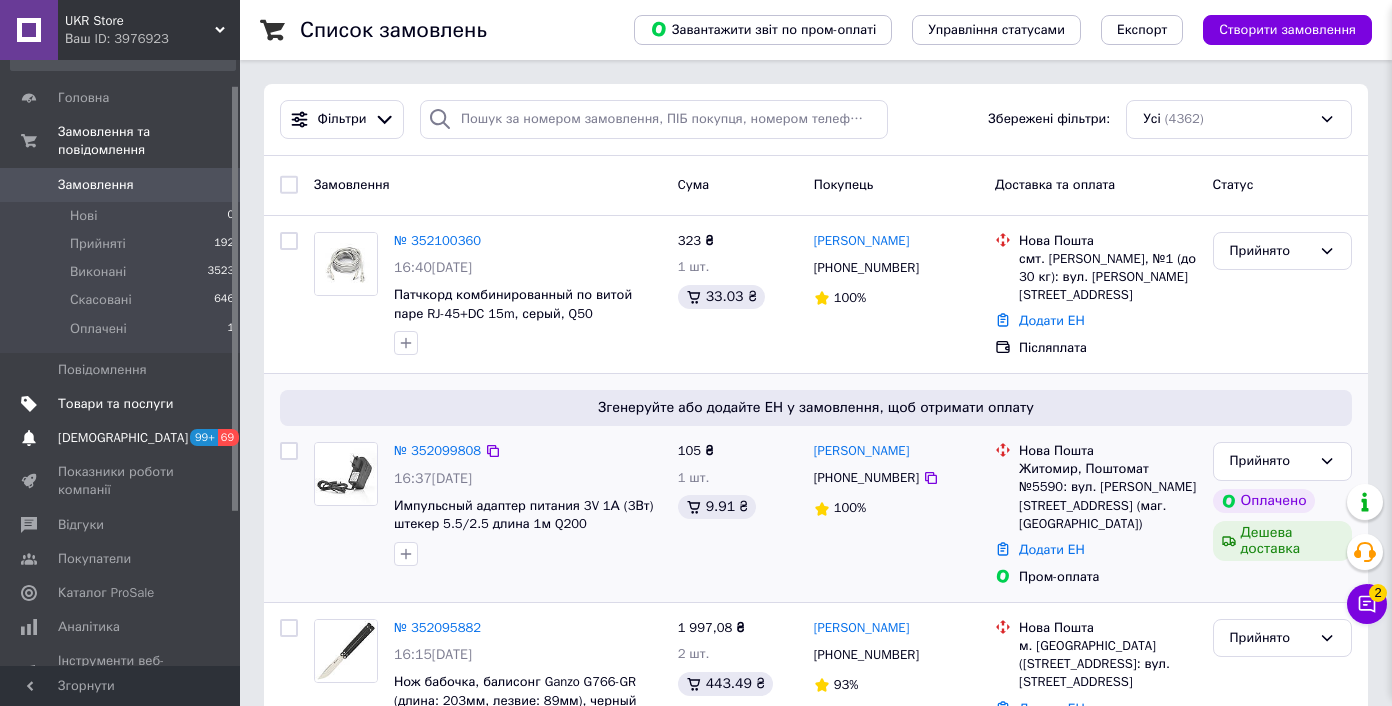 click on "[DEMOGRAPHIC_DATA]" at bounding box center [121, 438] 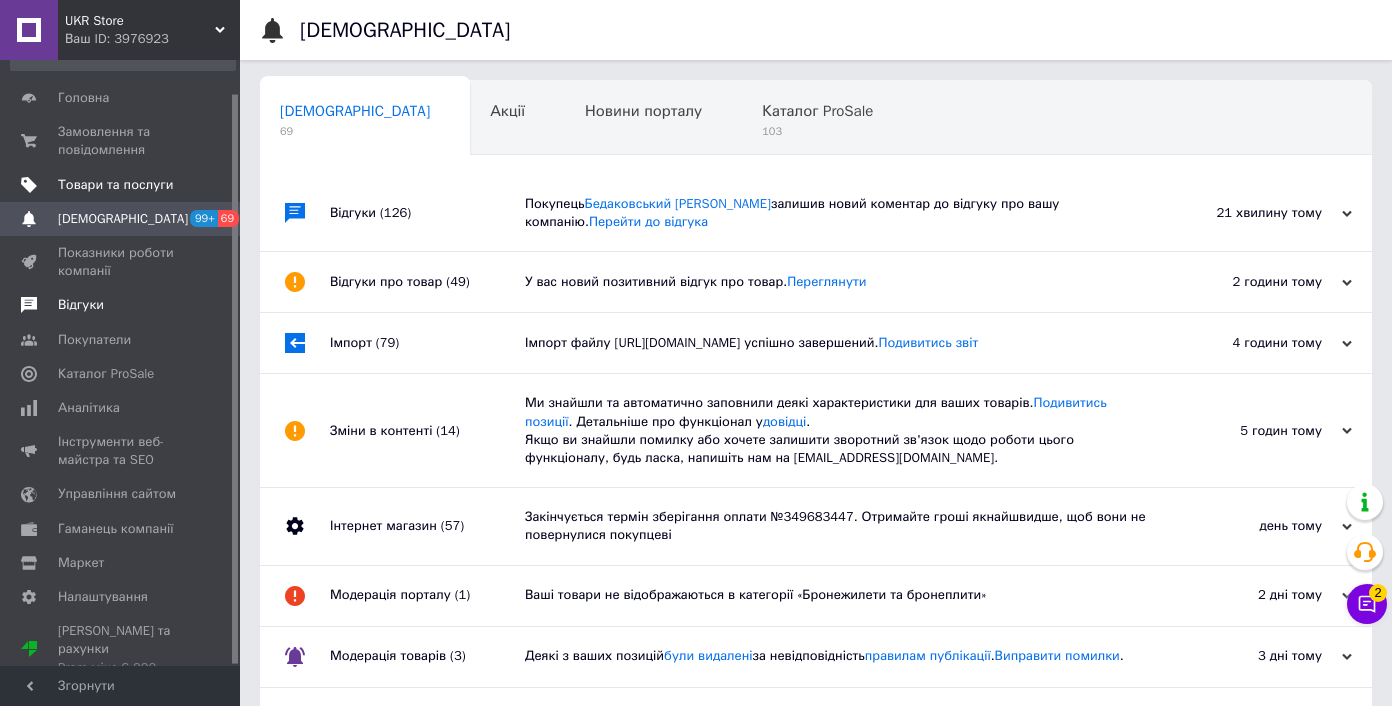 click on "Відгуки" at bounding box center (123, 305) 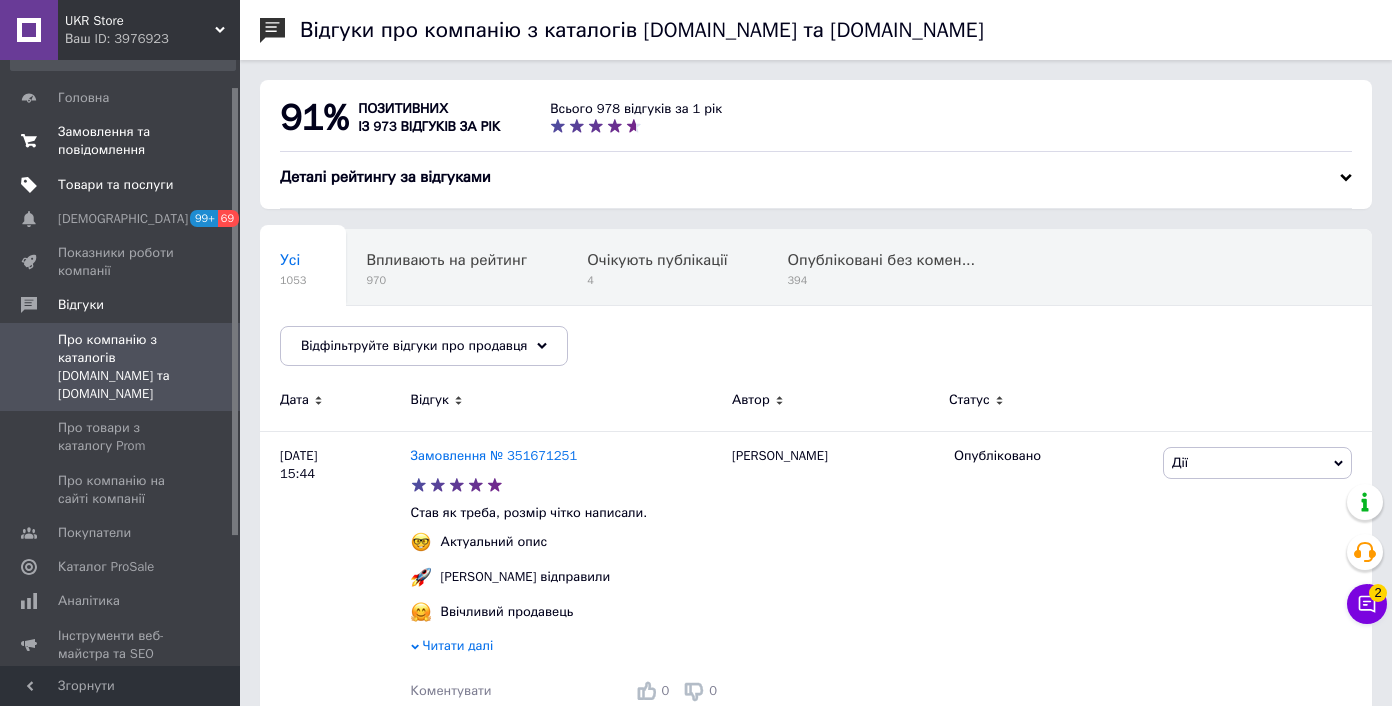 click on "Замовлення та повідомлення" at bounding box center [121, 141] 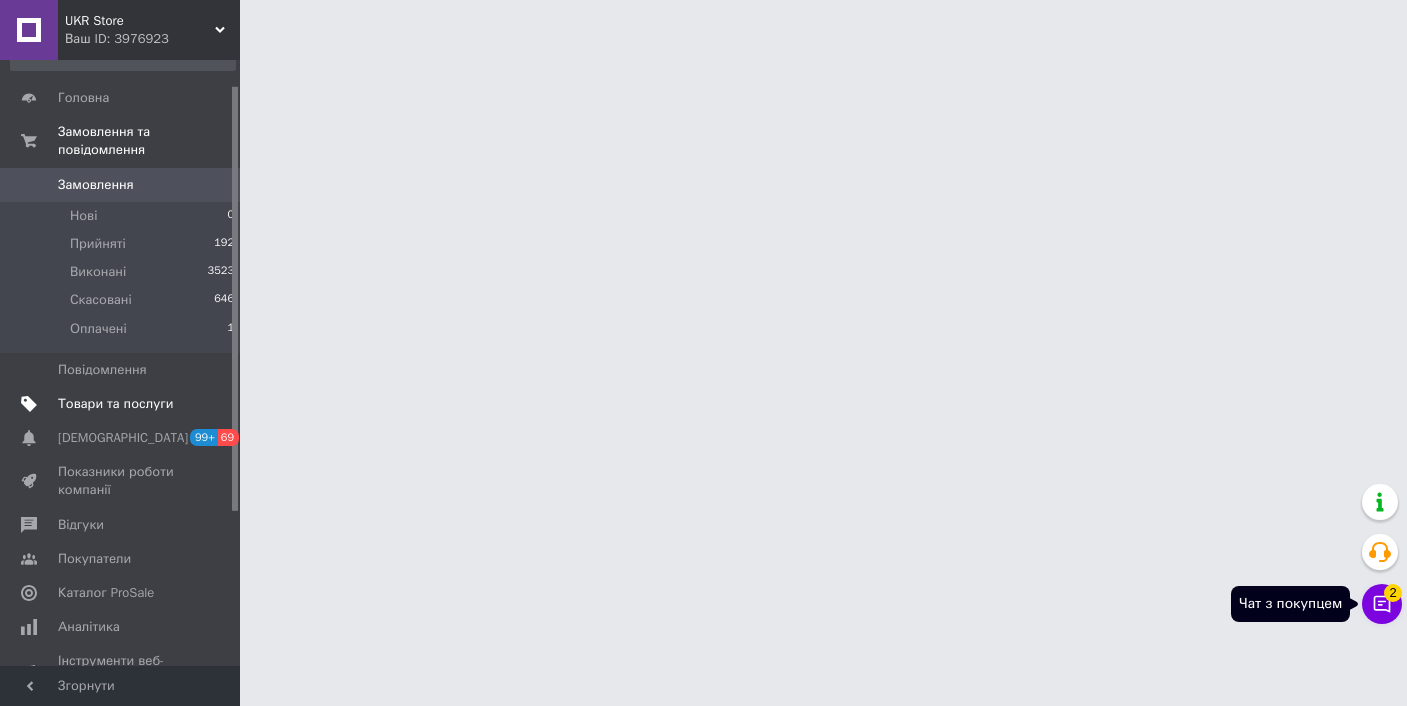 click 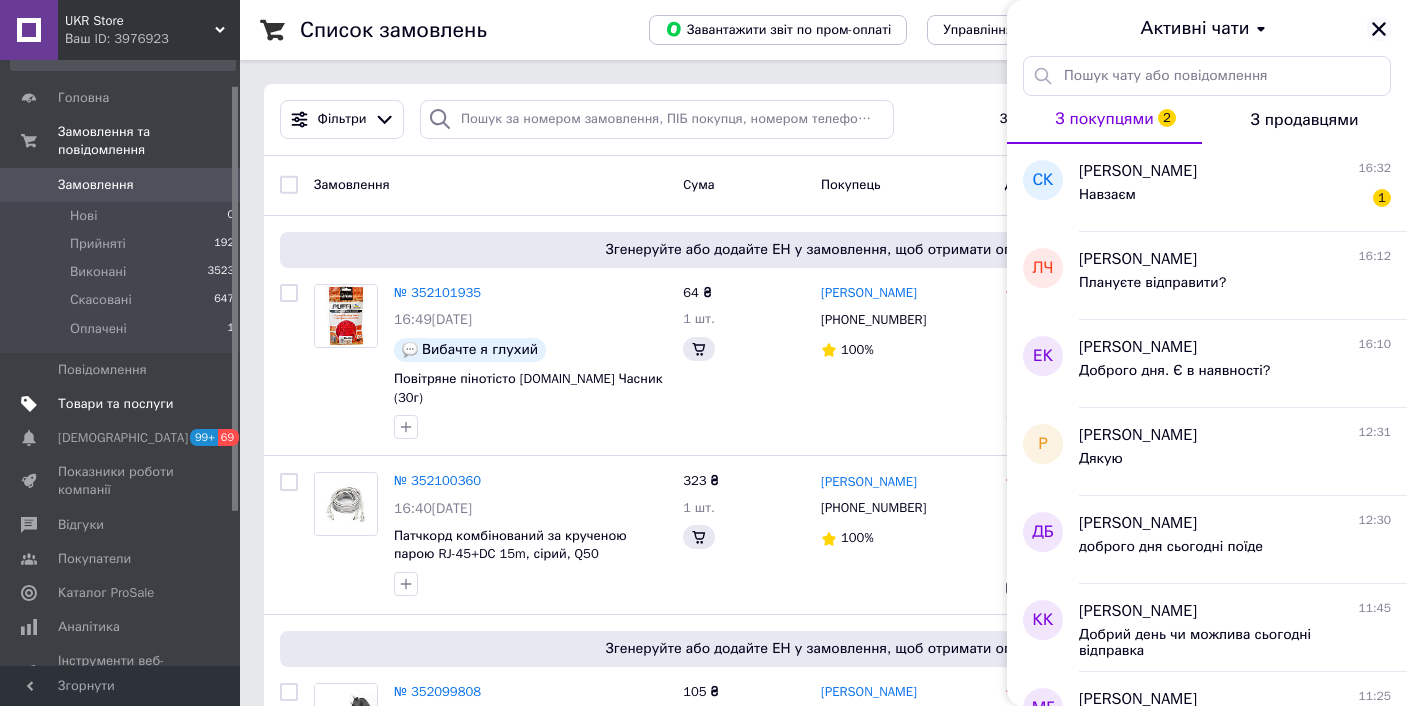 click at bounding box center (1379, 29) 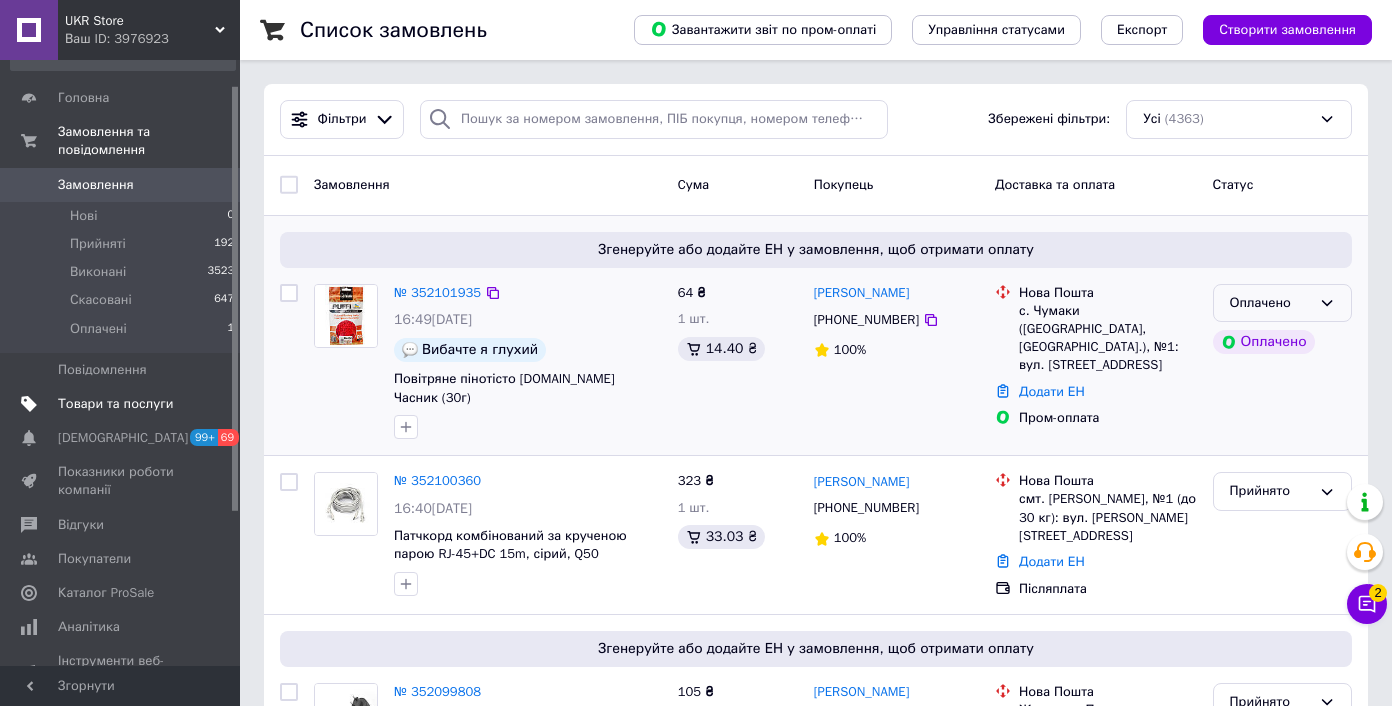 click 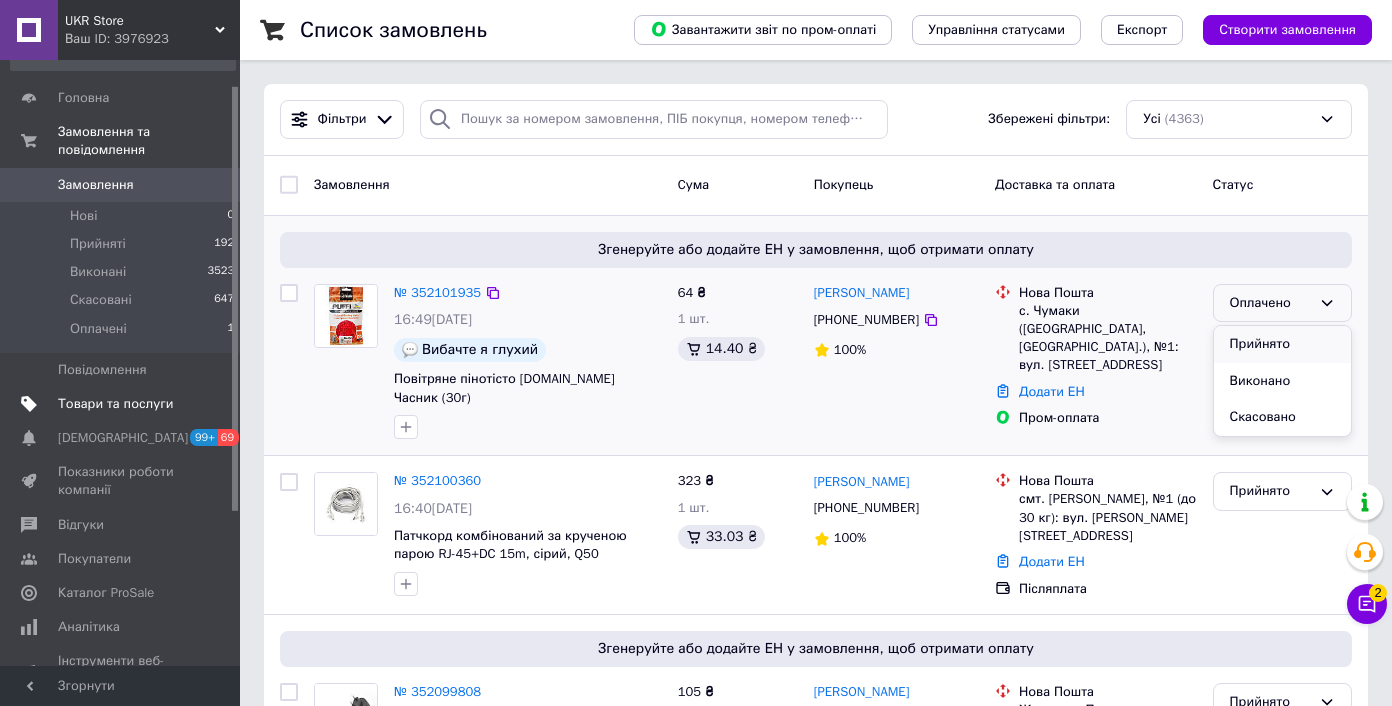click on "Прийнято" at bounding box center [1282, 344] 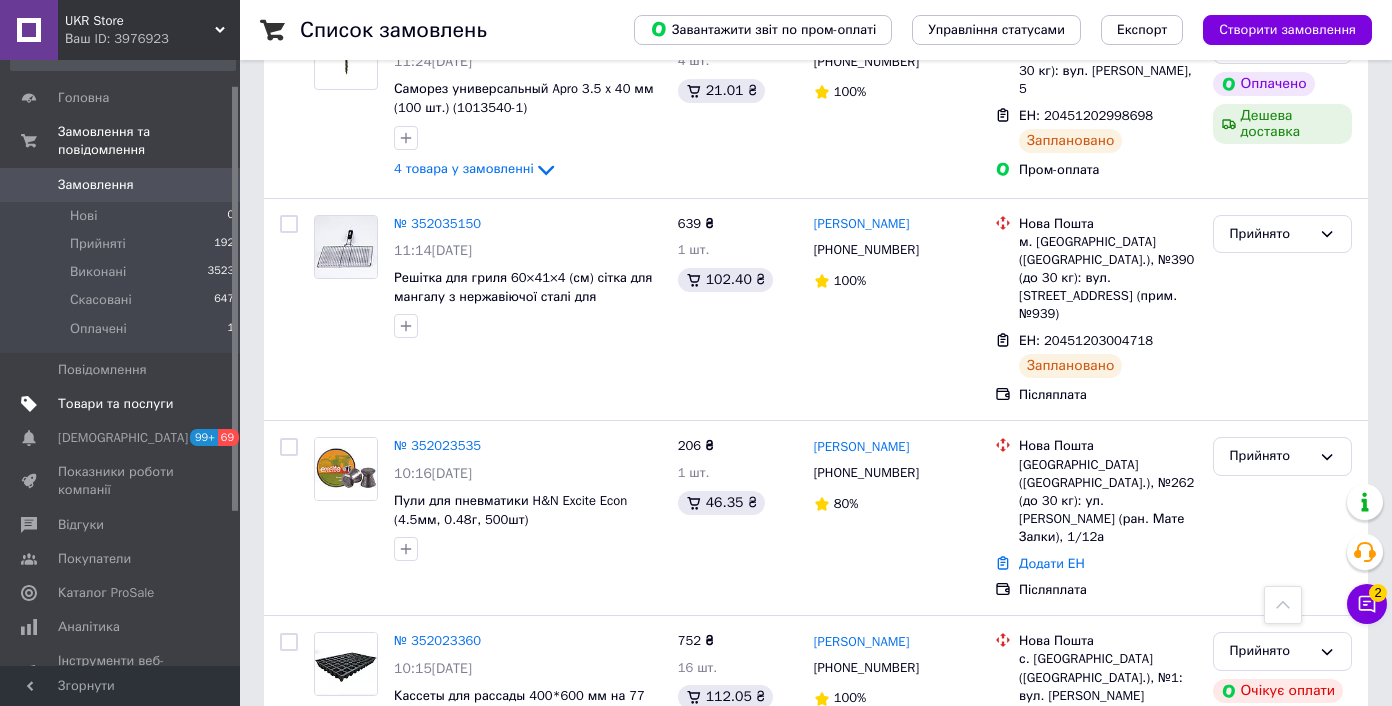 scroll, scrollTop: 3097, scrollLeft: 0, axis: vertical 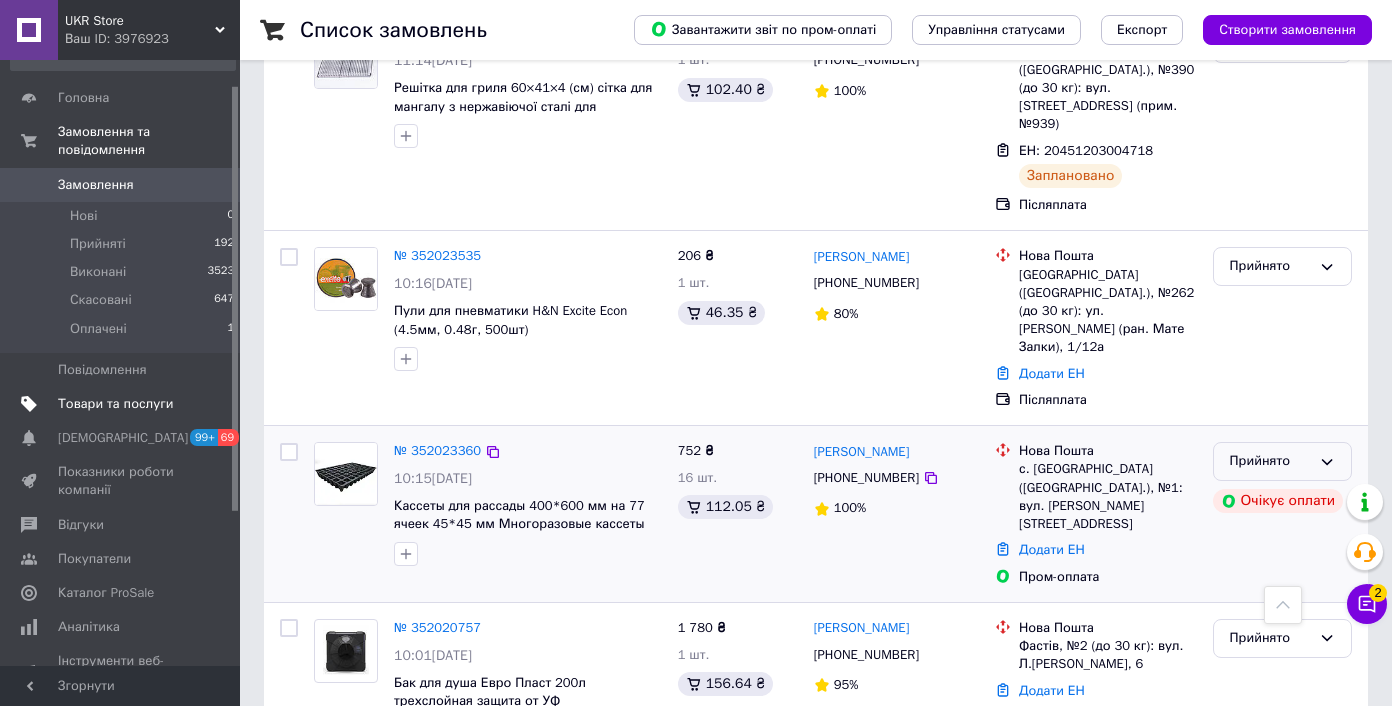 click on "Прийнято" at bounding box center (1282, 461) 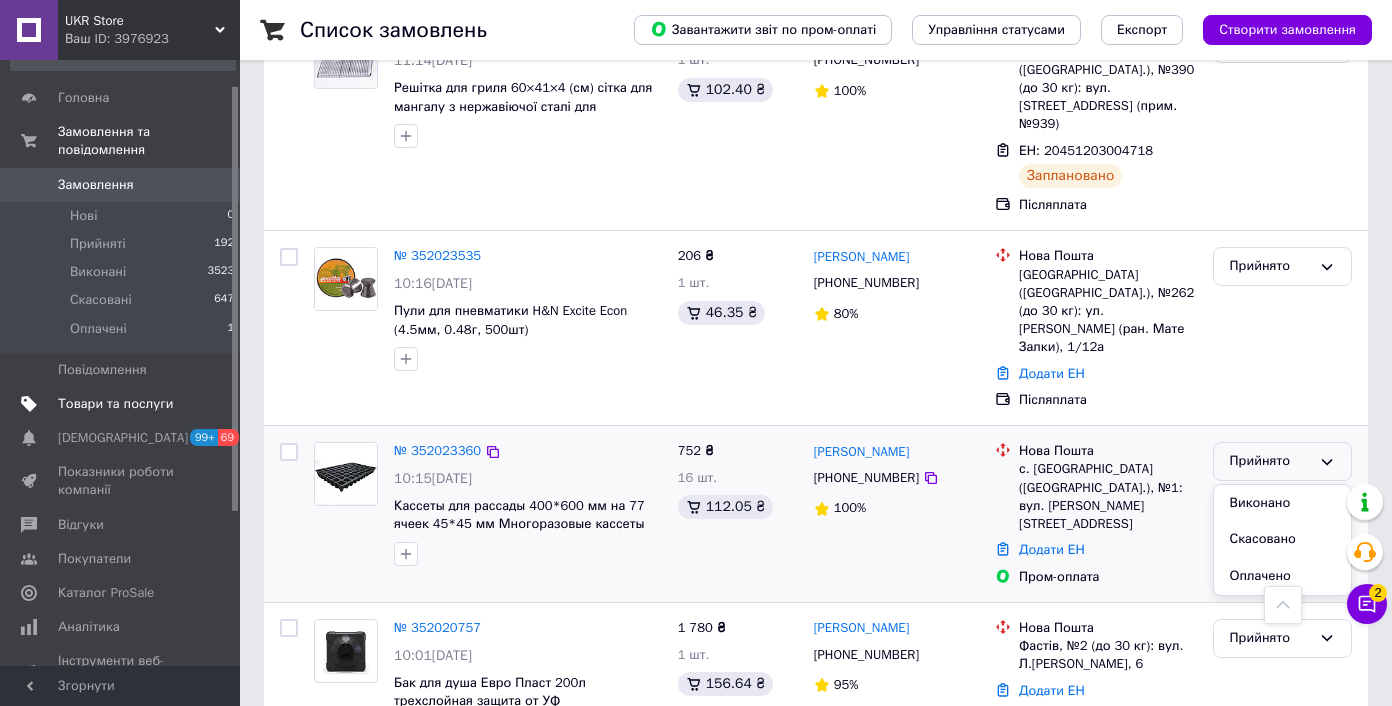 click on "Скасовано" at bounding box center (1282, 539) 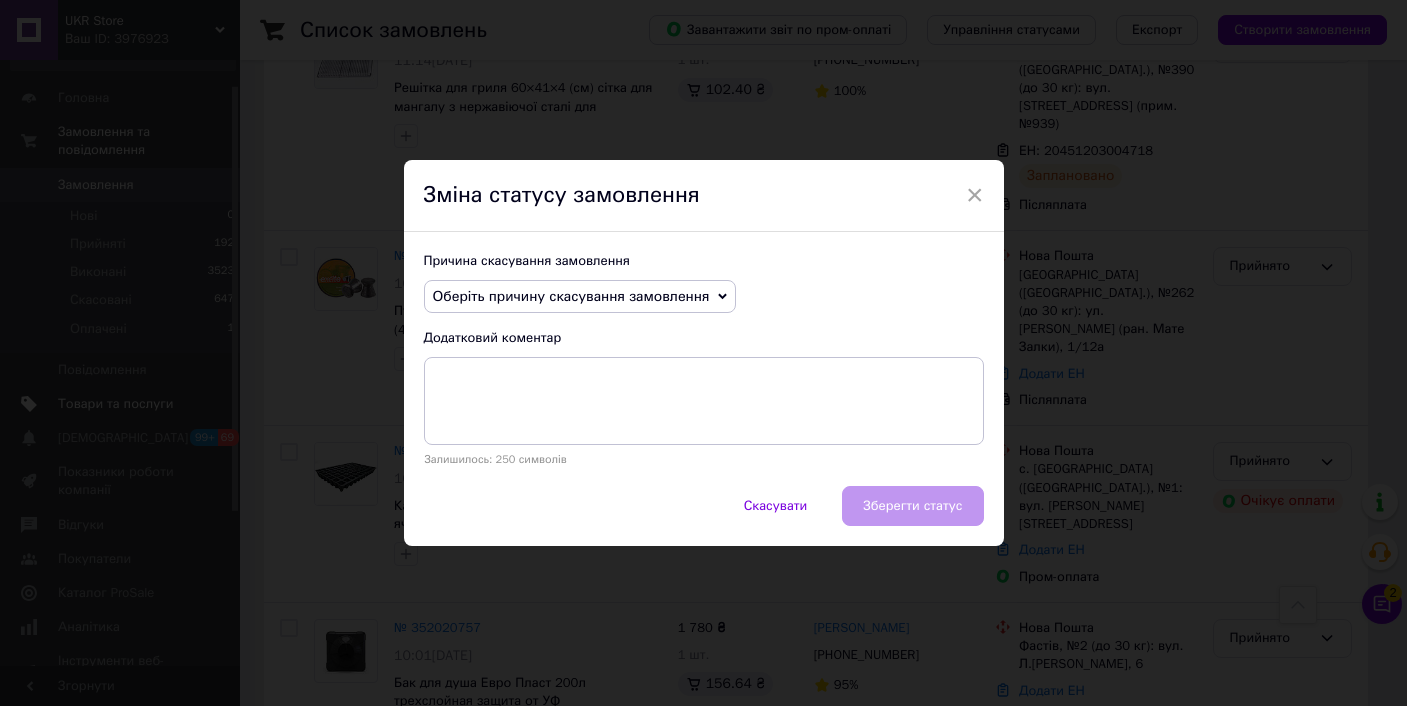 click on "Оберіть причину скасування замовлення" at bounding box center [571, 296] 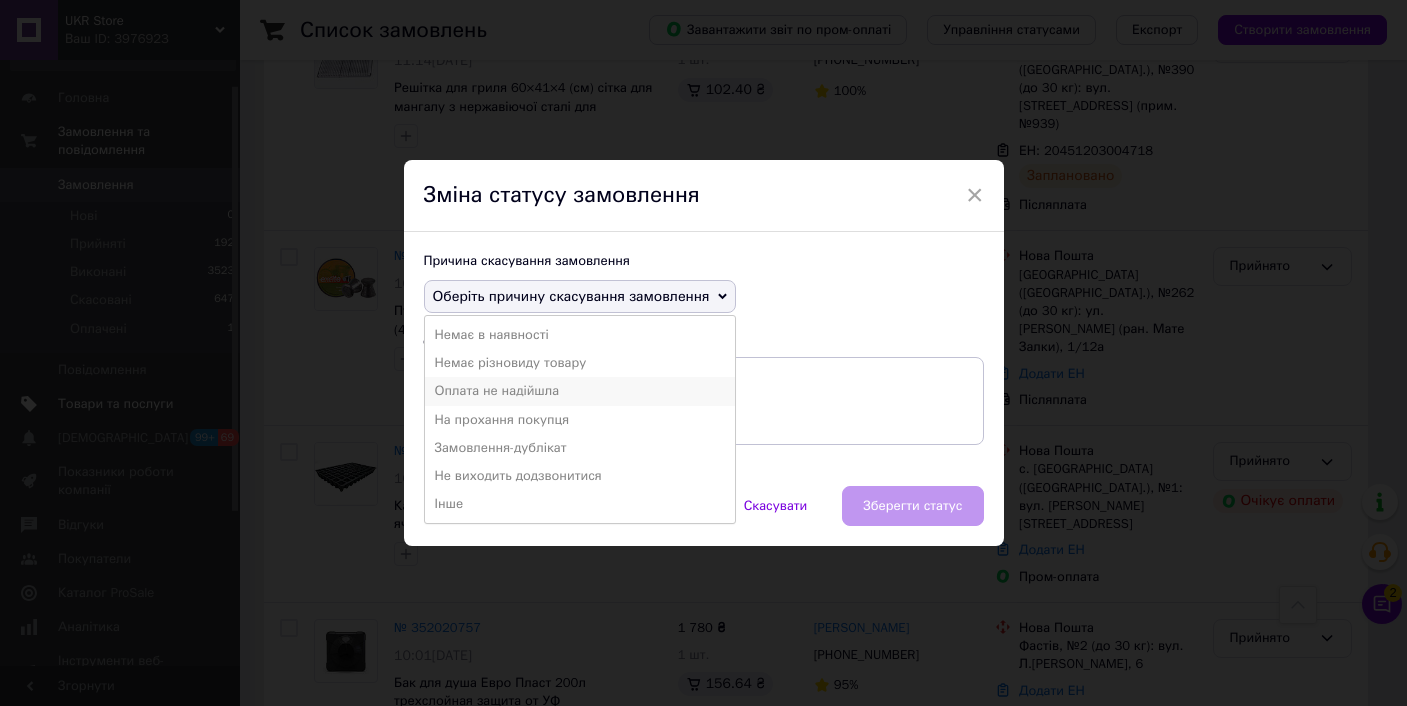 click on "Оплата не надійшла" at bounding box center [580, 391] 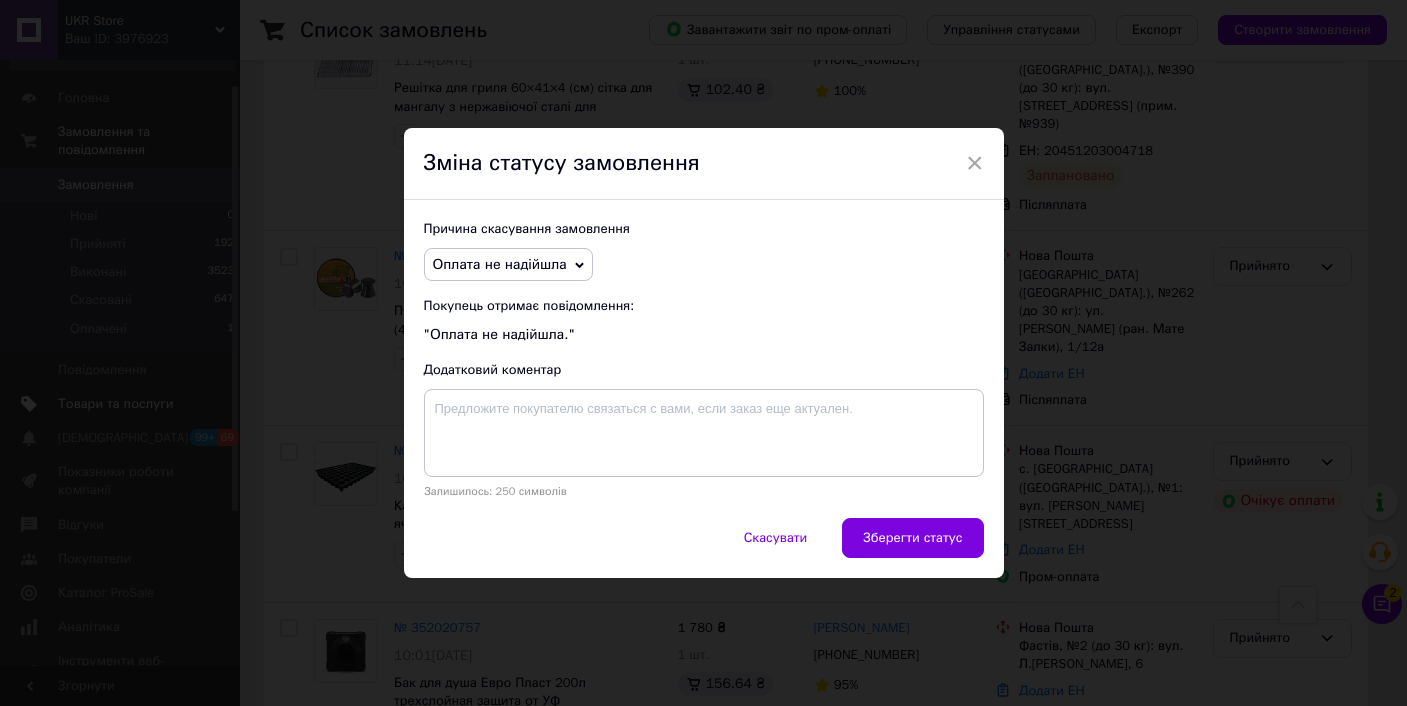 click on "Зберегти статус" at bounding box center (912, 538) 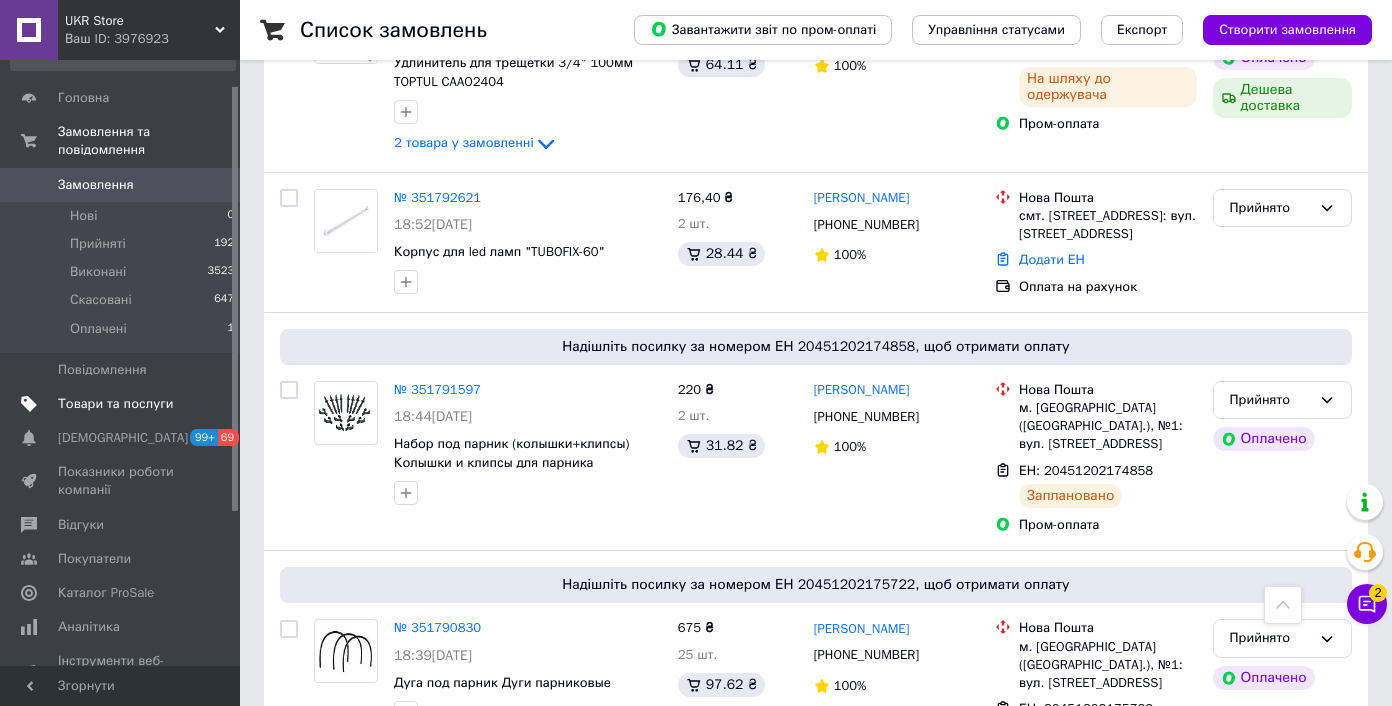 scroll, scrollTop: 9712, scrollLeft: 0, axis: vertical 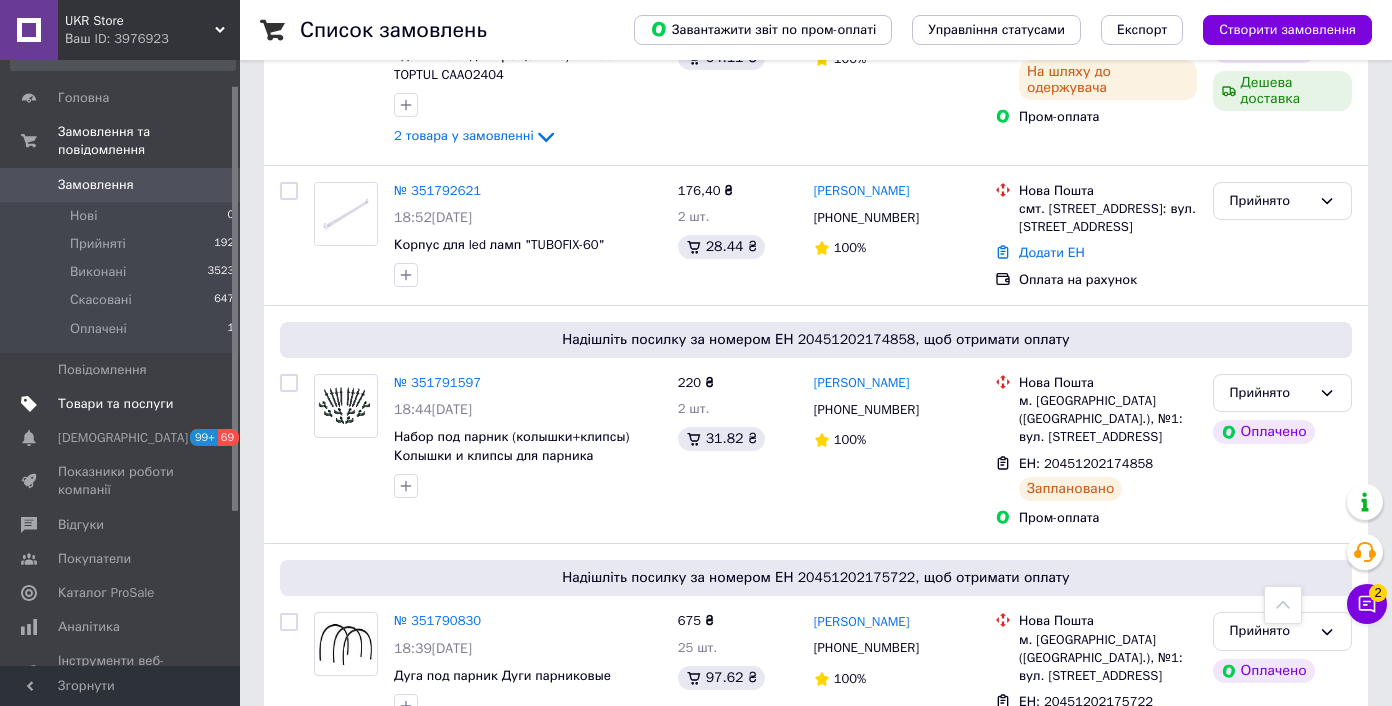 click on "2" at bounding box center [327, 827] 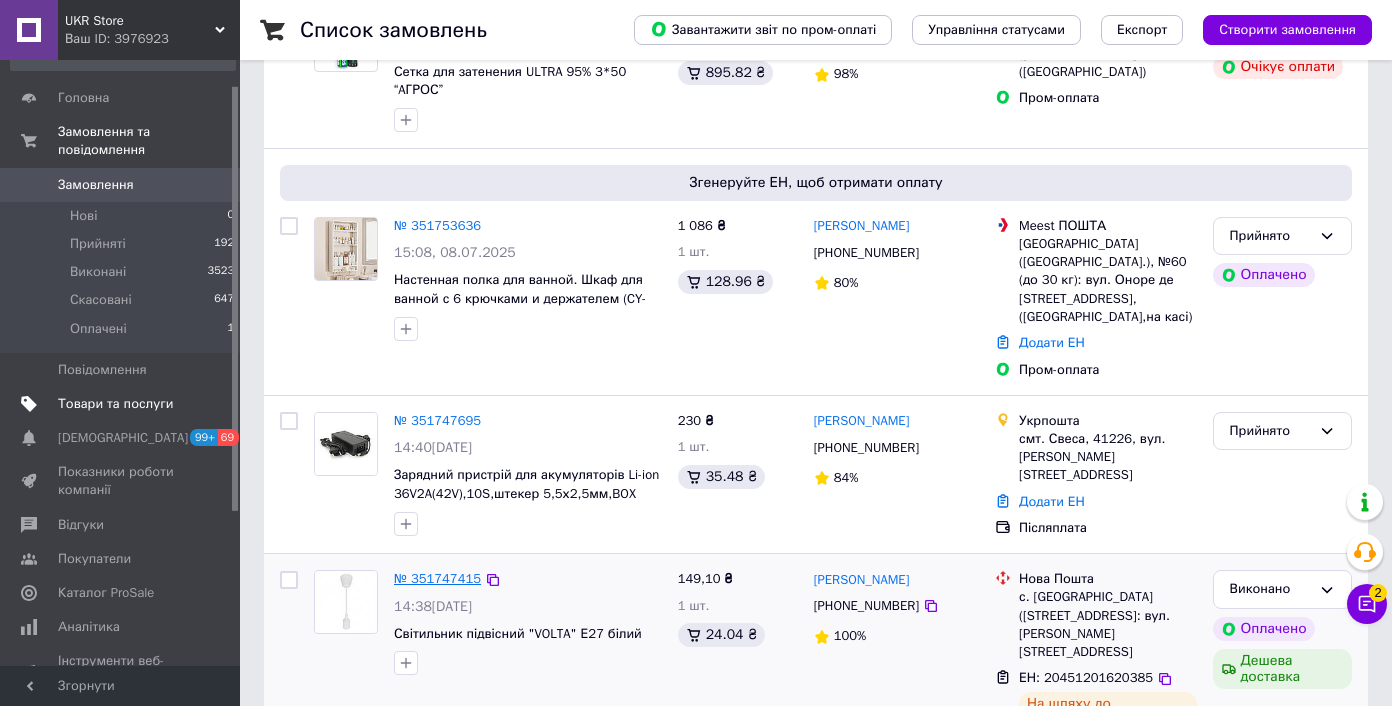 scroll, scrollTop: 754, scrollLeft: 0, axis: vertical 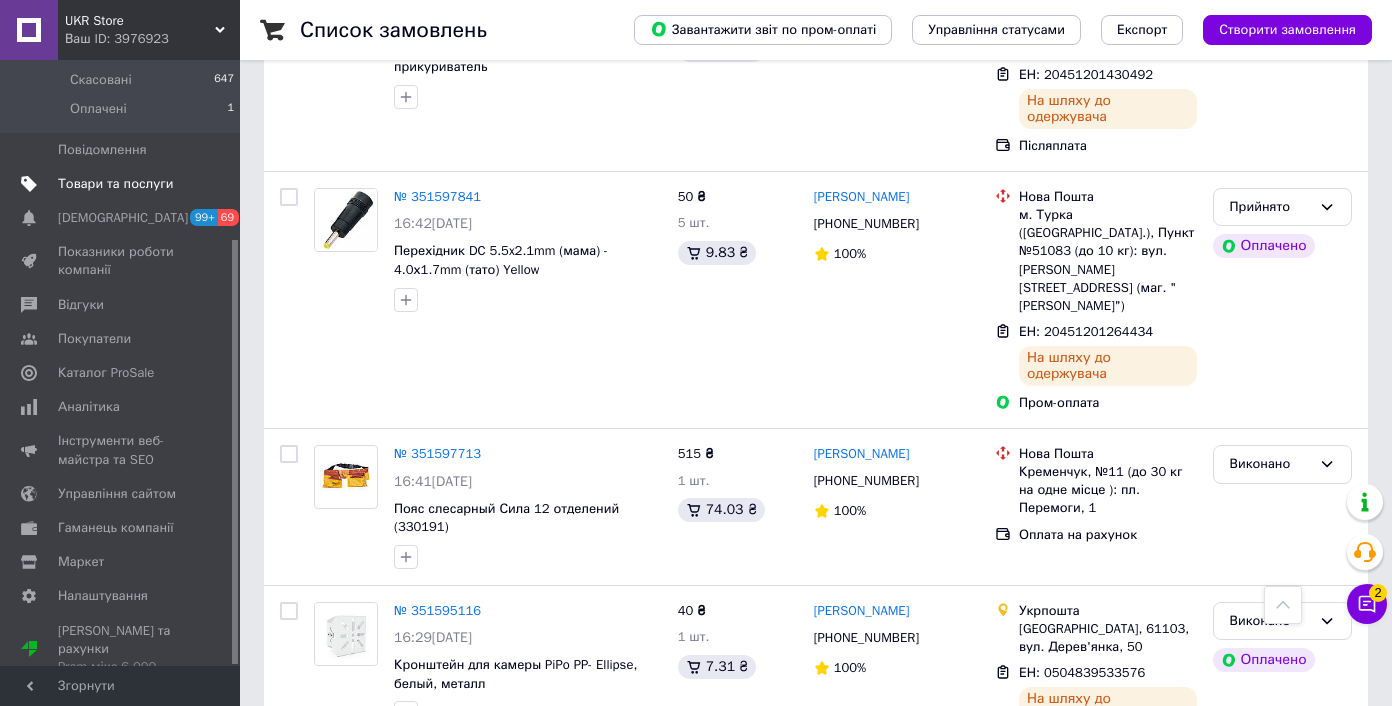 drag, startPoint x: 873, startPoint y: 179, endPoint x: 805, endPoint y: 296, distance: 135.32553 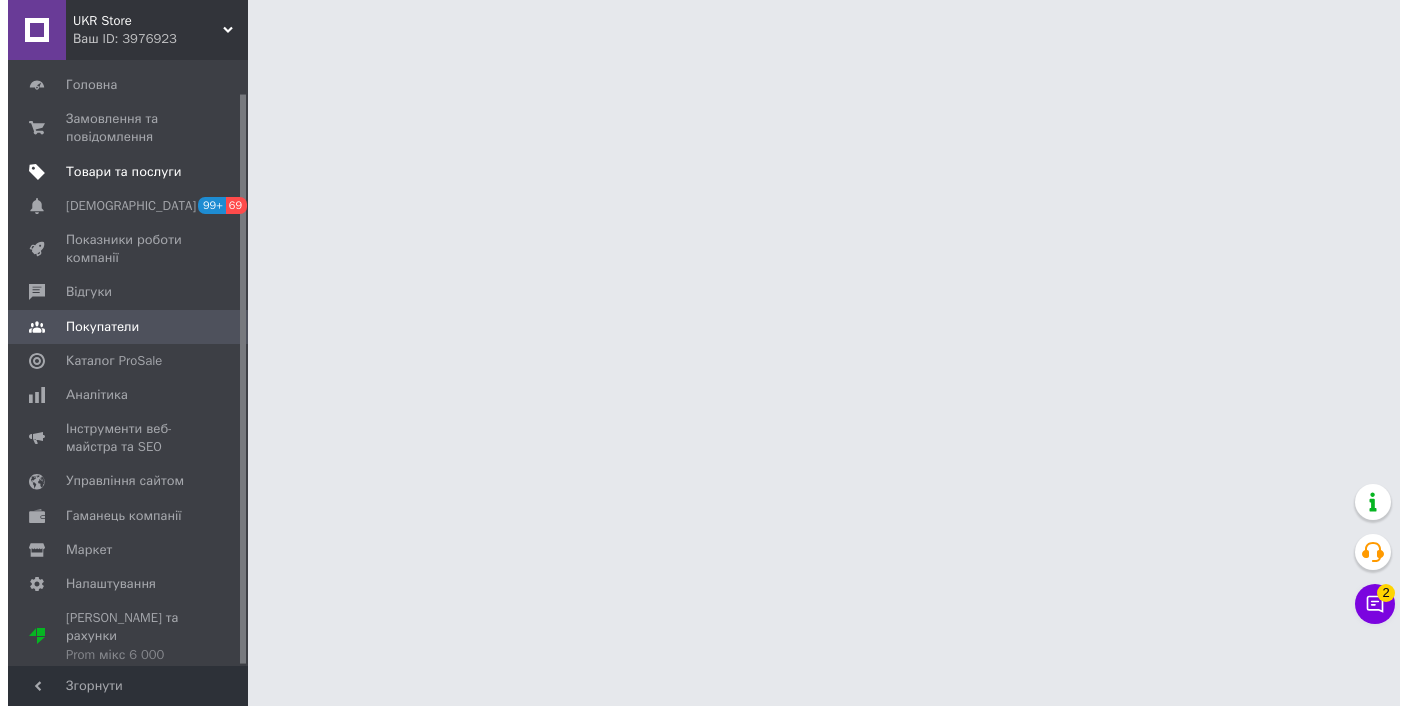 scroll, scrollTop: 0, scrollLeft: 0, axis: both 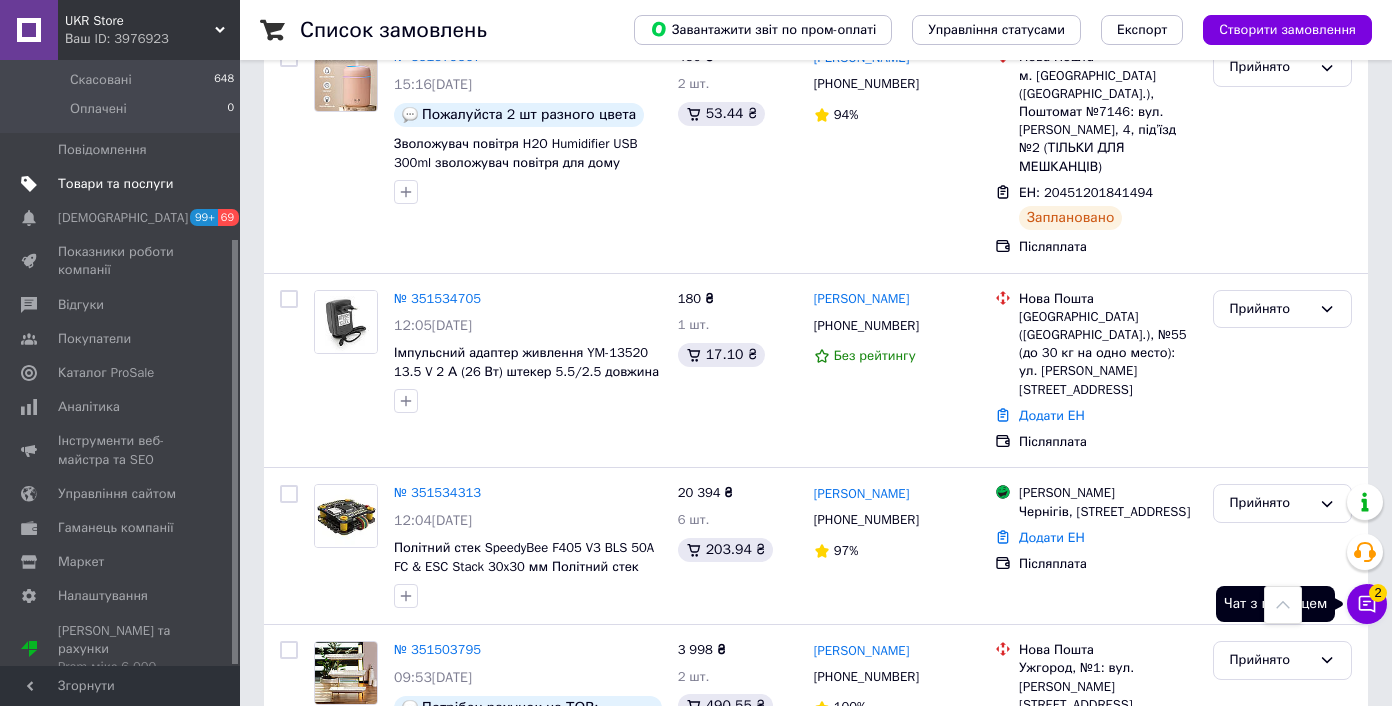 click on "Чат з покупцем 2" at bounding box center (1367, 604) 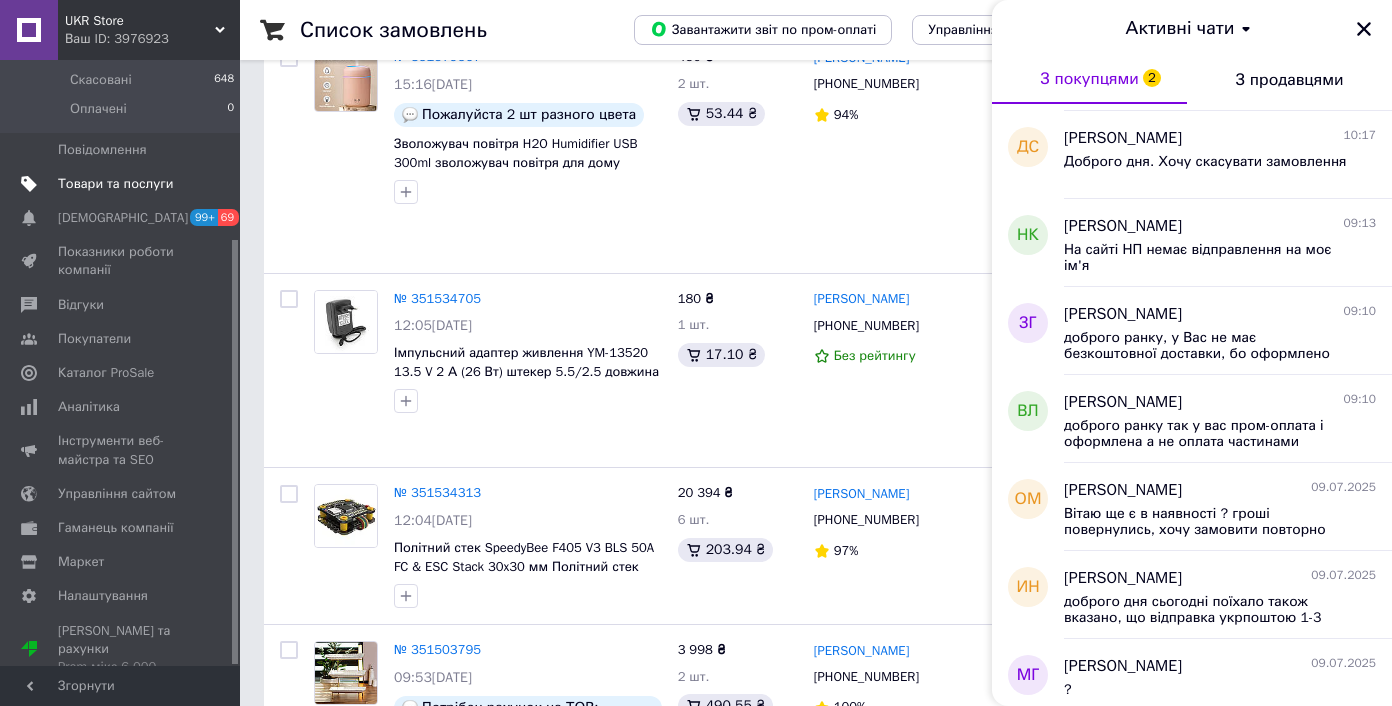 scroll, scrollTop: 709, scrollLeft: 0, axis: vertical 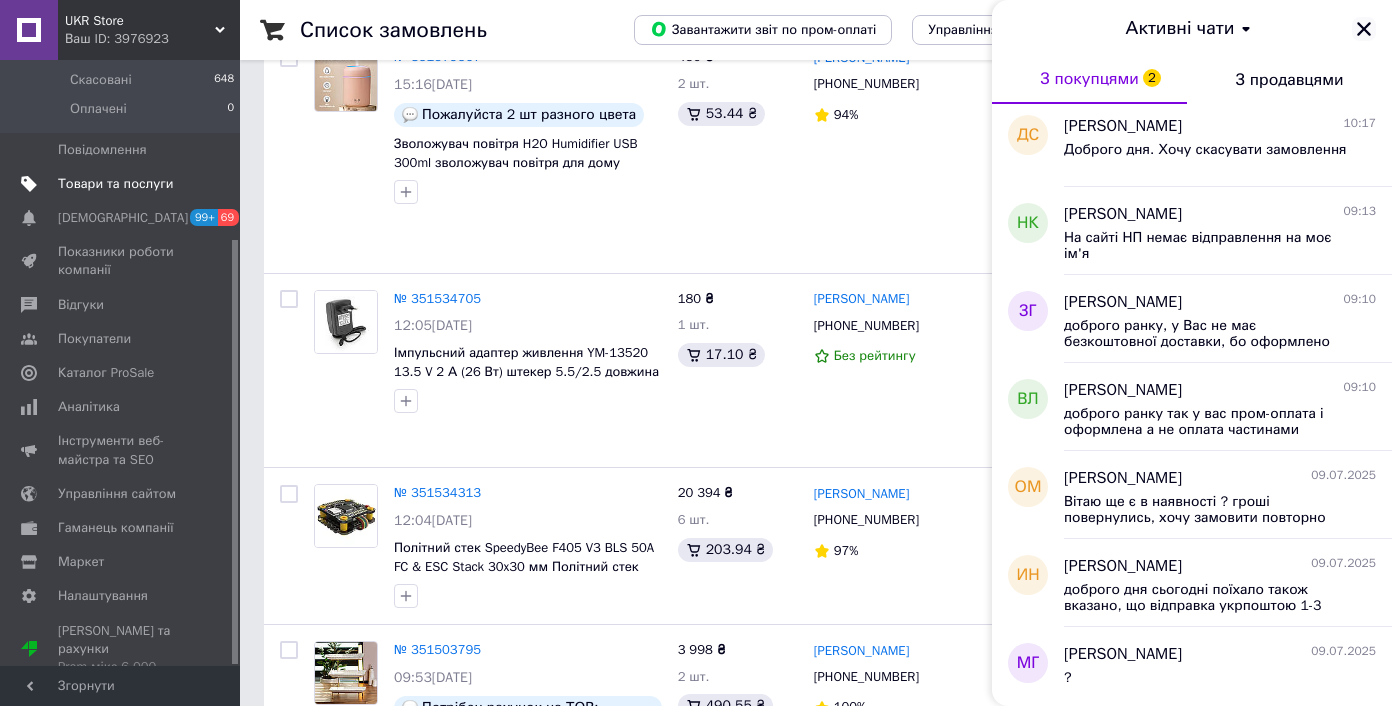 click 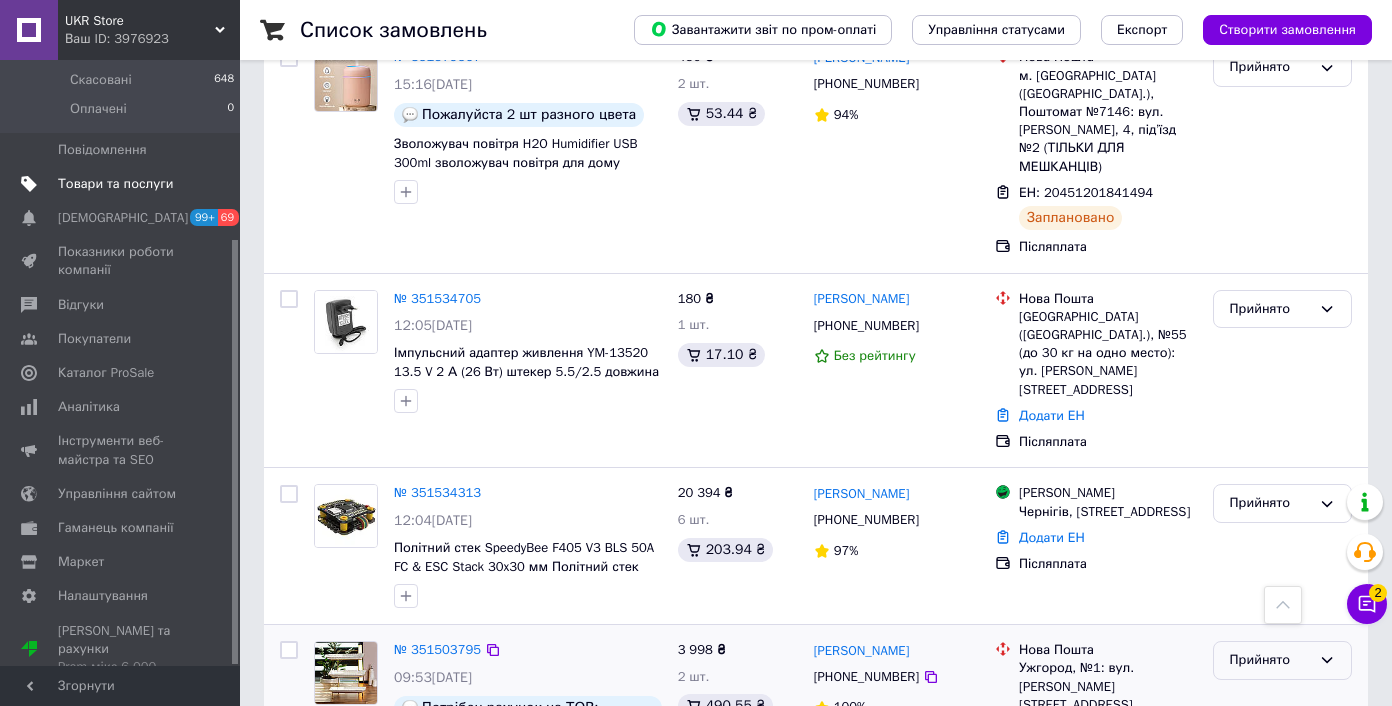 click on "Прийнято" at bounding box center (1282, 660) 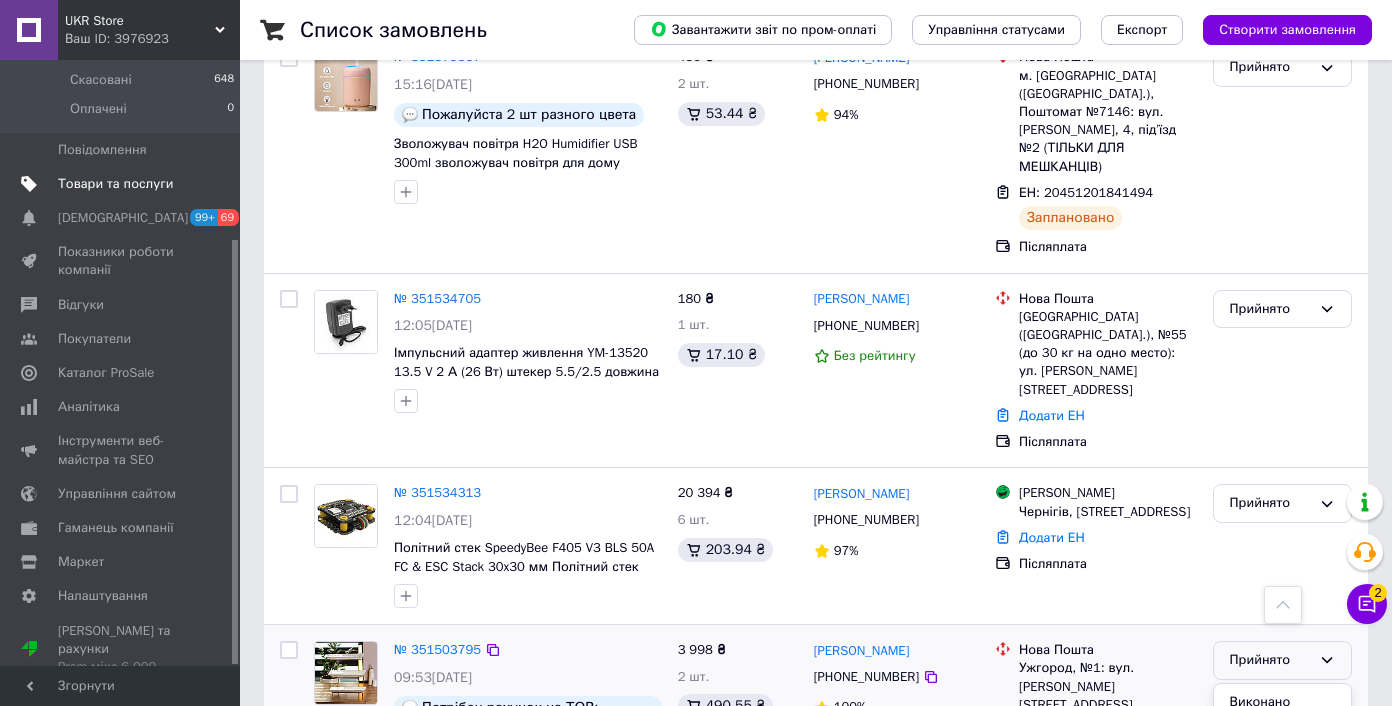 click on "Скасовано" at bounding box center (1282, 738) 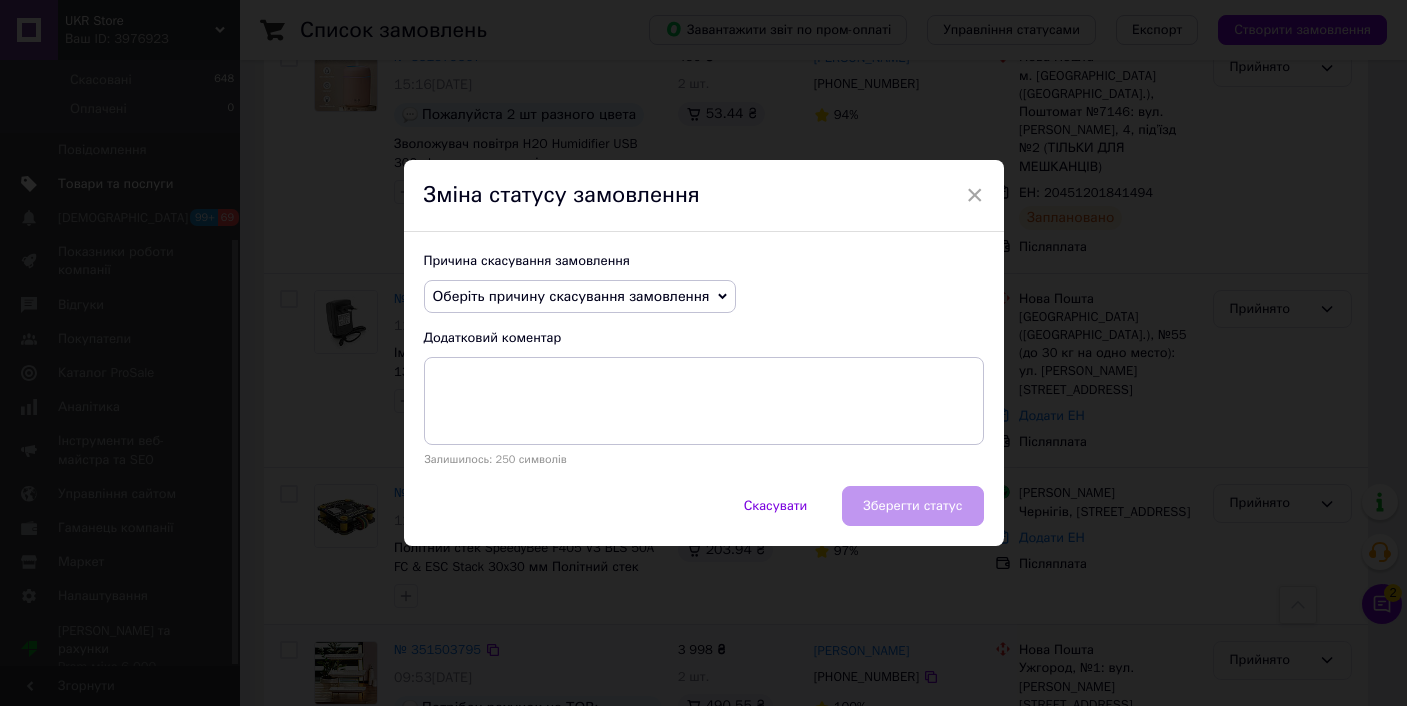 click on "Оберіть причину скасування замовлення" at bounding box center (571, 296) 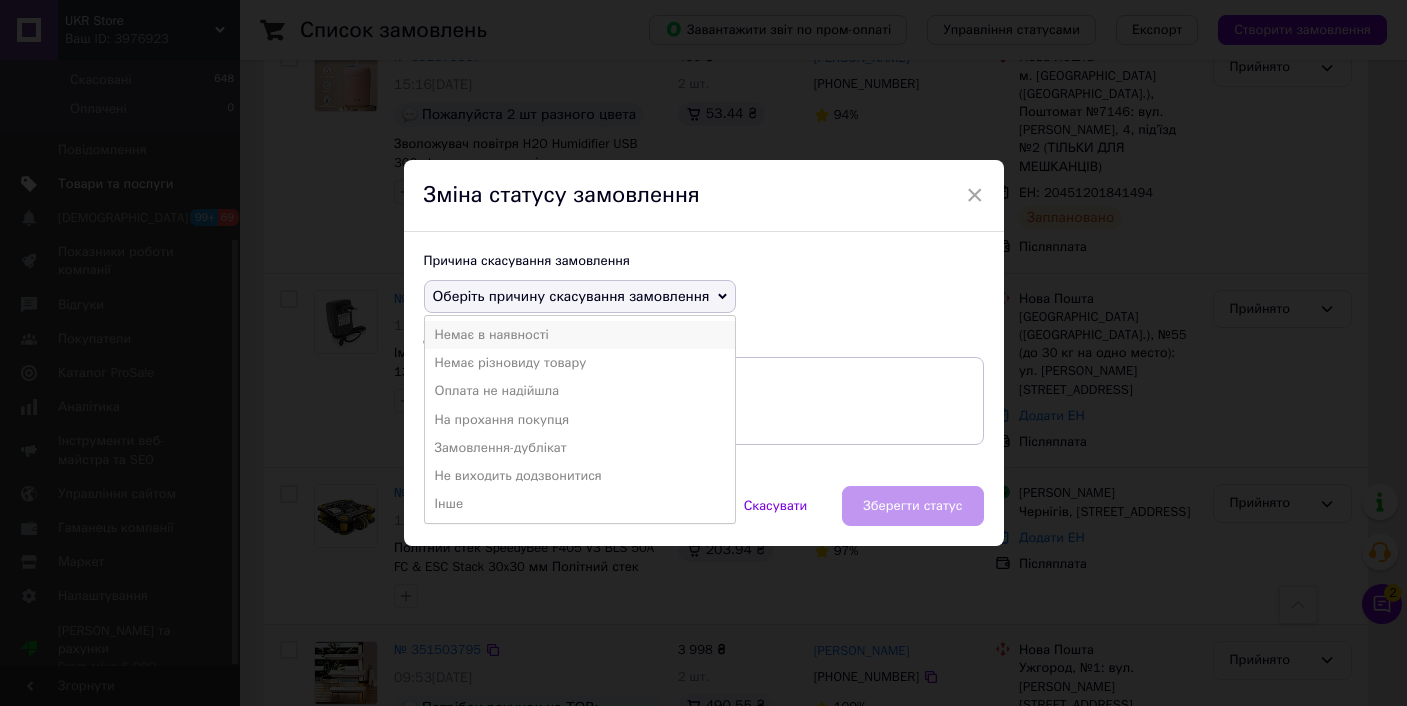 click on "Немає в наявності" at bounding box center (580, 335) 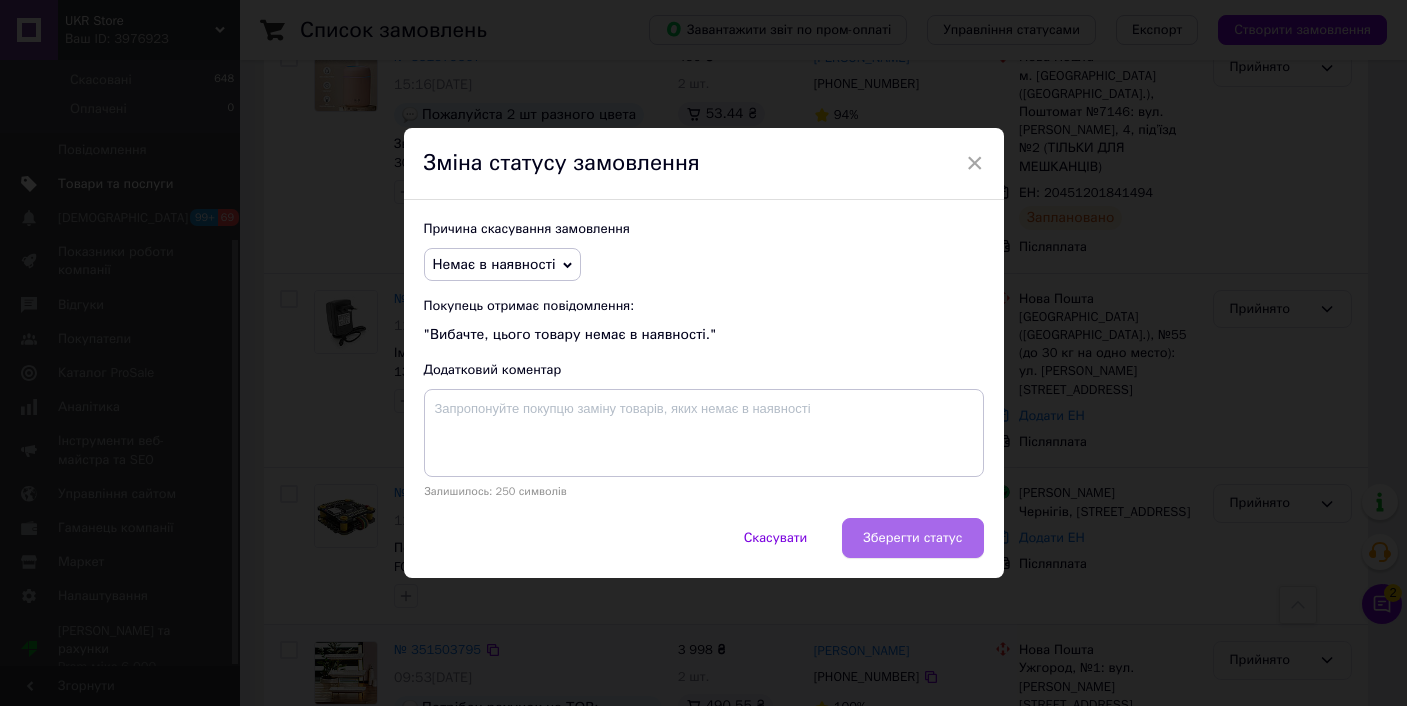 click on "Зберегти статус" at bounding box center (912, 538) 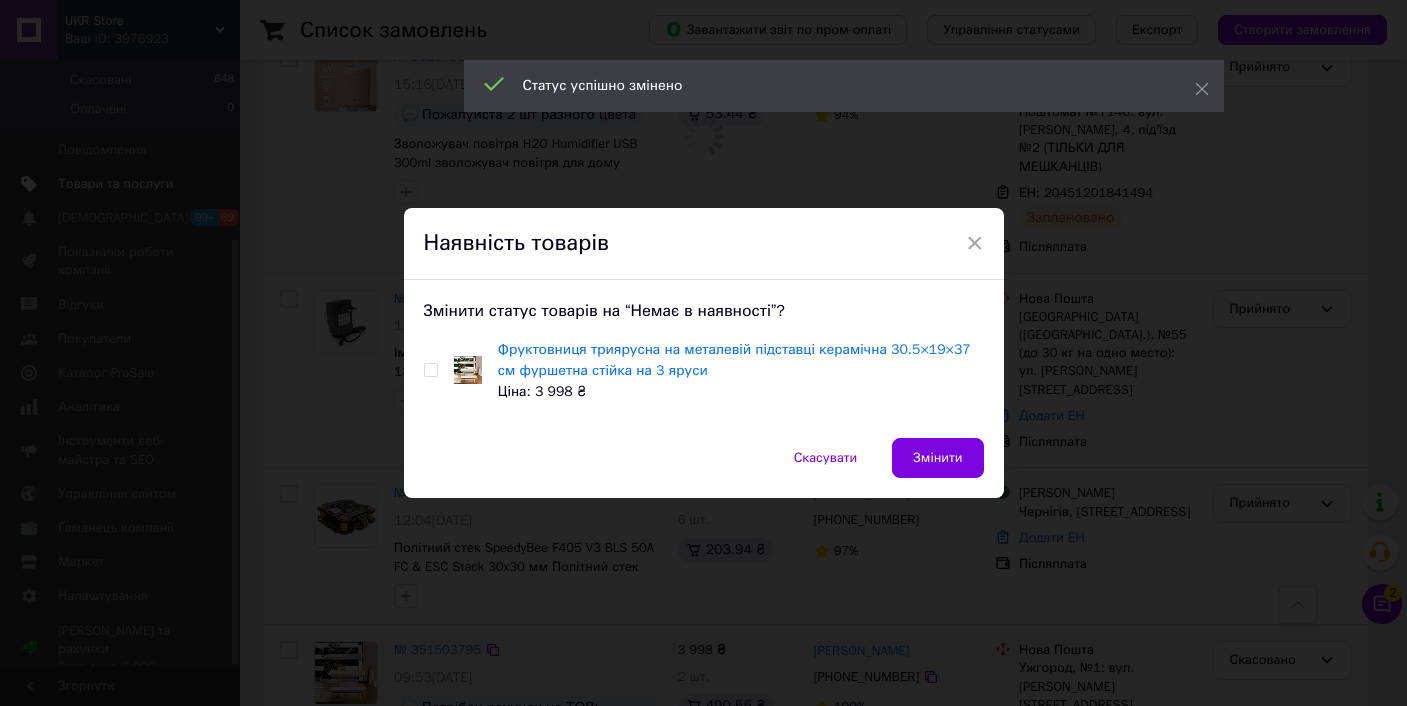 click at bounding box center (430, 370) 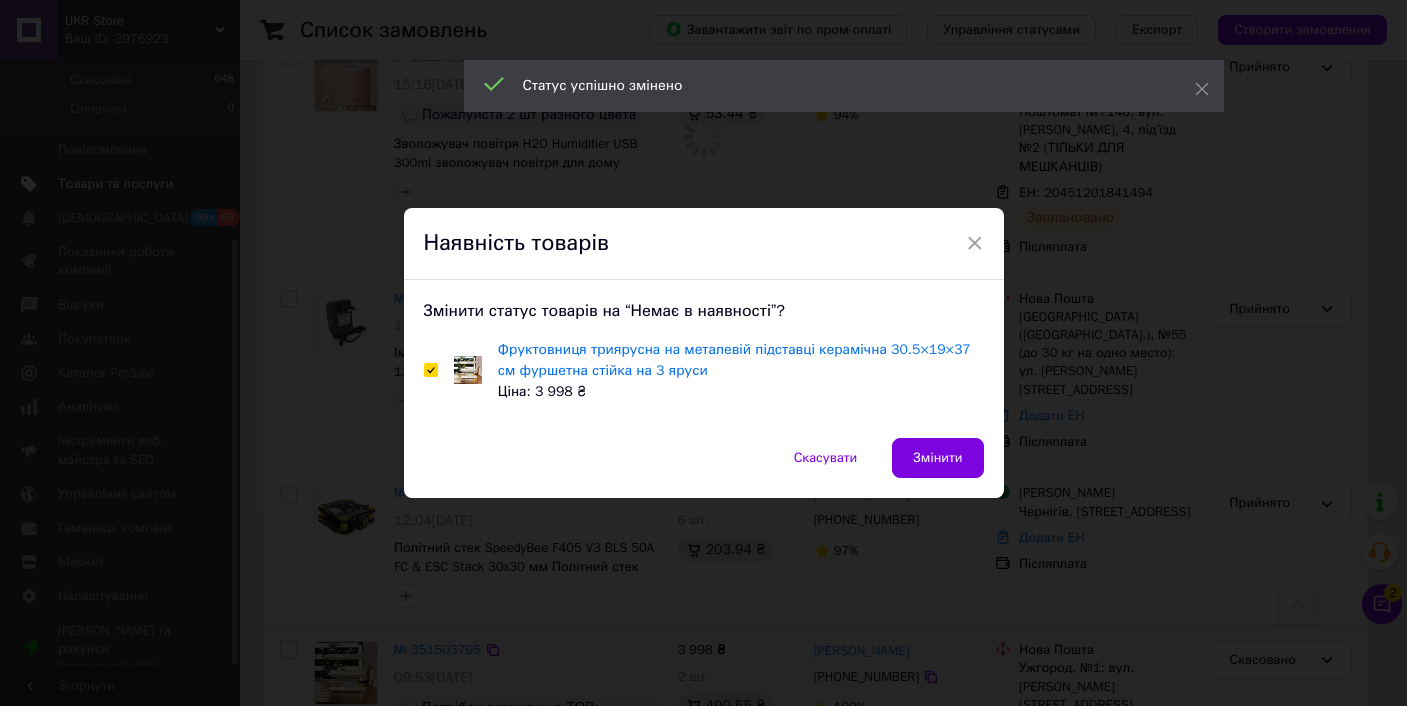 checkbox on "true" 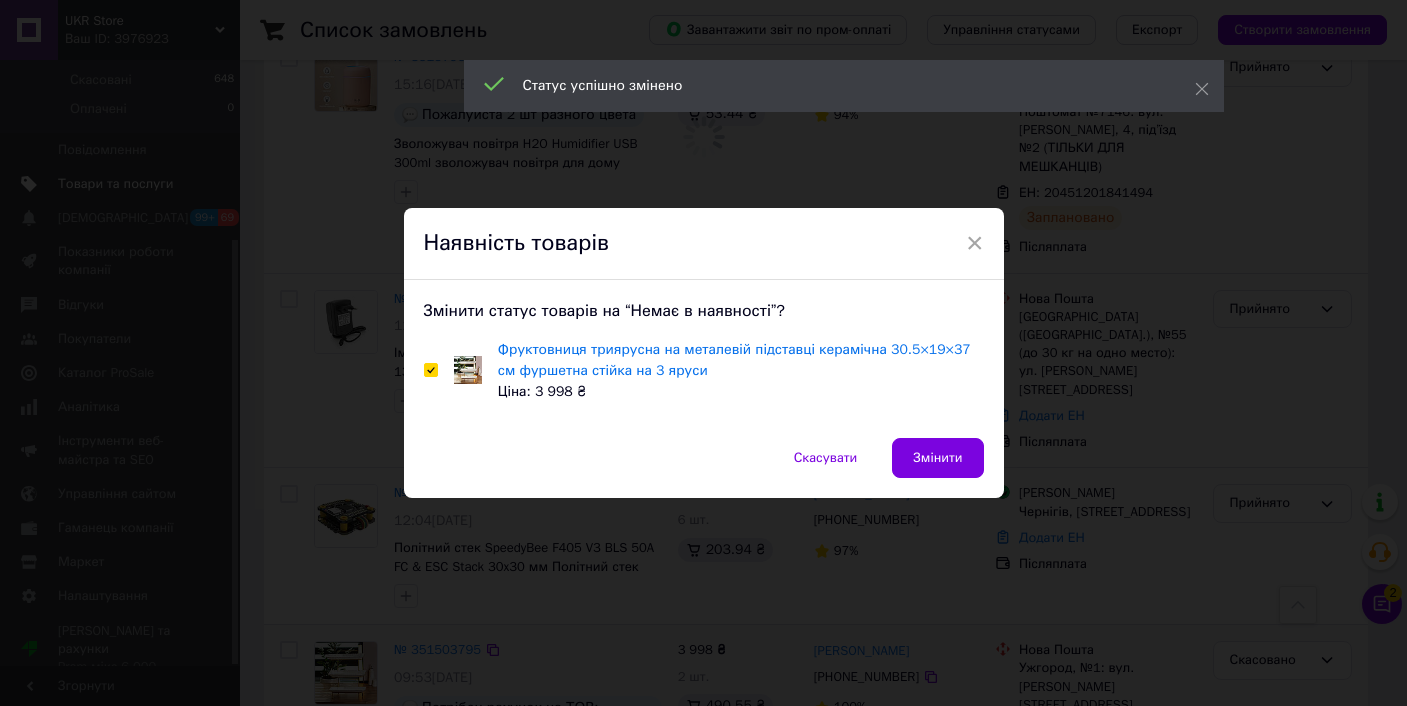 click on "Змінити" at bounding box center [937, 458] 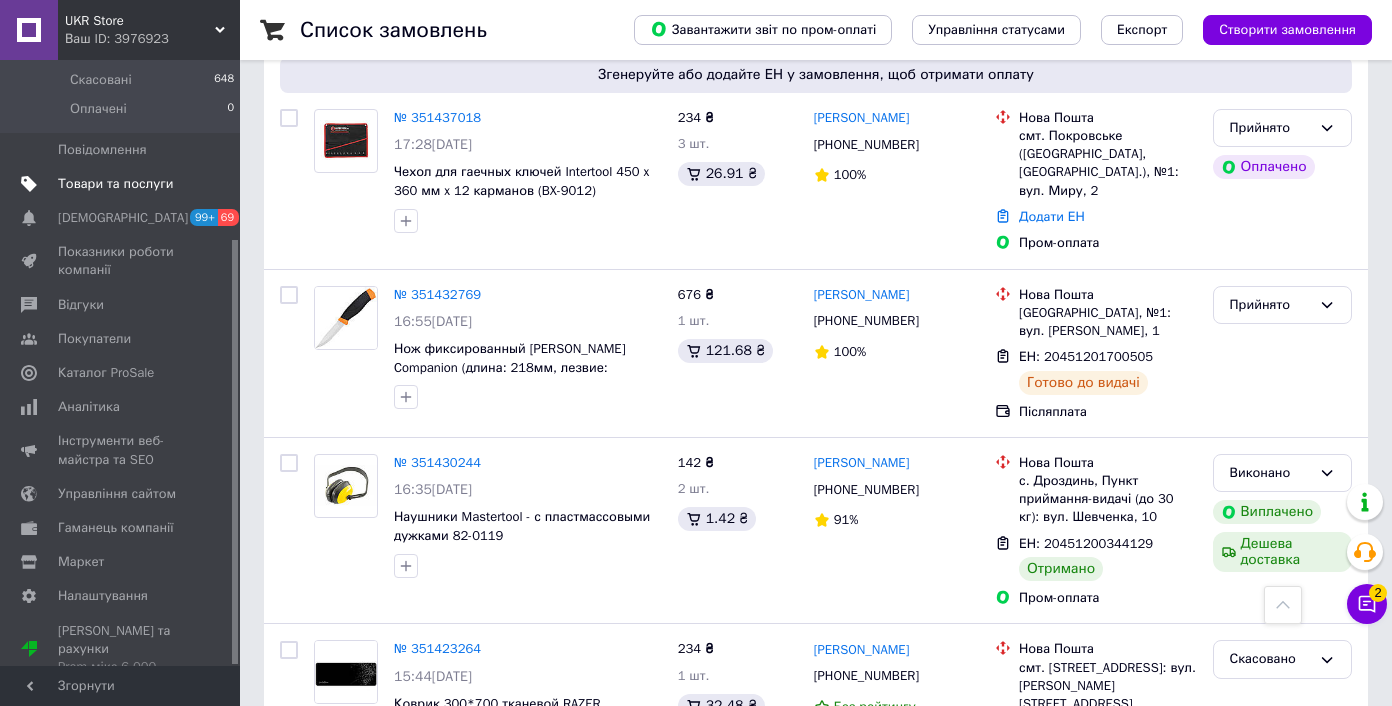 scroll, scrollTop: 9105, scrollLeft: 0, axis: vertical 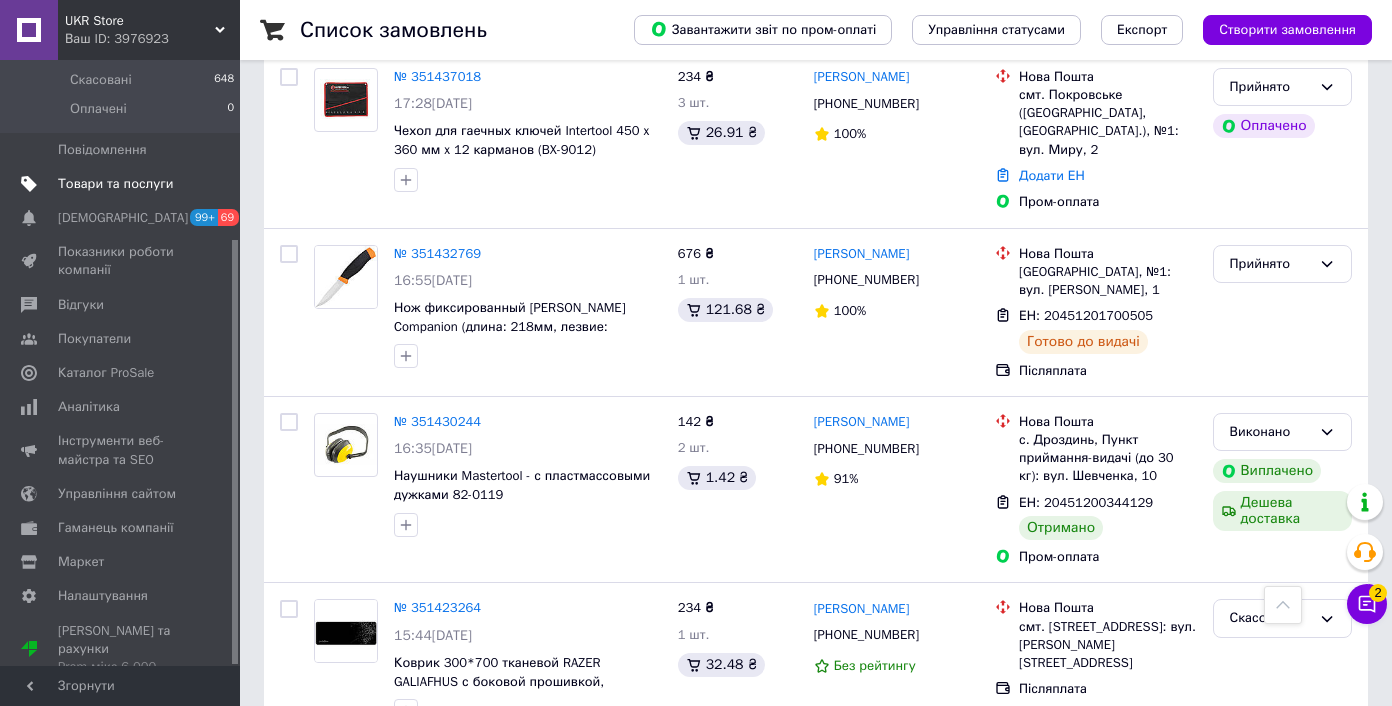 click on "3" at bounding box center (494, 1025) 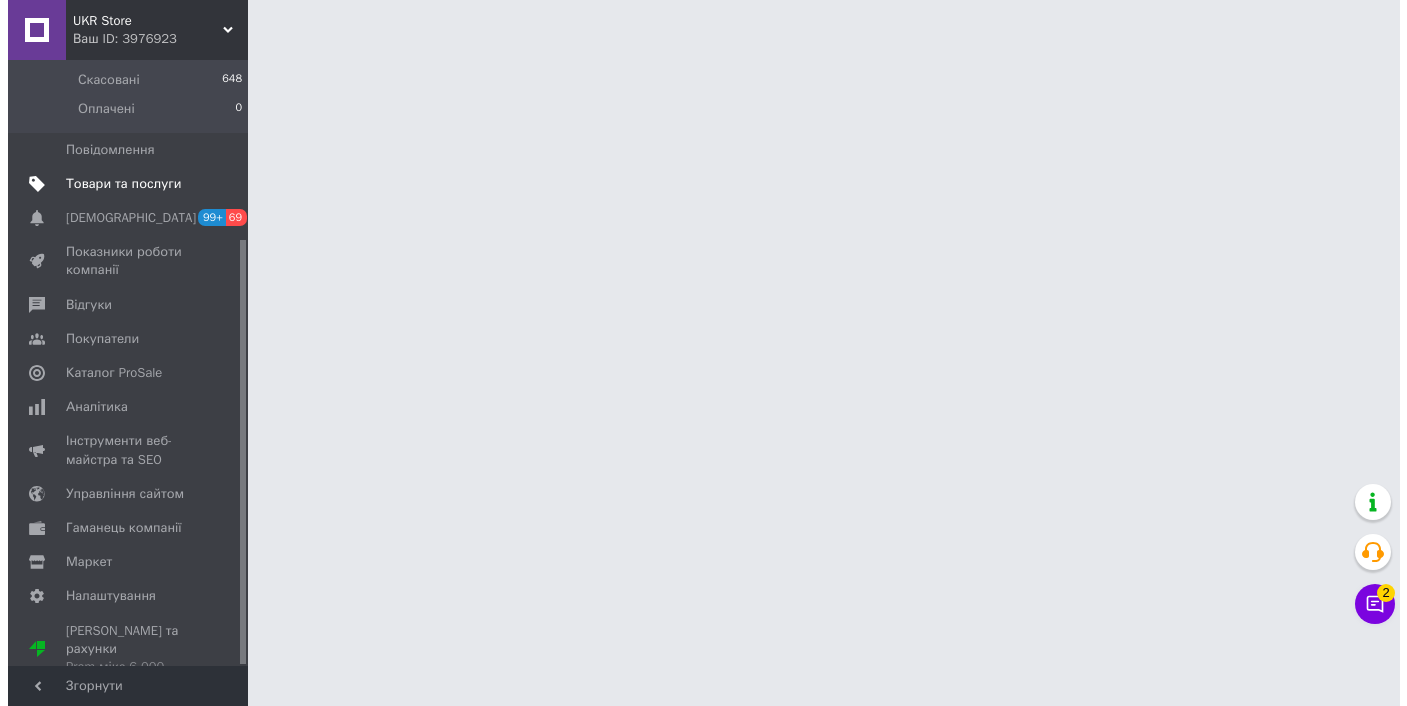scroll, scrollTop: 0, scrollLeft: 0, axis: both 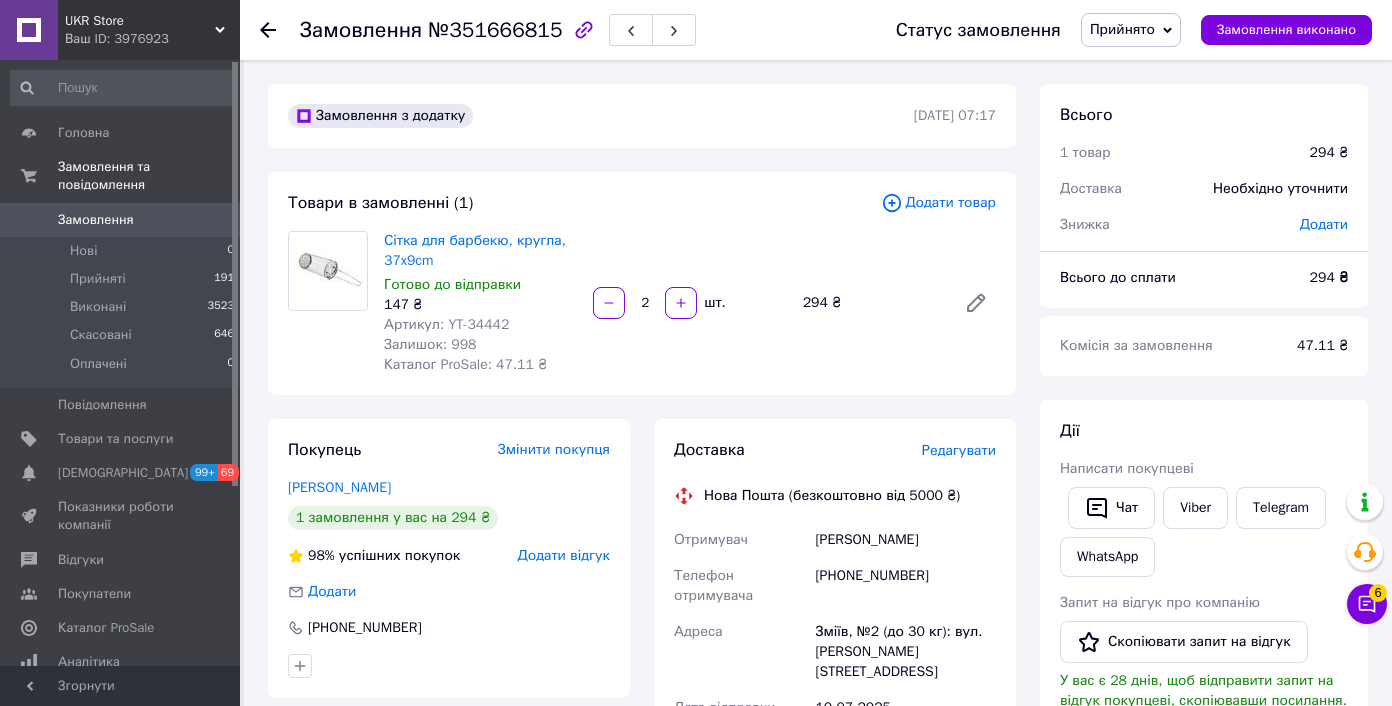 click on "Артикул: YT-34442" at bounding box center (446, 324) 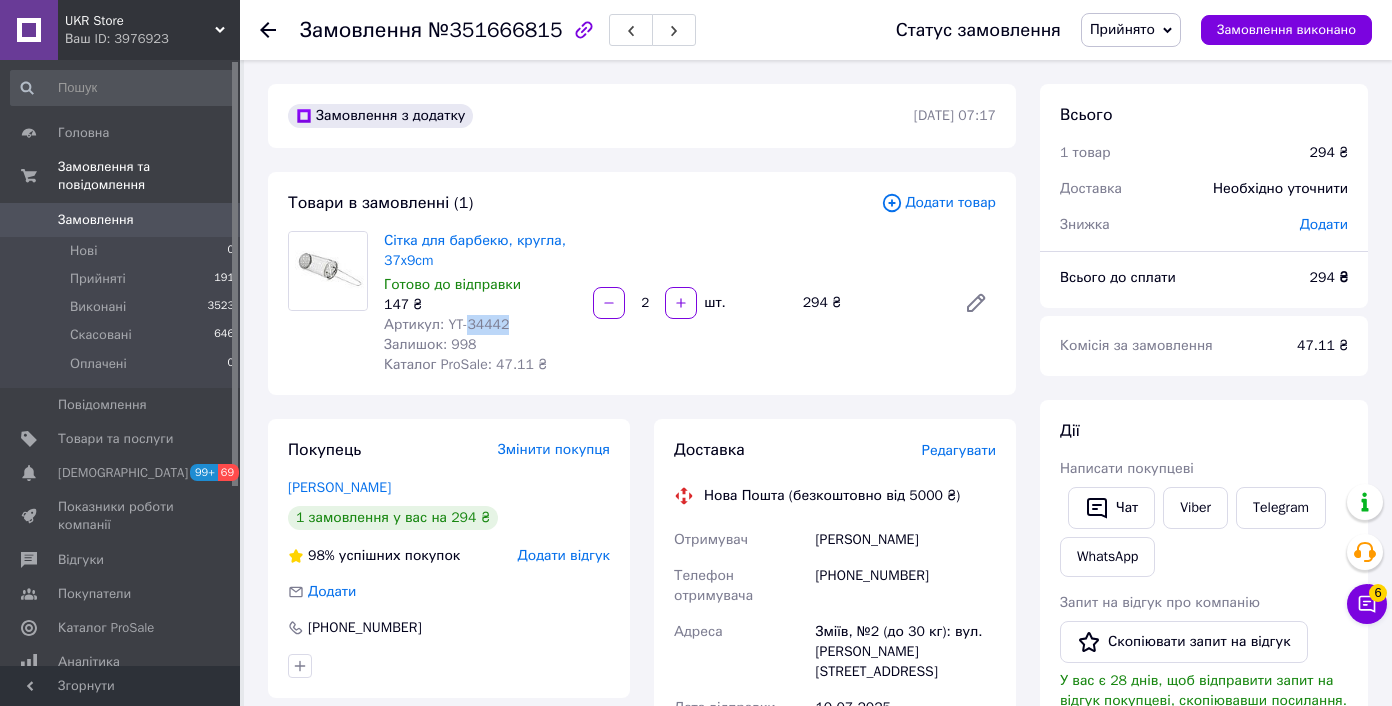 click on "Артикул: YT-34442" at bounding box center (446, 324) 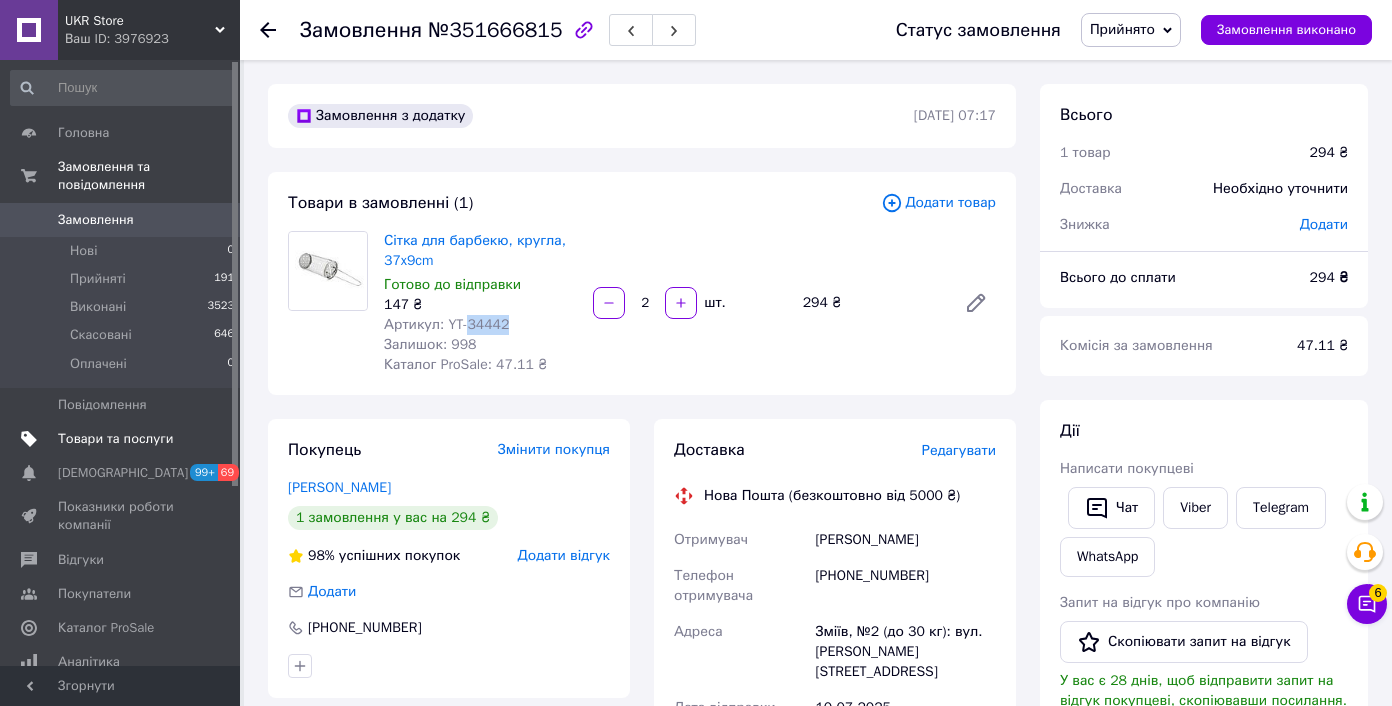 click on "Товари та послуги" at bounding box center (123, 439) 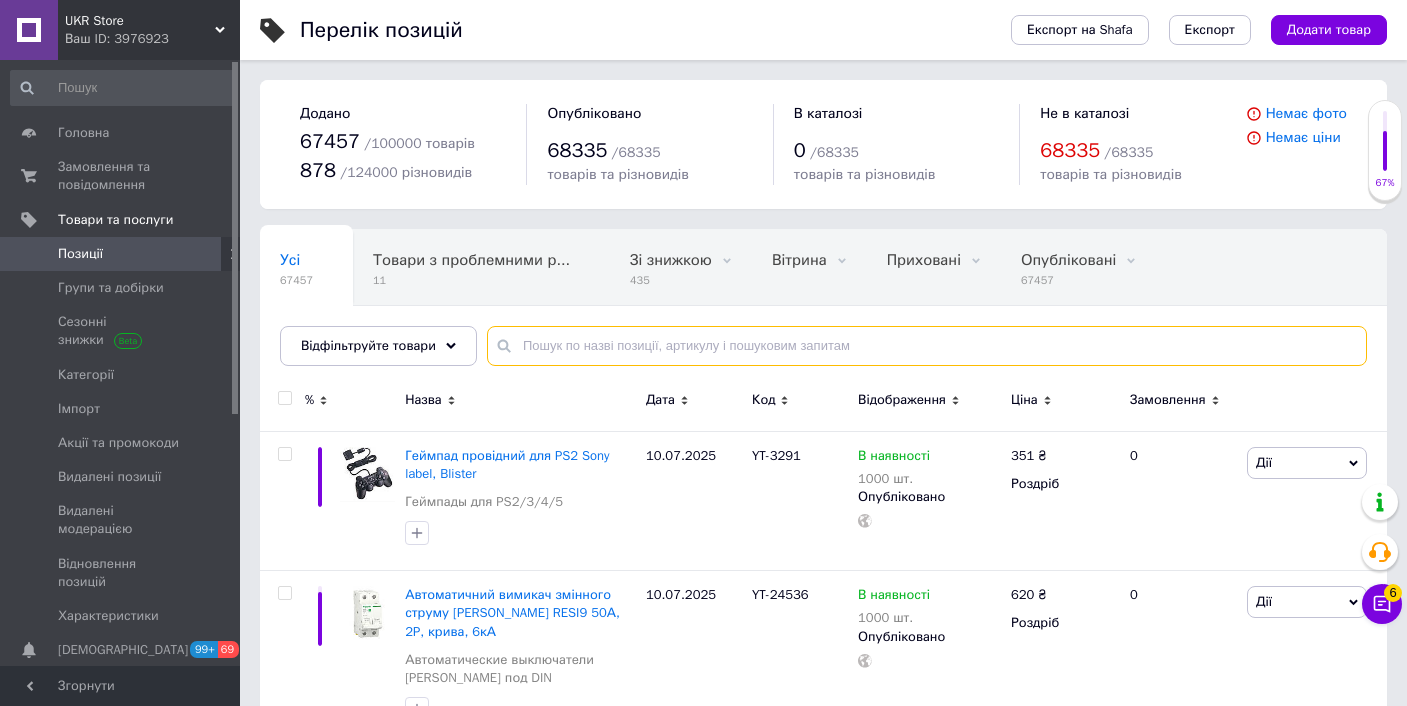 click at bounding box center [927, 346] 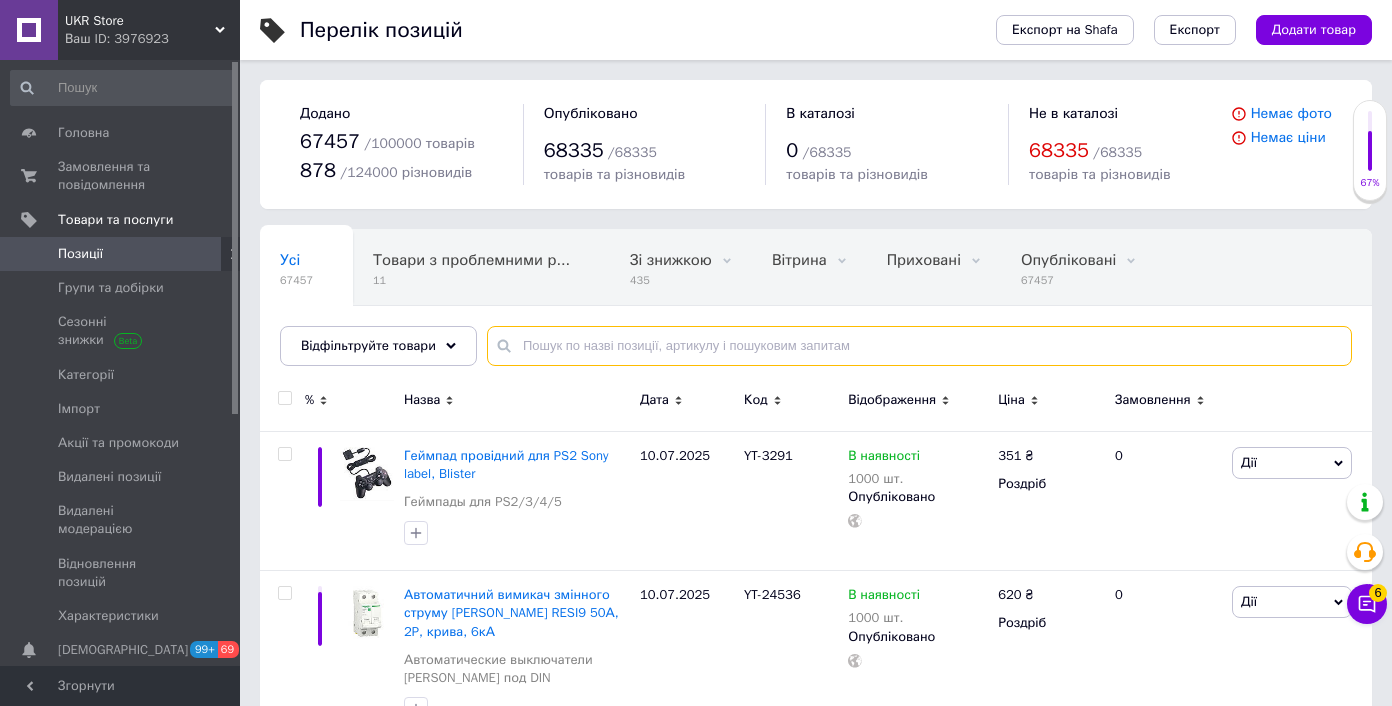 paste on "34442" 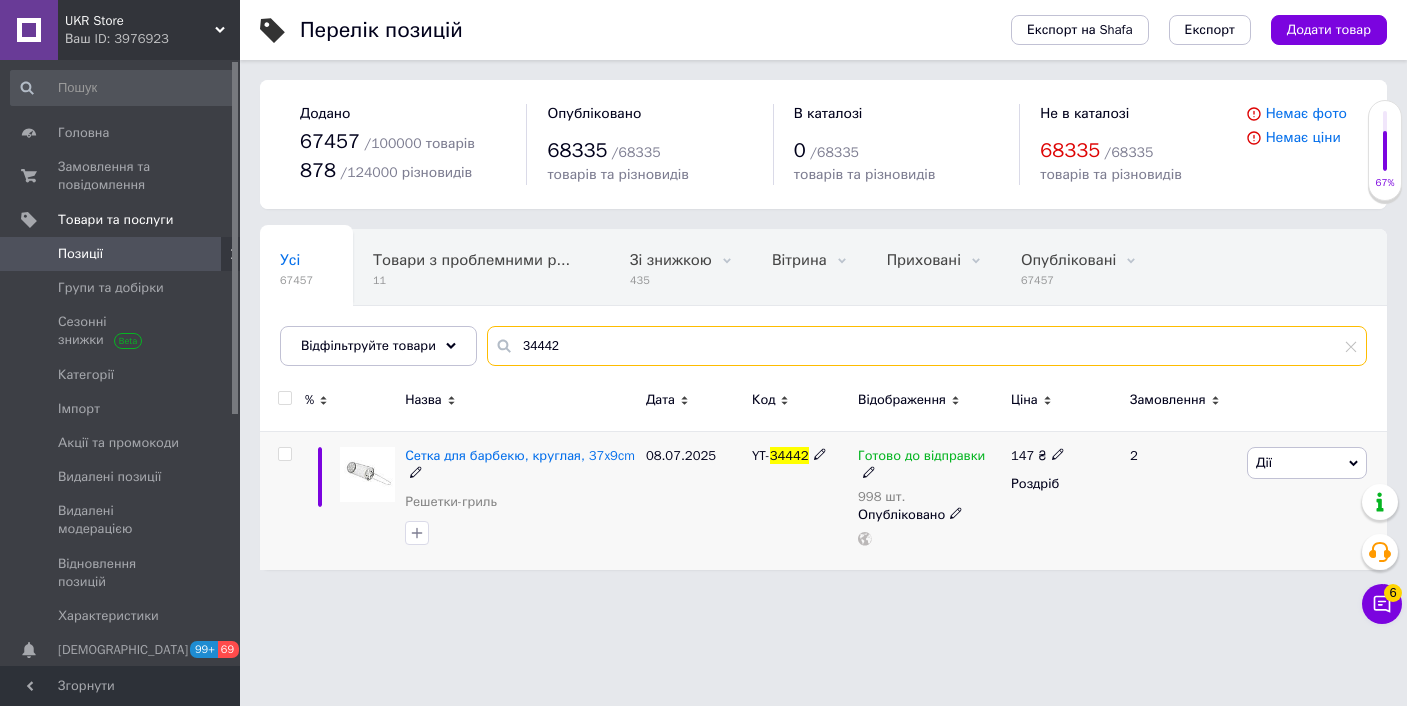 type on "34442" 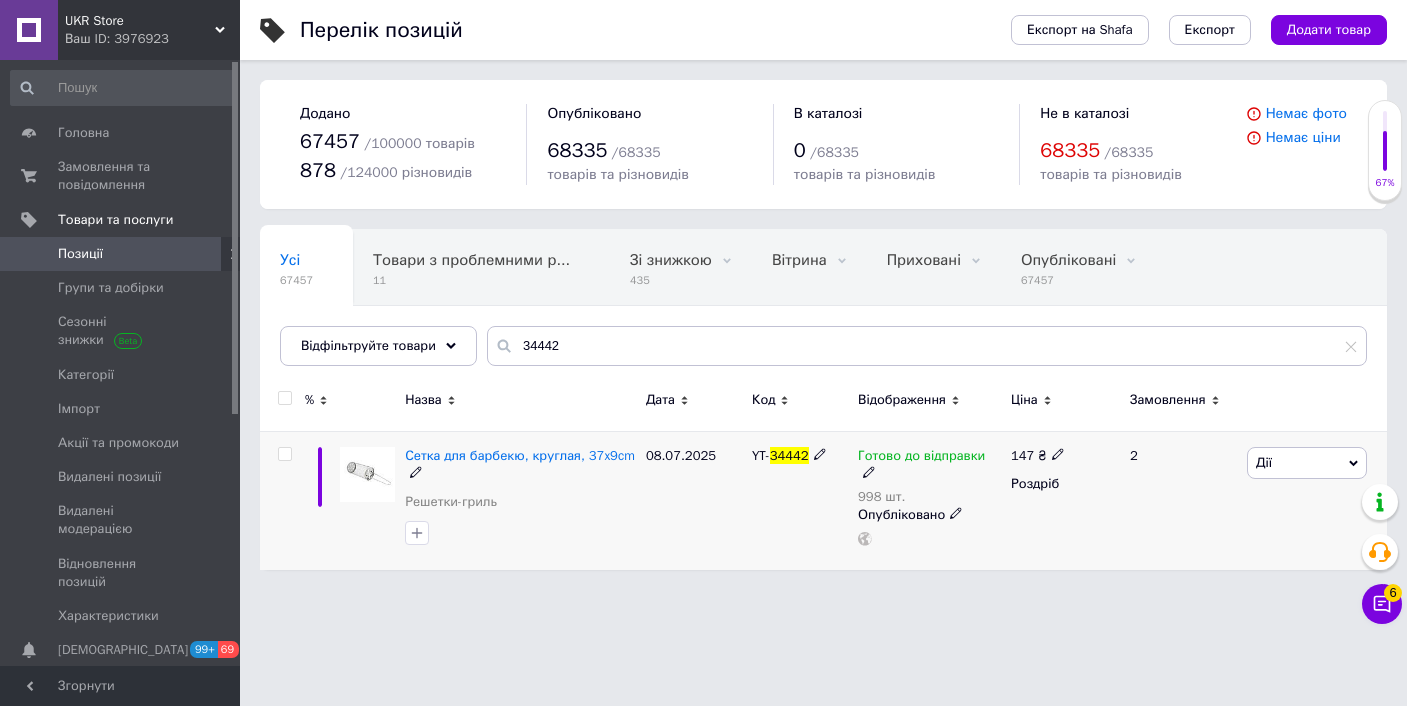 click 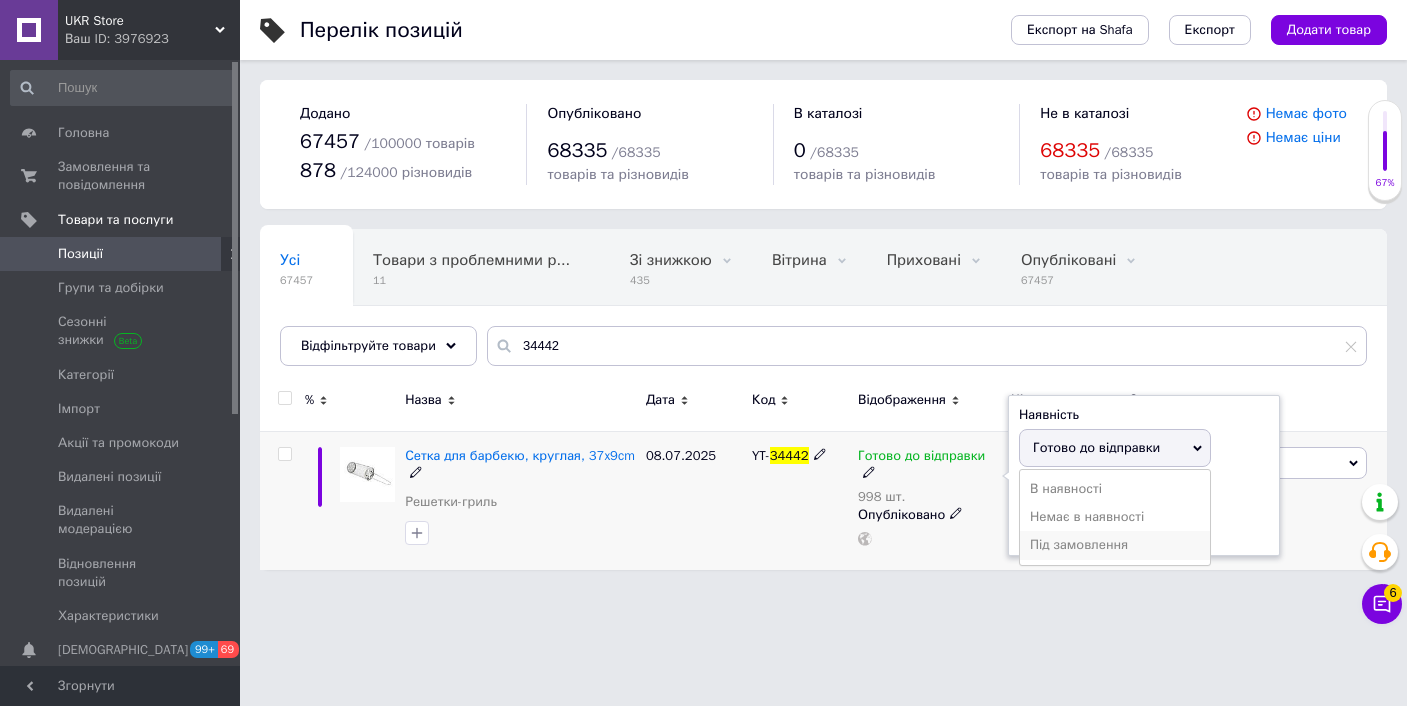 click on "Під замовлення" at bounding box center [1115, 545] 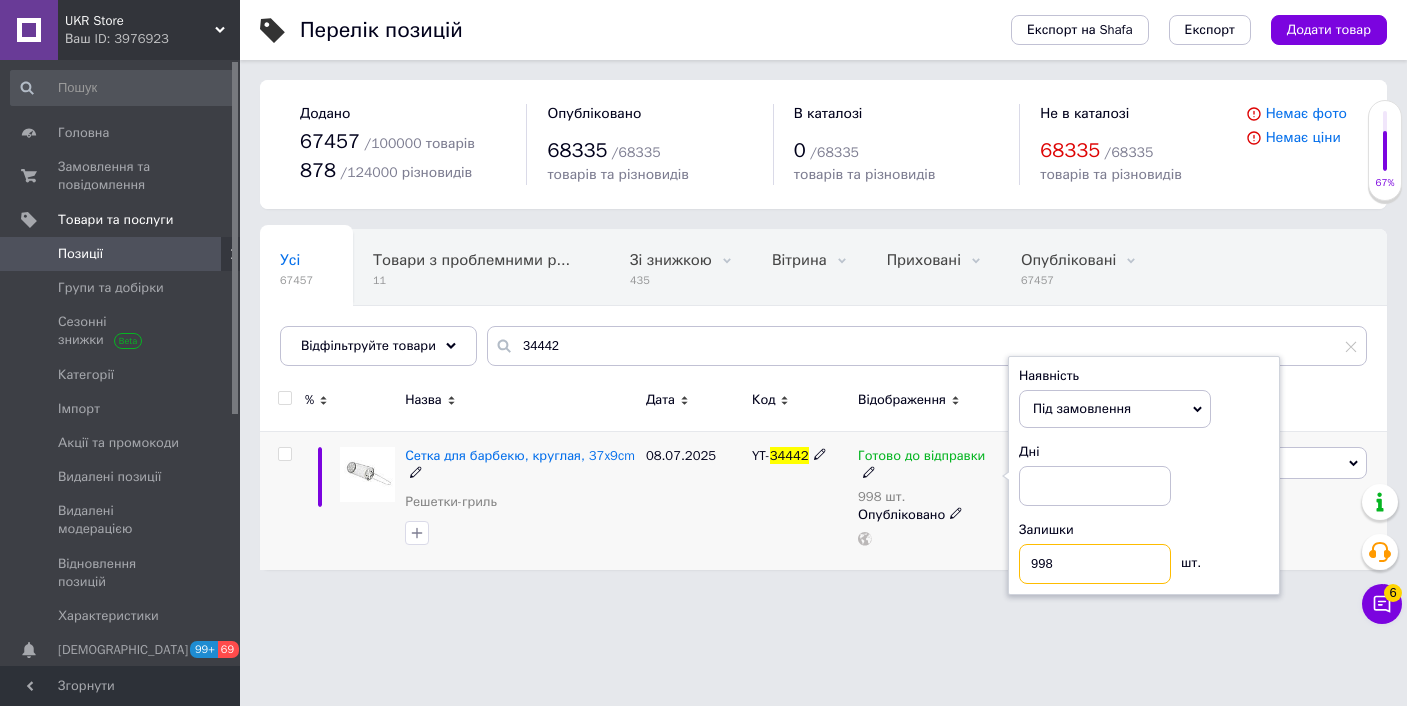 click on "998" at bounding box center [1095, 564] 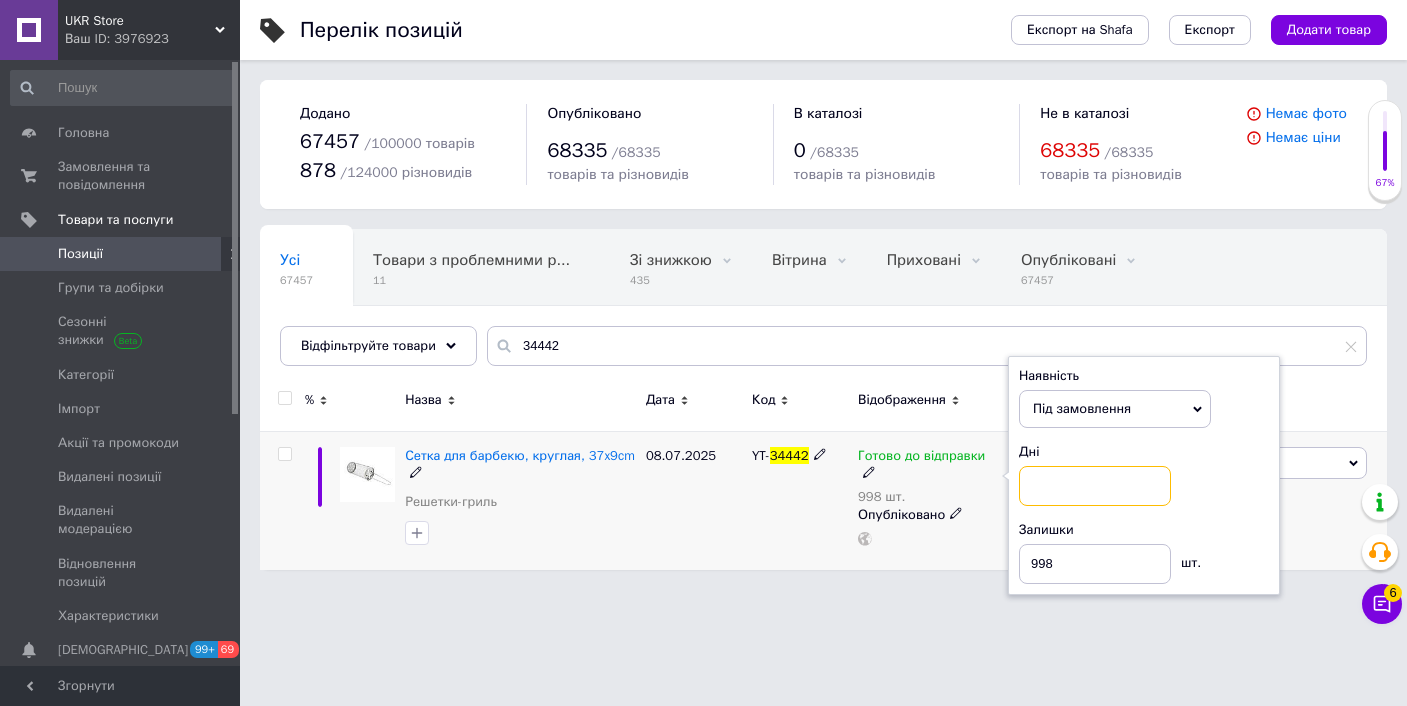 click at bounding box center [1095, 486] 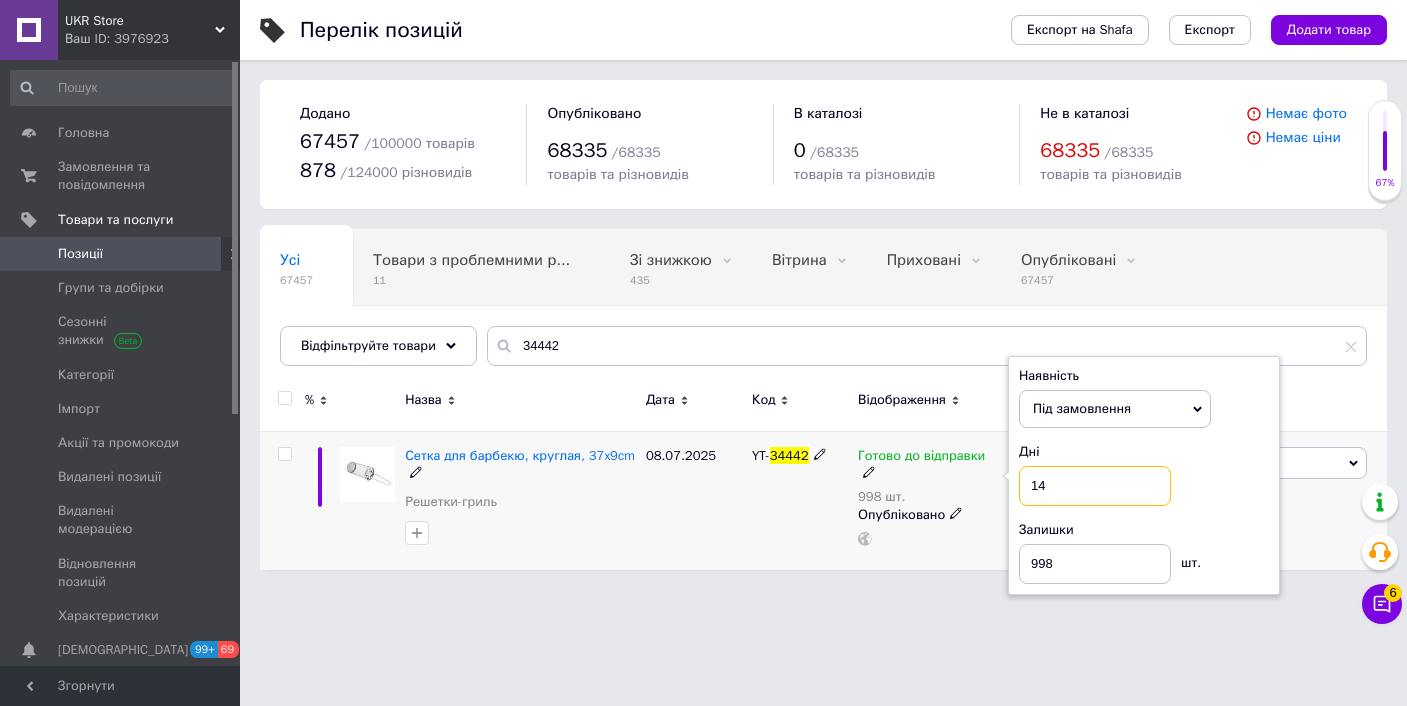type on "14" 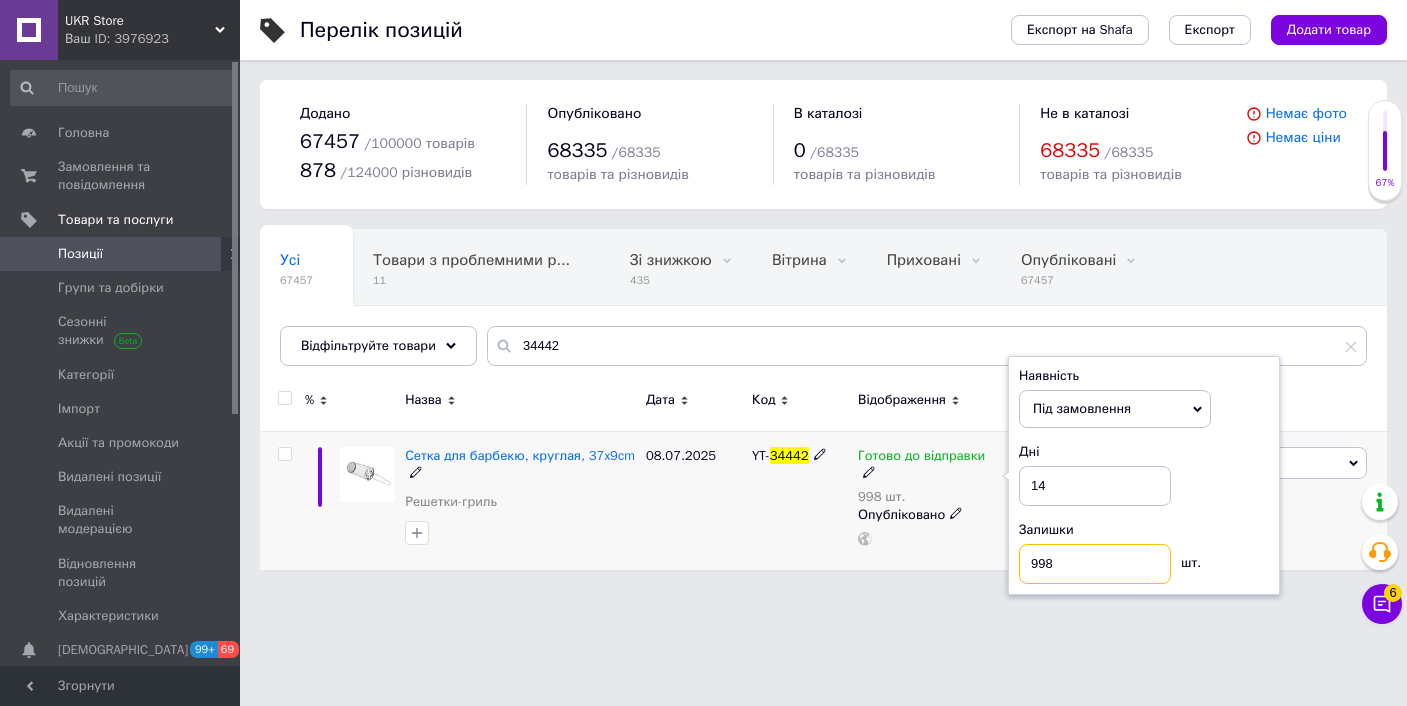 drag, startPoint x: 1063, startPoint y: 563, endPoint x: 1006, endPoint y: 563, distance: 57 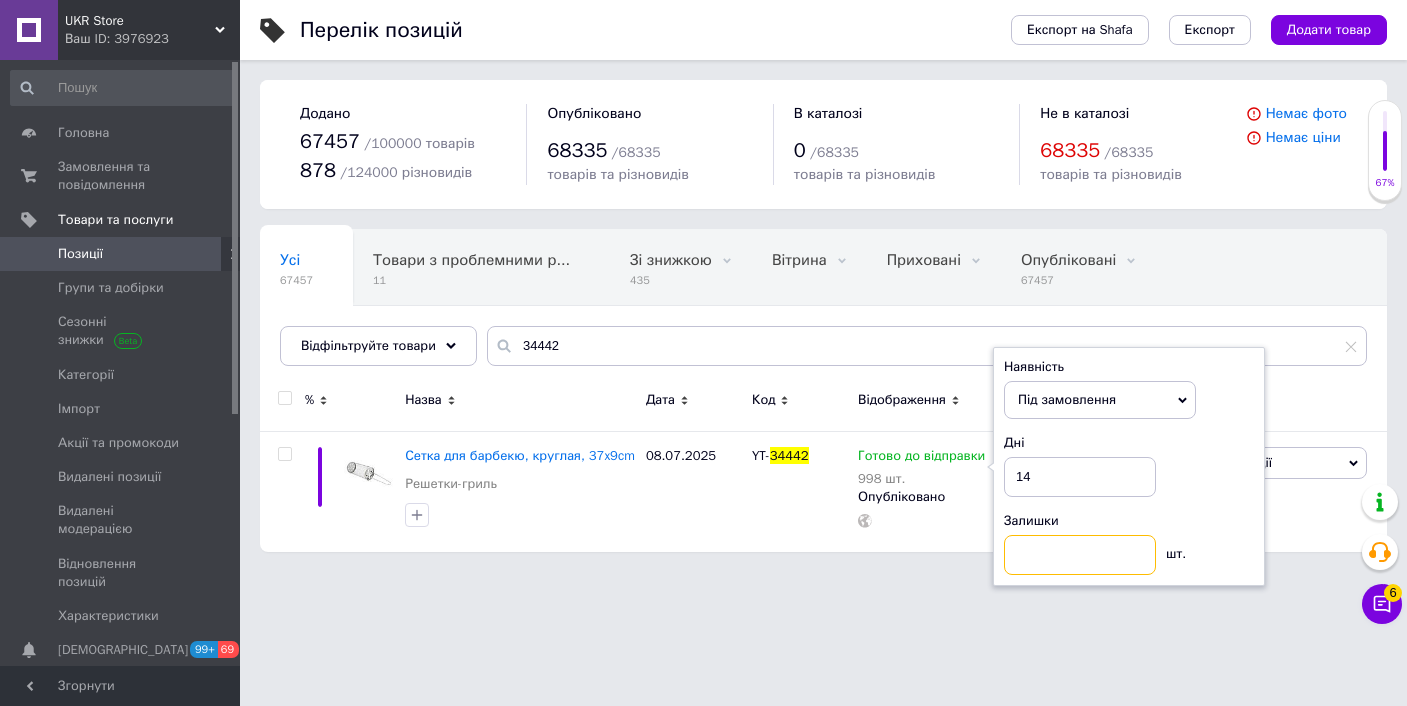 type 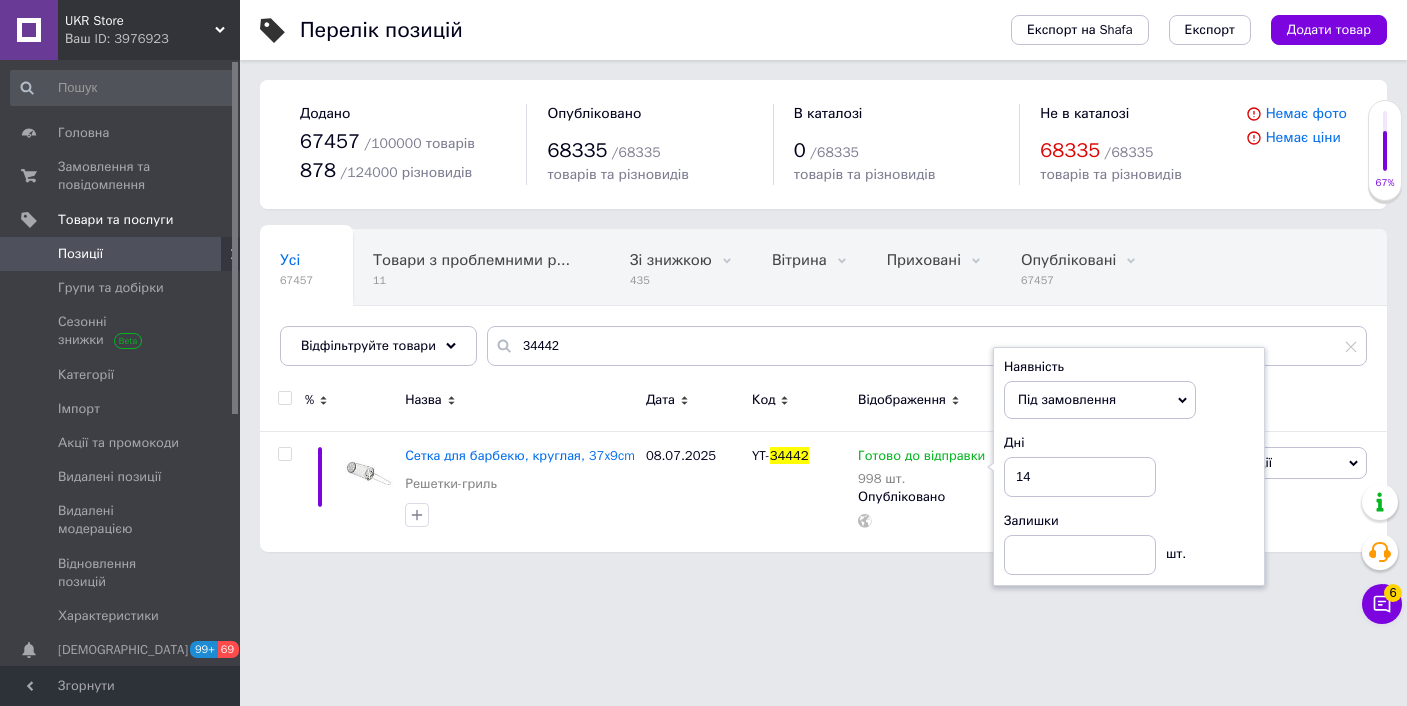 click on "UKR Store Ваш ID: 3976923 Сайт UKR Store Кабінет покупця Перевірити стан системи Сторінка на порталі Довідка Вийти Головна Замовлення та повідомлення 0 0 Товари та послуги Позиції Групи та добірки Сезонні знижки Категорії Імпорт Акції та промокоди Видалені позиції Видалені модерацією Відновлення позицій Характеристики Сповіщення 99+ 69 Показники роботи компанії Відгуки Покупатели Каталог ProSale Аналітика Інструменти веб-майстра та SEO Управління сайтом Гаманець компанії Маркет Налаштування Тарифи та рахунки Експорт" at bounding box center [703, 286] 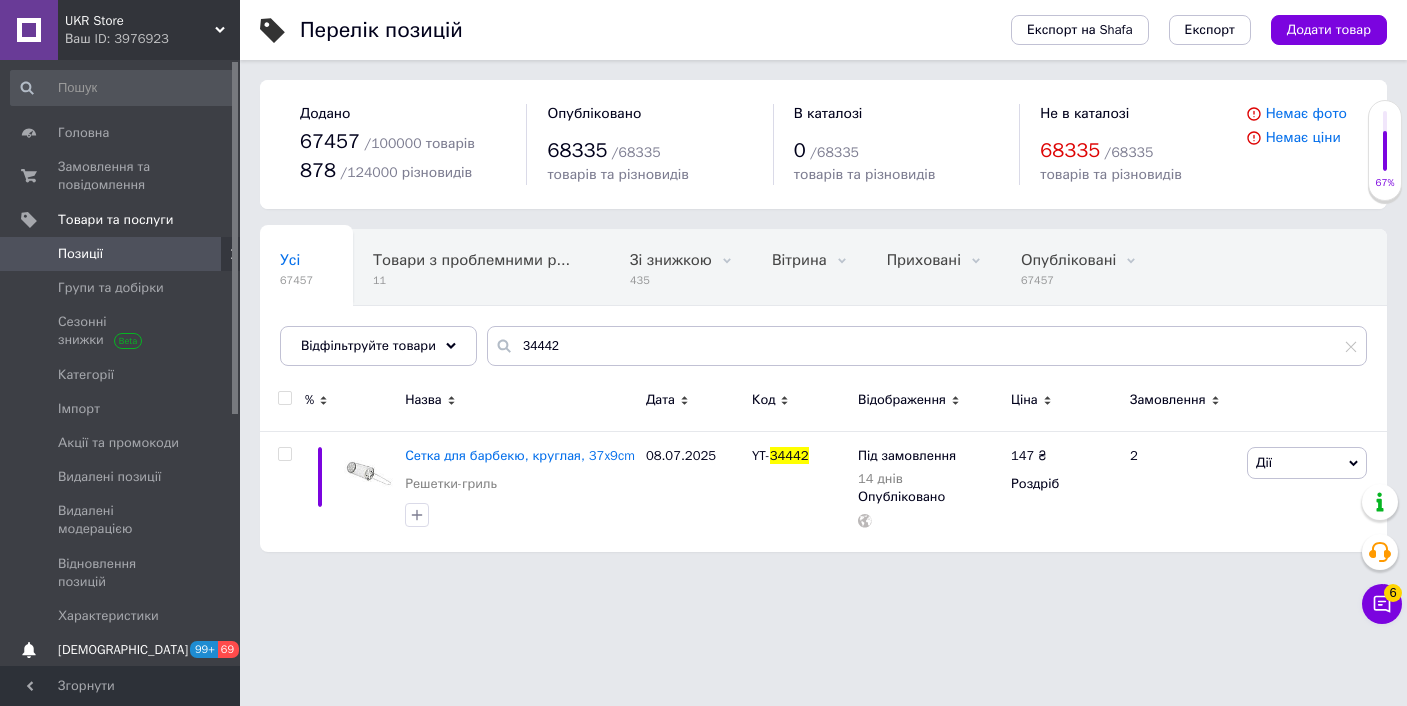 click on "[DEMOGRAPHIC_DATA]" at bounding box center [123, 650] 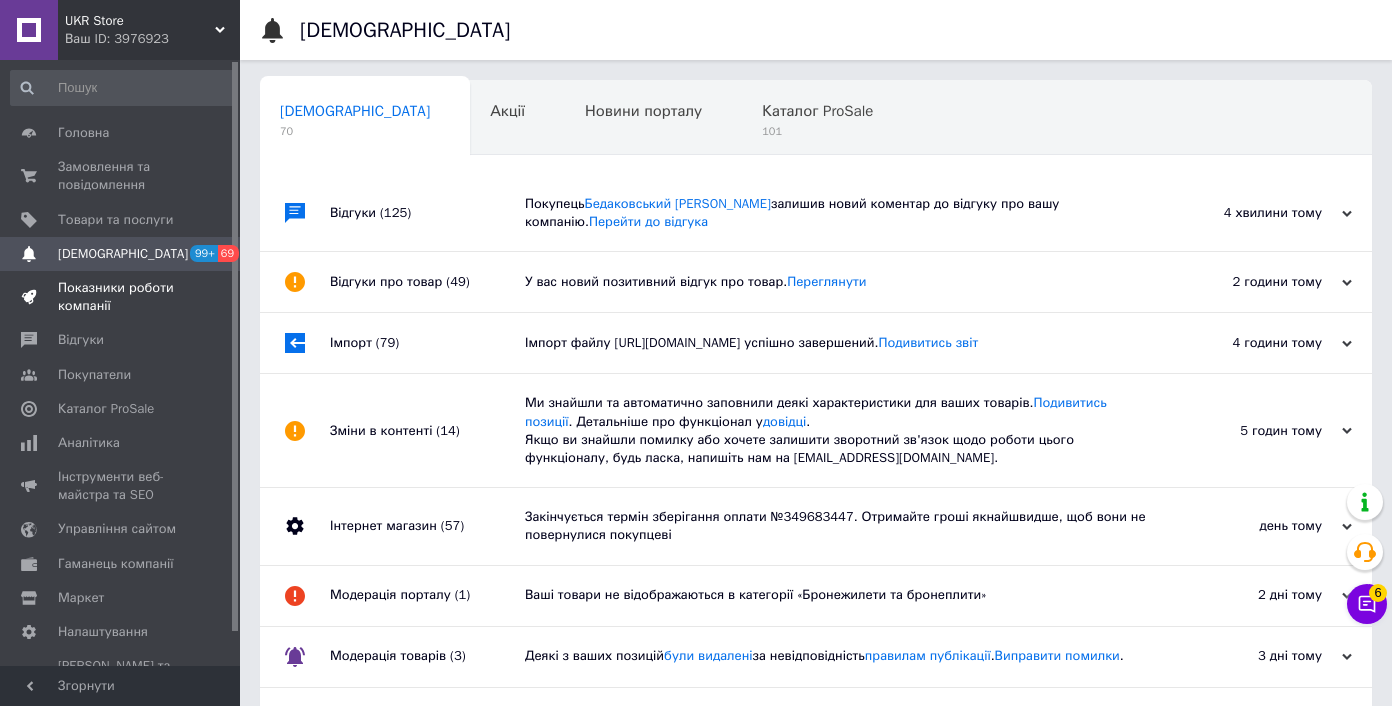 click on "Показники роботи компанії" at bounding box center (123, 297) 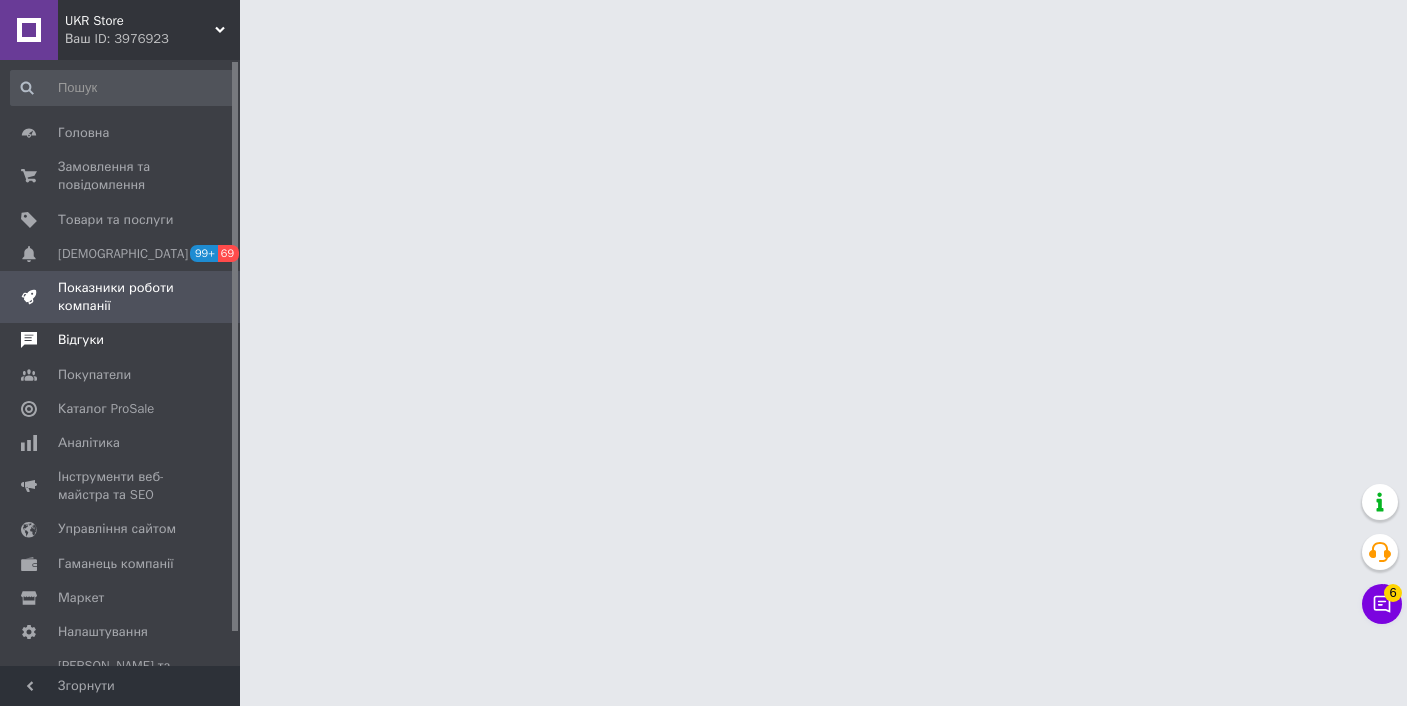 click on "Відгуки" at bounding box center (123, 340) 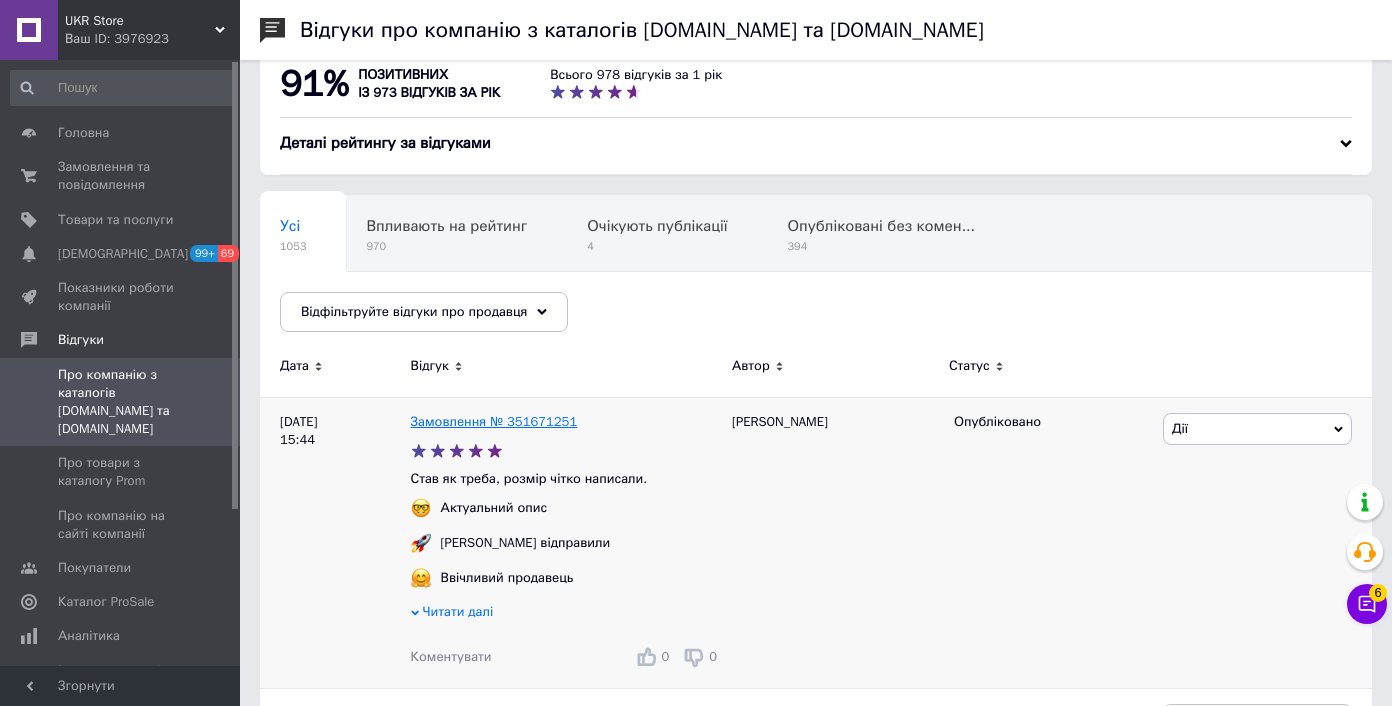scroll, scrollTop: 0, scrollLeft: 0, axis: both 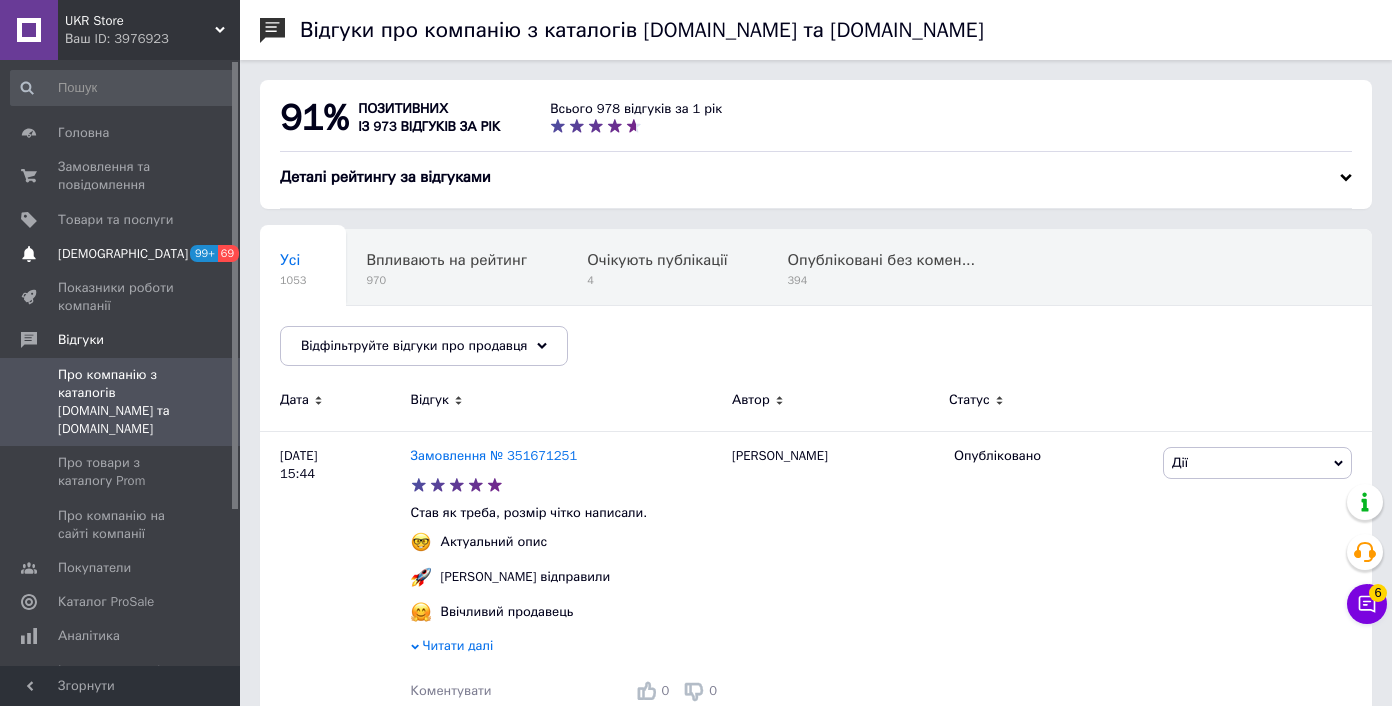 click on "Сповіщення 99+ 69" at bounding box center [123, 254] 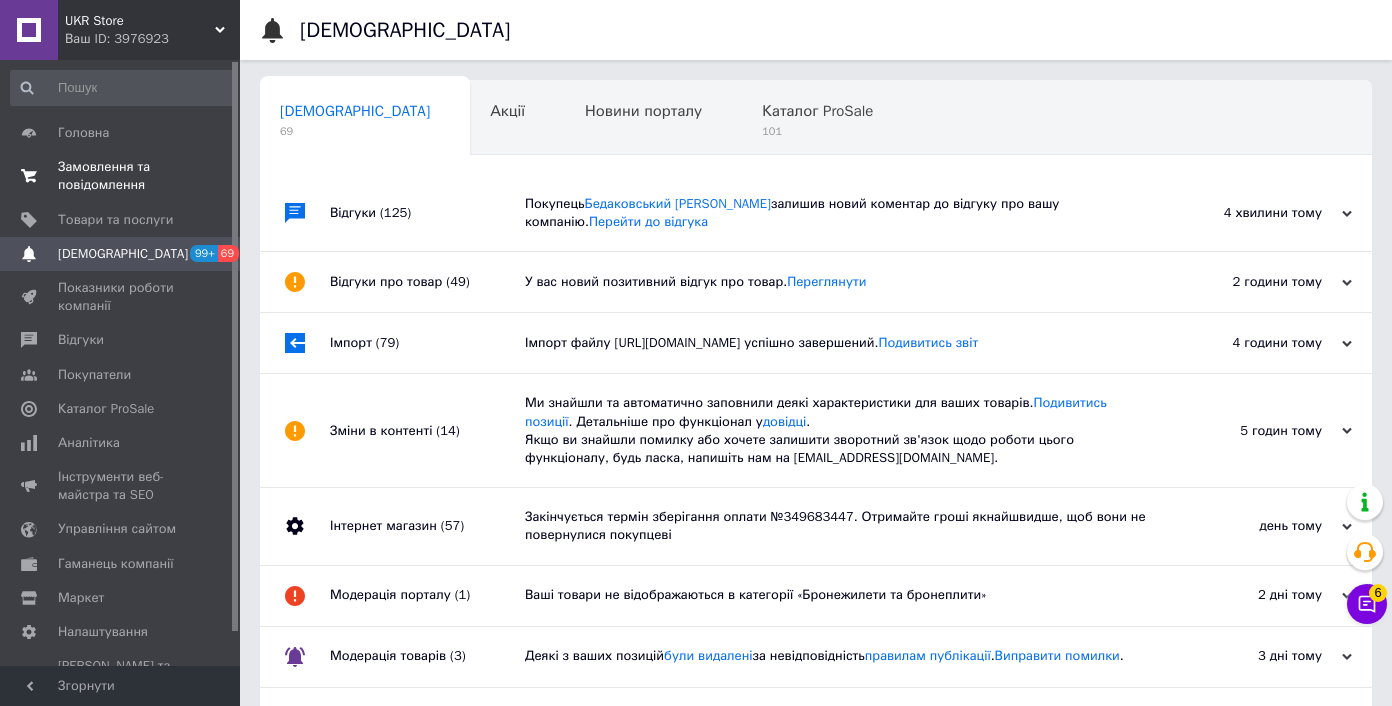 click on "Замовлення та повідомлення 0 0" at bounding box center [123, 176] 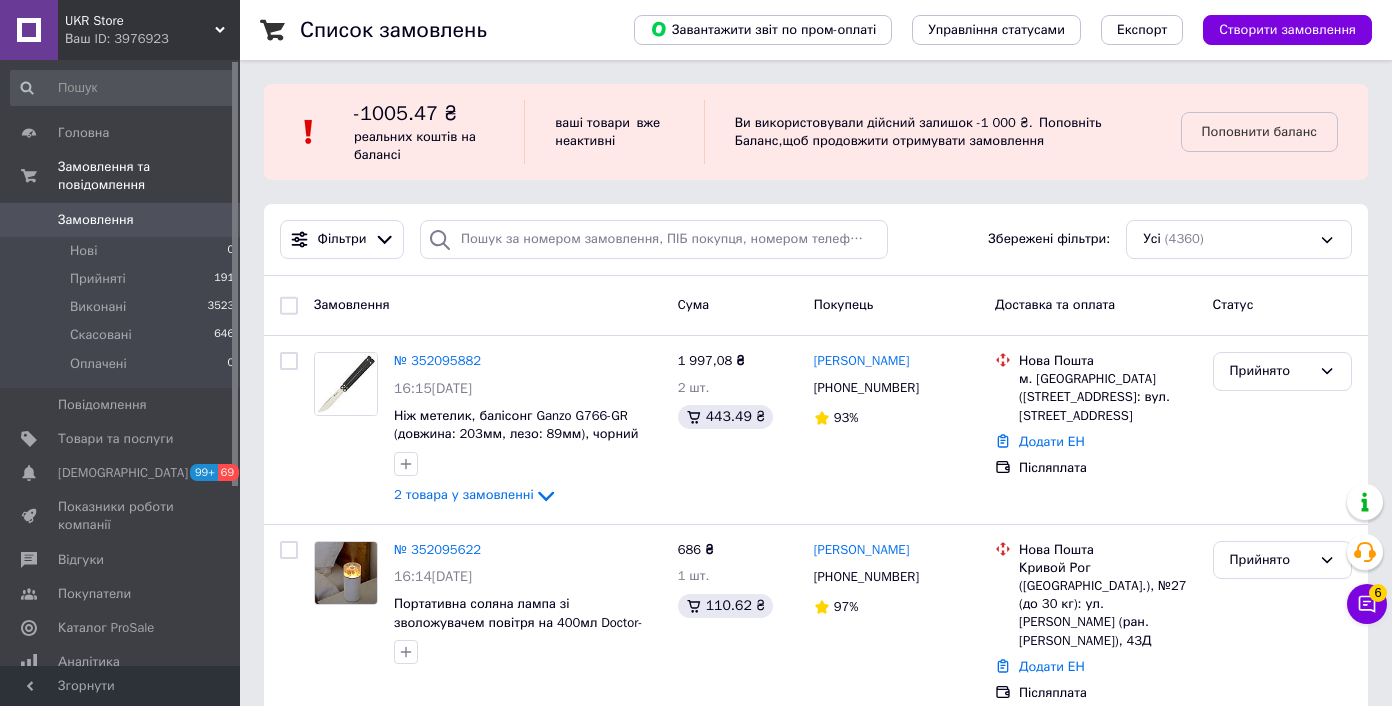 click on "UKR Store Ваш ID: 3976923 Сайт UKR Store Кабінет покупця Перевірити стан системи Сторінка на порталі Довідка Вийти Головна Замовлення та повідомлення Замовлення 0 Нові 0 Прийняті 191 Виконані 3523 Скасовані 646 Оплачені 0 Повідомлення 0 Товари та послуги Сповіщення 99+ 69 Показники роботи компанії Відгуки Покупатели Каталог ProSale Аналітика Інструменти веб-майстра та SEO Управління сайтом Гаманець компанії Маркет Налаштування Тарифи та рахунки Prom мікс 6 000 Згорнути
Список замовлень   Завантажити звіт по пром-оплаті   1" at bounding box center [696, 5327] 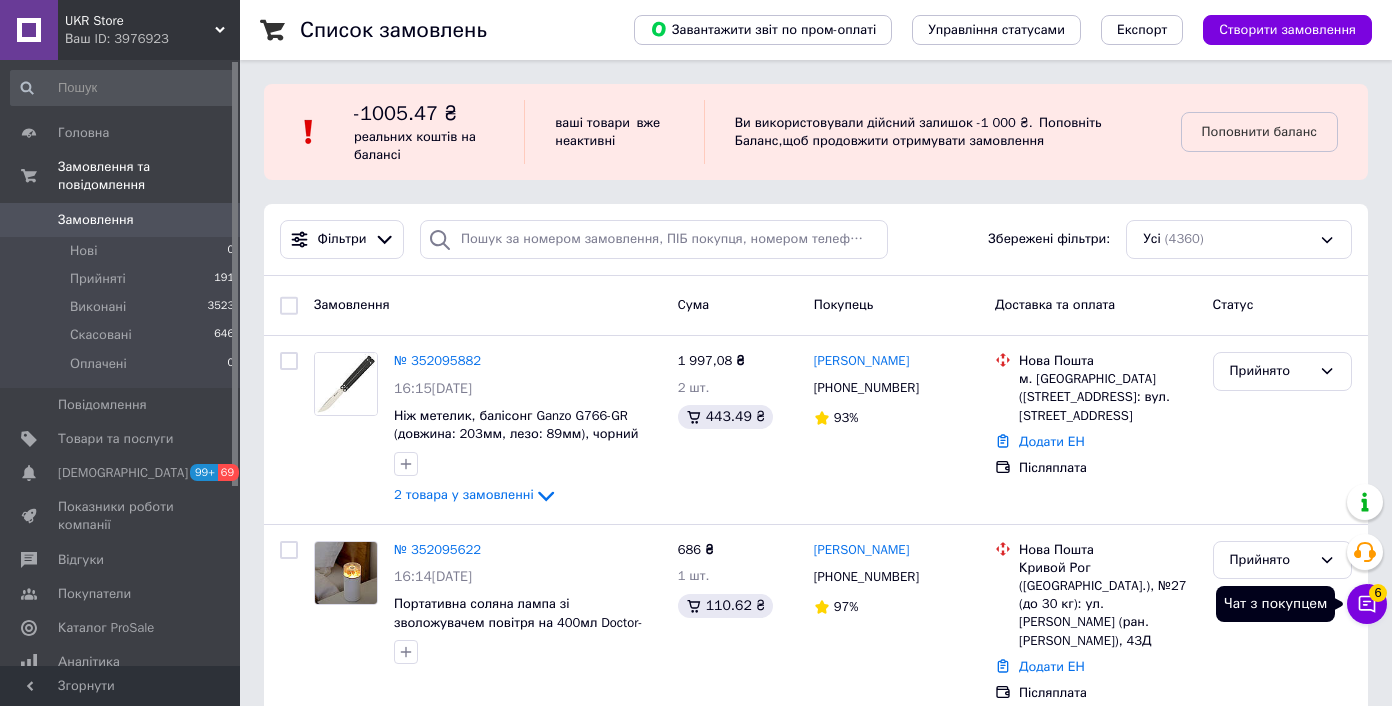 click on "Чат з покупцем 6" at bounding box center (1367, 604) 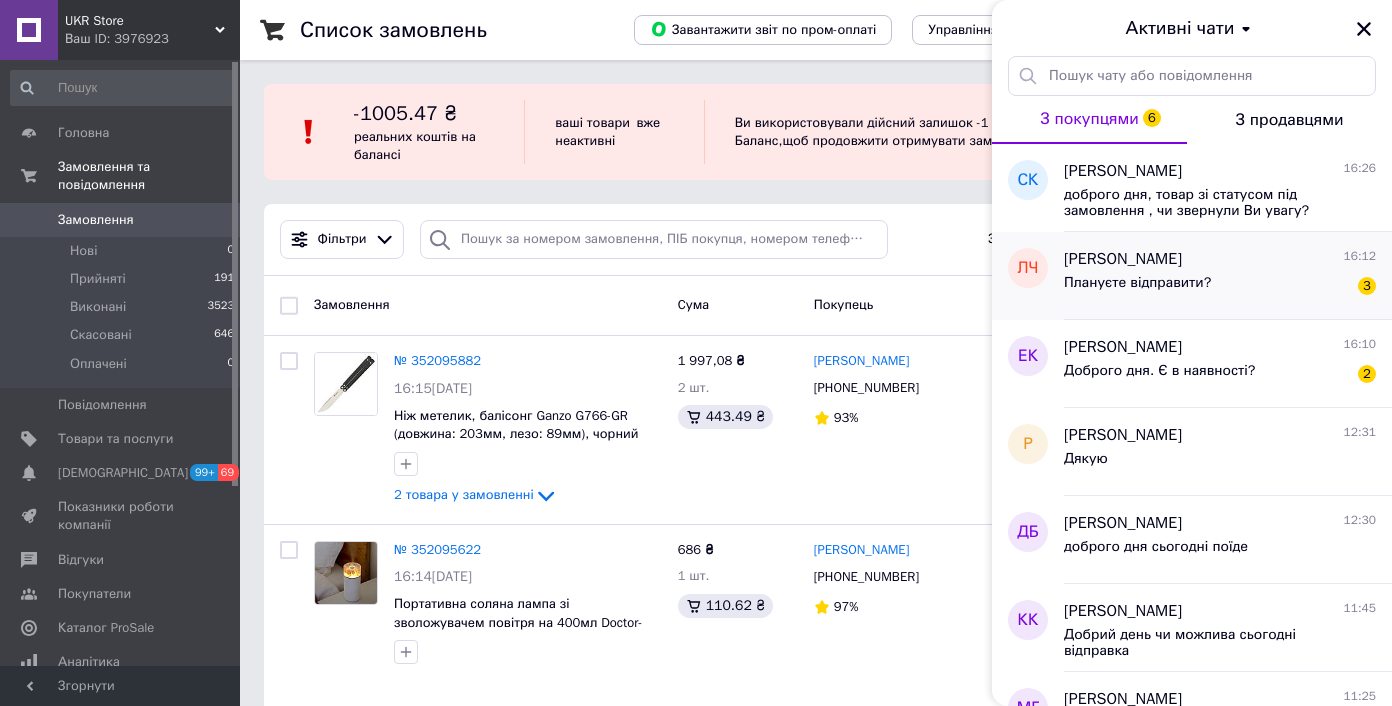 click on "Плануєте відправити? 3" at bounding box center [1220, 287] 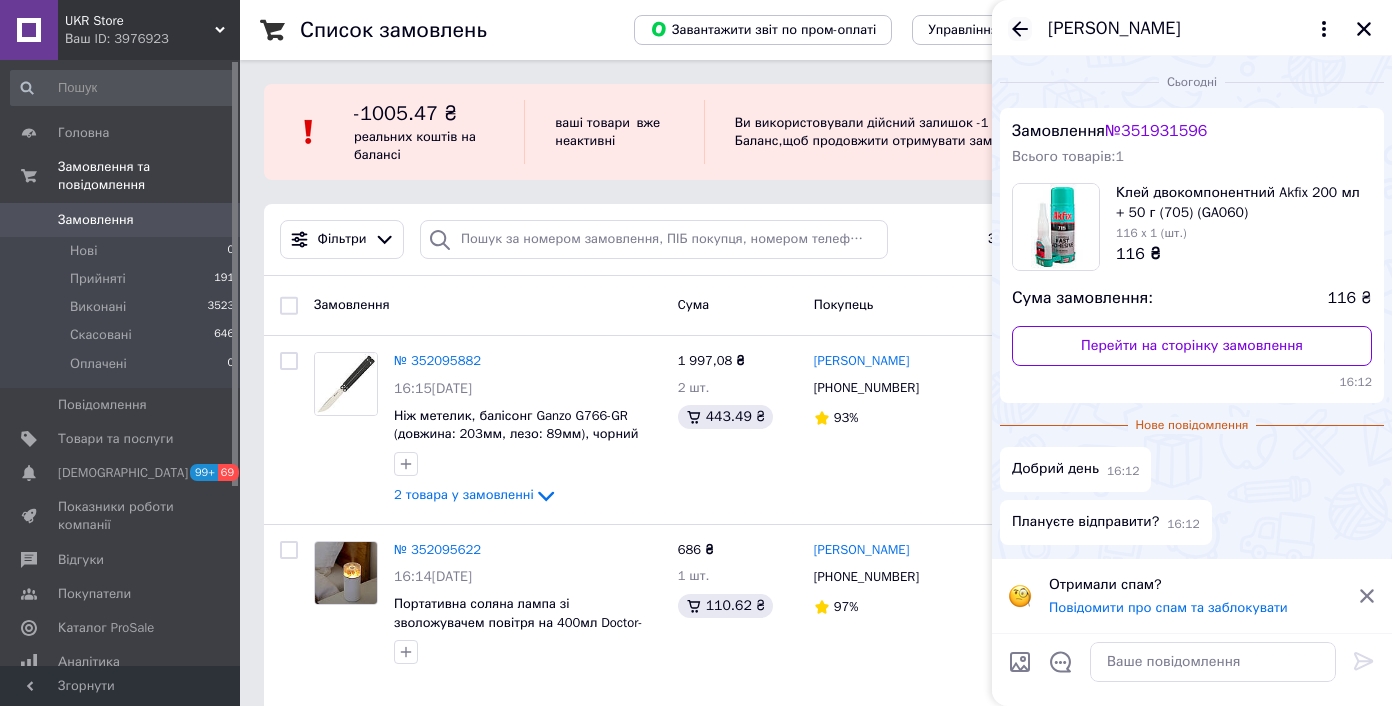 click on "Любомир Чорней" at bounding box center [1192, 28] 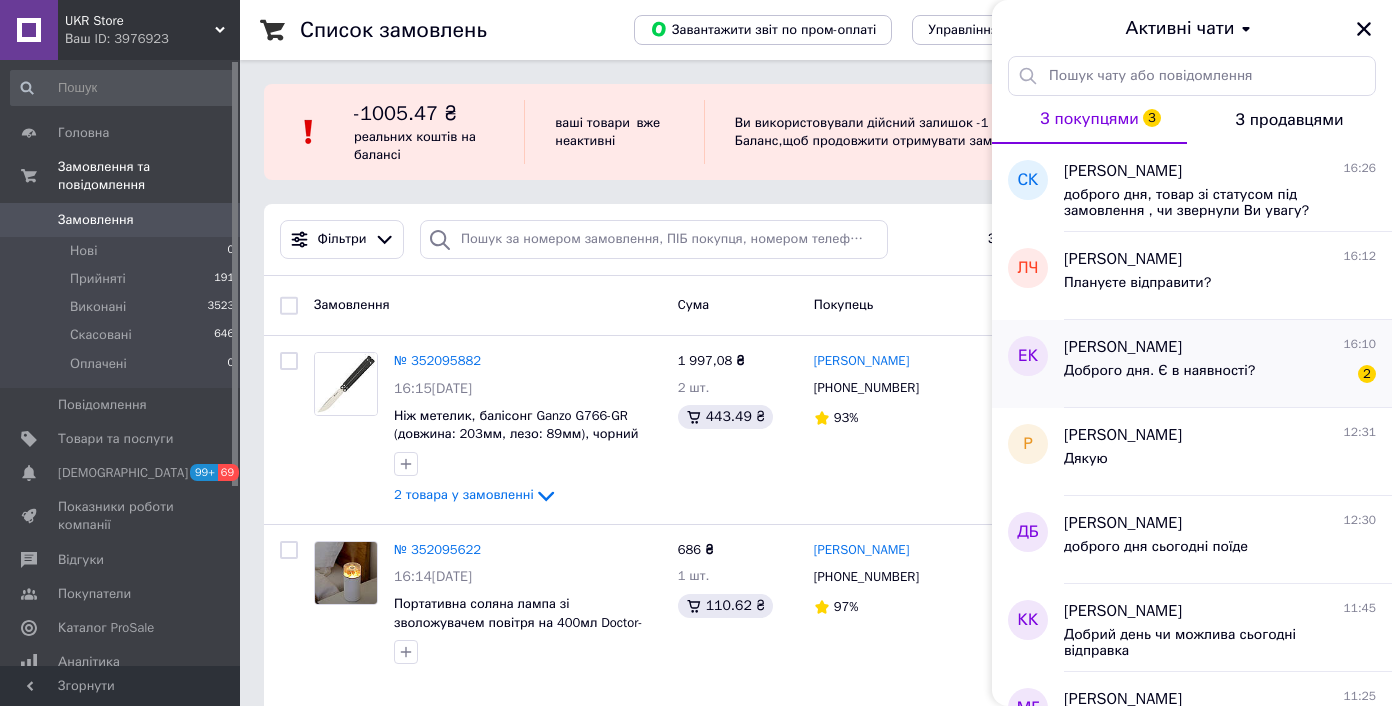 click on "Доброго дня. Є в наявності?" at bounding box center (1159, 377) 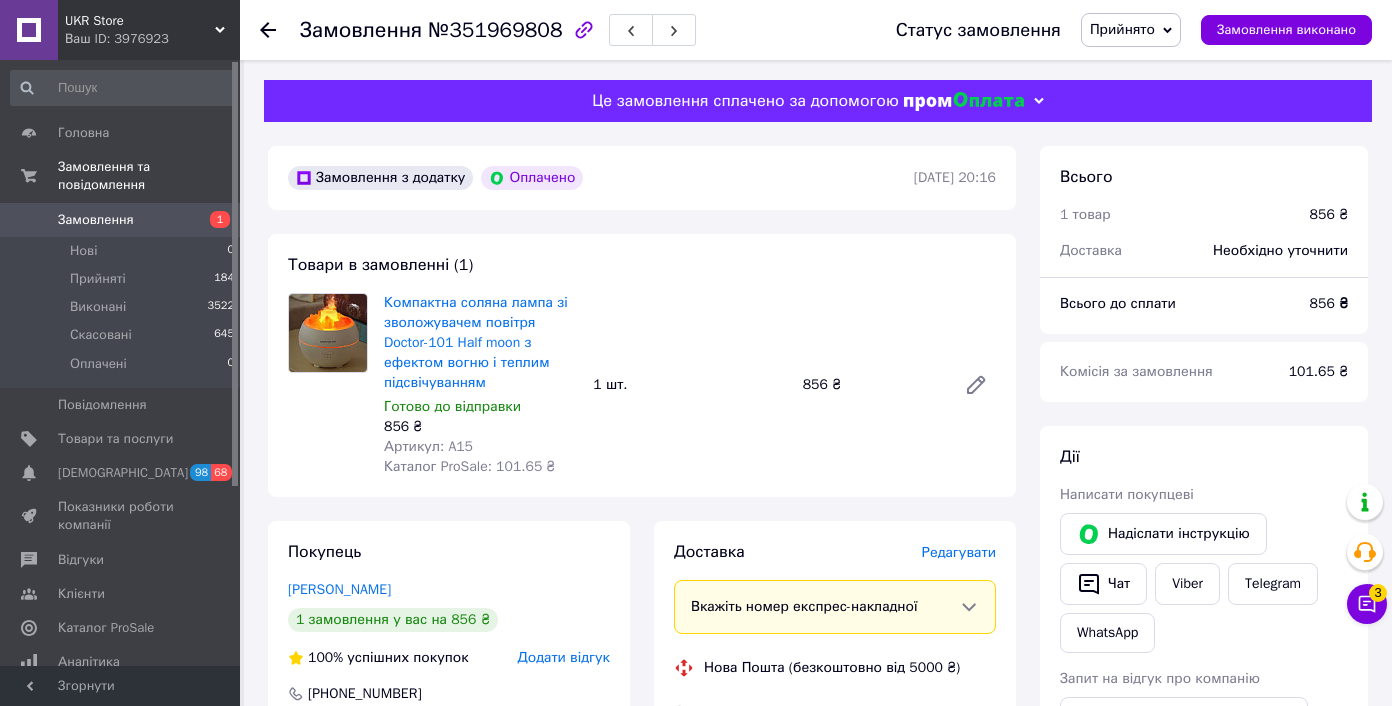 scroll, scrollTop: 4, scrollLeft: 0, axis: vertical 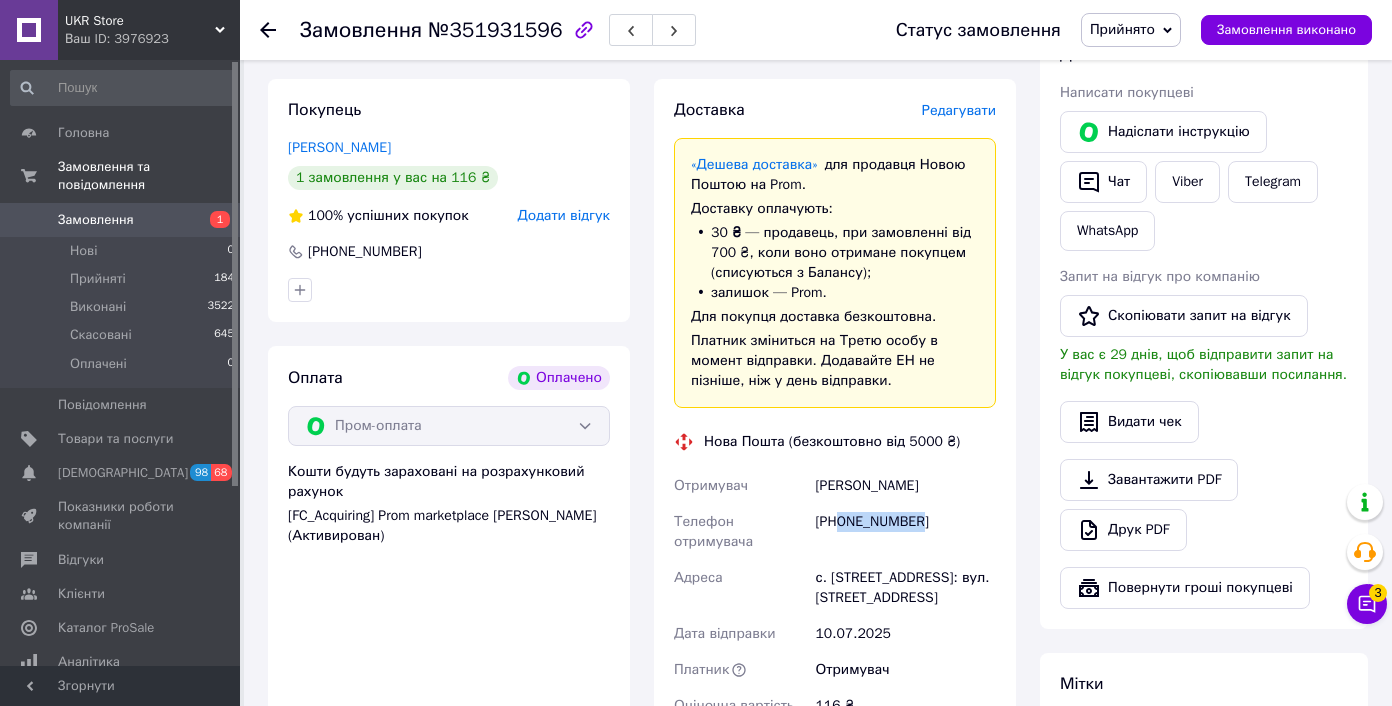 drag, startPoint x: 838, startPoint y: 541, endPoint x: 980, endPoint y: 547, distance: 142.12671 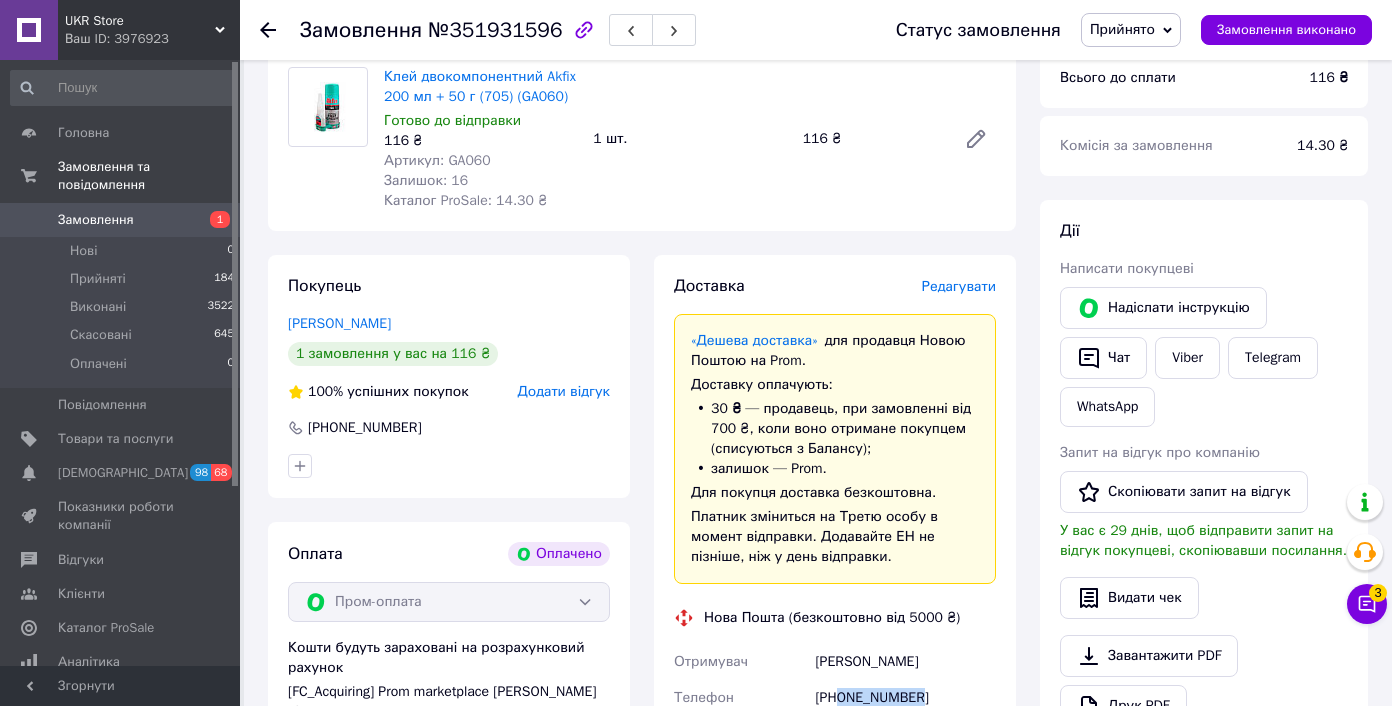 scroll, scrollTop: 0, scrollLeft: 0, axis: both 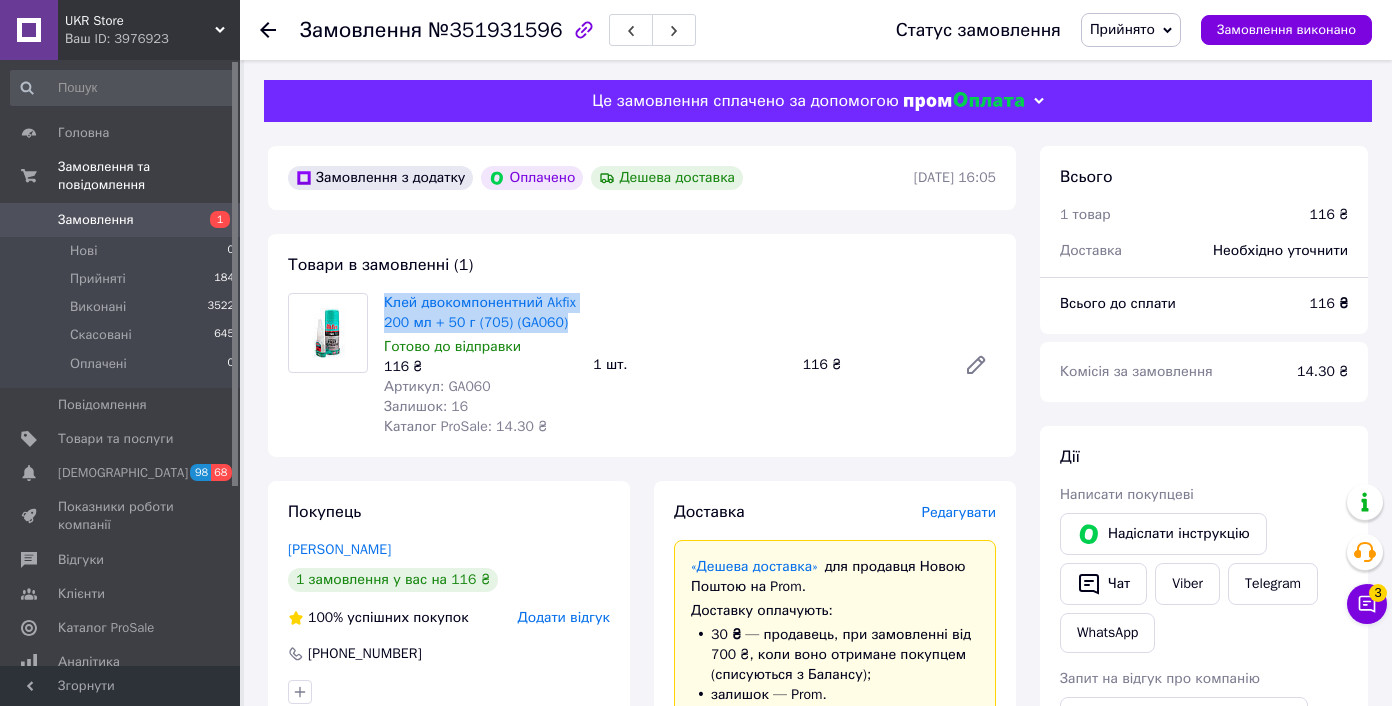 drag, startPoint x: 434, startPoint y: 341, endPoint x: 378, endPoint y: 296, distance: 71.8401 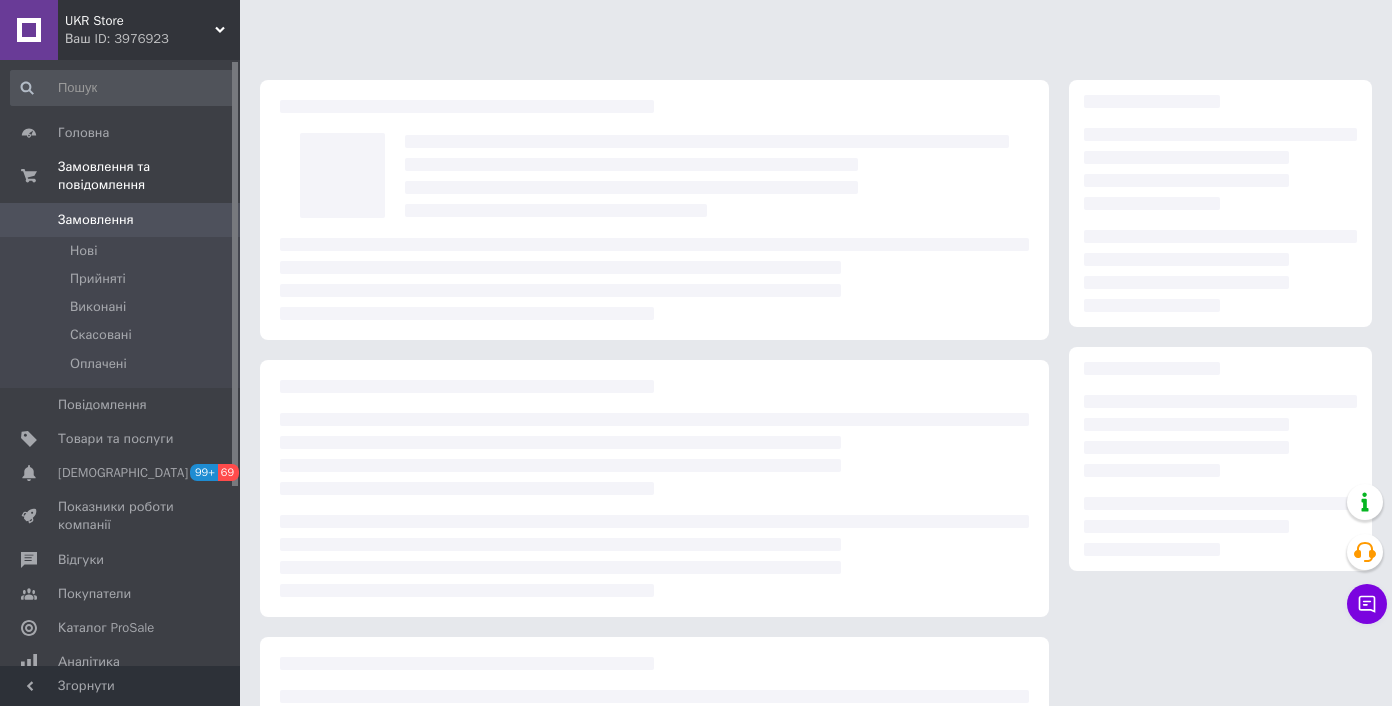 scroll, scrollTop: 0, scrollLeft: 0, axis: both 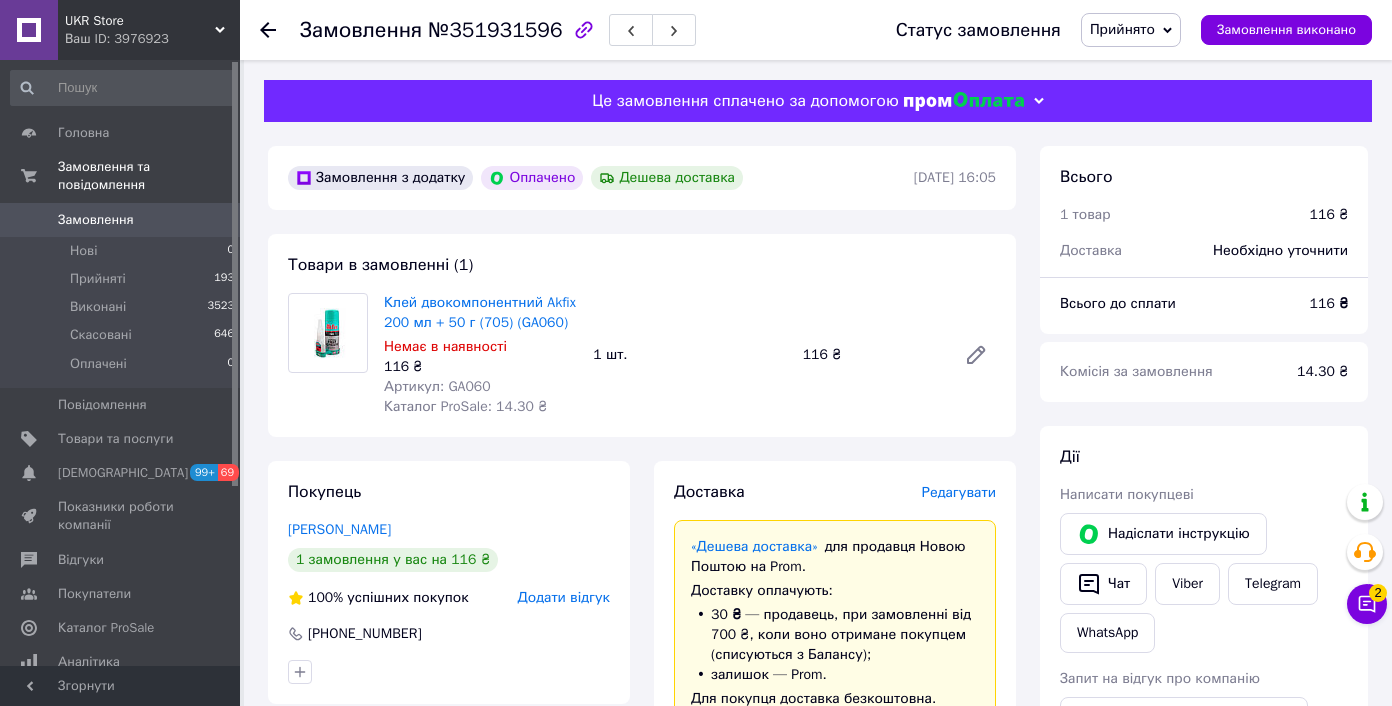 click on "Прийнято" at bounding box center (1131, 30) 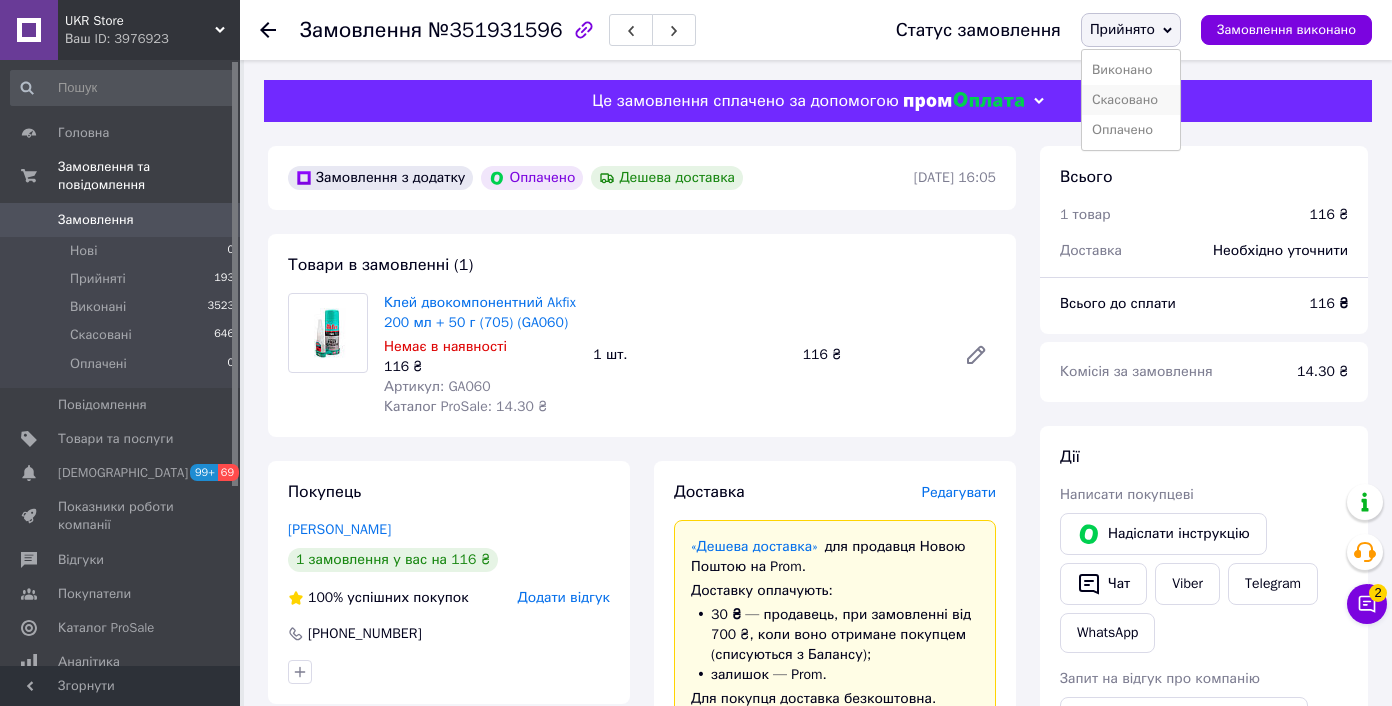 click on "Скасовано" at bounding box center [1131, 100] 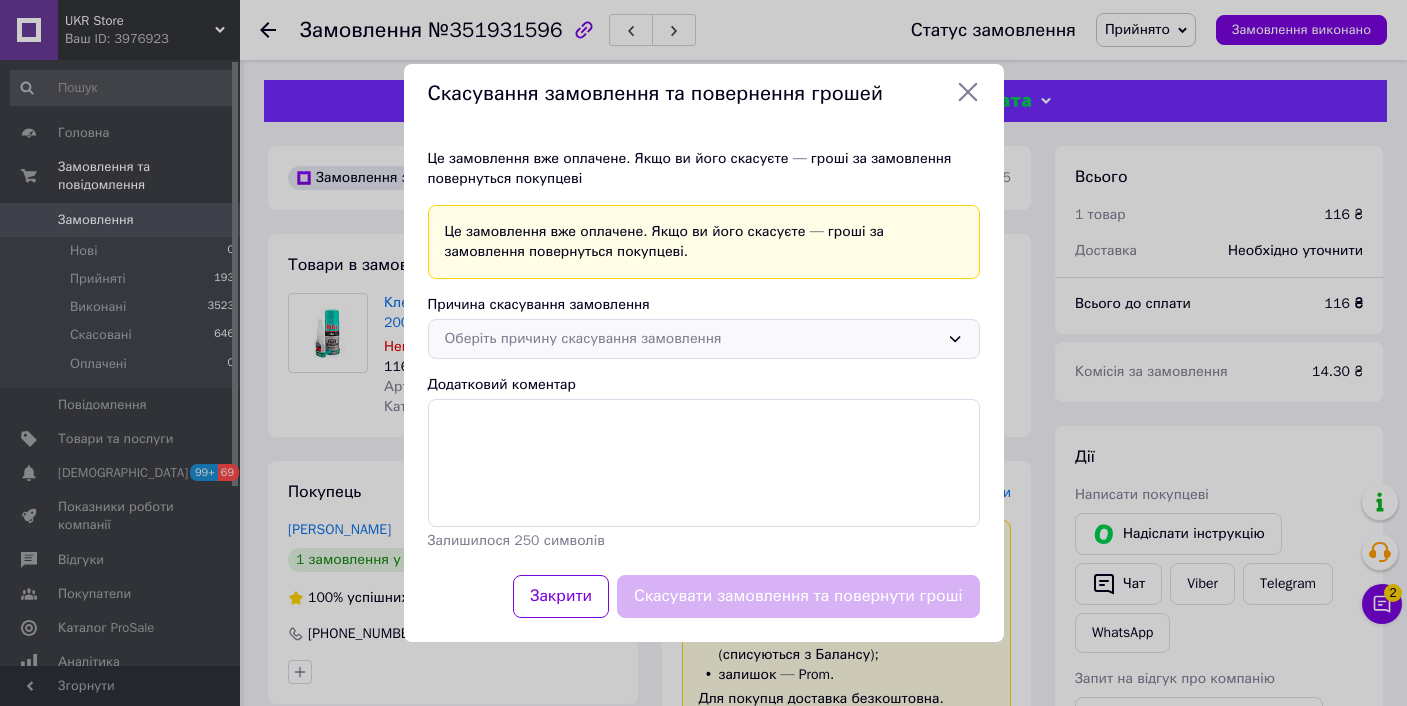 click on "Оберіть причину скасування замовлення" at bounding box center [692, 339] 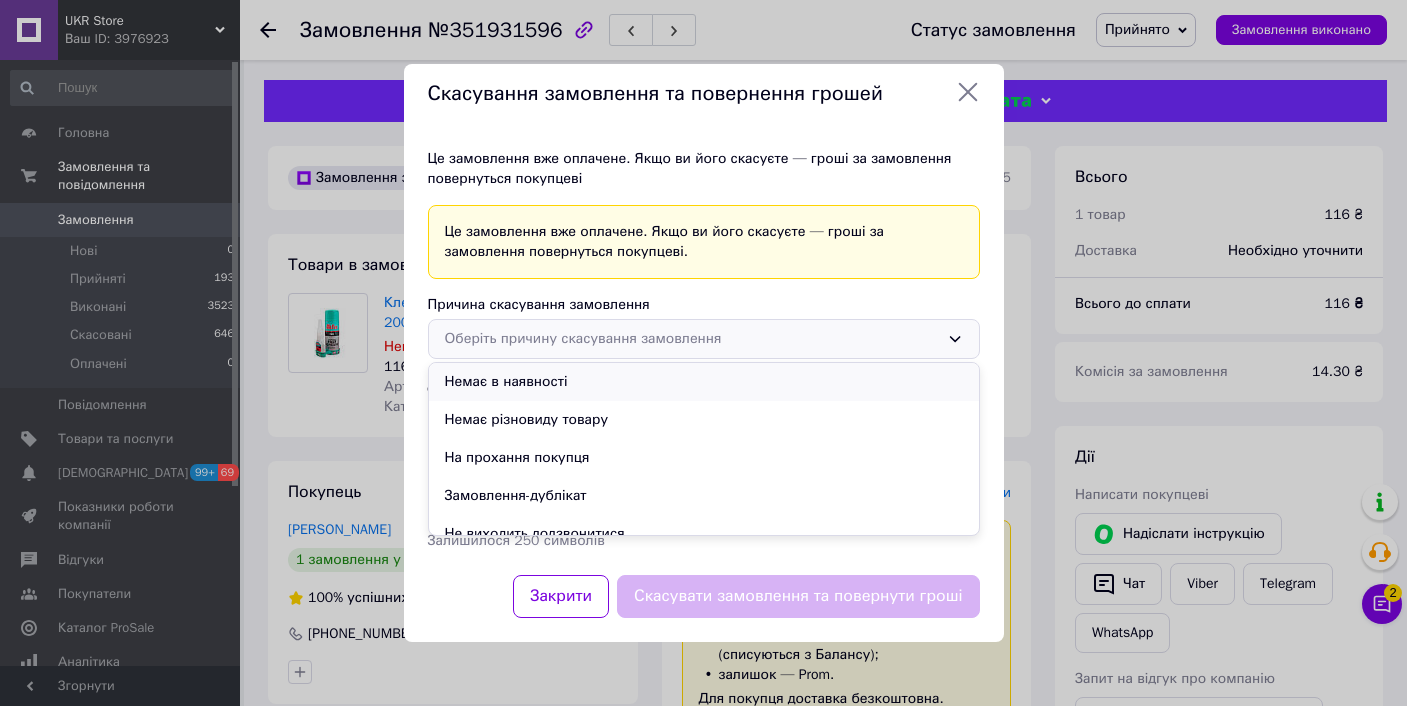 click on "Немає в наявності" at bounding box center (704, 382) 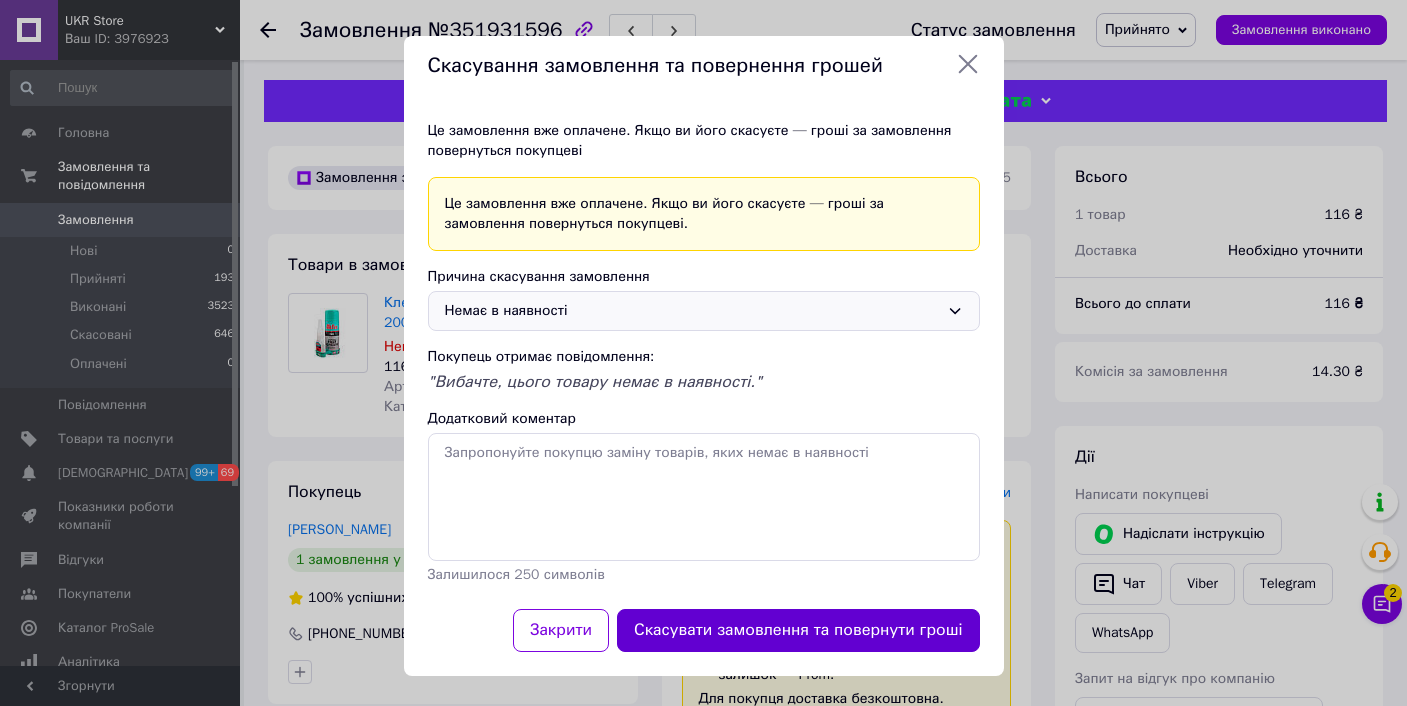 click on "Скасувати замовлення та повернути гроші" at bounding box center [798, 630] 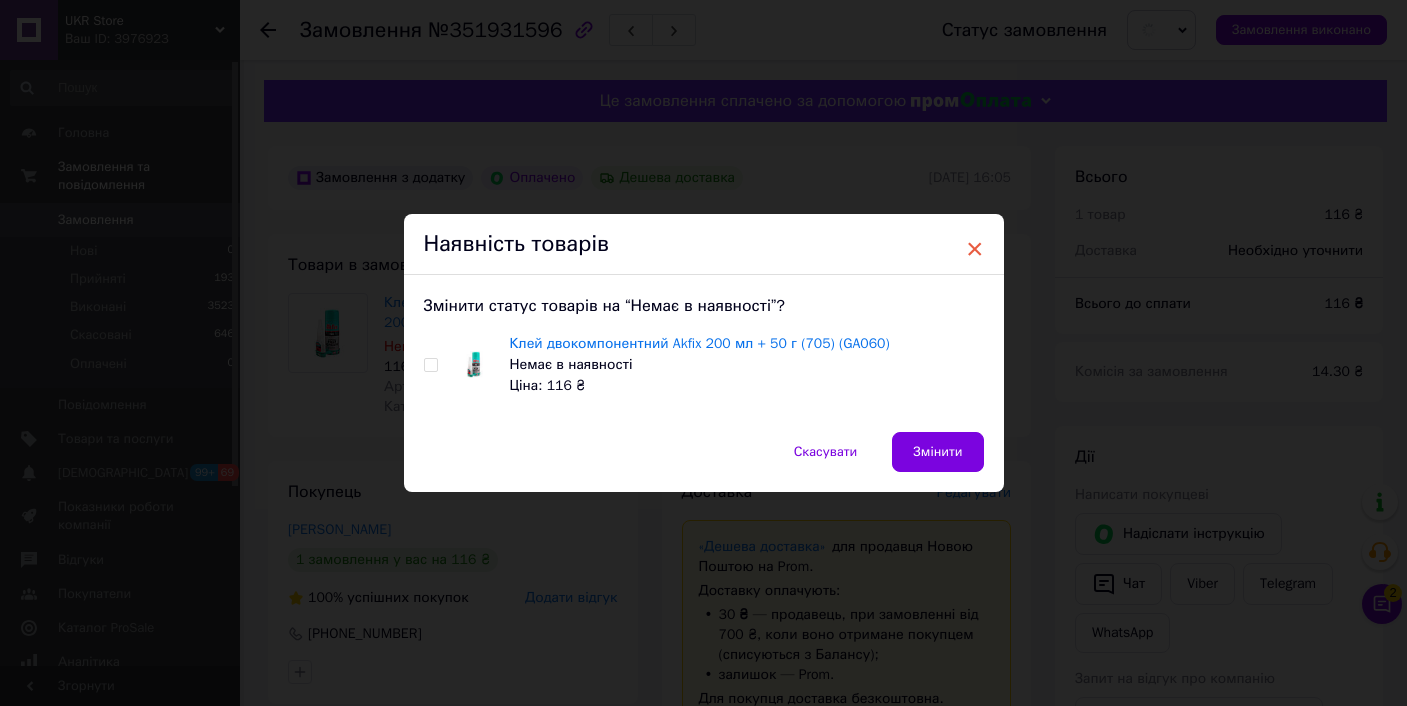 click on "×" at bounding box center (975, 249) 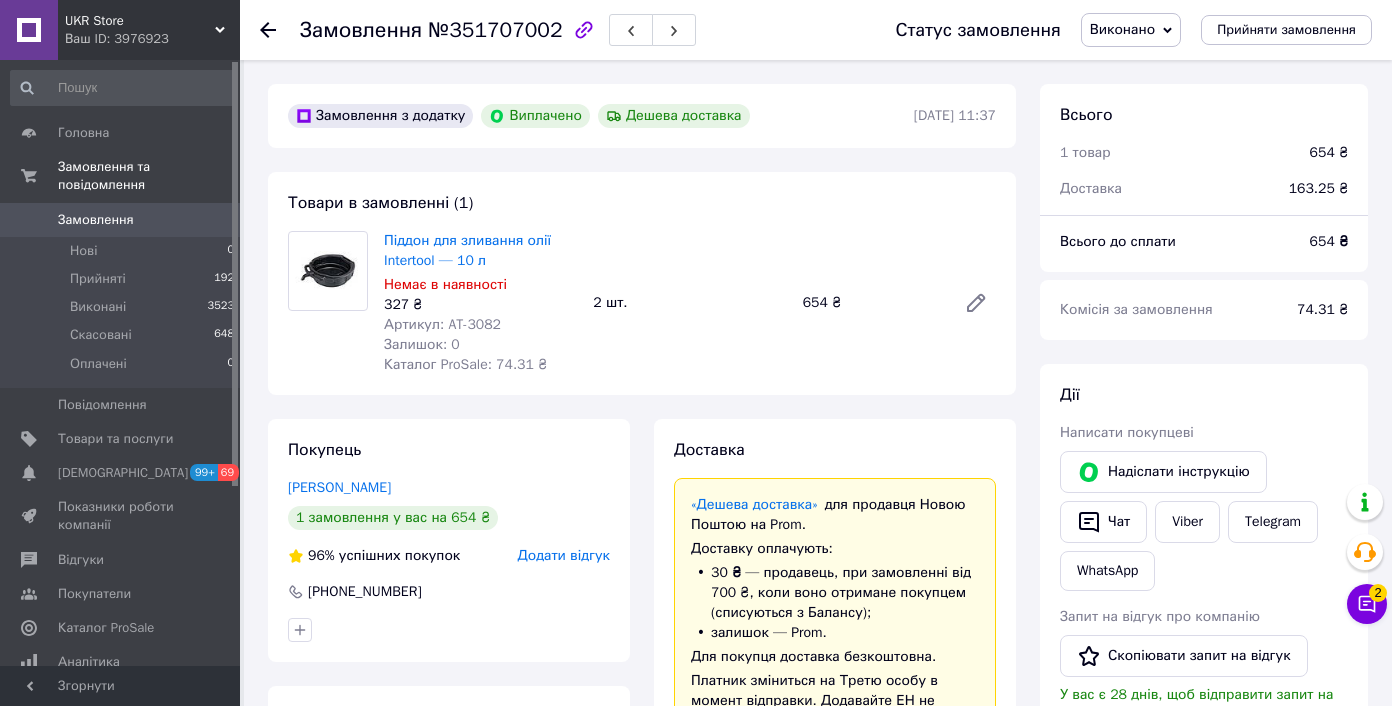 scroll, scrollTop: 0, scrollLeft: 0, axis: both 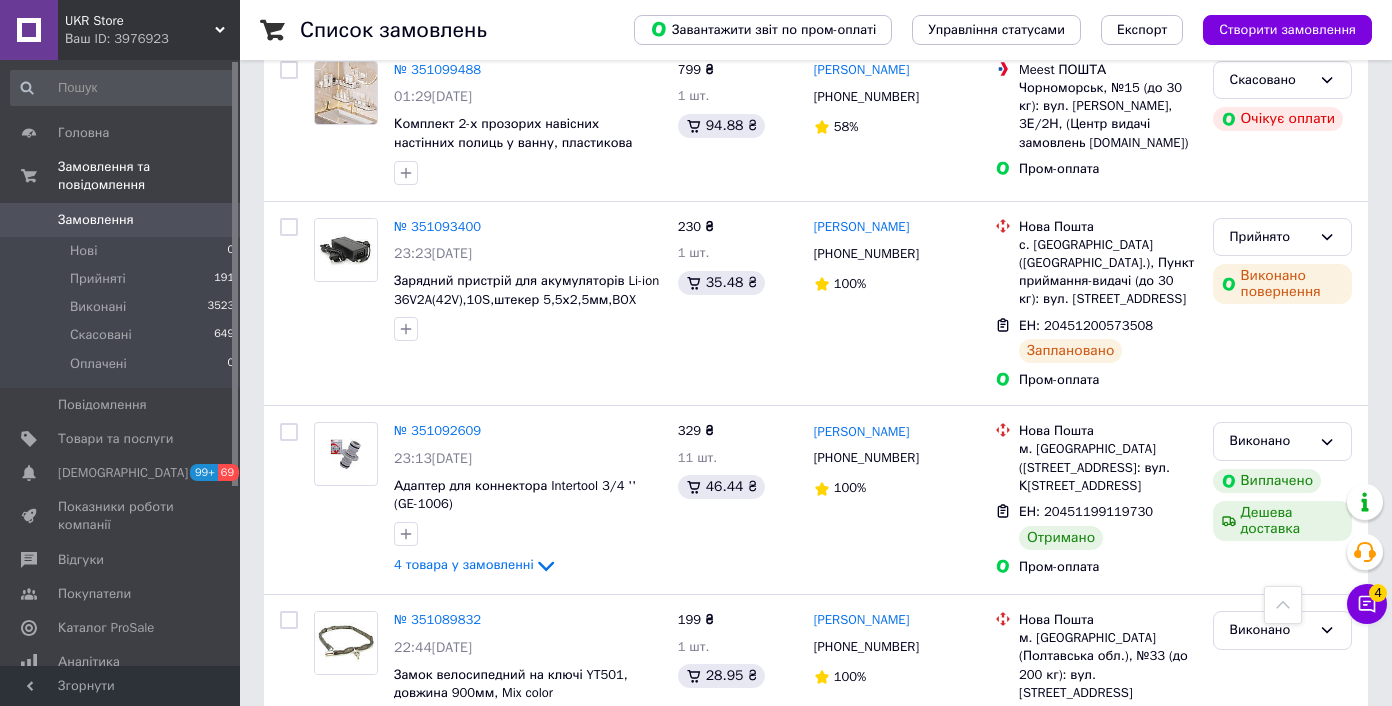 click on "4" at bounding box center (539, 844) 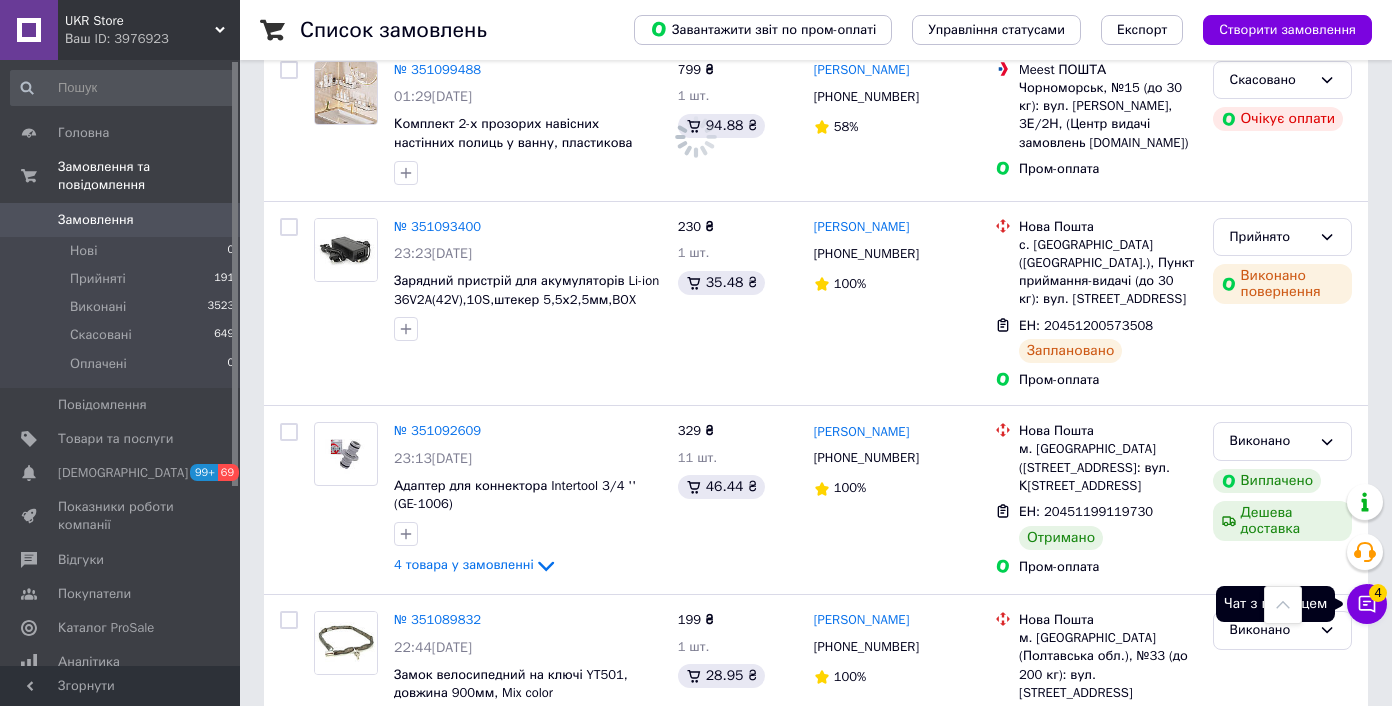 click on "Чат з покупцем 4" at bounding box center (1367, 604) 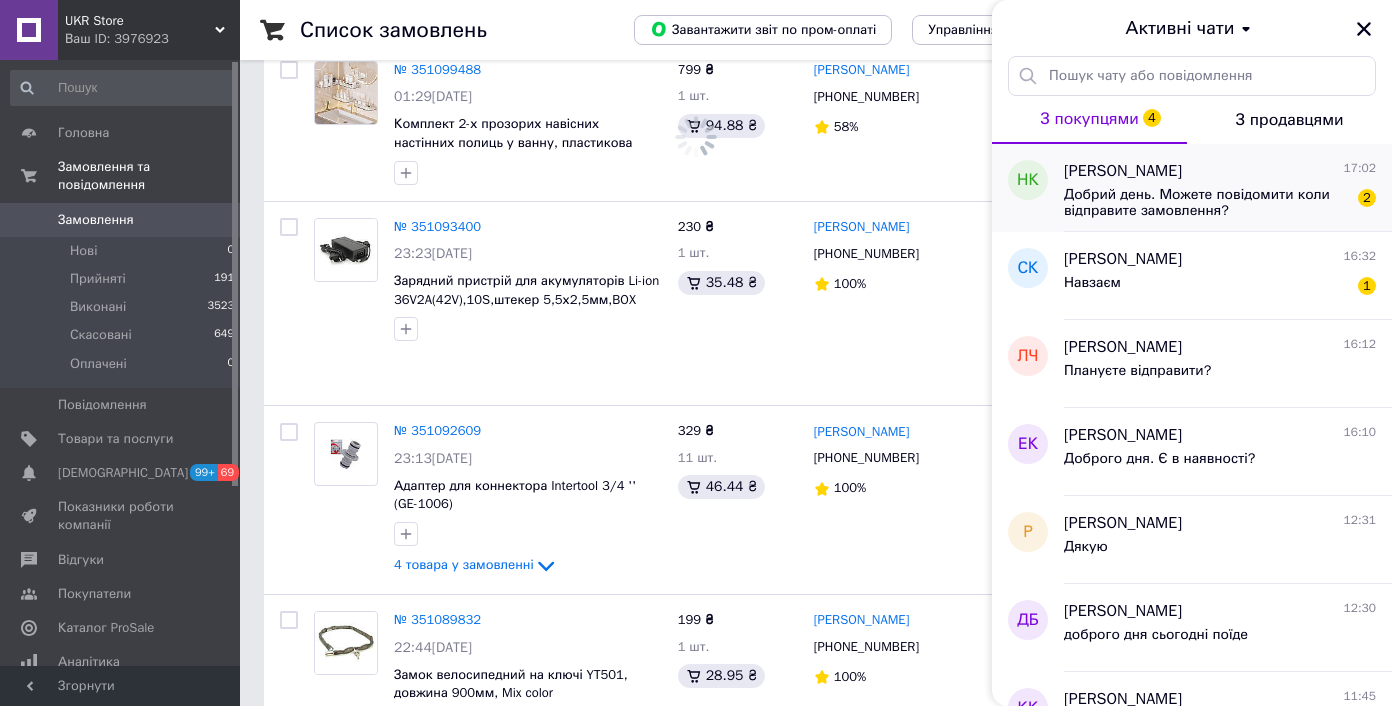 click on "Добрий день. Можете повідомити коли відправите замовлення?" at bounding box center (1206, 203) 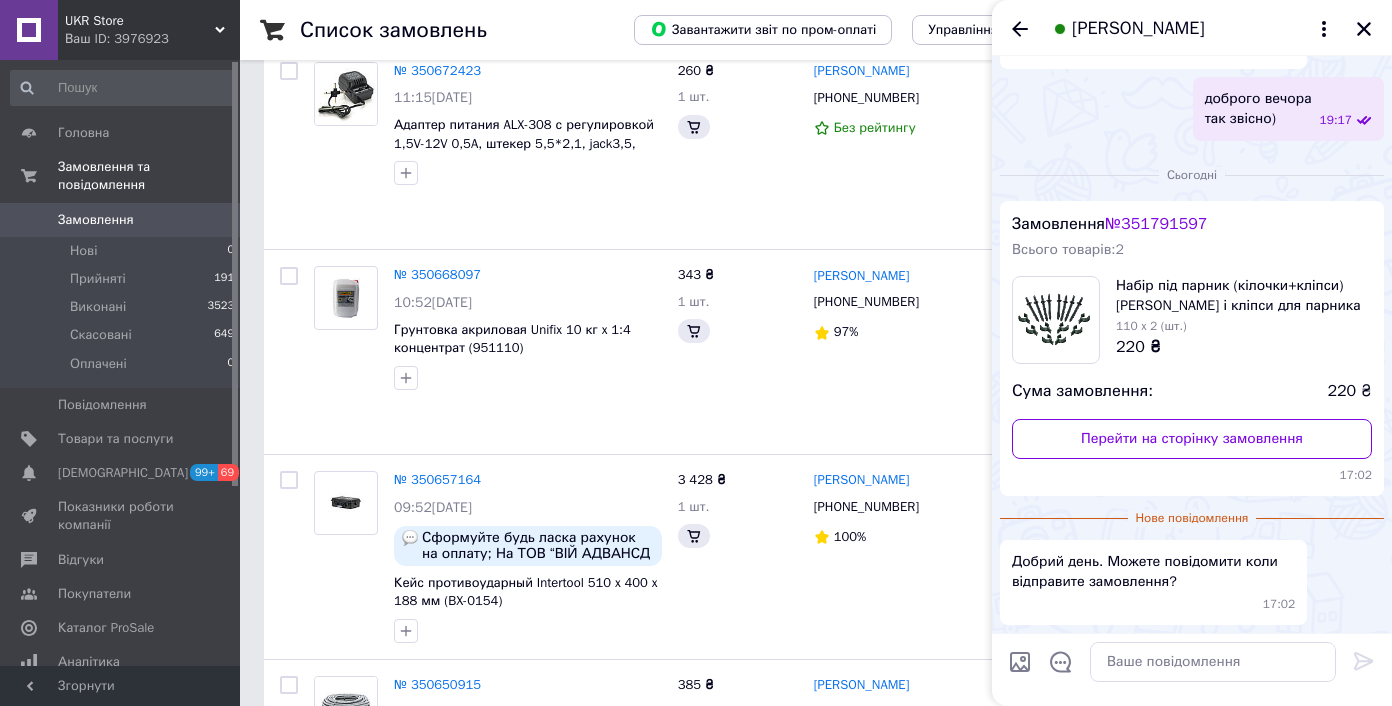 scroll, scrollTop: 447, scrollLeft: 0, axis: vertical 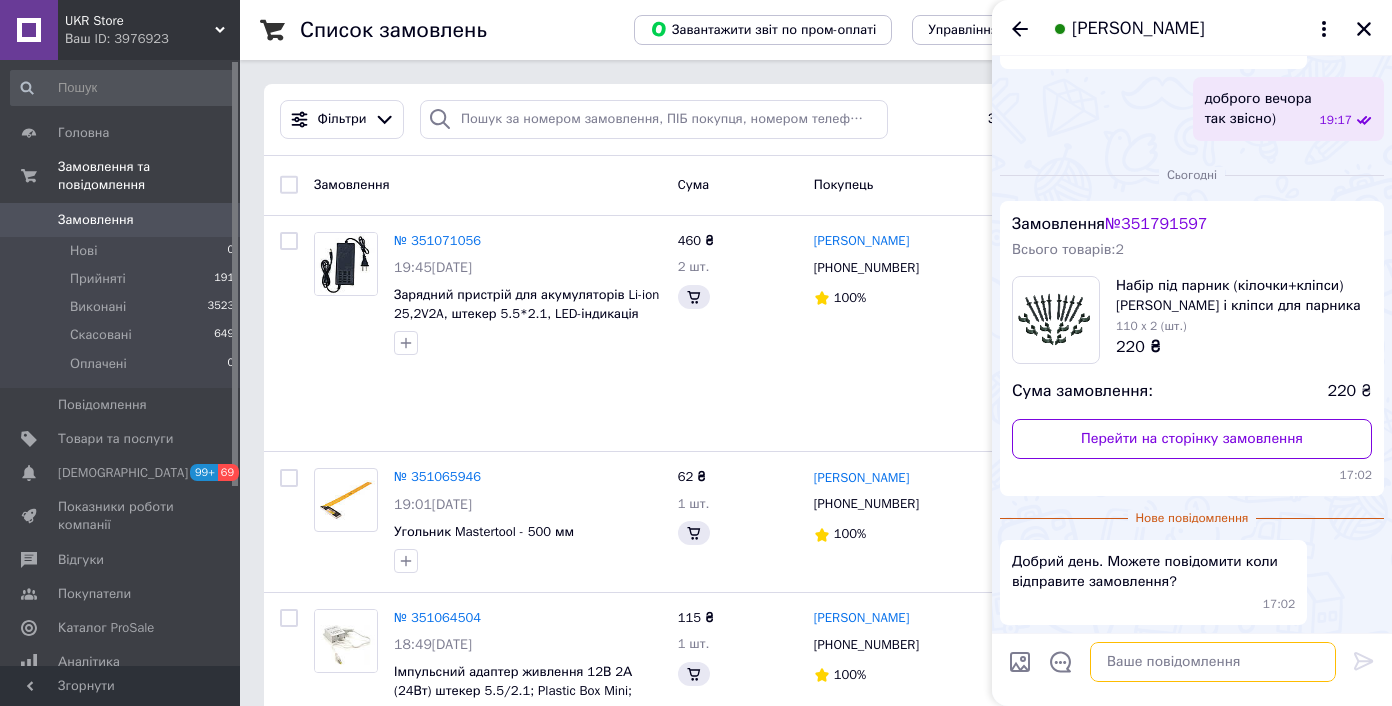 click at bounding box center [1213, 662] 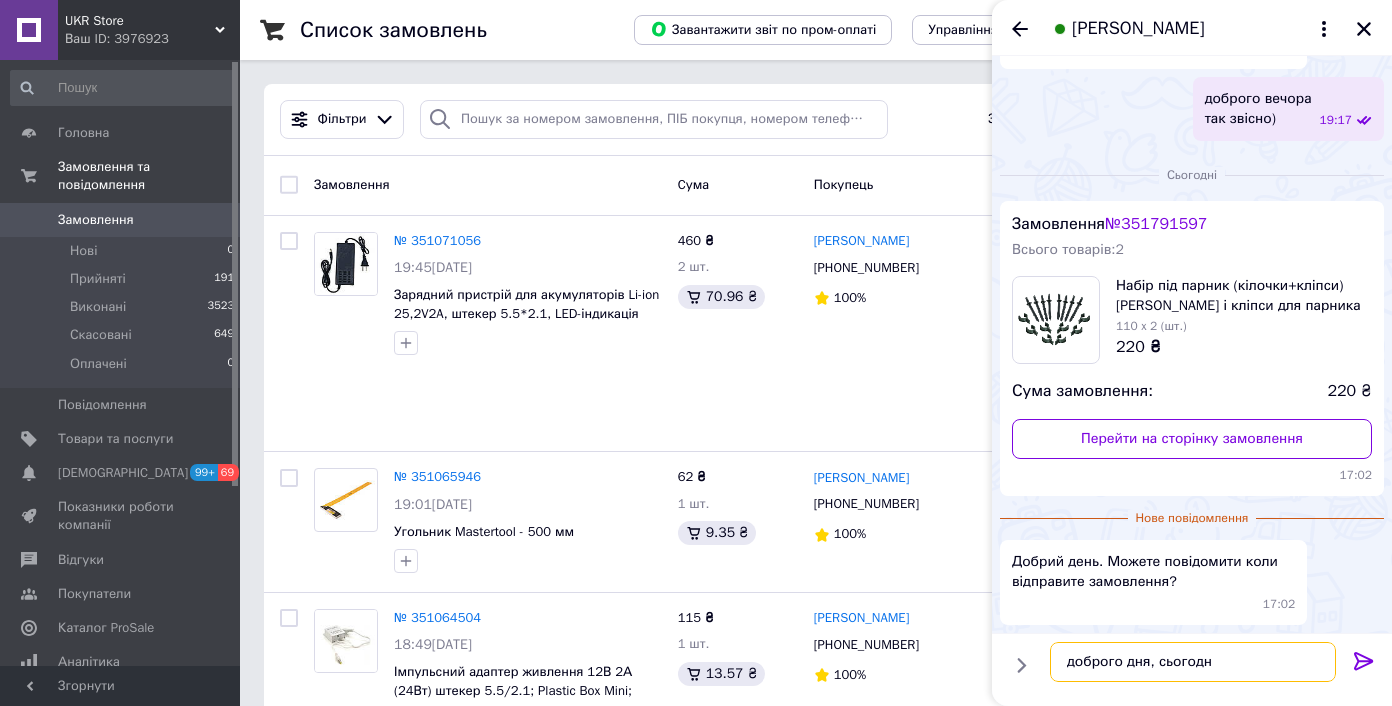 type on "доброго дня, сьогодні" 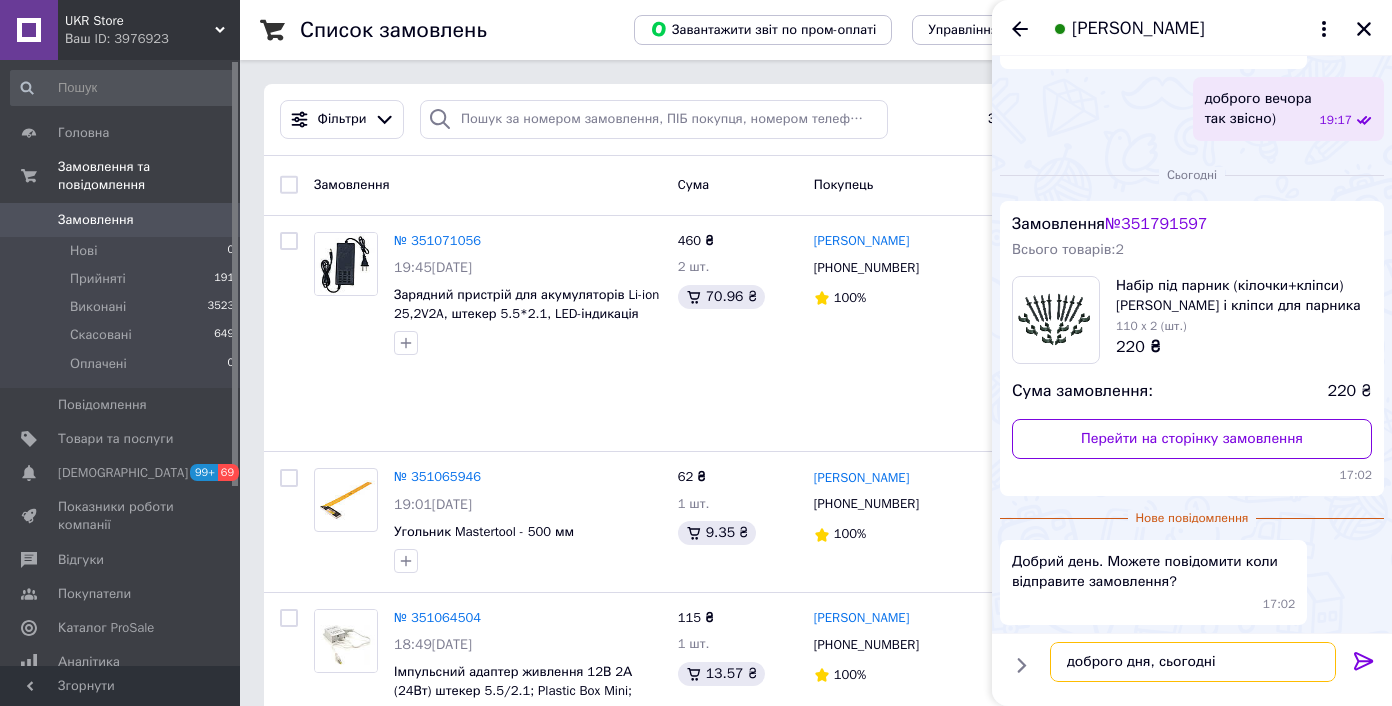 type 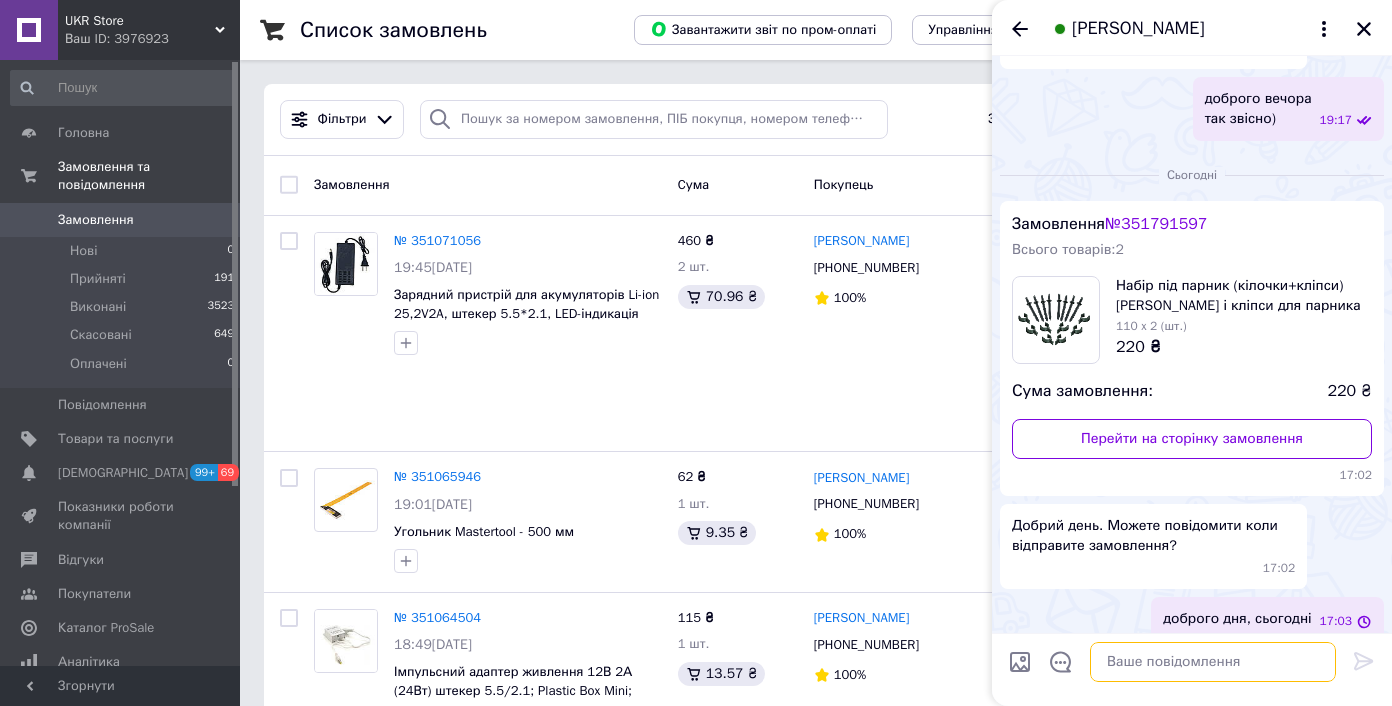 scroll, scrollTop: 464, scrollLeft: 0, axis: vertical 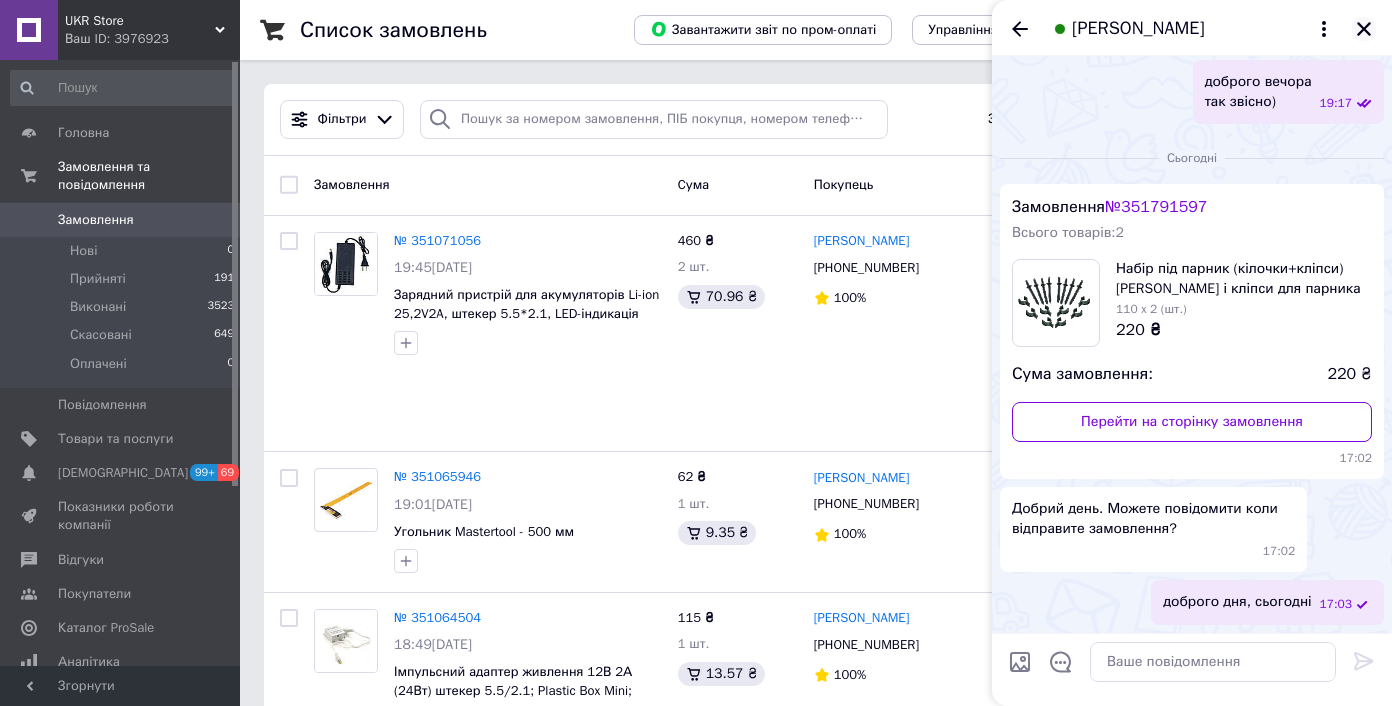 click 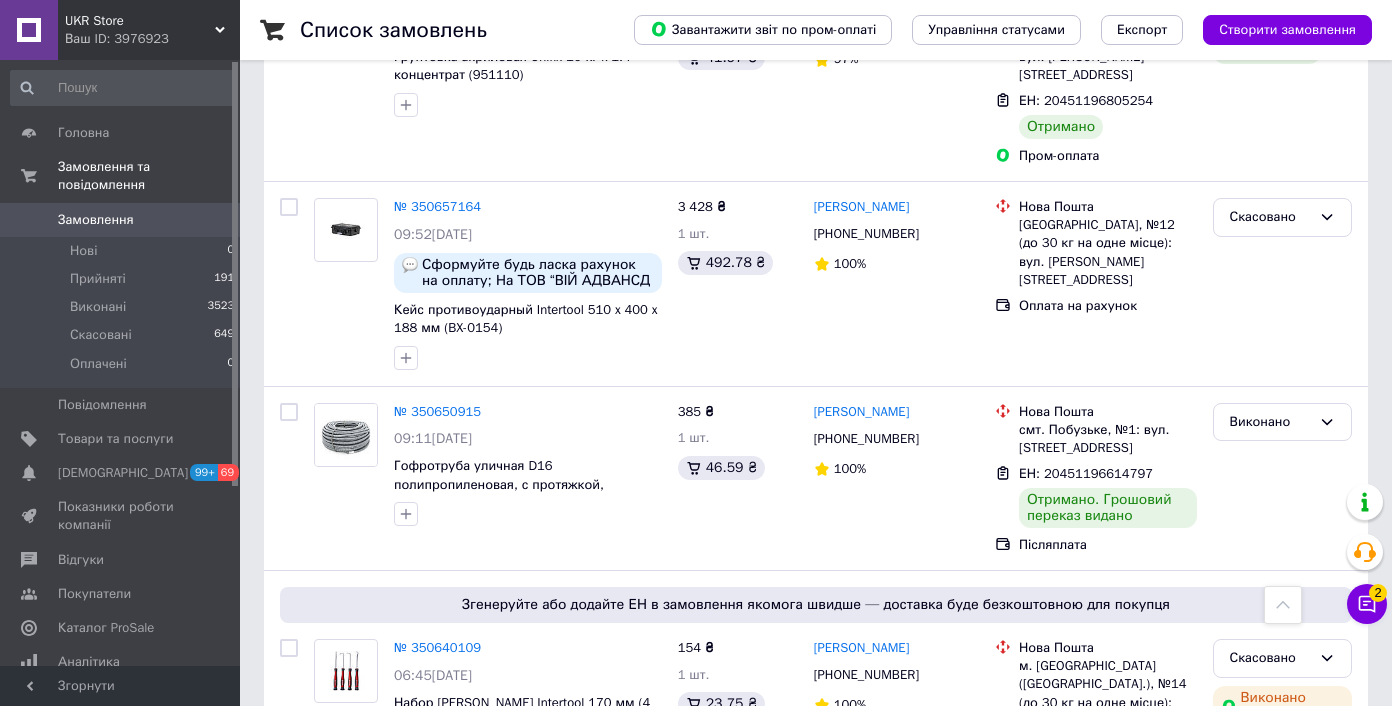 scroll, scrollTop: 8936, scrollLeft: 0, axis: vertical 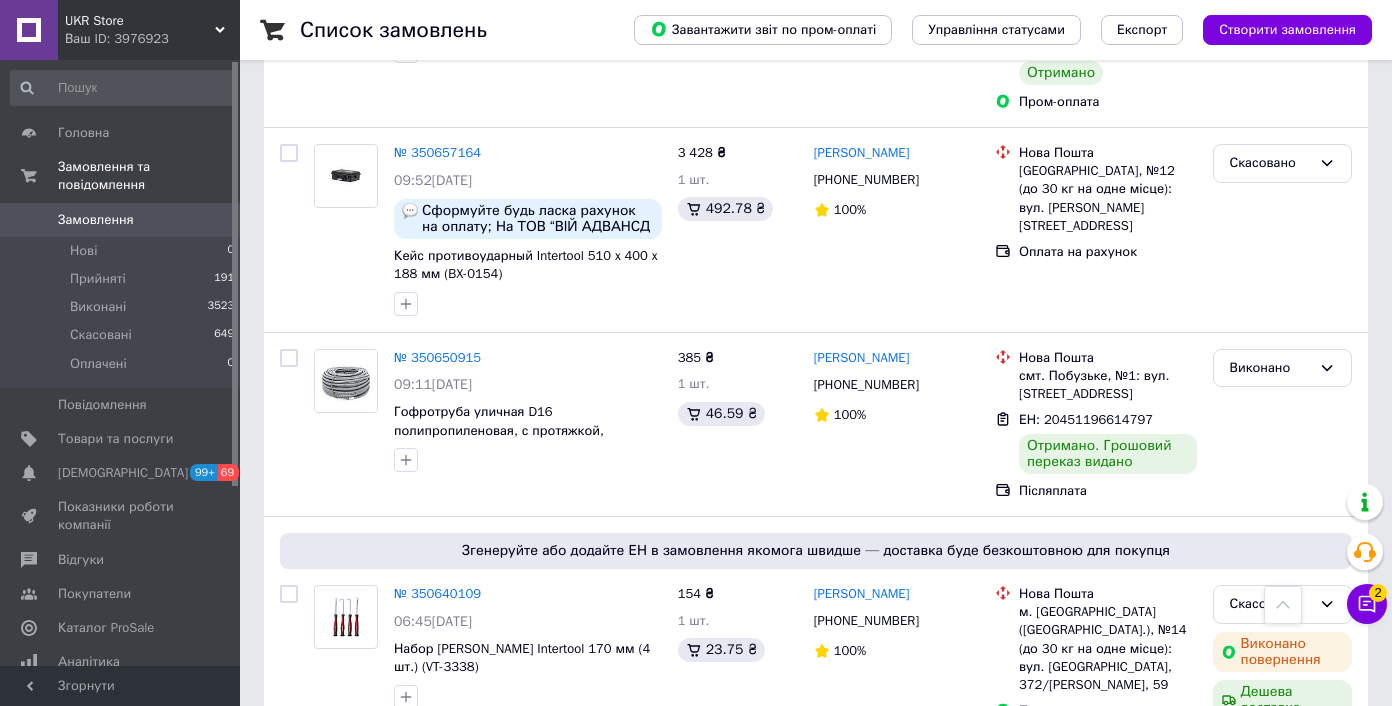 click on "5" at bounding box center (584, 1095) 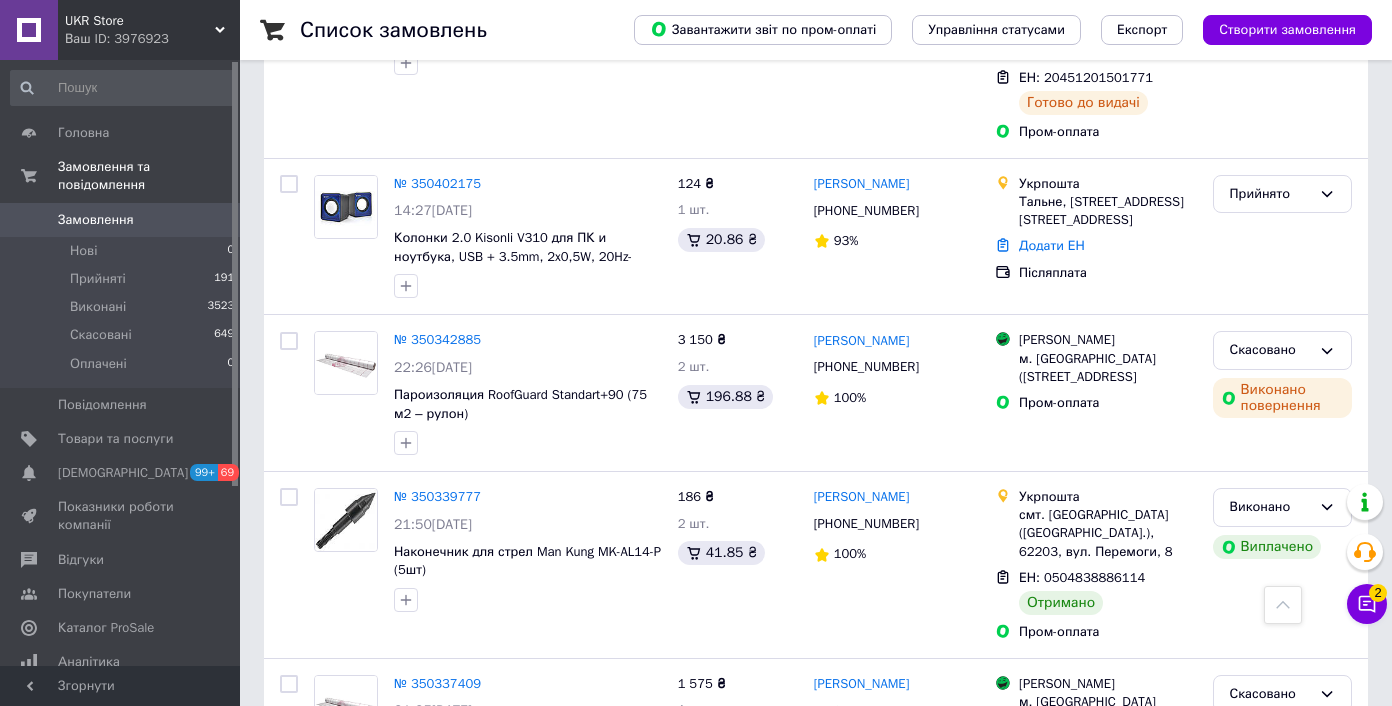 scroll, scrollTop: 4188, scrollLeft: 0, axis: vertical 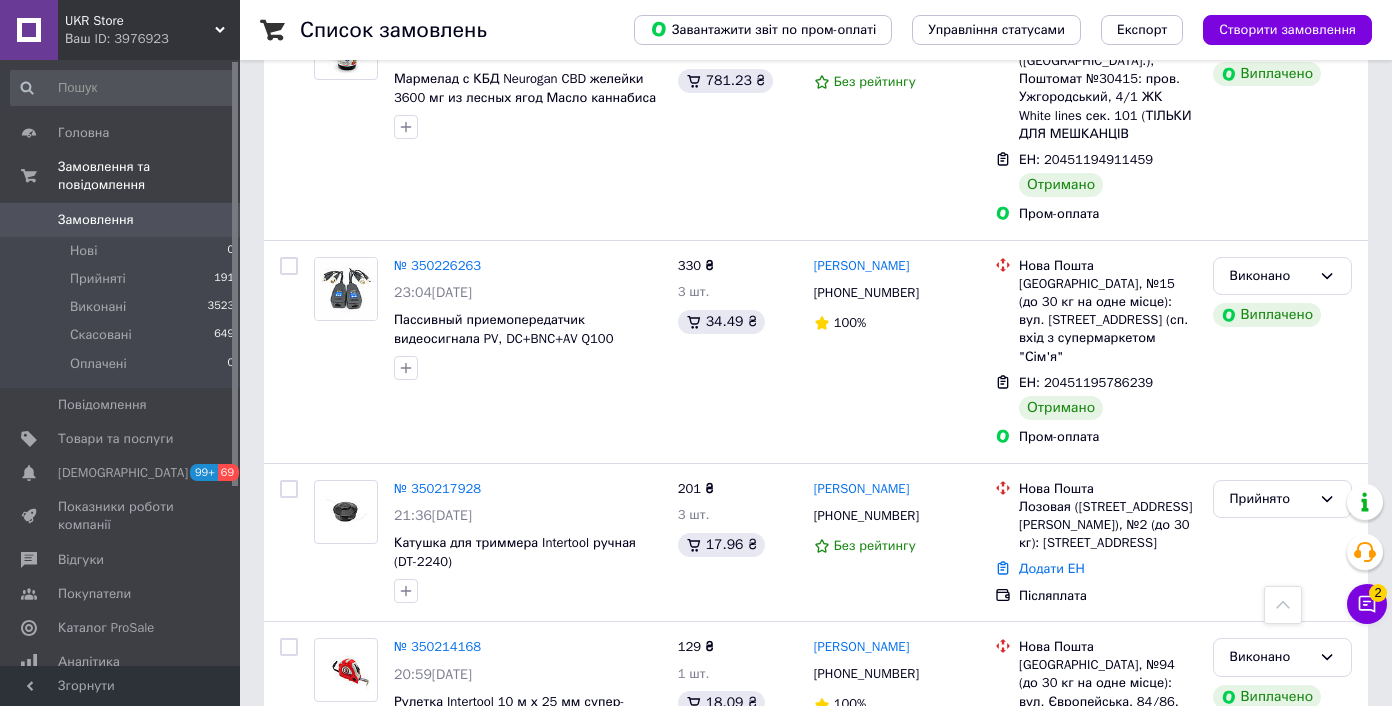 click on "6" at bounding box center (629, 1094) 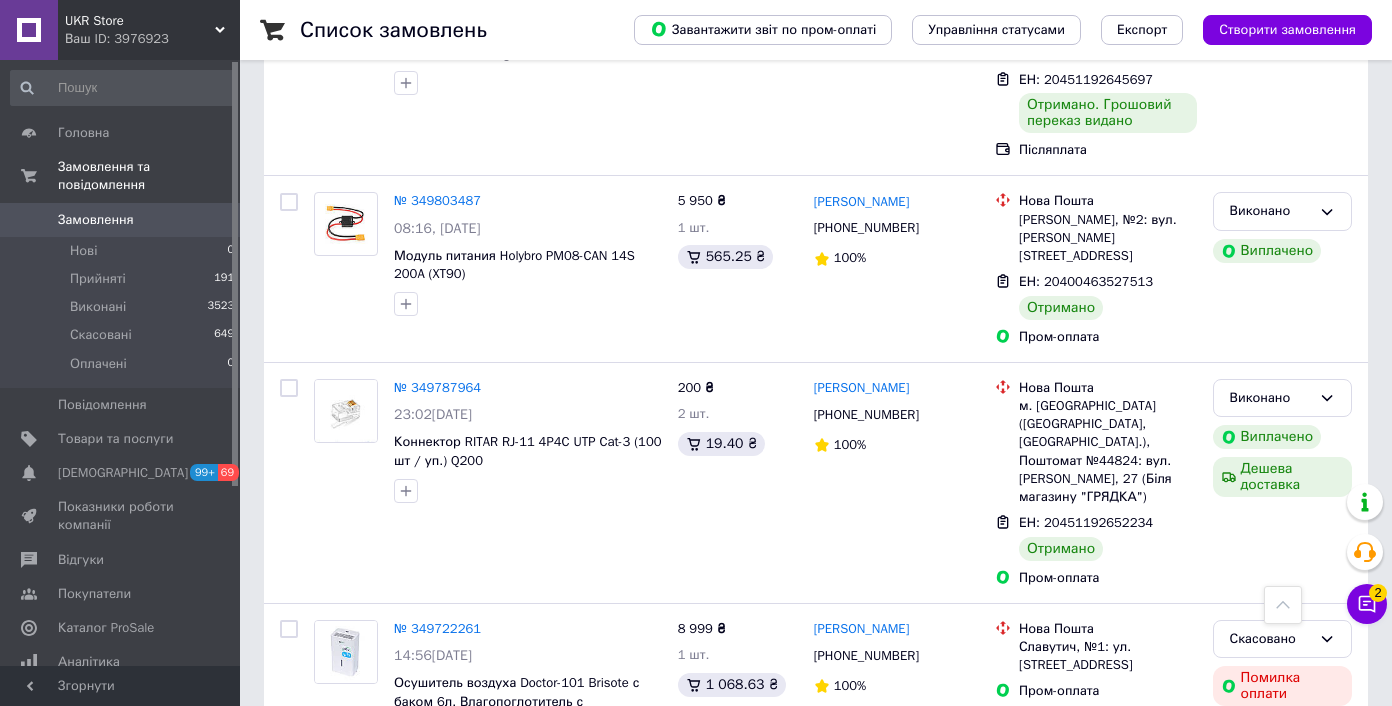 scroll, scrollTop: 8902, scrollLeft: 0, axis: vertical 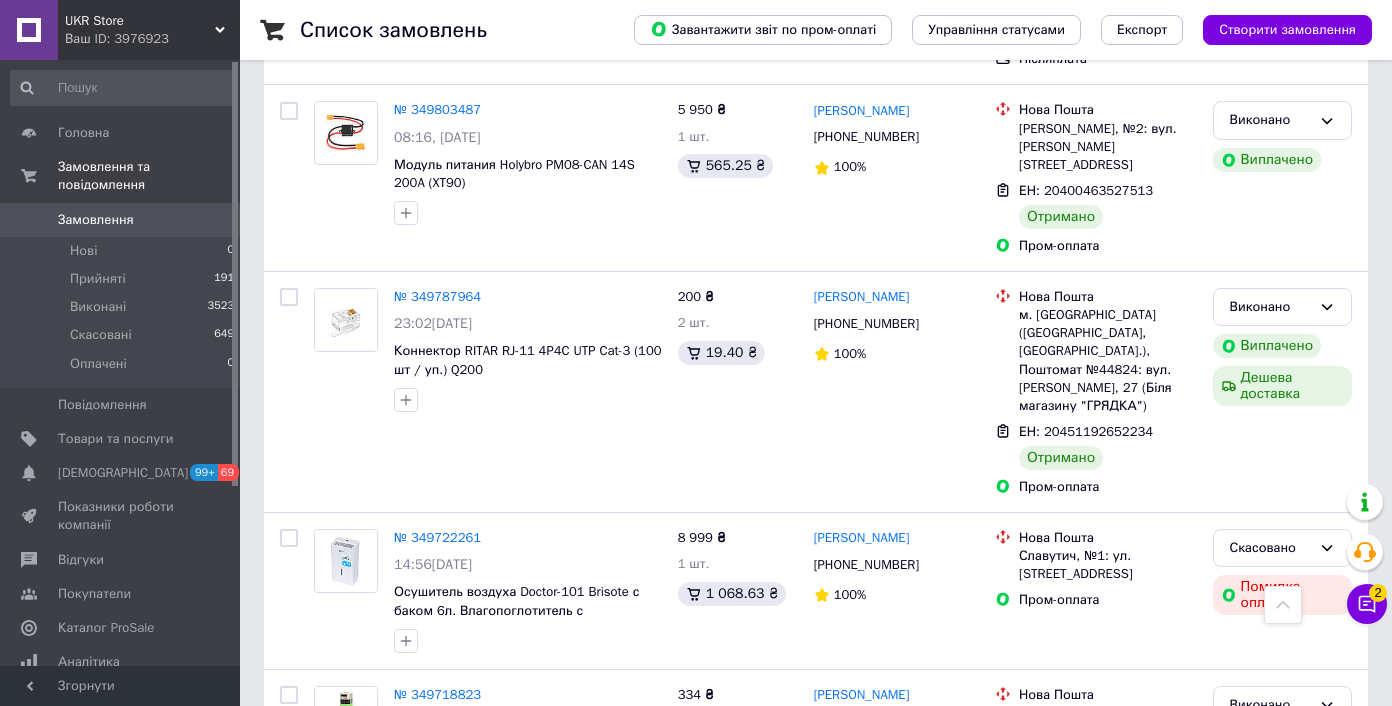 click on "7" at bounding box center (629, 1088) 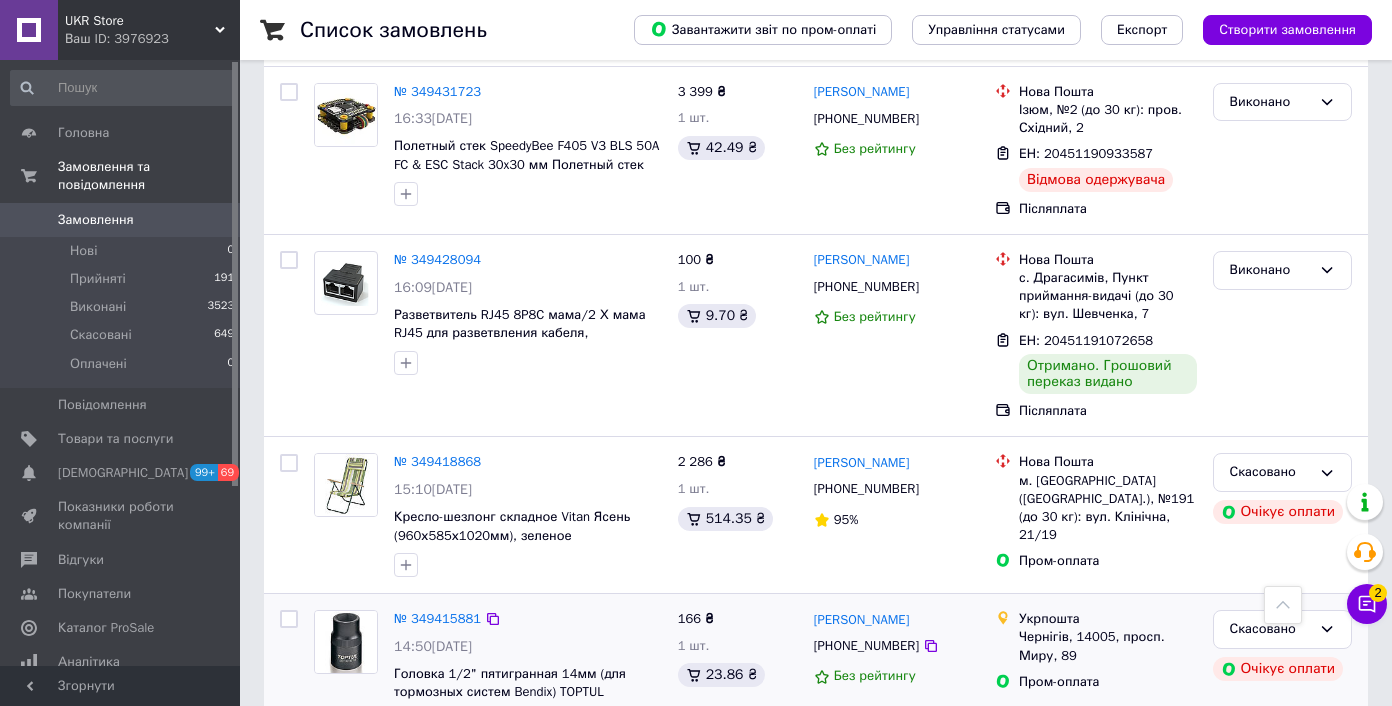 scroll, scrollTop: 8875, scrollLeft: 0, axis: vertical 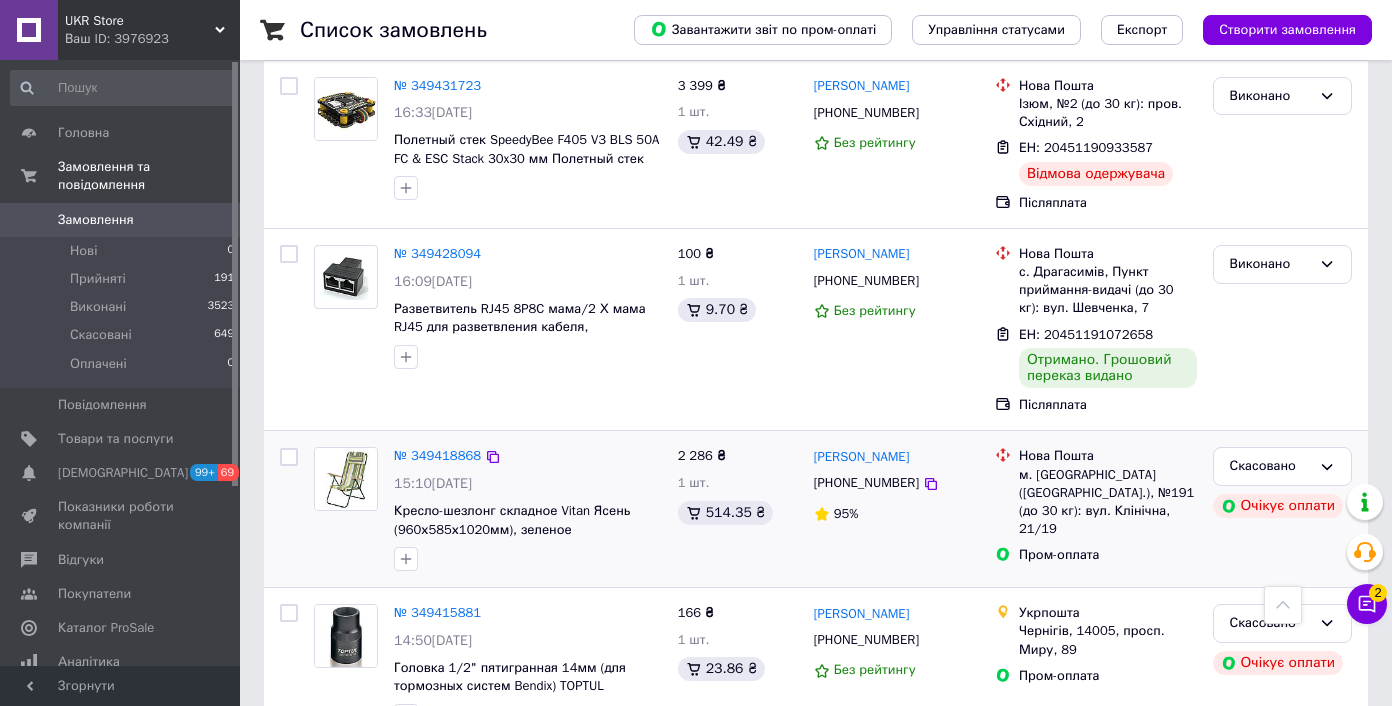 click on "8" at bounding box center [629, 1102] 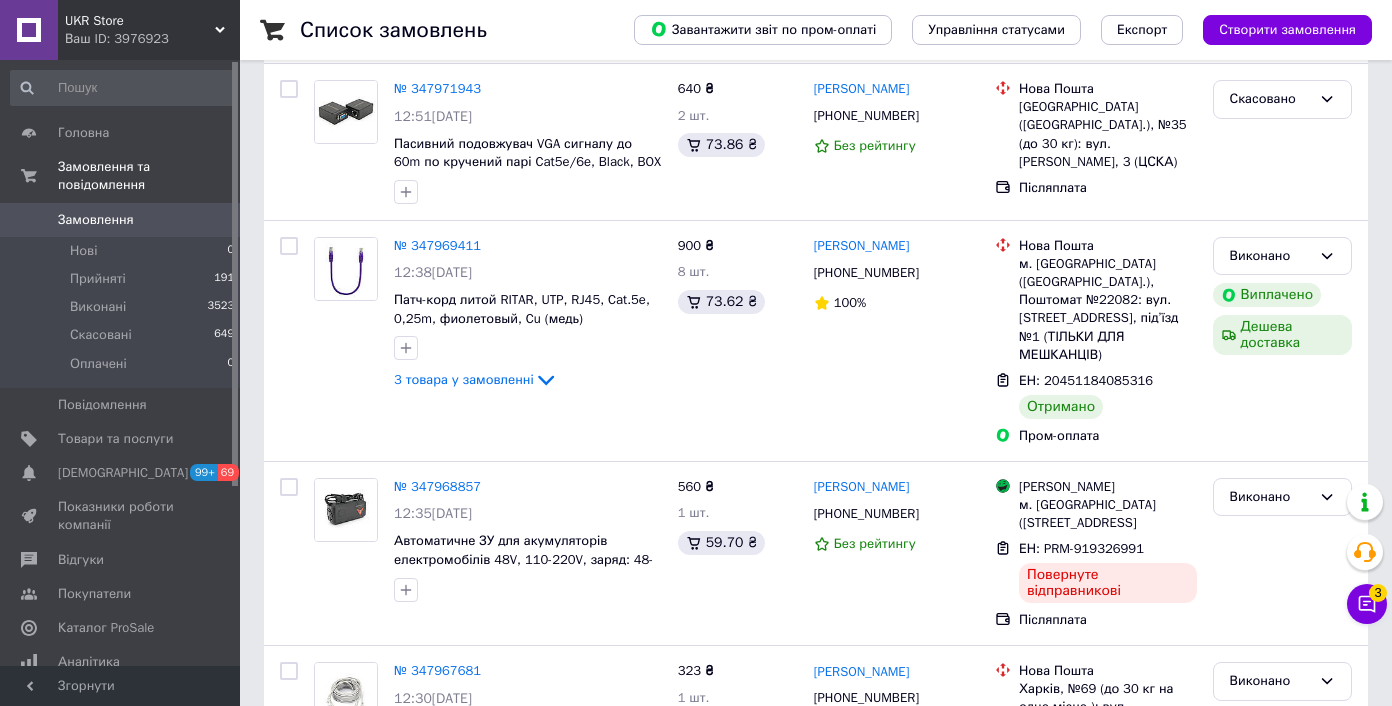 scroll, scrollTop: 0, scrollLeft: 0, axis: both 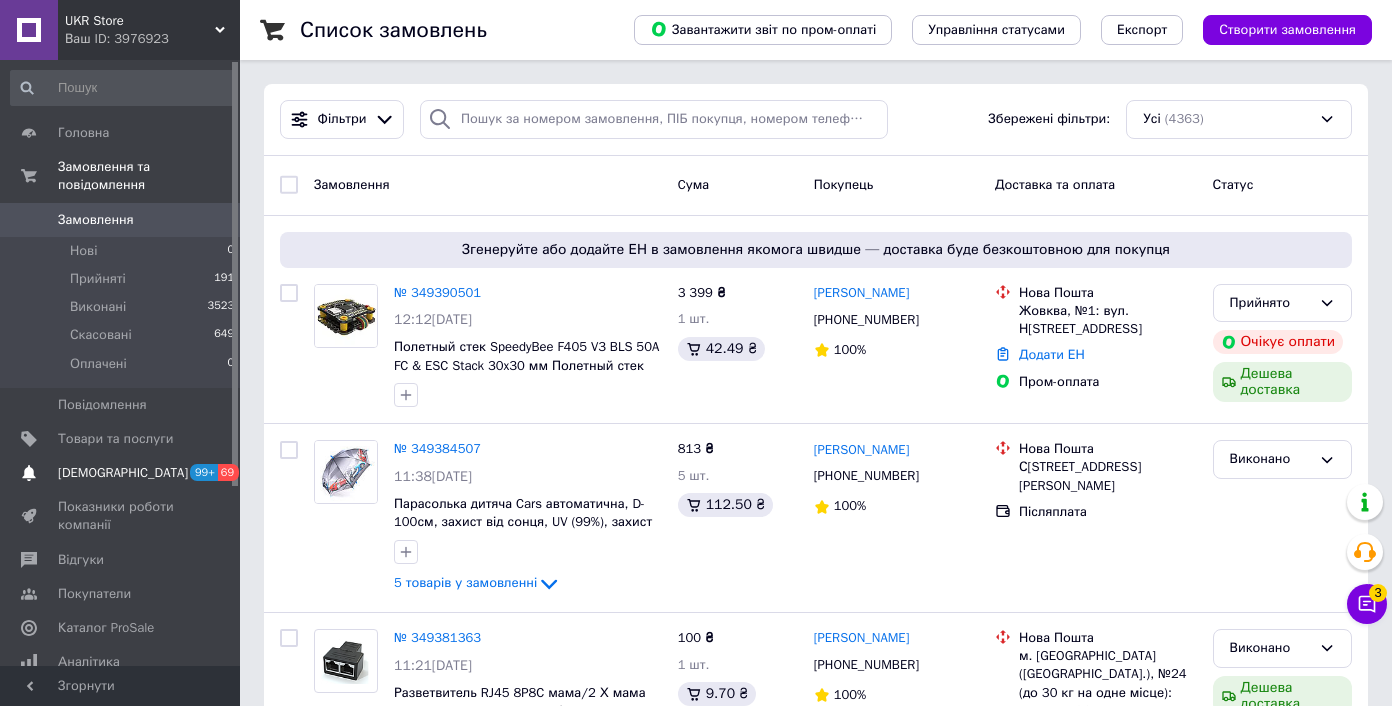 click on "[DEMOGRAPHIC_DATA]" at bounding box center [121, 473] 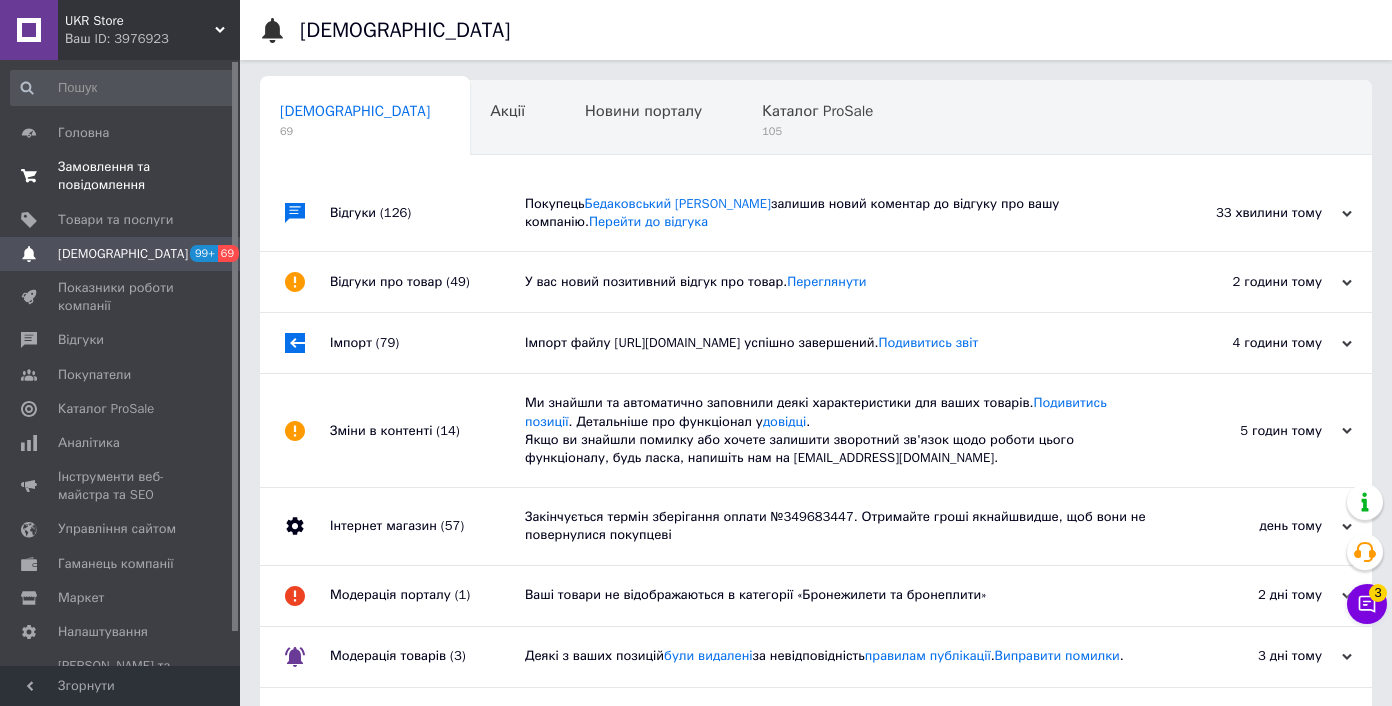 click on "Замовлення та повідомлення 0 0" at bounding box center (123, 176) 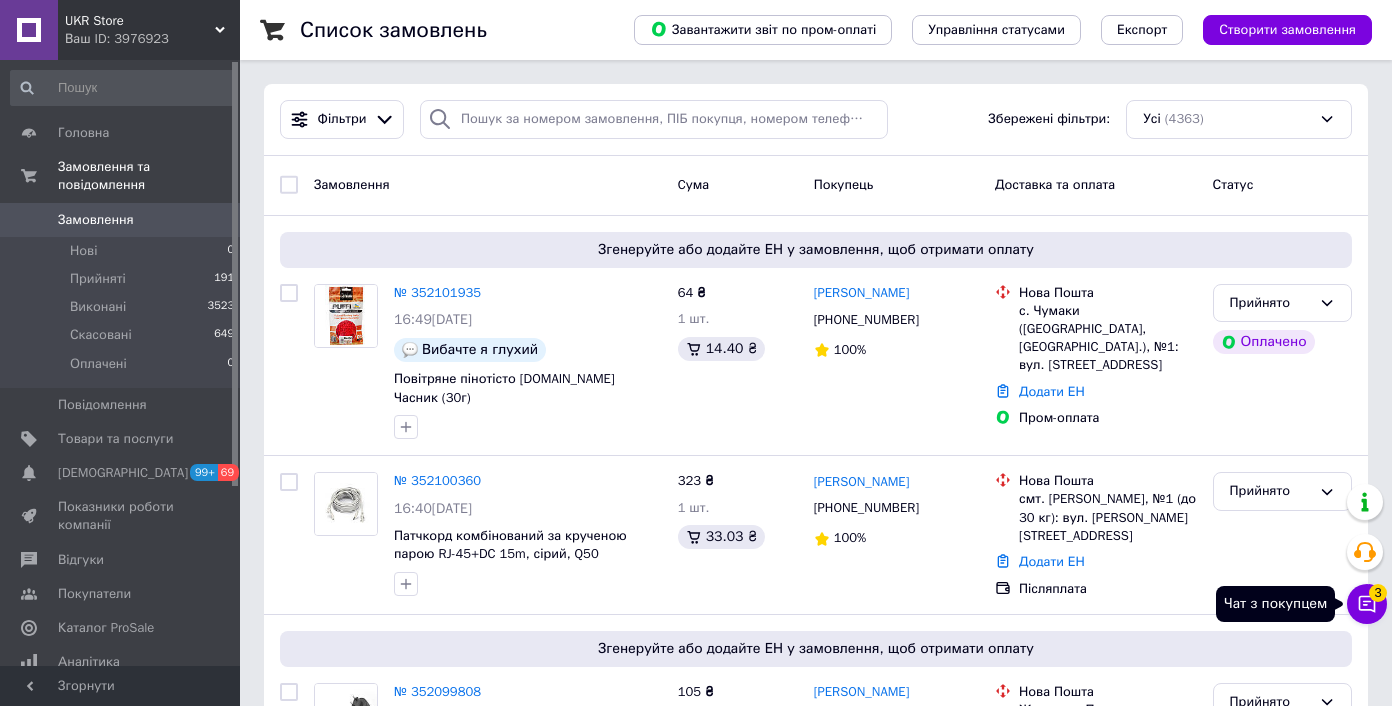 click on "Чат з покупцем 3" at bounding box center (1367, 604) 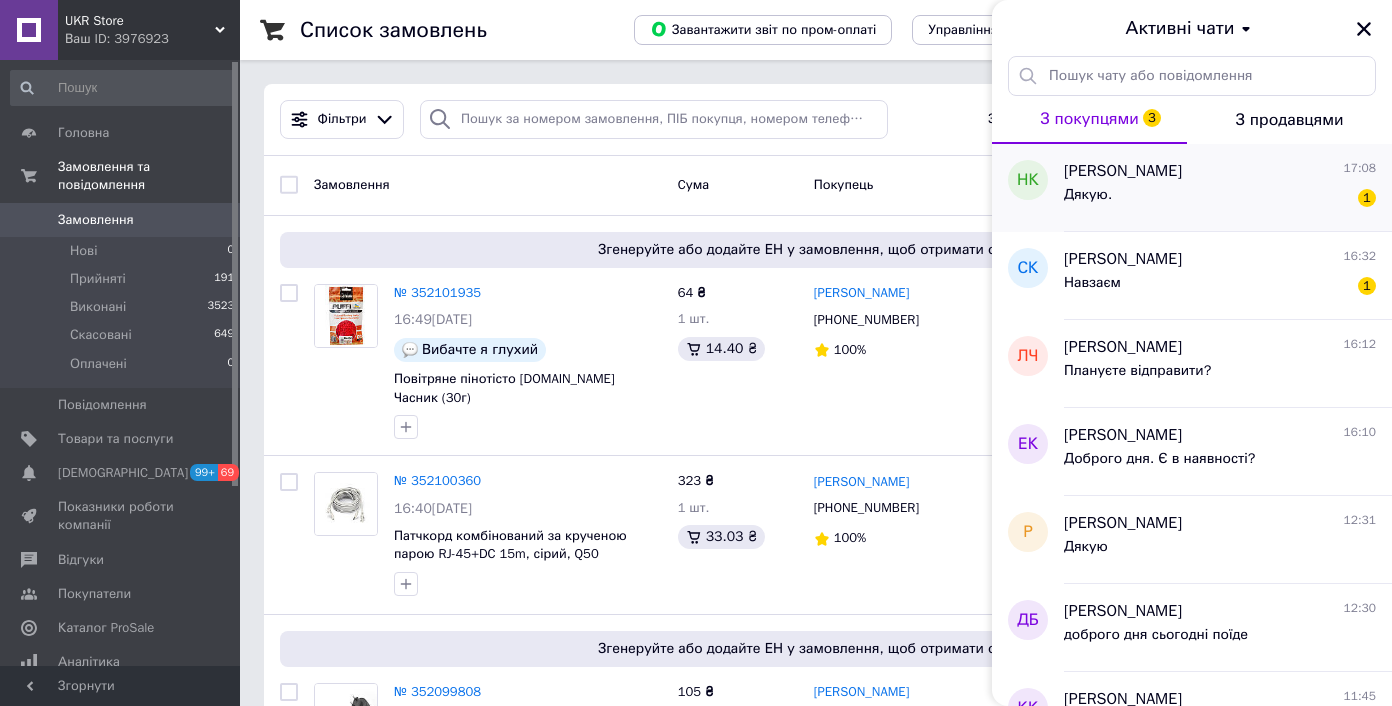 click on "Дякую. 1" at bounding box center (1220, 199) 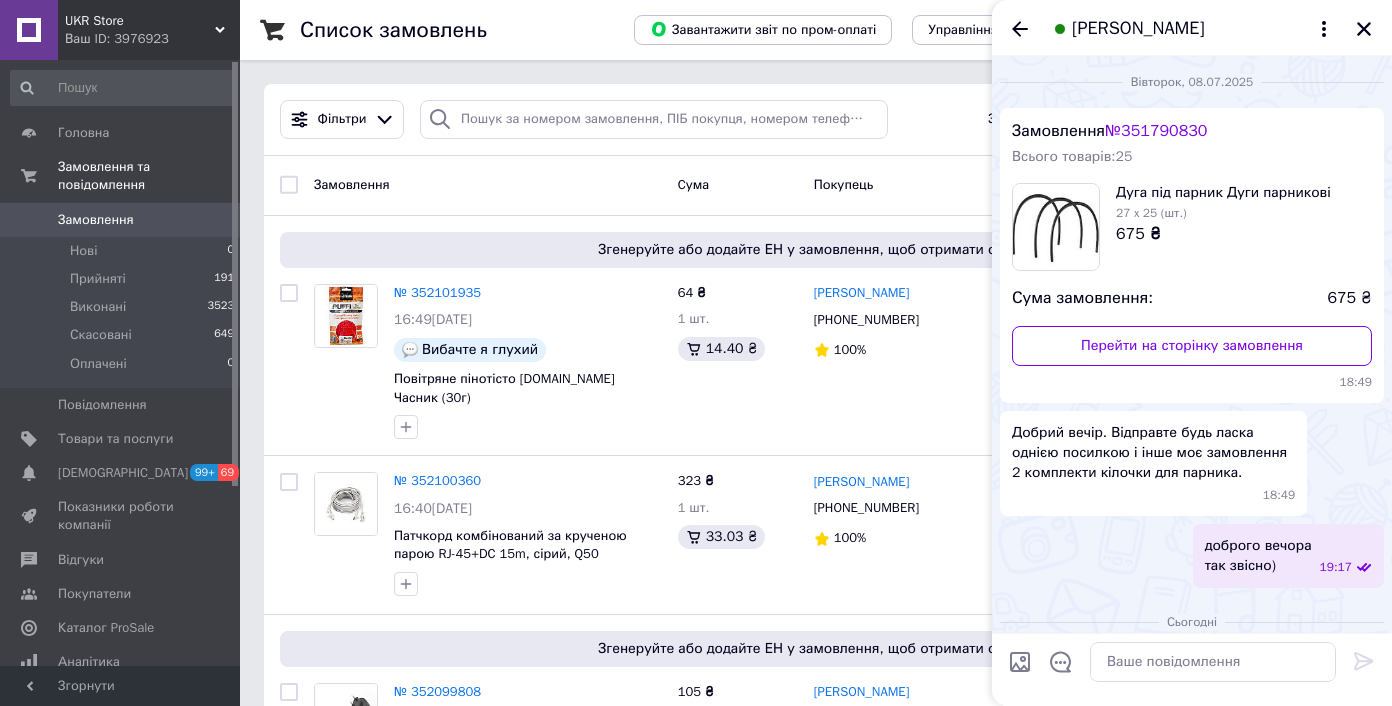 scroll, scrollTop: 553, scrollLeft: 0, axis: vertical 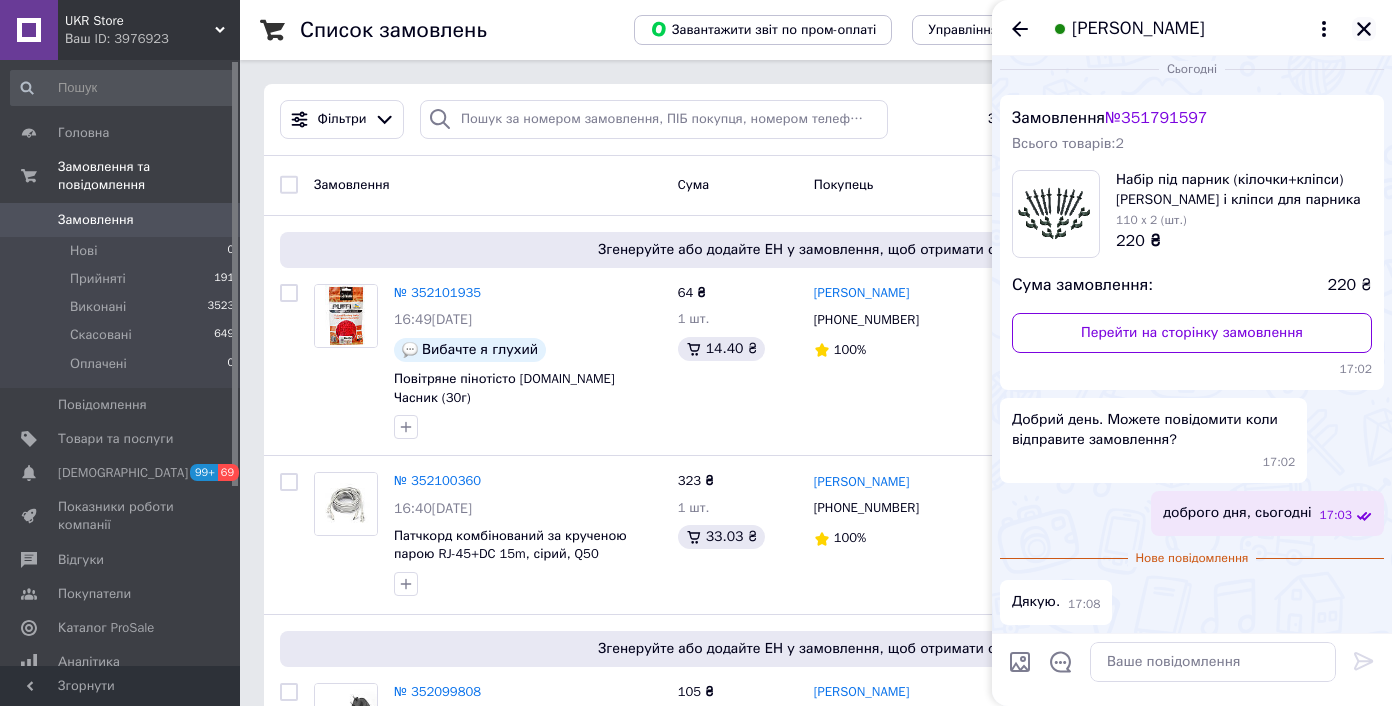 click 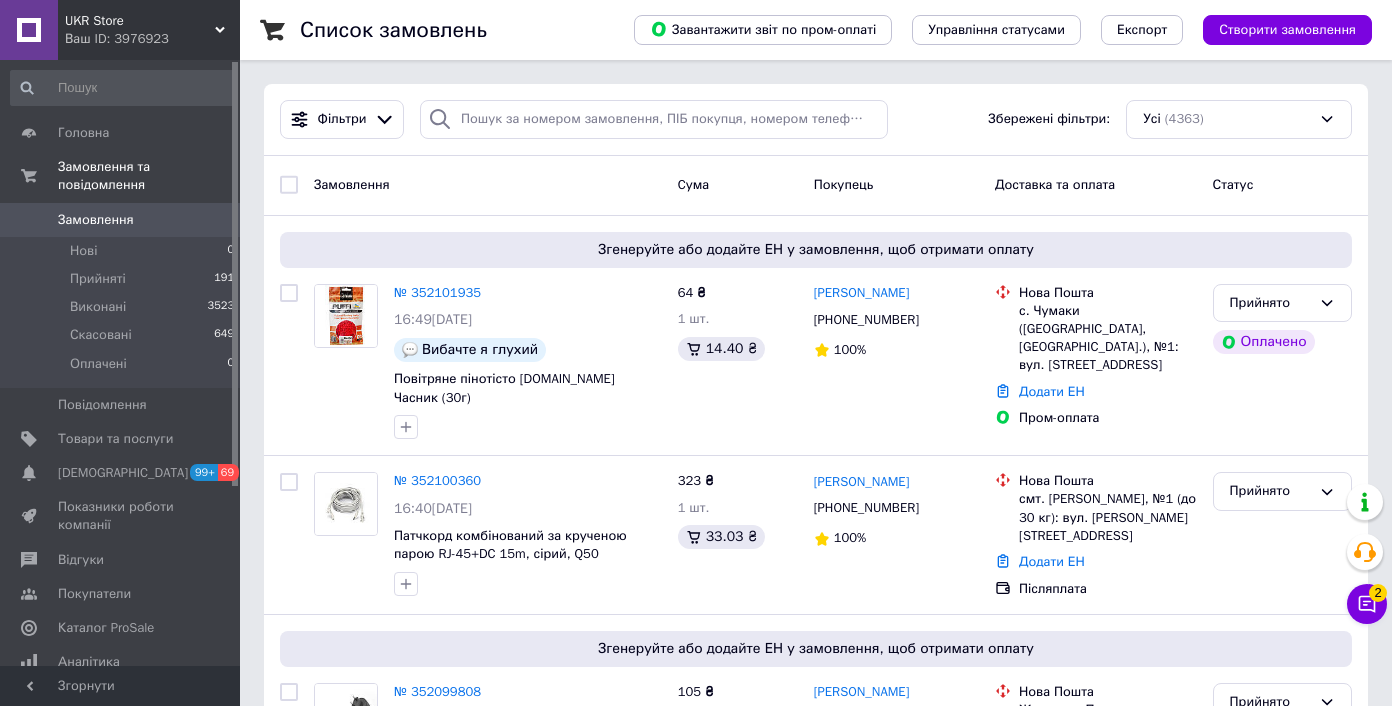 click on "Фільтри Збережені фільтри: Усі (4363)" at bounding box center [816, 120] 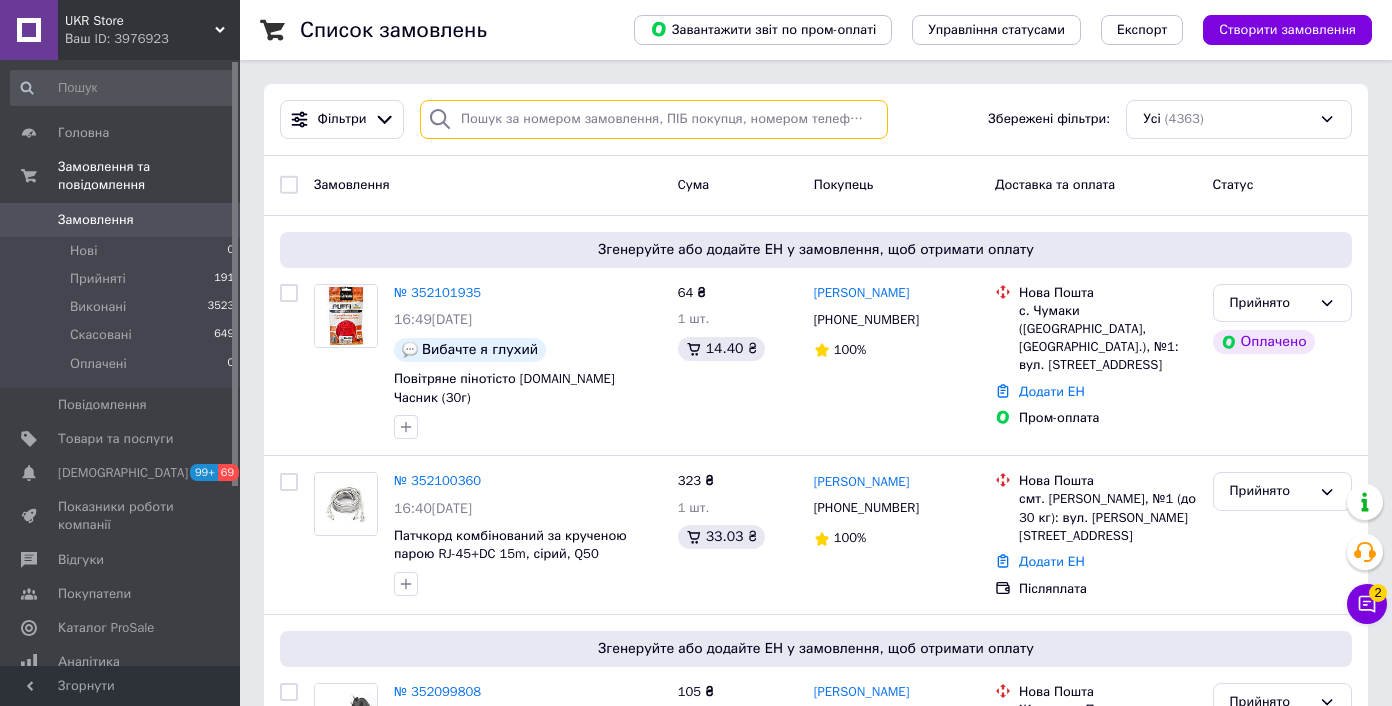 click at bounding box center (654, 119) 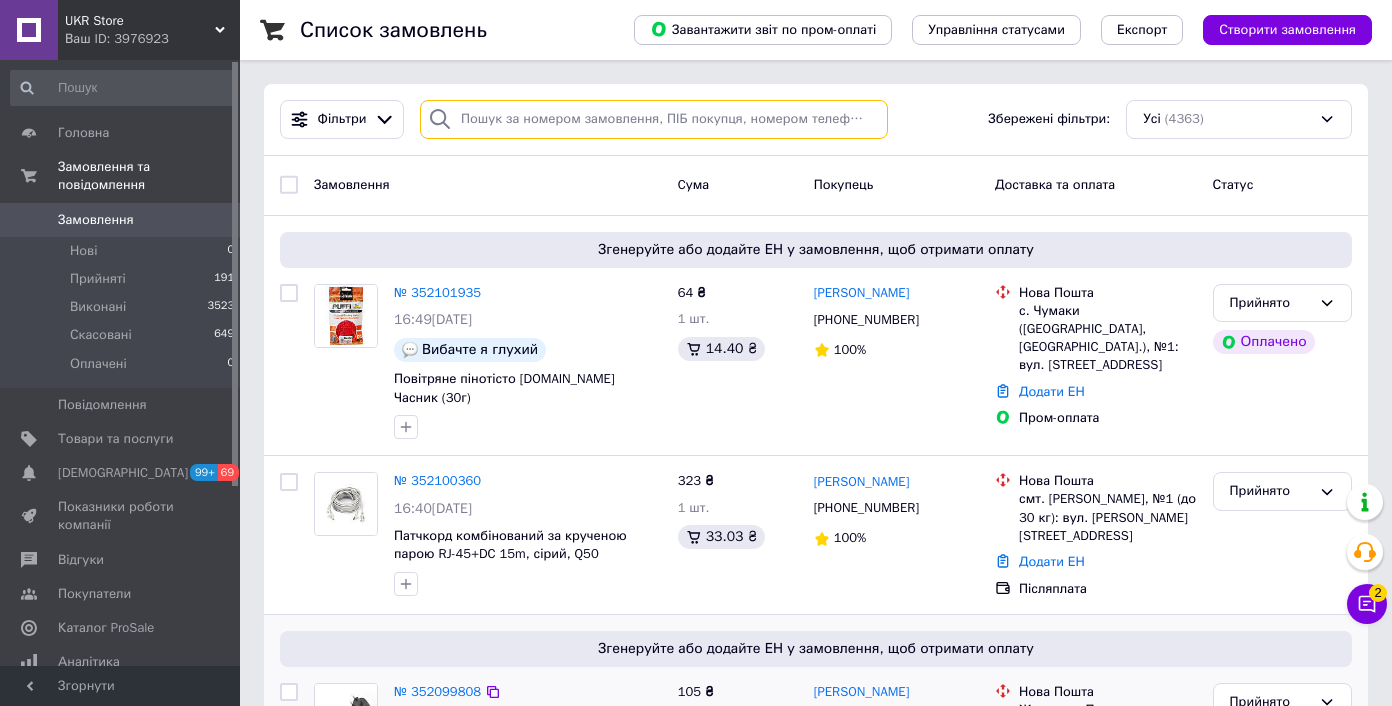 paste on "Коваленко" 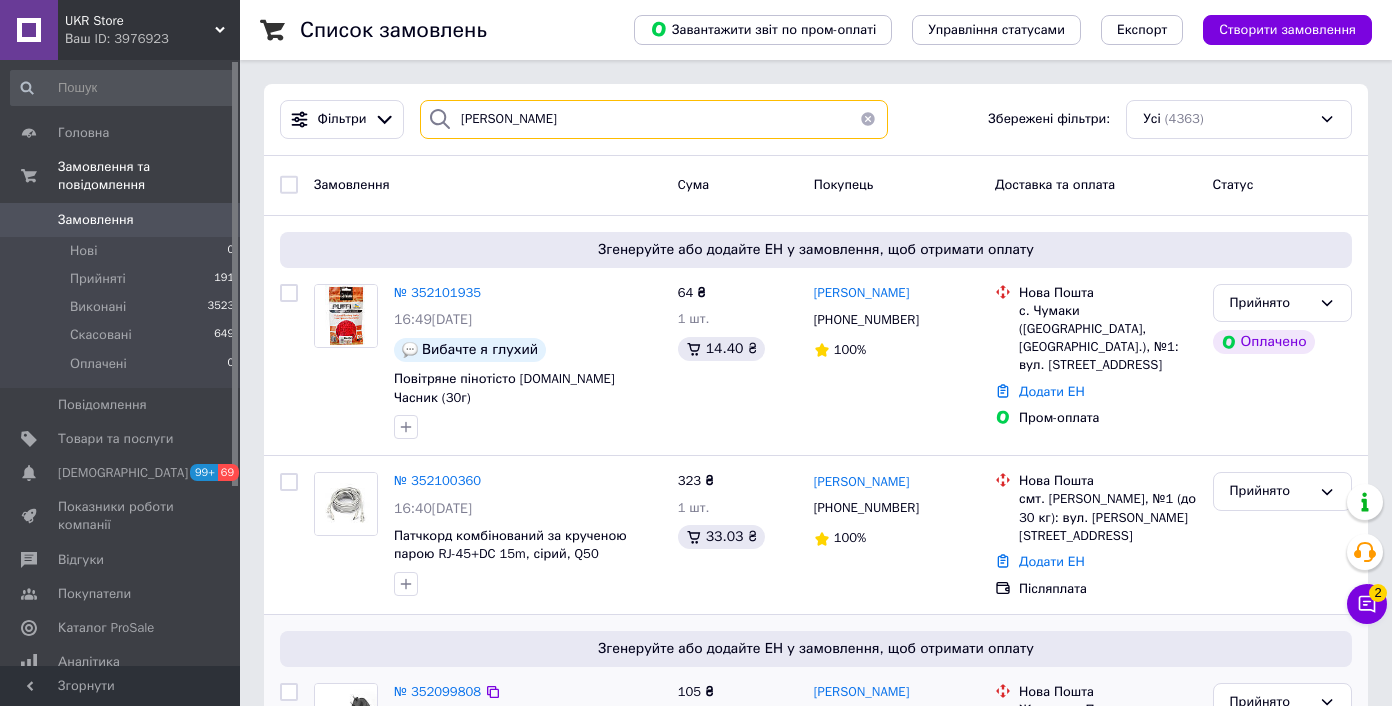 type on "Коваленко" 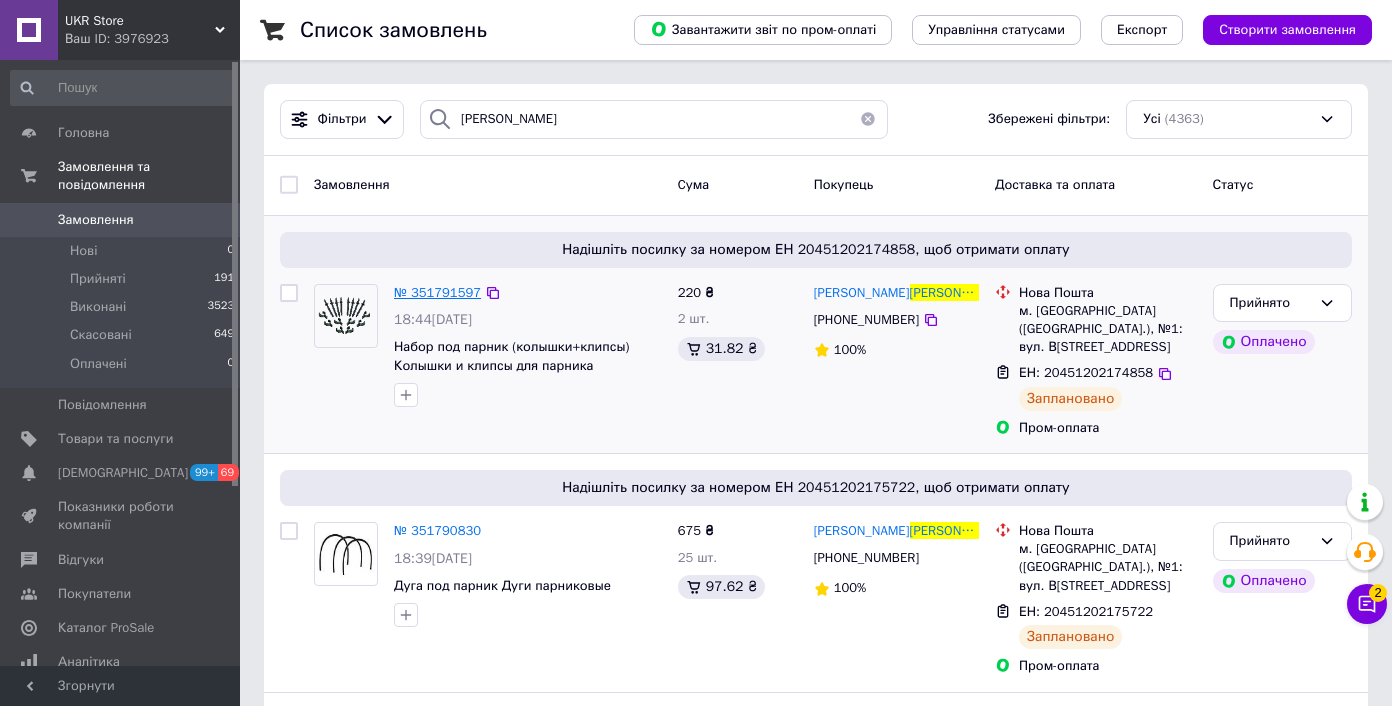 click on "№ 351791597" at bounding box center [437, 292] 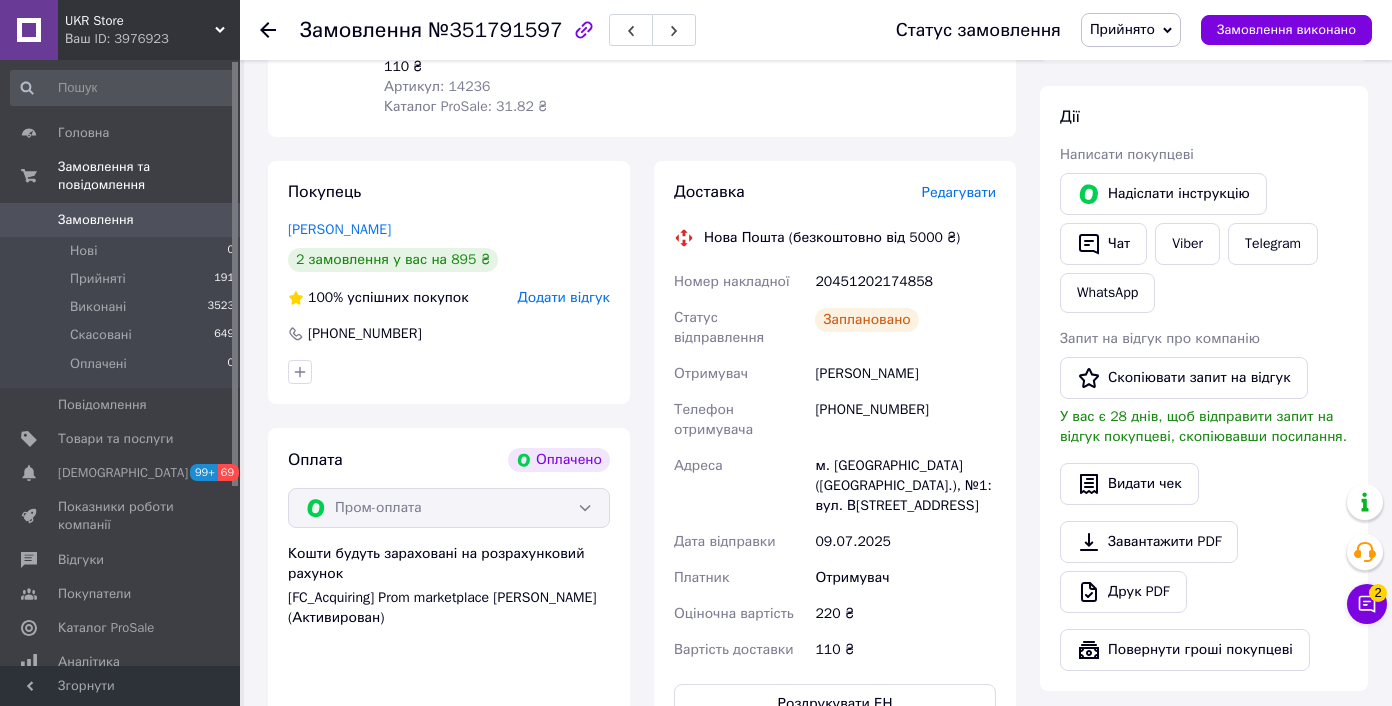 scroll, scrollTop: 404, scrollLeft: 0, axis: vertical 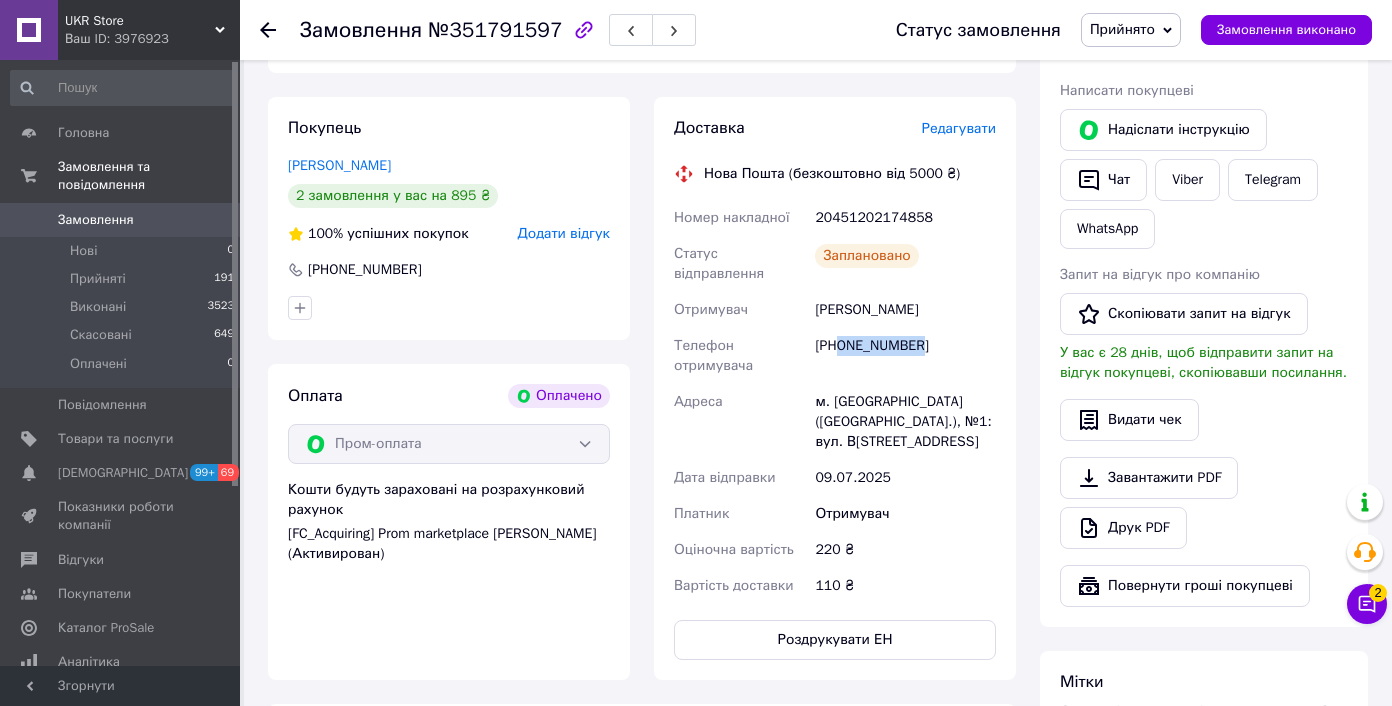 drag, startPoint x: 857, startPoint y: 326, endPoint x: 958, endPoint y: 322, distance: 101.07918 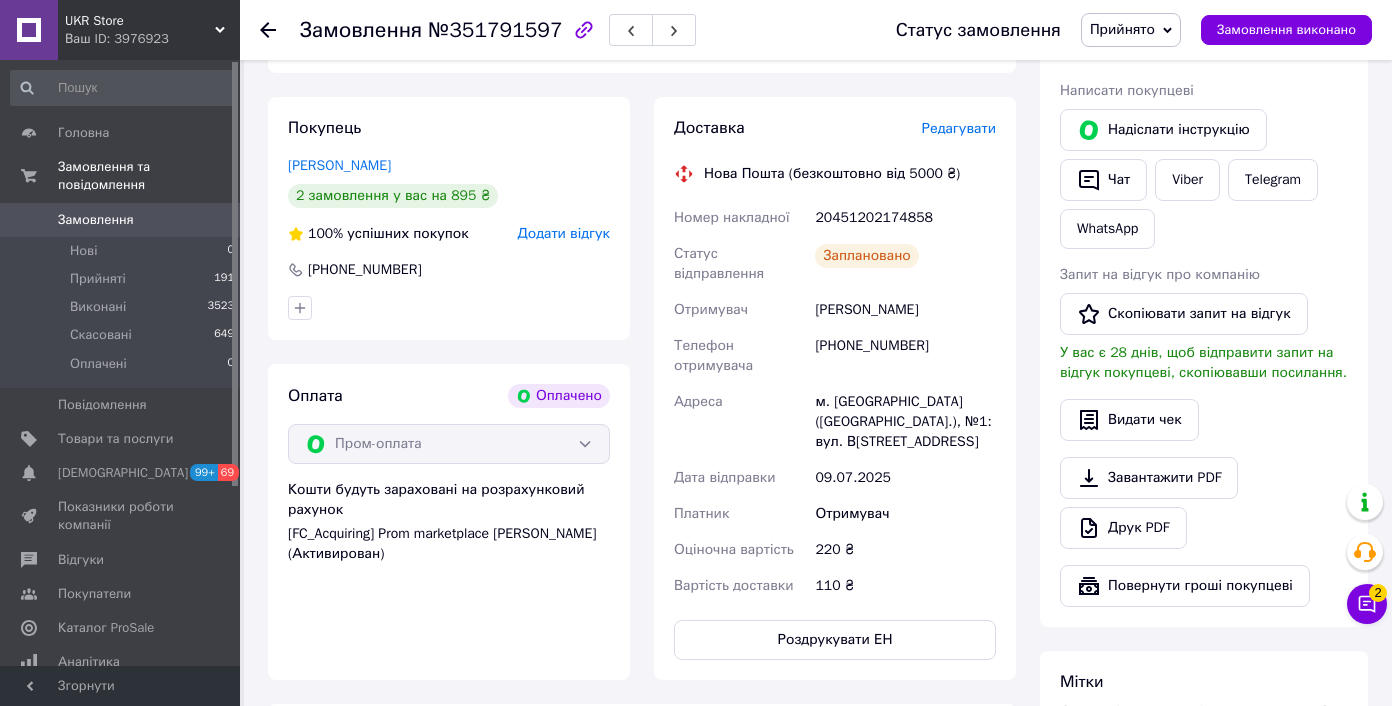 click on "м. Носівка (Чернігівська обл.), №1: вул. Вокзальна, 10д" at bounding box center (905, 422) 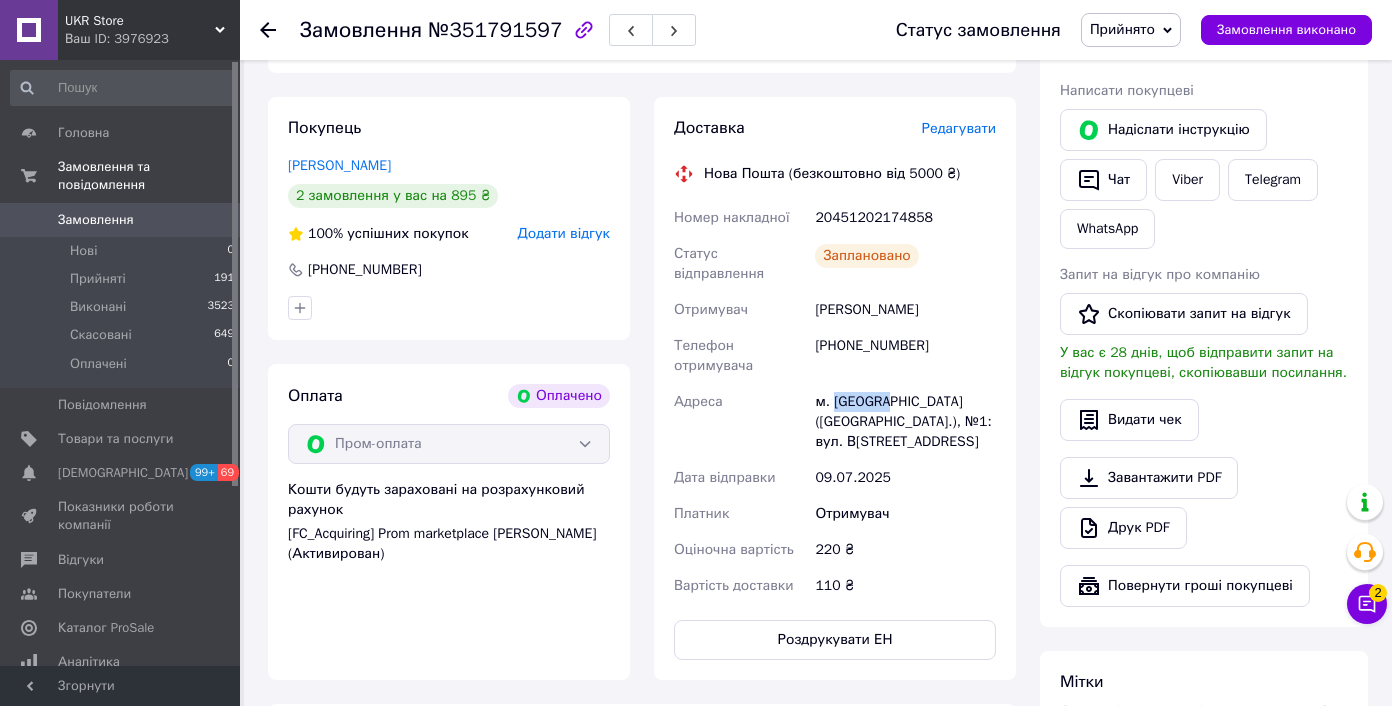 click on "м. Носівка (Чернігівська обл.), №1: вул. Вокзальна, 10д" at bounding box center [905, 422] 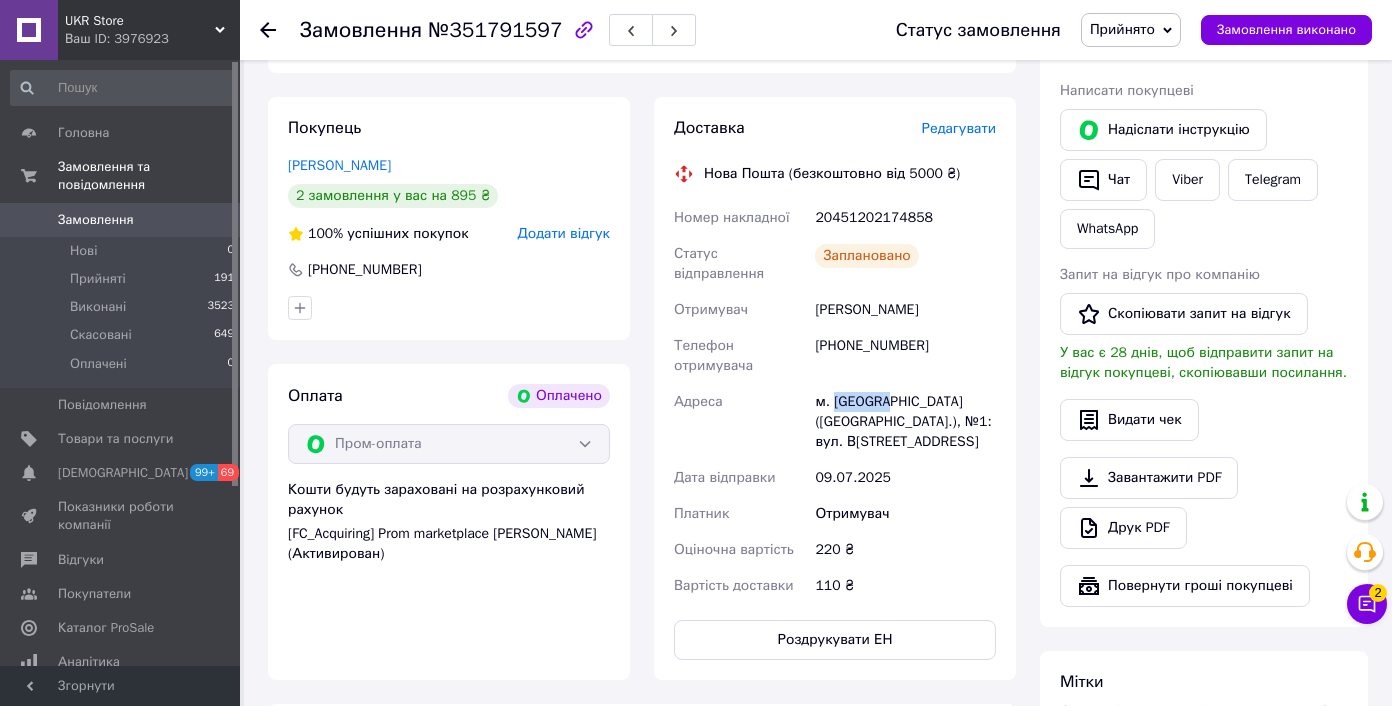 click on "[DEMOGRAPHIC_DATA]" at bounding box center [121, 473] 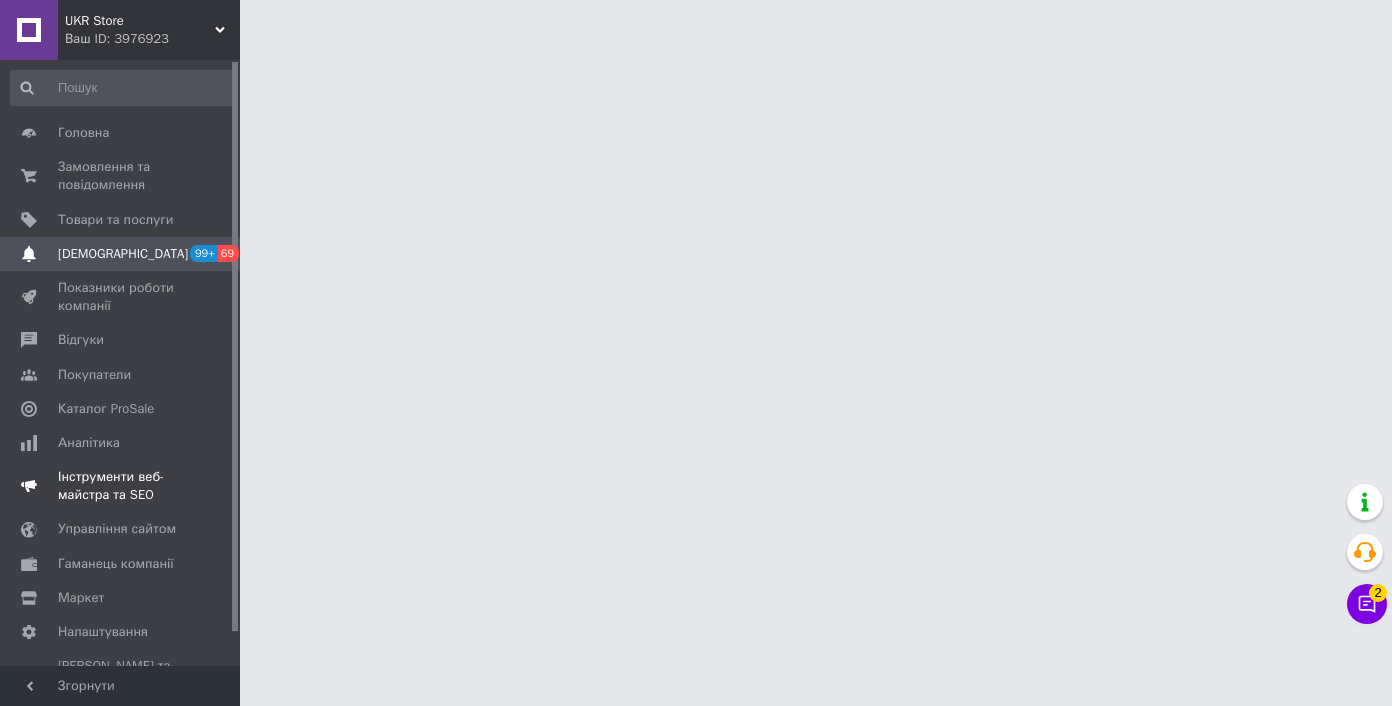 scroll, scrollTop: 0, scrollLeft: 0, axis: both 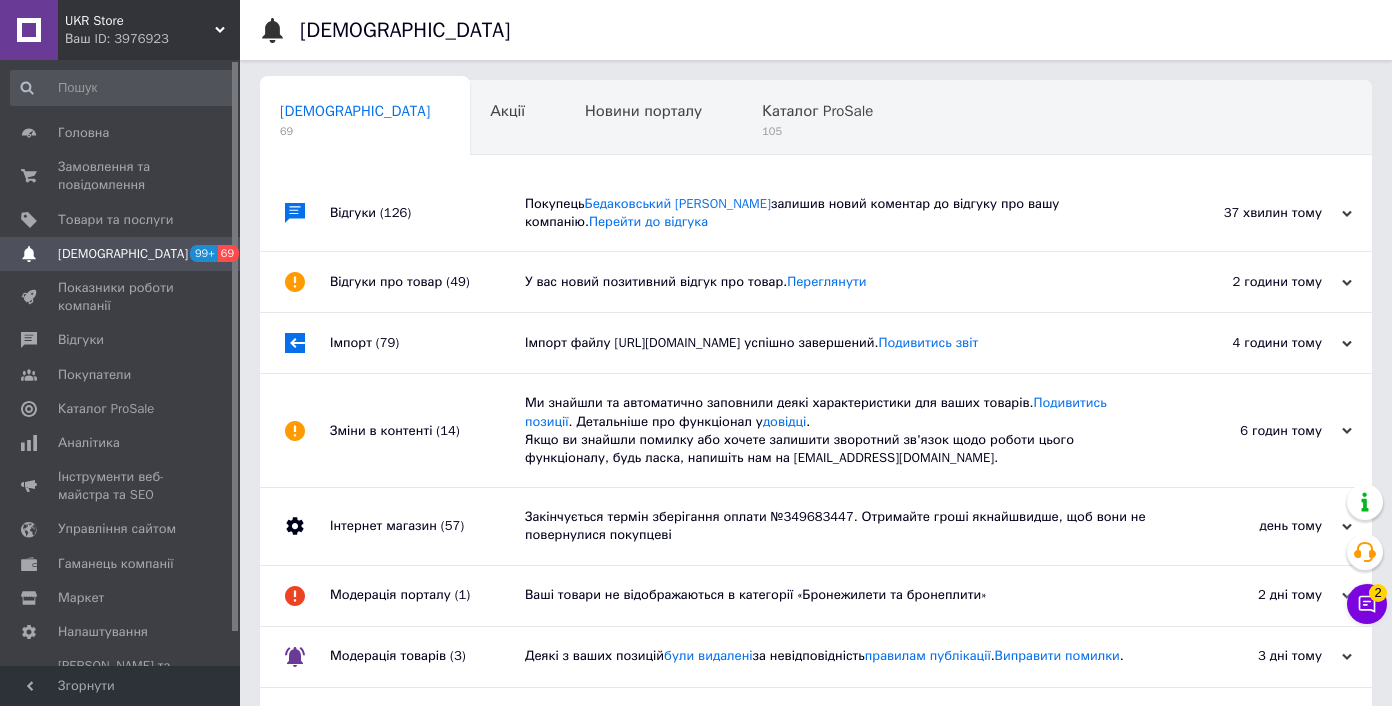 drag, startPoint x: 159, startPoint y: 176, endPoint x: 813, endPoint y: 224, distance: 655.7591 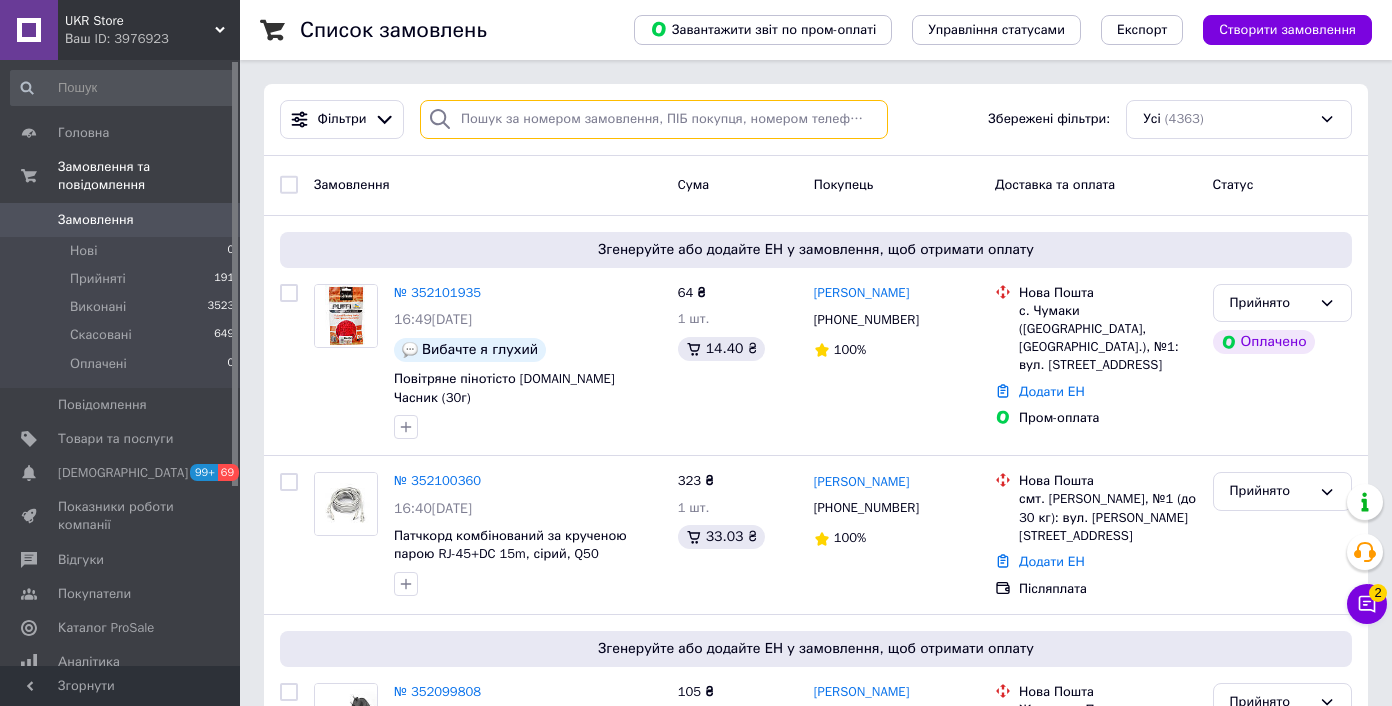 click at bounding box center [654, 119] 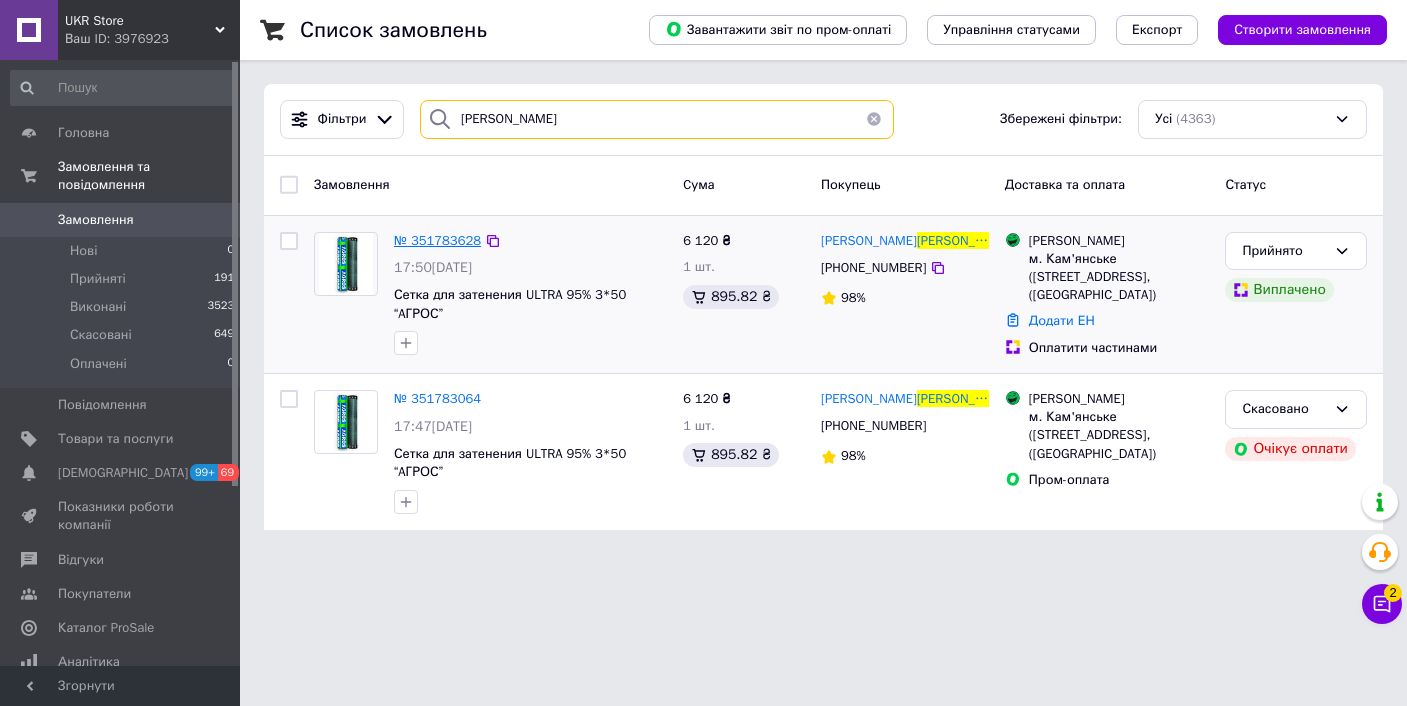 type on "Зюзюков" 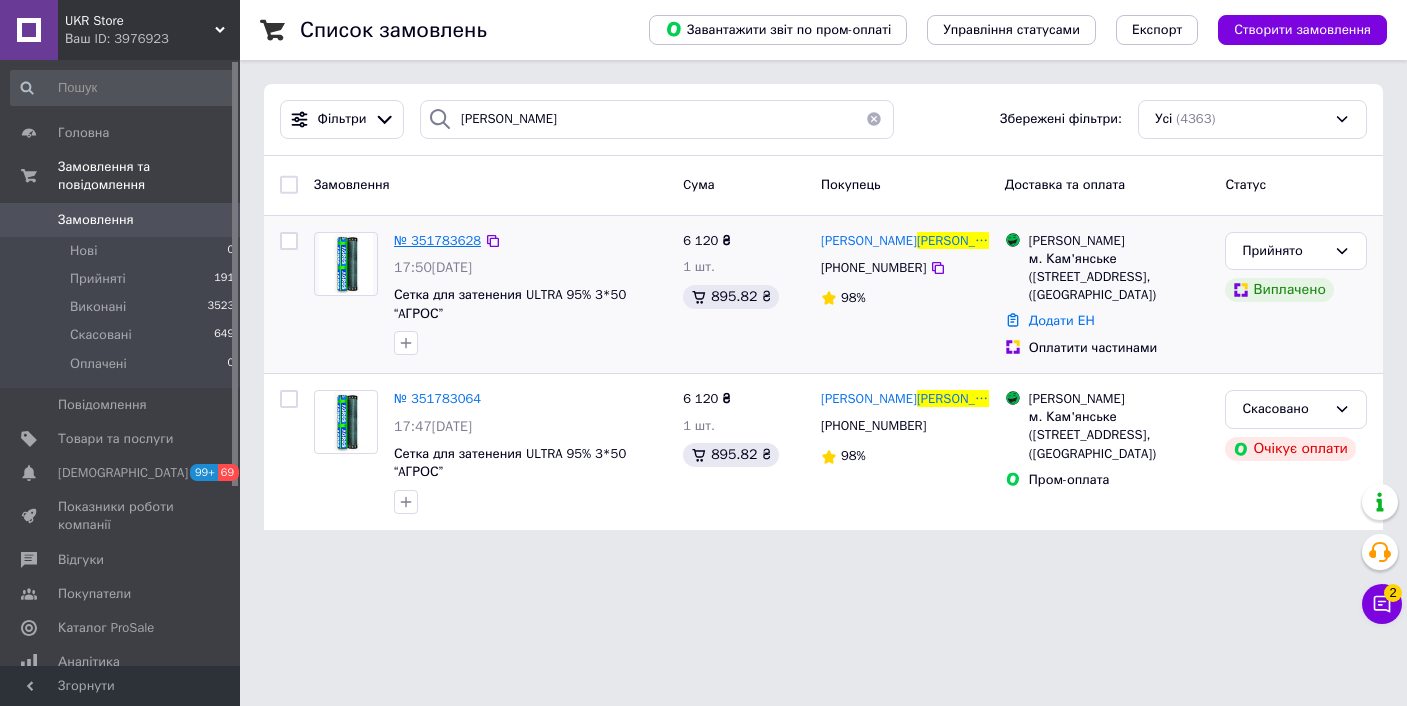 click on "№ 351783628" at bounding box center [437, 240] 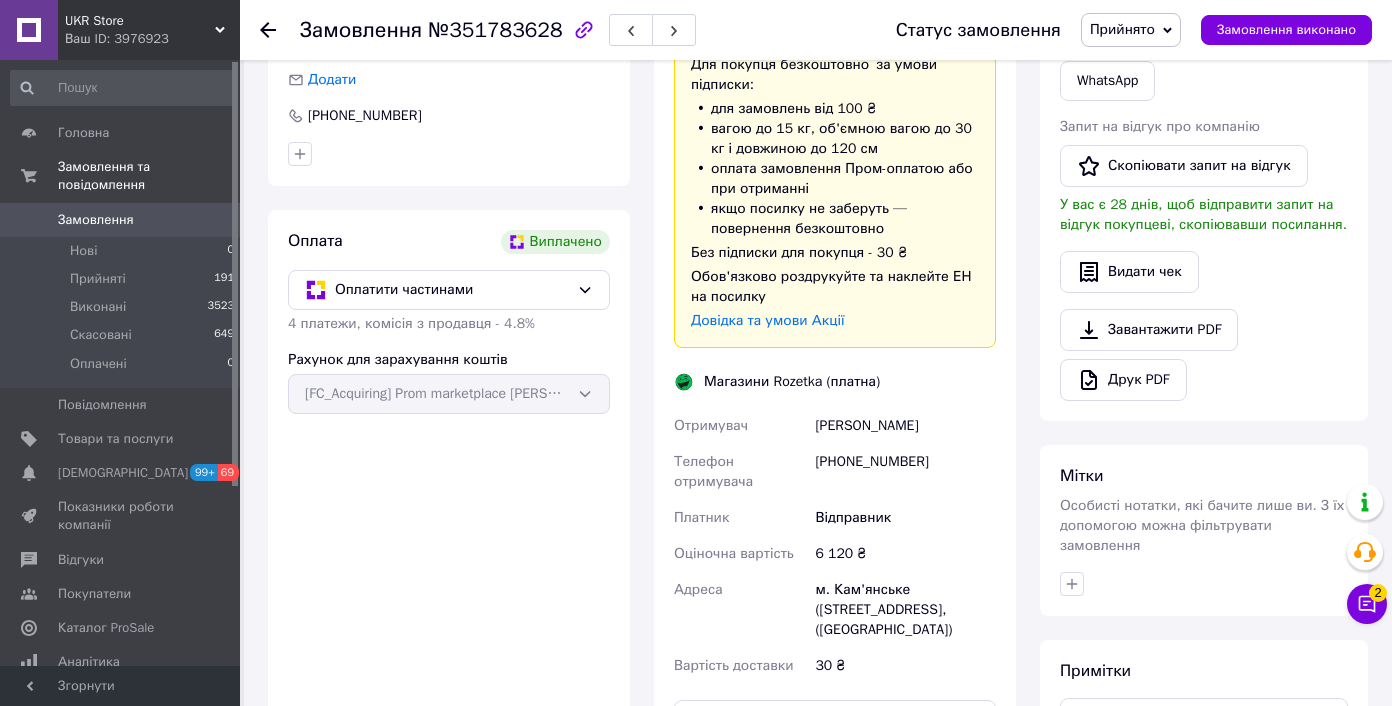 scroll, scrollTop: 487, scrollLeft: 0, axis: vertical 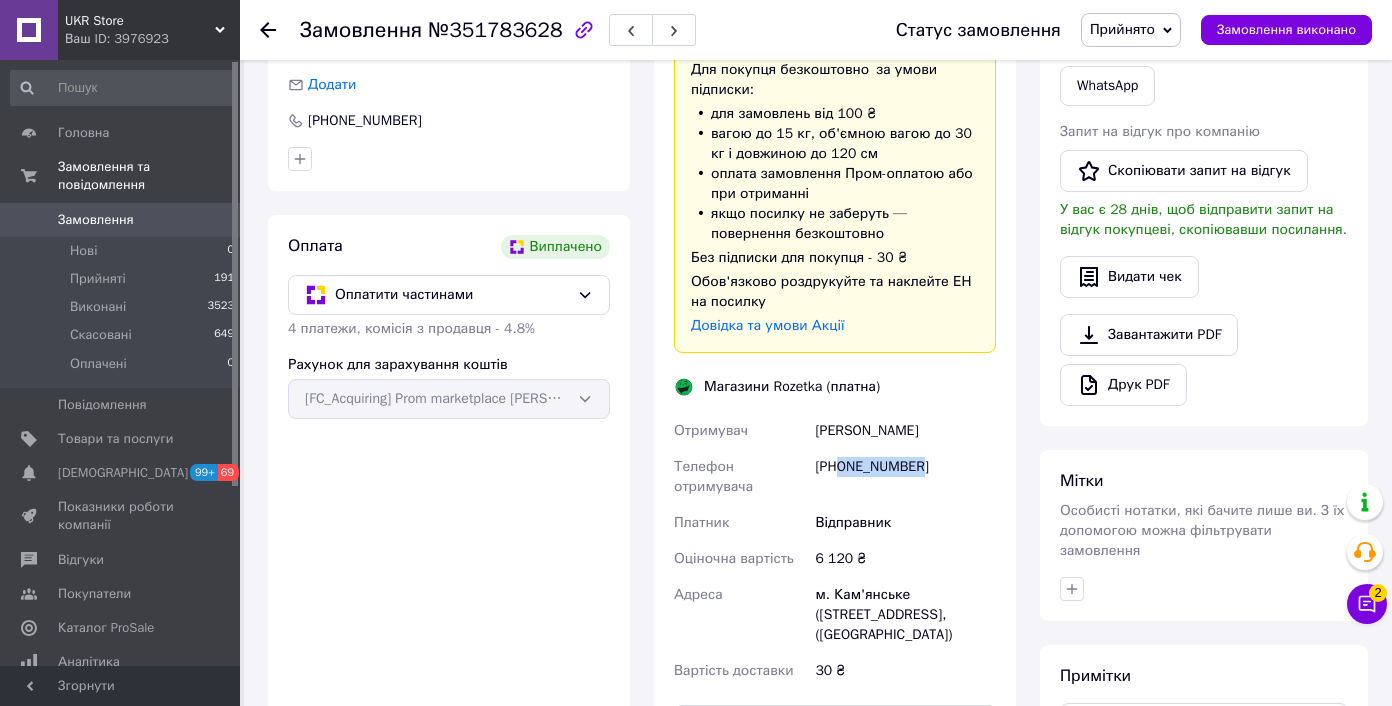 drag, startPoint x: 841, startPoint y: 488, endPoint x: 947, endPoint y: 490, distance: 106.01887 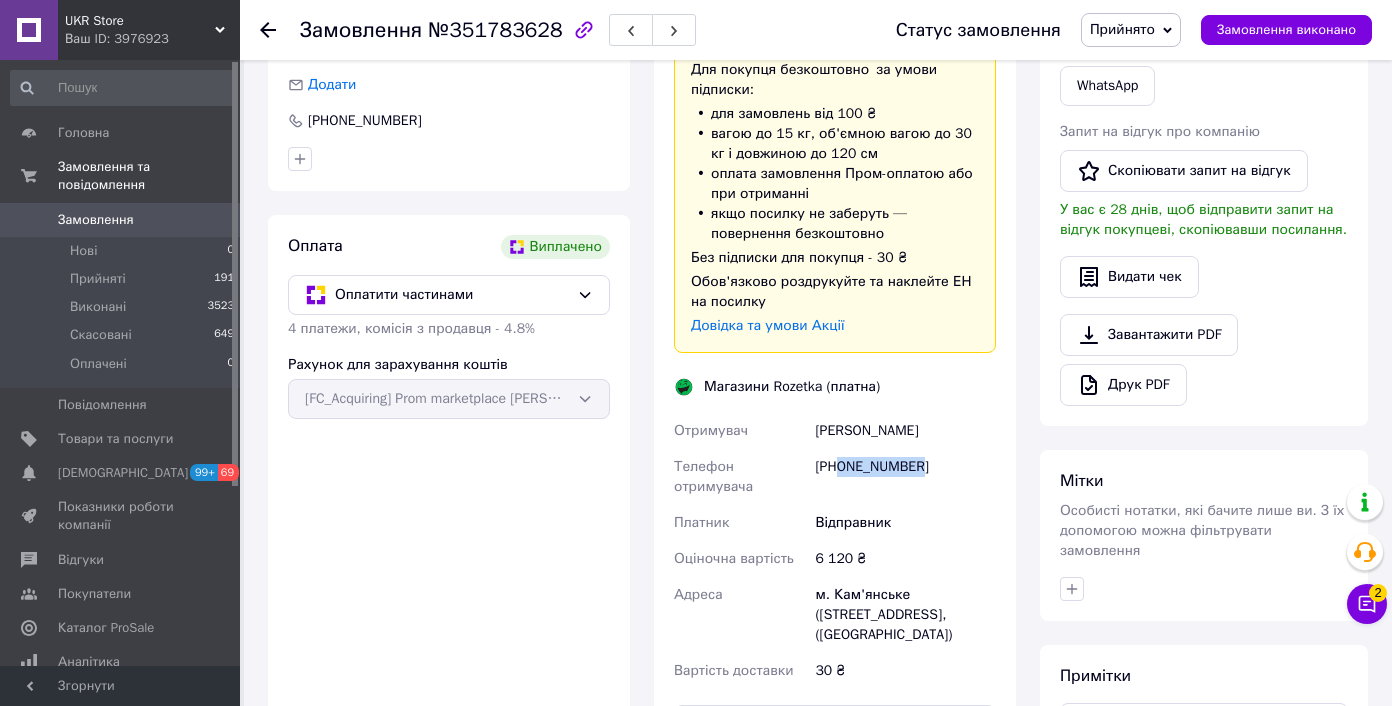 click on "+380967283660" at bounding box center (905, 477) 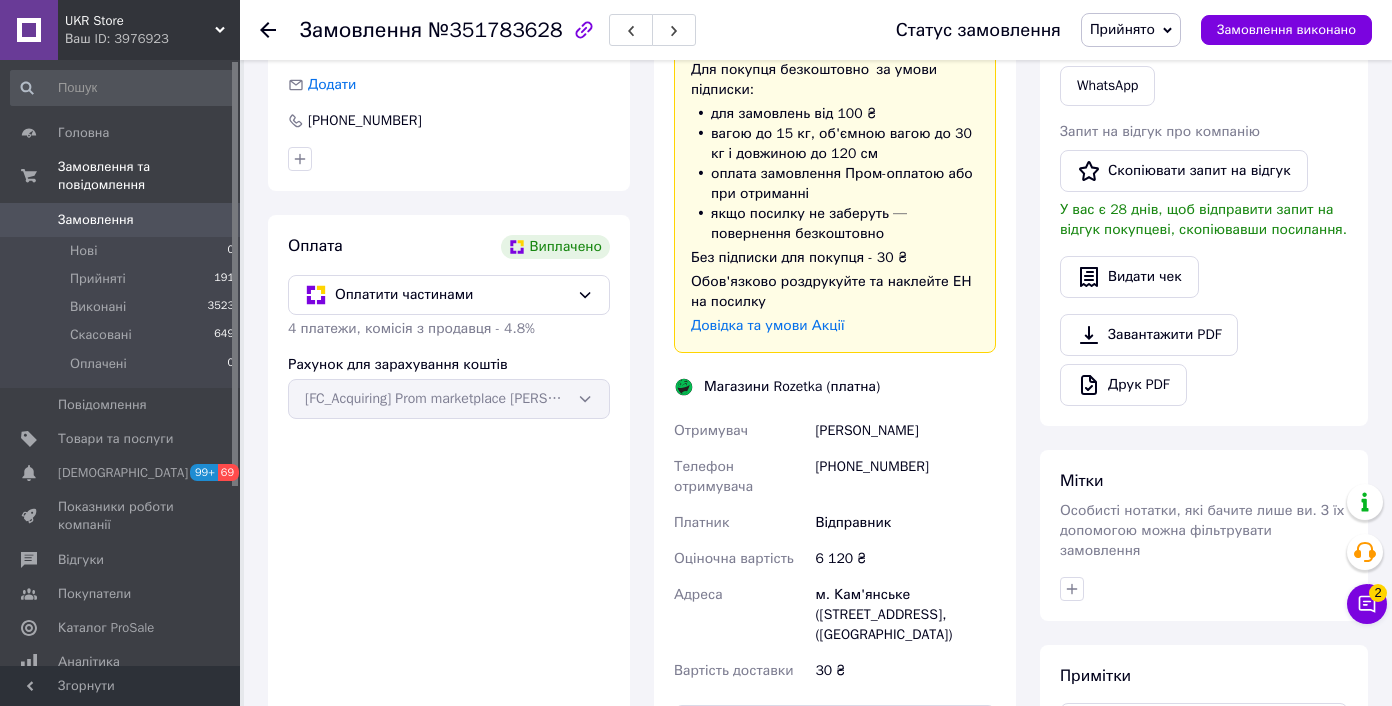 click on "Зюзюков Антон" at bounding box center (905, 431) 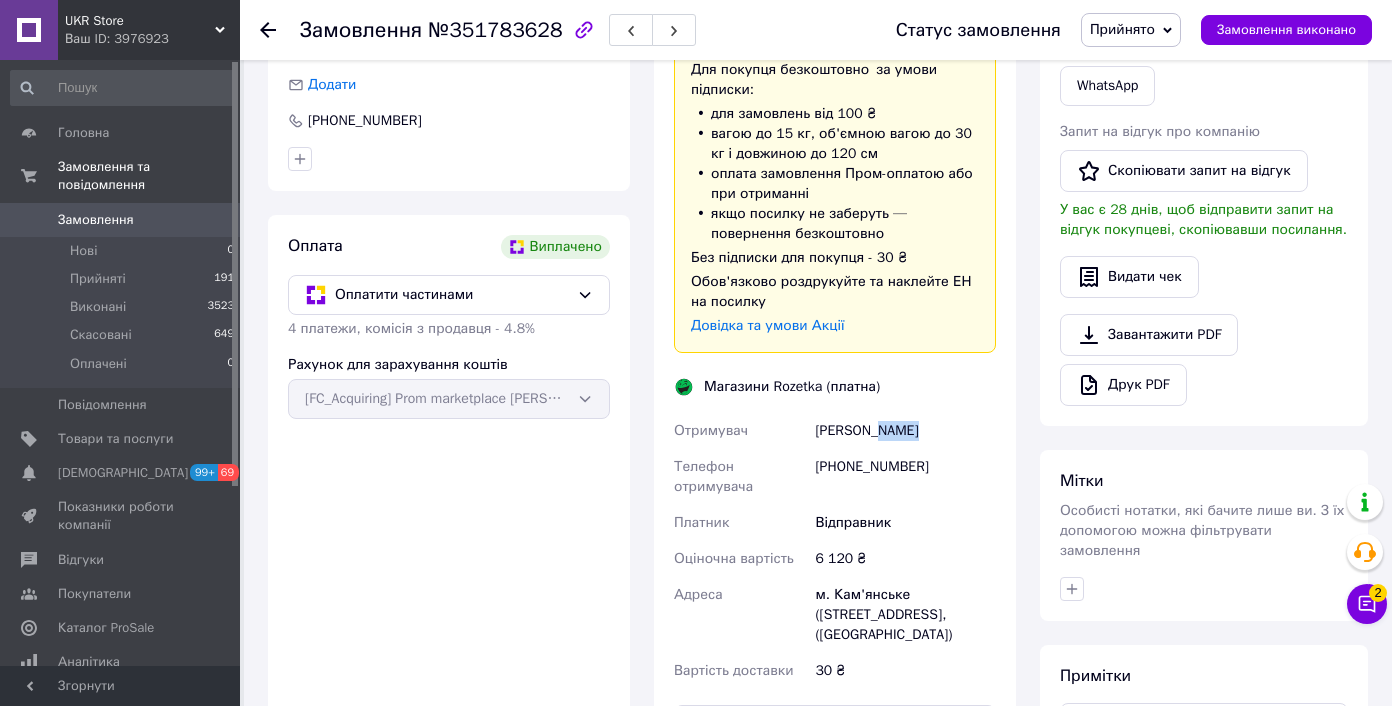click on "Зюзюков Антон" at bounding box center [905, 431] 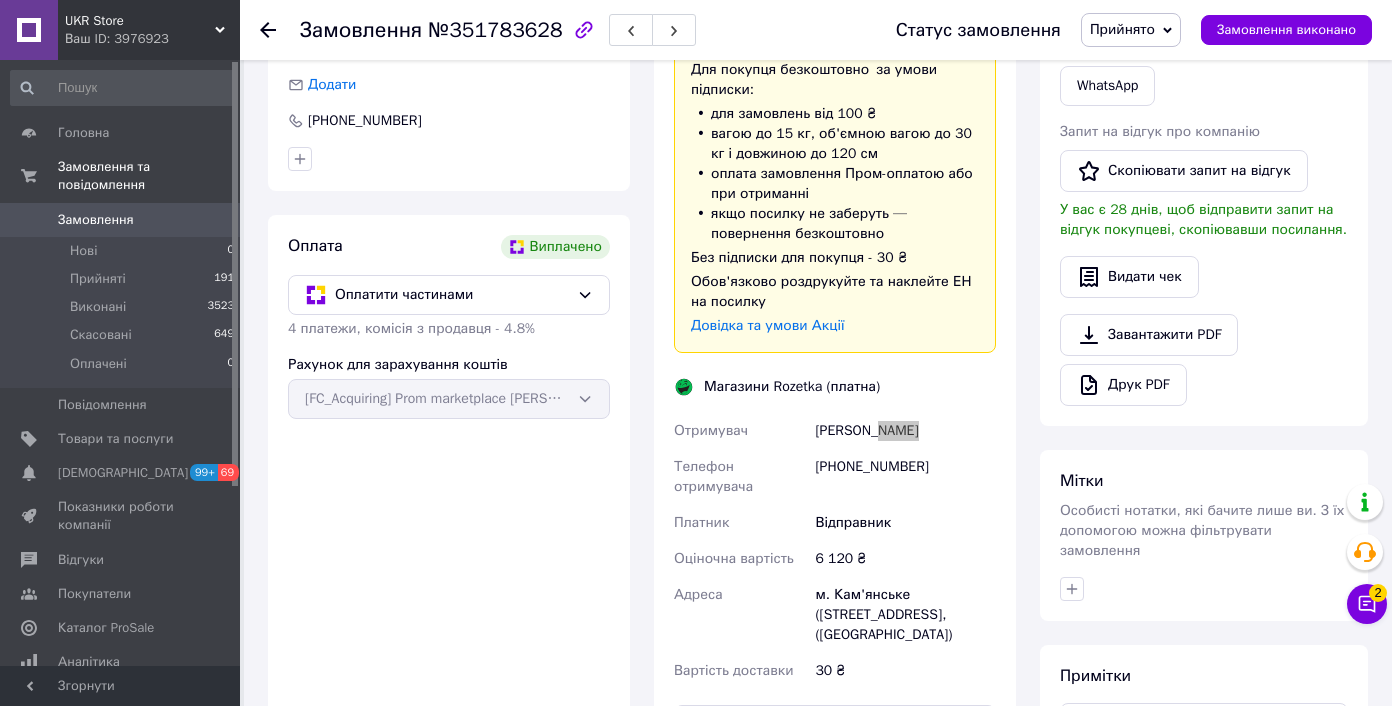 scroll, scrollTop: 0, scrollLeft: 0, axis: both 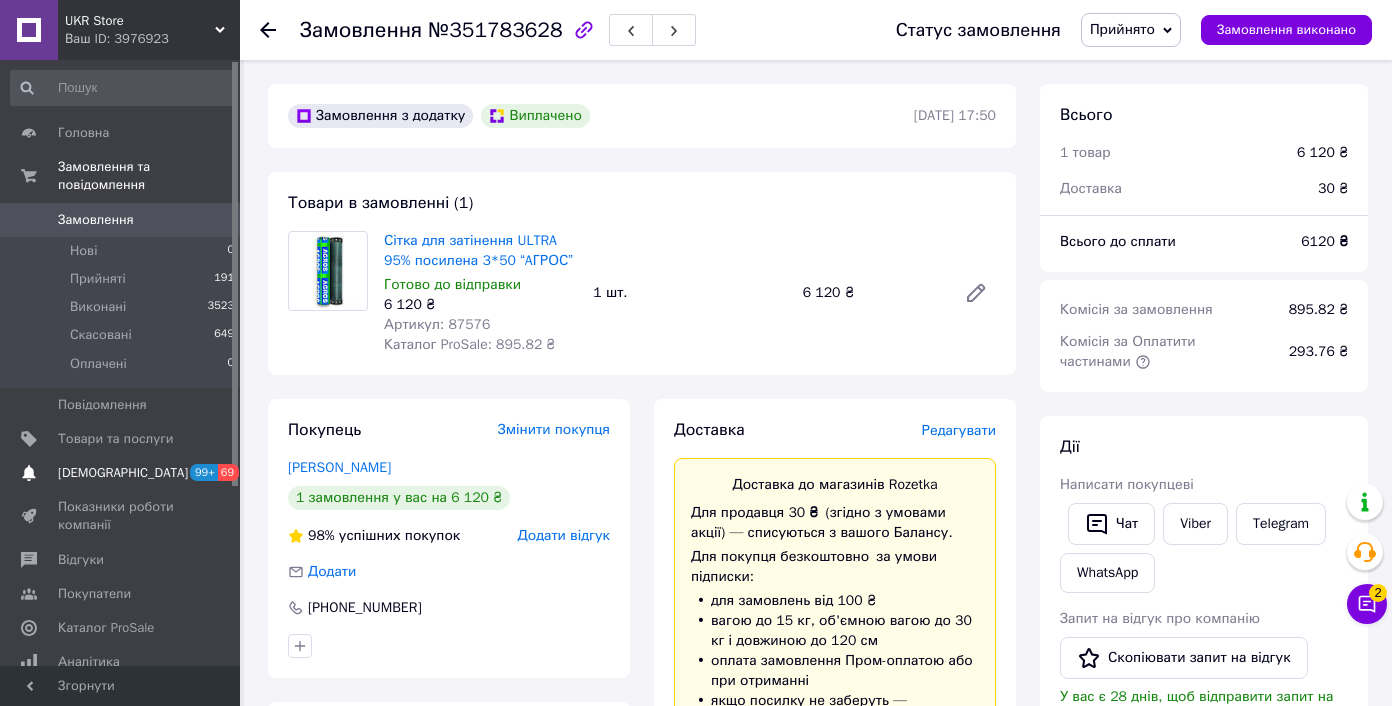 click on "Сповіщення 99+ 69" at bounding box center [123, 473] 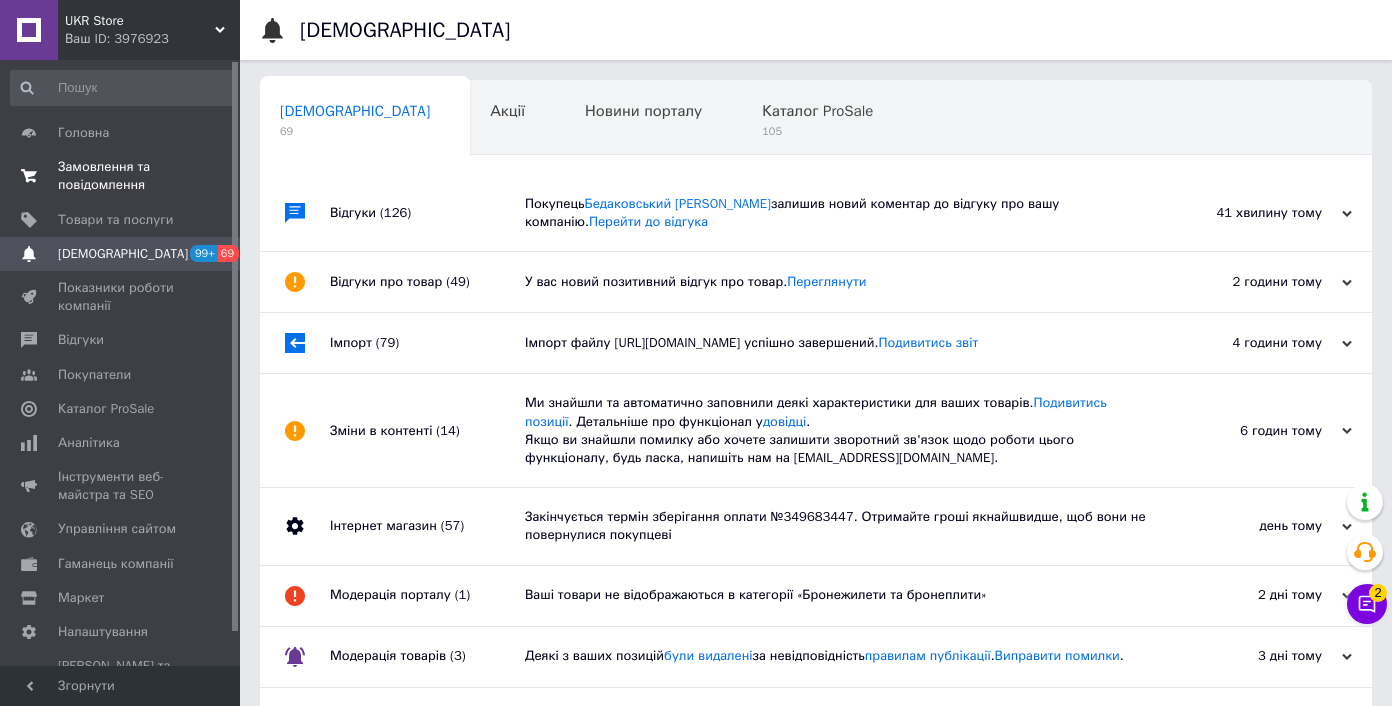 click on "Замовлення та повідомлення" at bounding box center [121, 176] 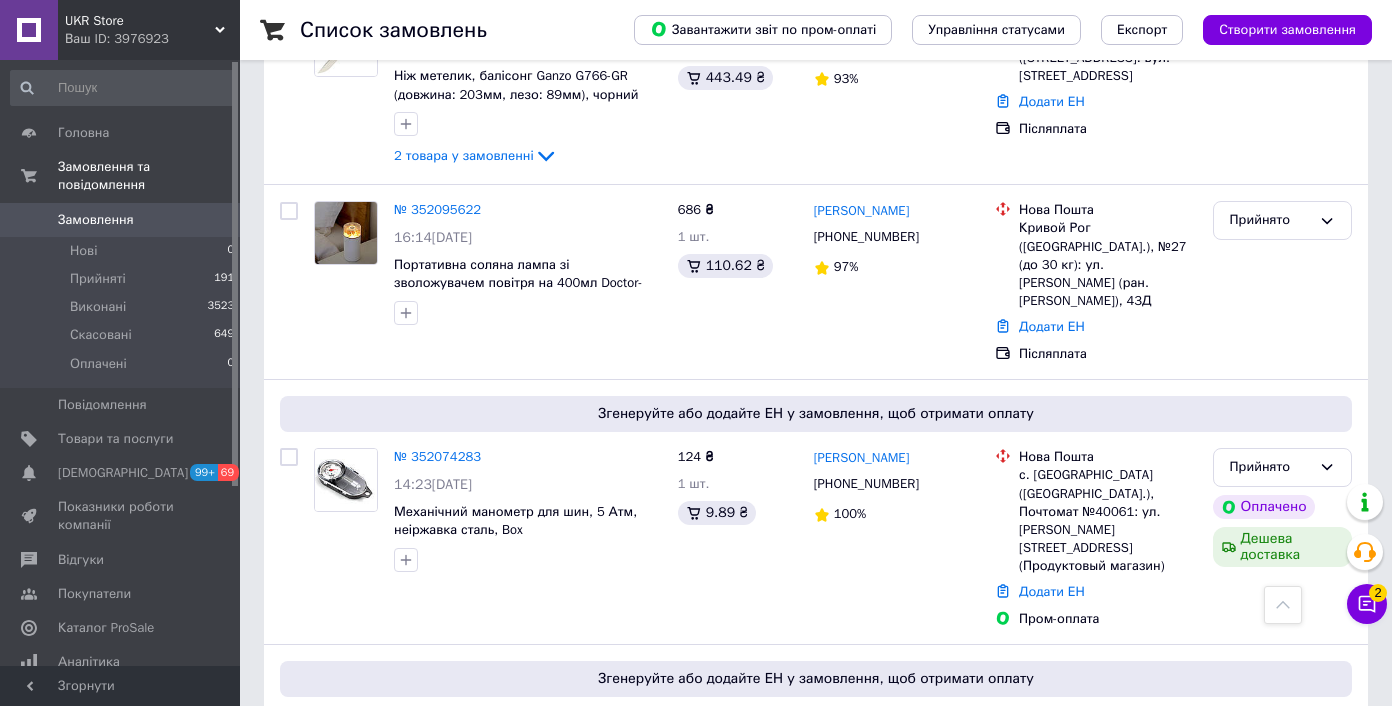 scroll, scrollTop: 446, scrollLeft: 0, axis: vertical 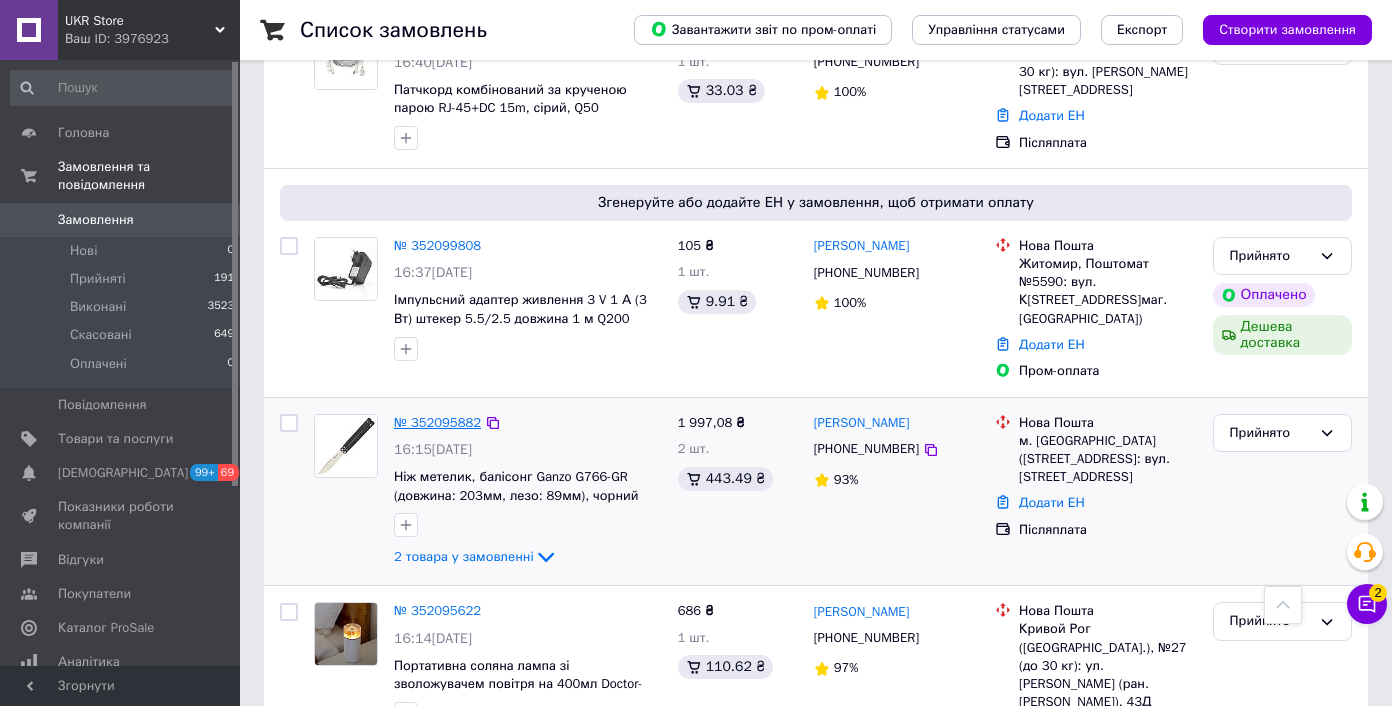 click on "№ 352095882" at bounding box center [437, 422] 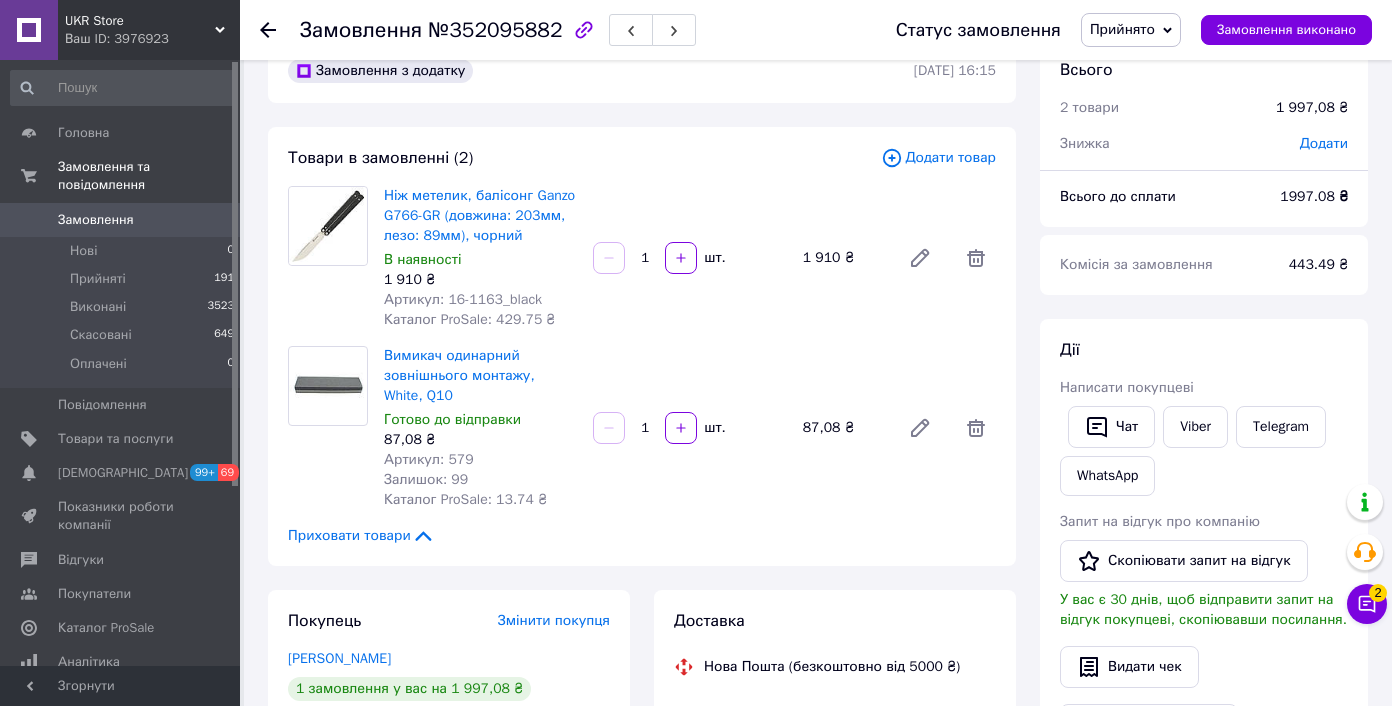 scroll, scrollTop: 0, scrollLeft: 0, axis: both 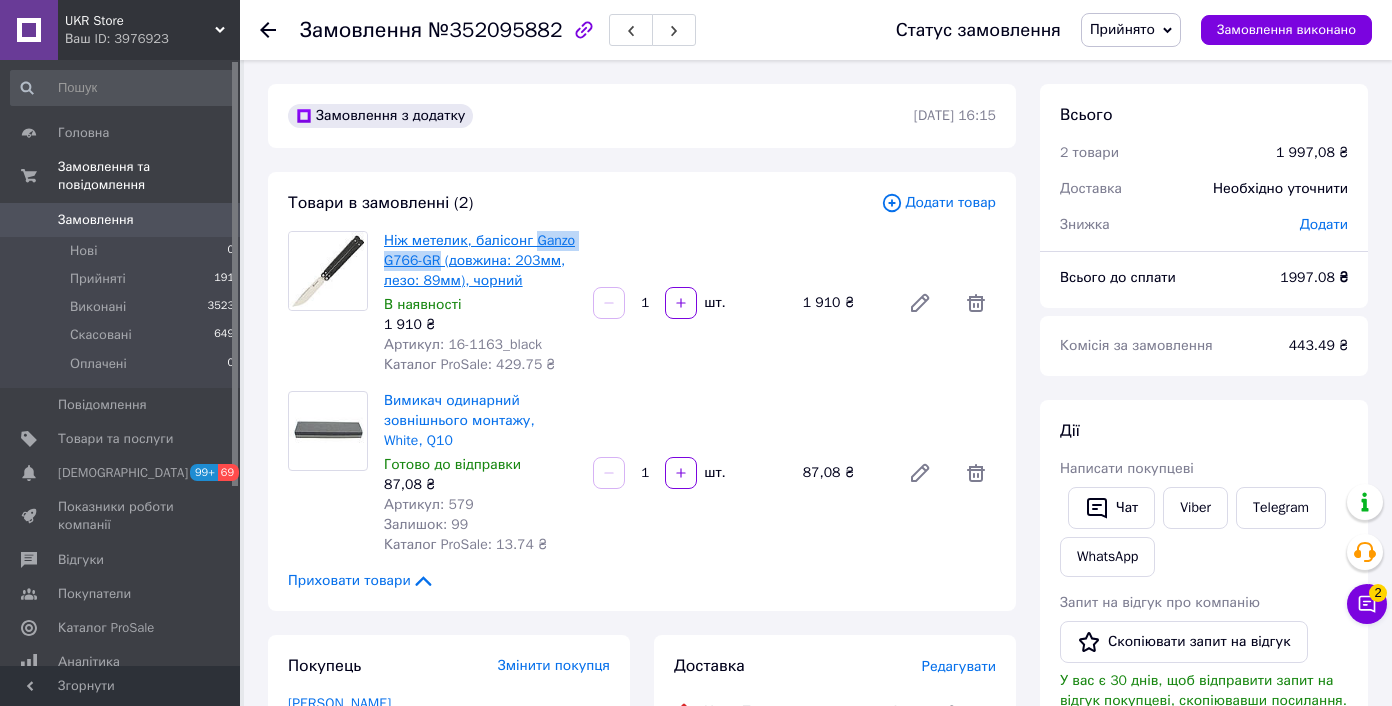 drag, startPoint x: 396, startPoint y: 261, endPoint x: 488, endPoint y: 262, distance: 92.00543 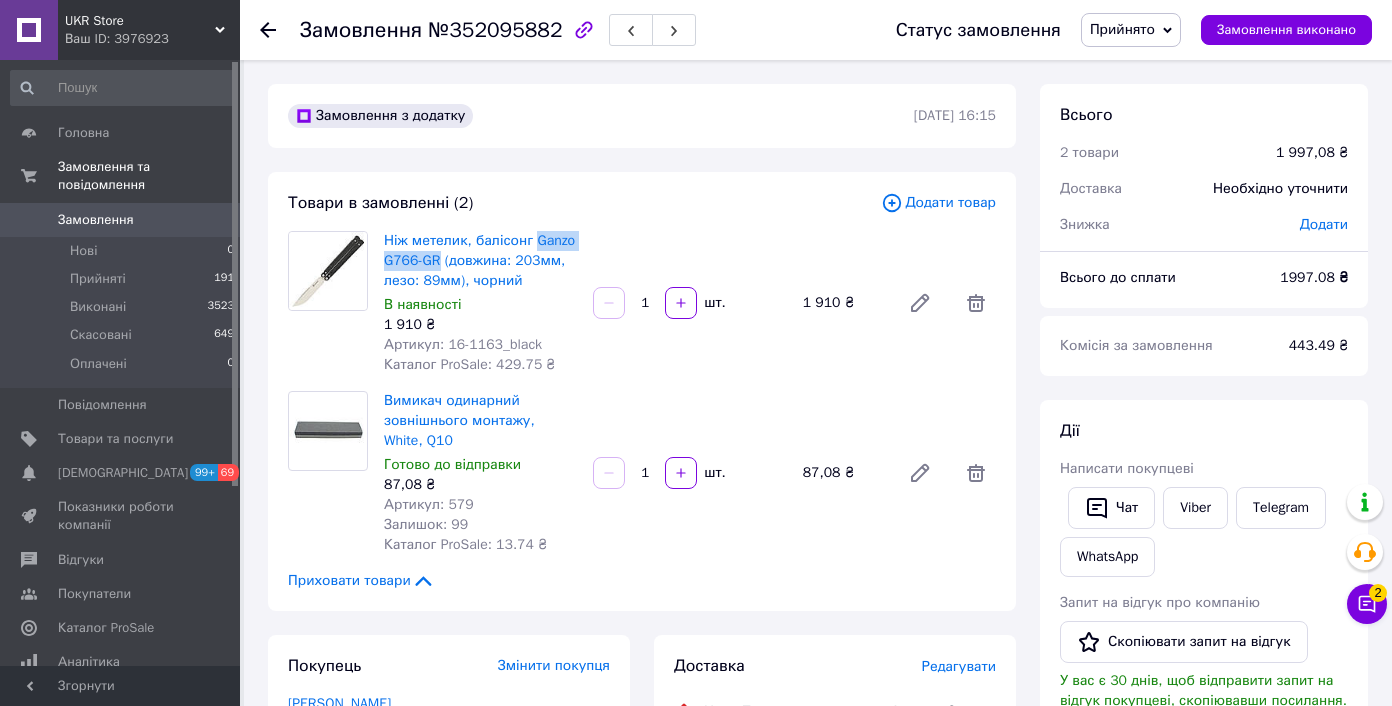 copy on "Ganzo G766-GR" 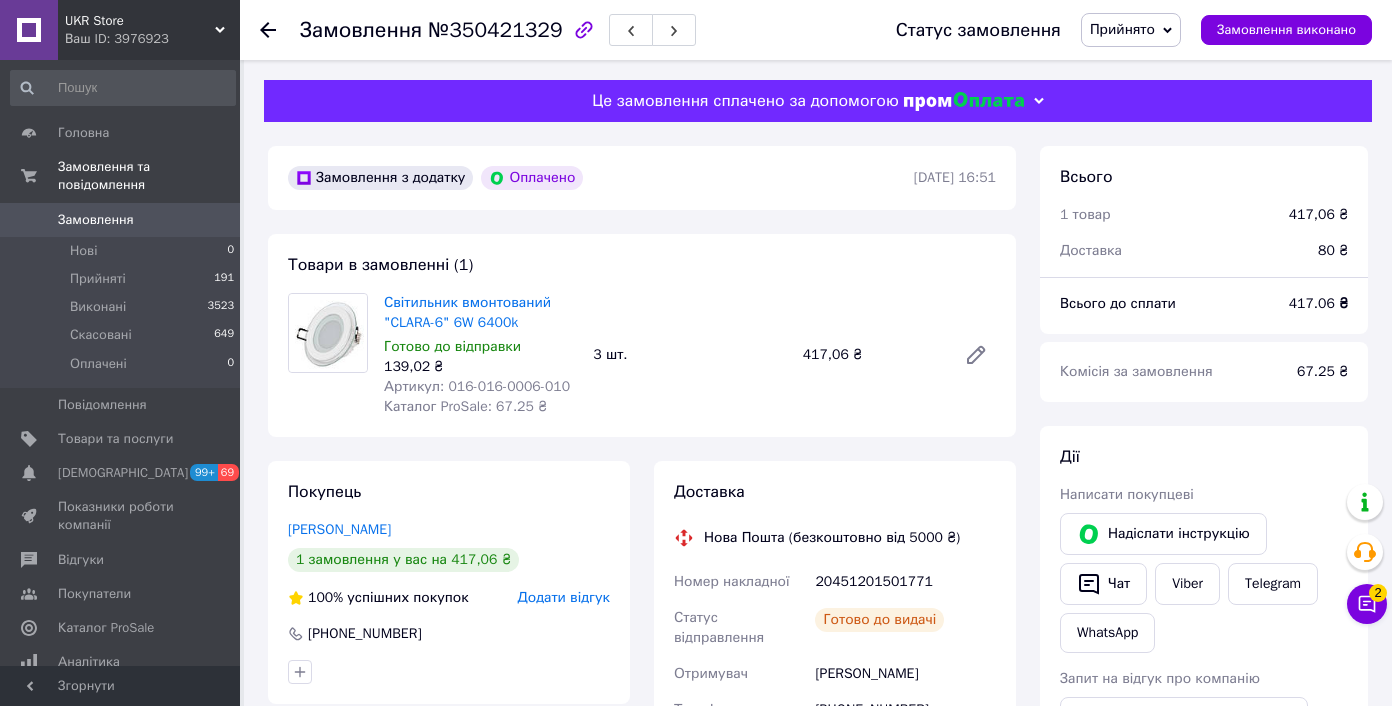 scroll, scrollTop: 0, scrollLeft: 0, axis: both 